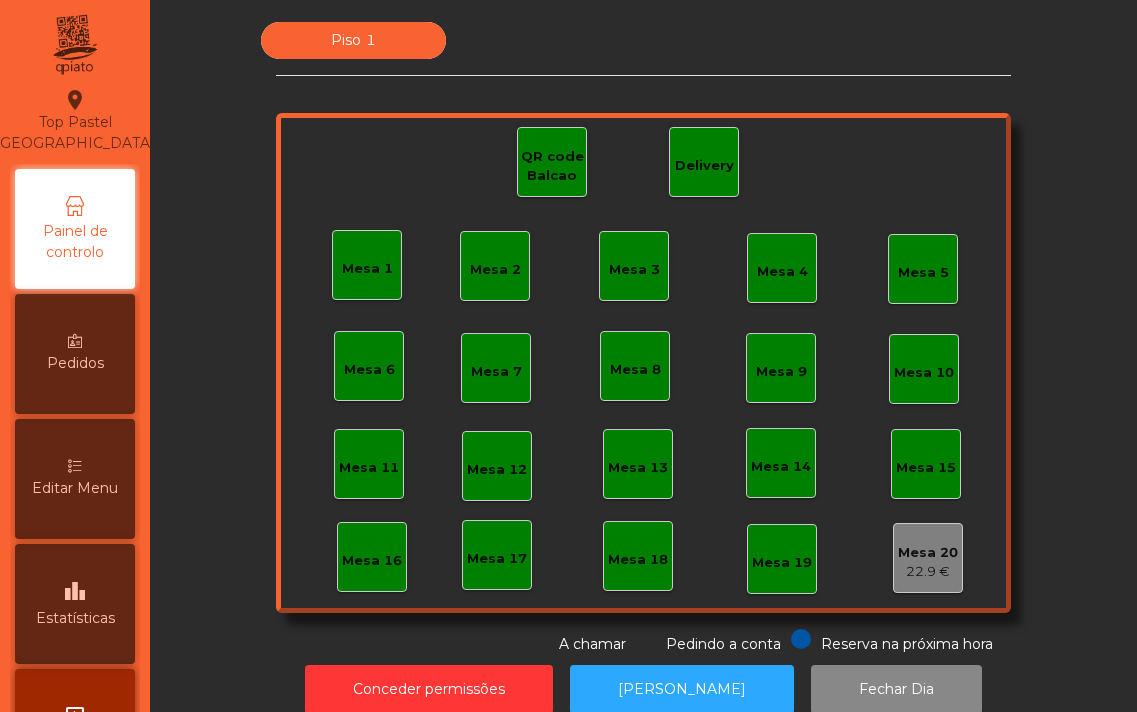 scroll, scrollTop: 0, scrollLeft: 0, axis: both 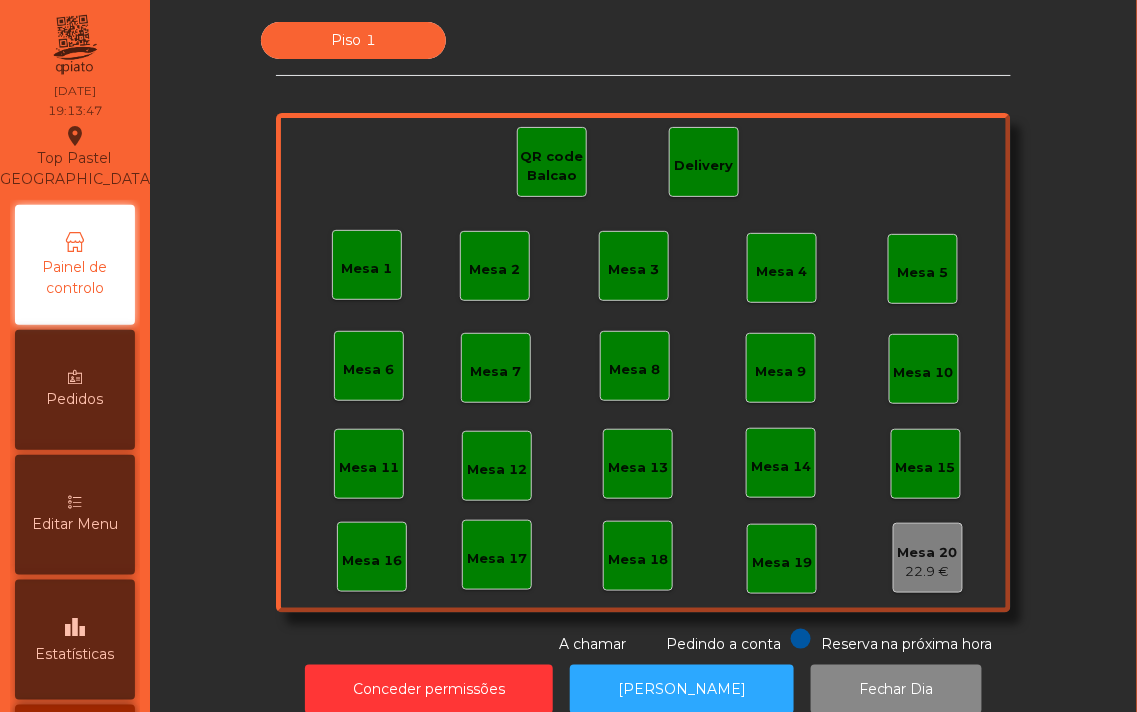 click on "Mesa 1" 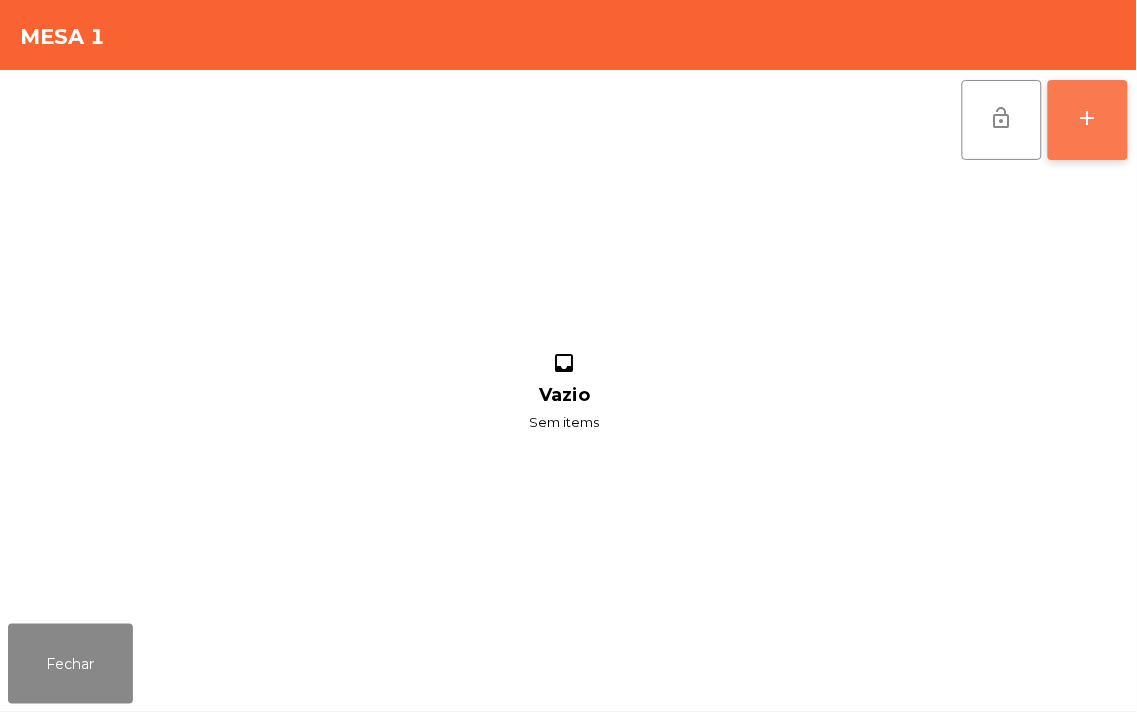 click on "add" 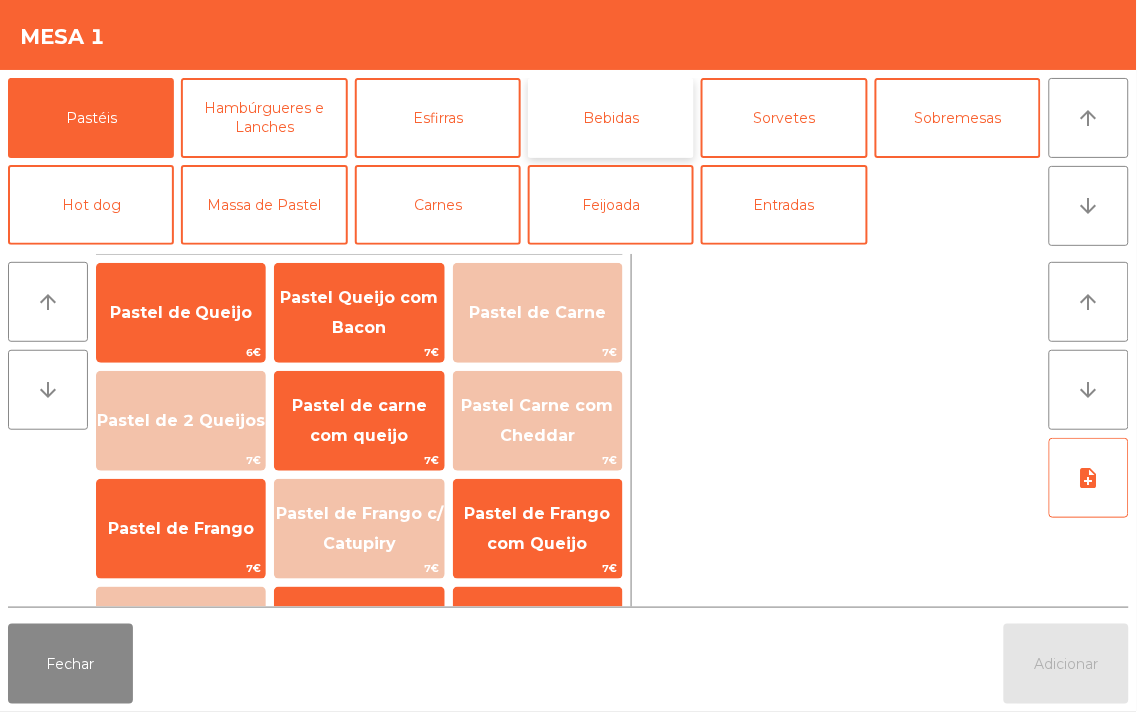 click on "Bebidas" 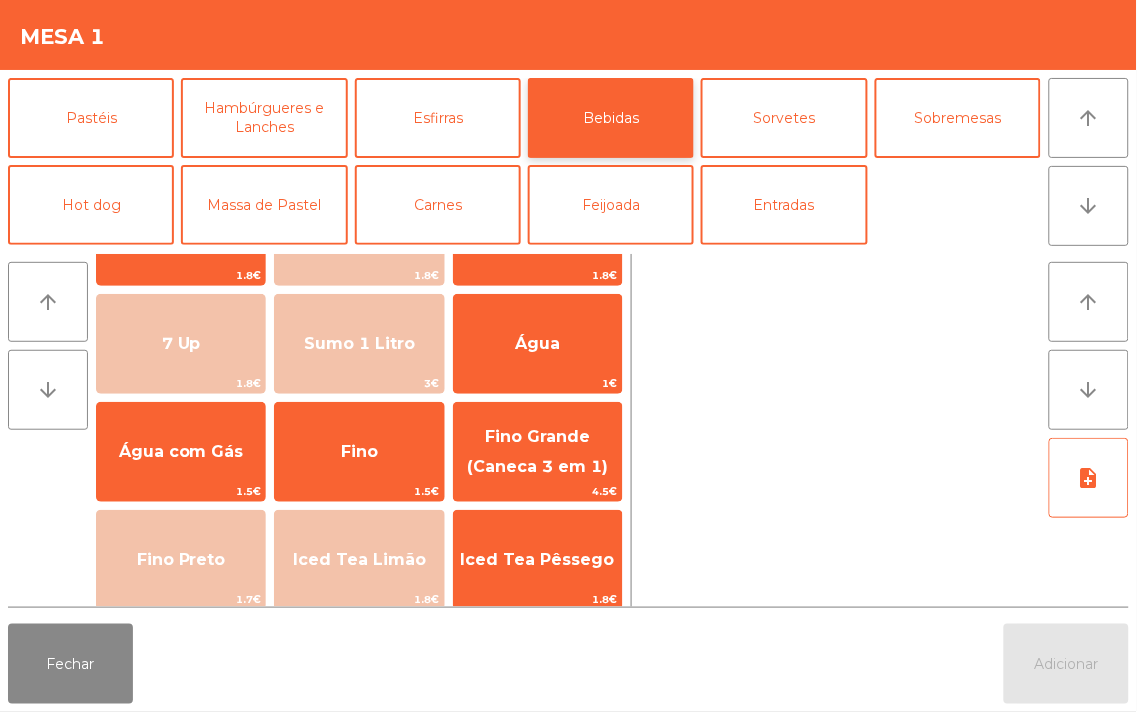 scroll, scrollTop: 65, scrollLeft: 0, axis: vertical 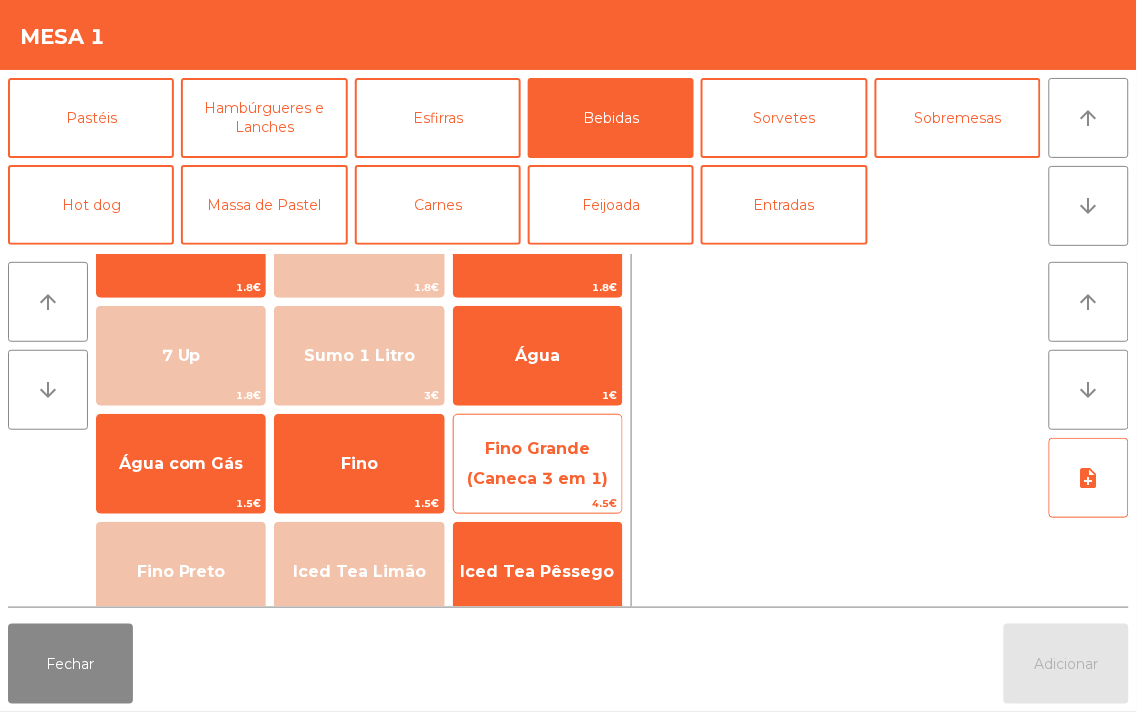 click on "Fino Grande (Caneca 3 em 1)" 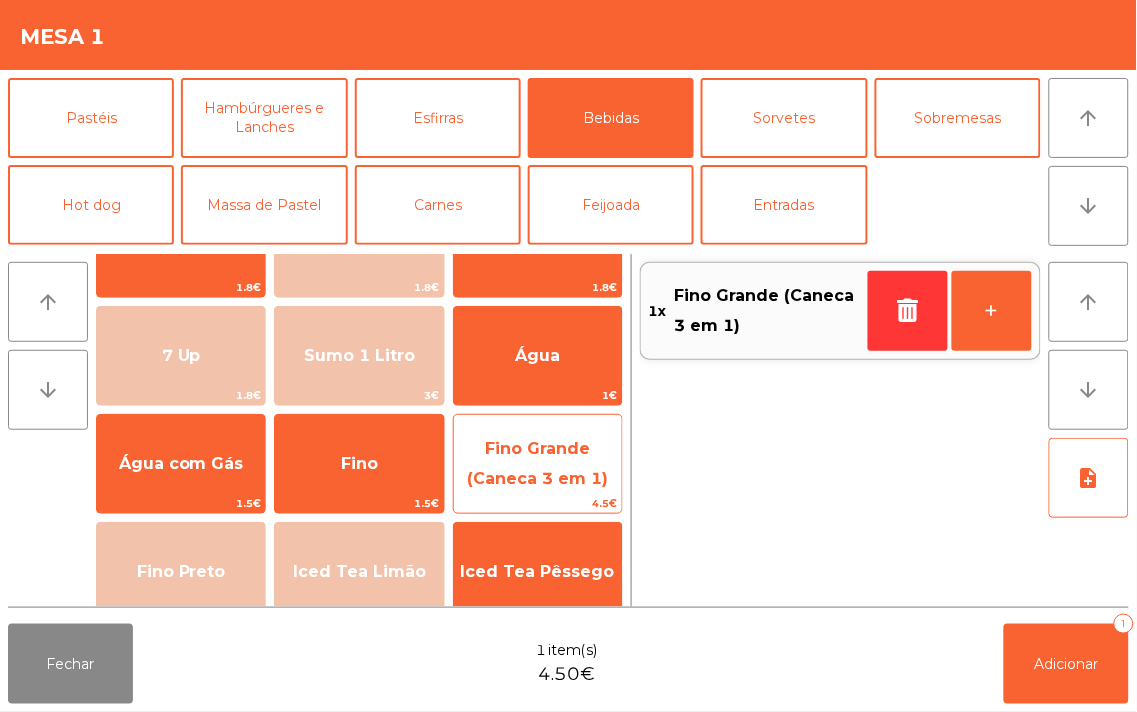 click on "Fino Grande (Caneca 3 em 1)" 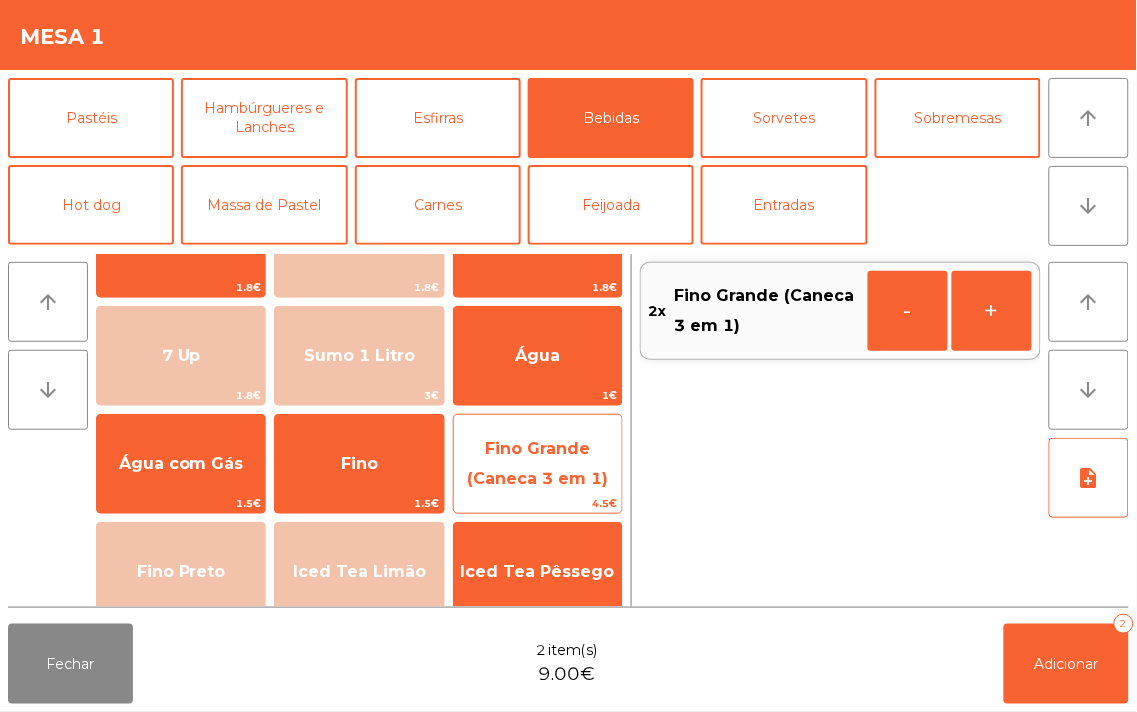click on "Fino Grande (Caneca 3 em 1)" 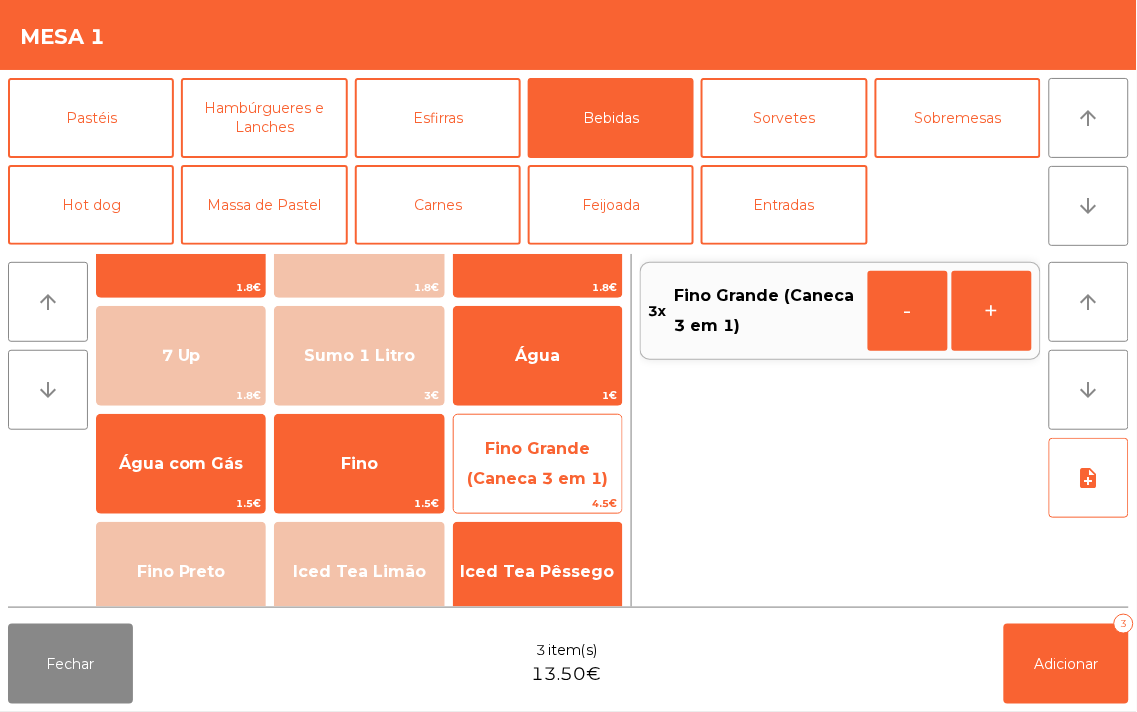 click on "Fino Grande (Caneca 3 em 1)" 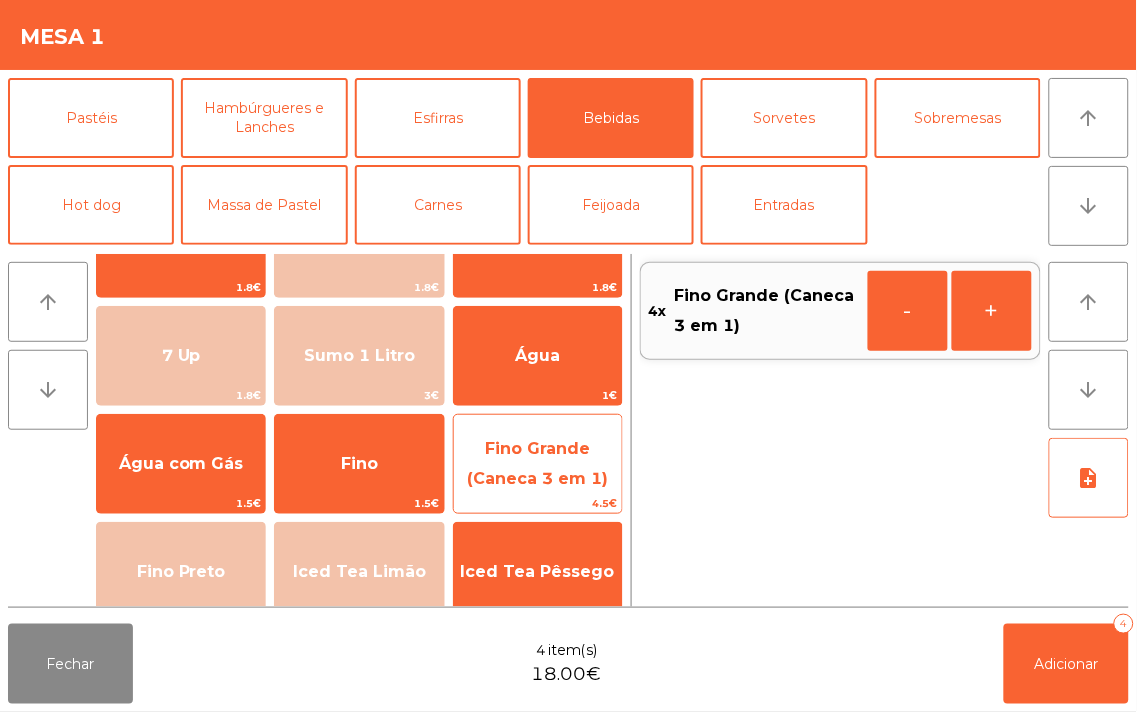 click on "Fino Grande (Caneca 3 em 1)" 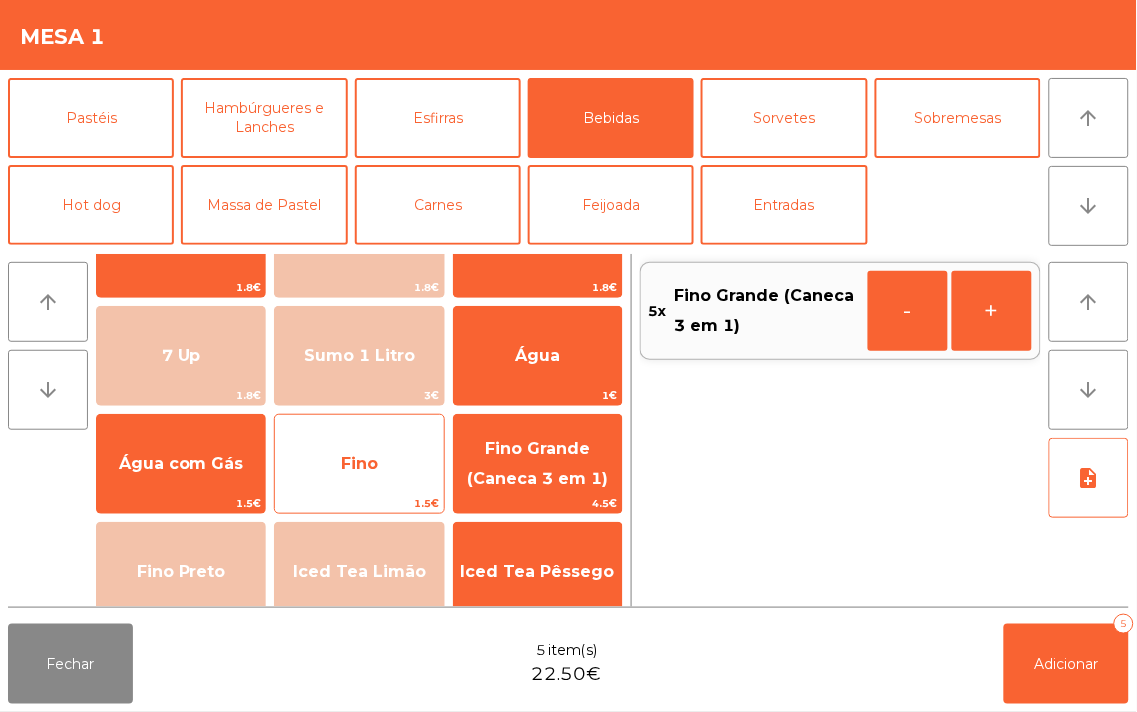 click on "Fino" 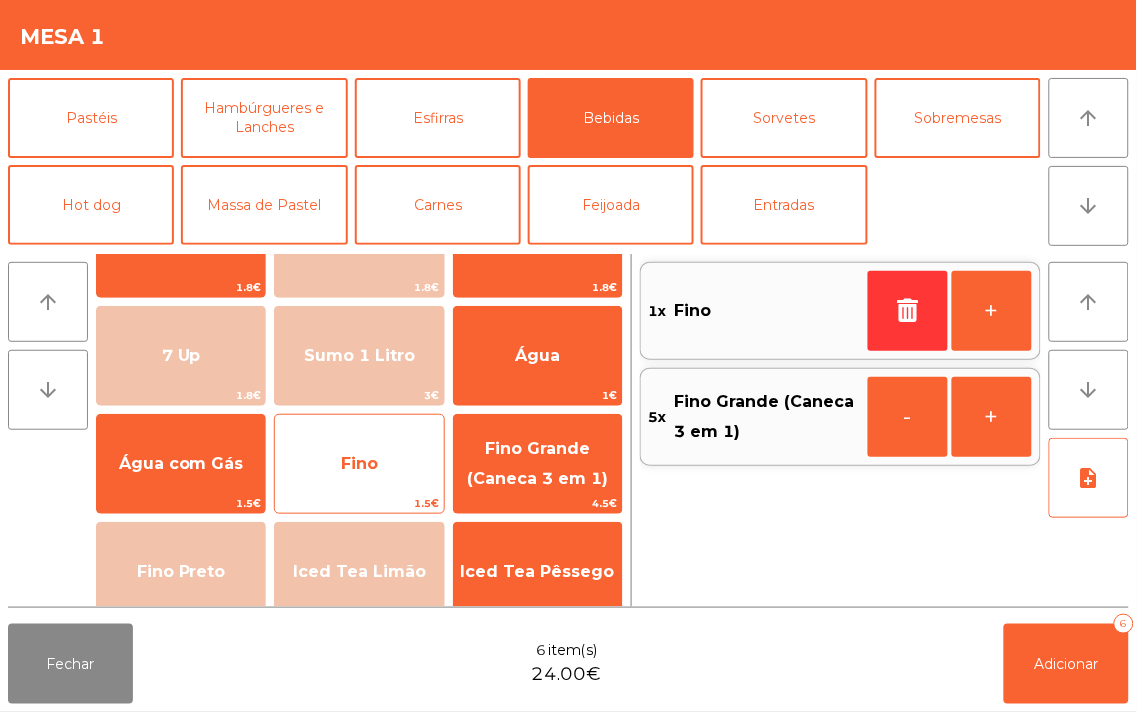 click on "Fino" 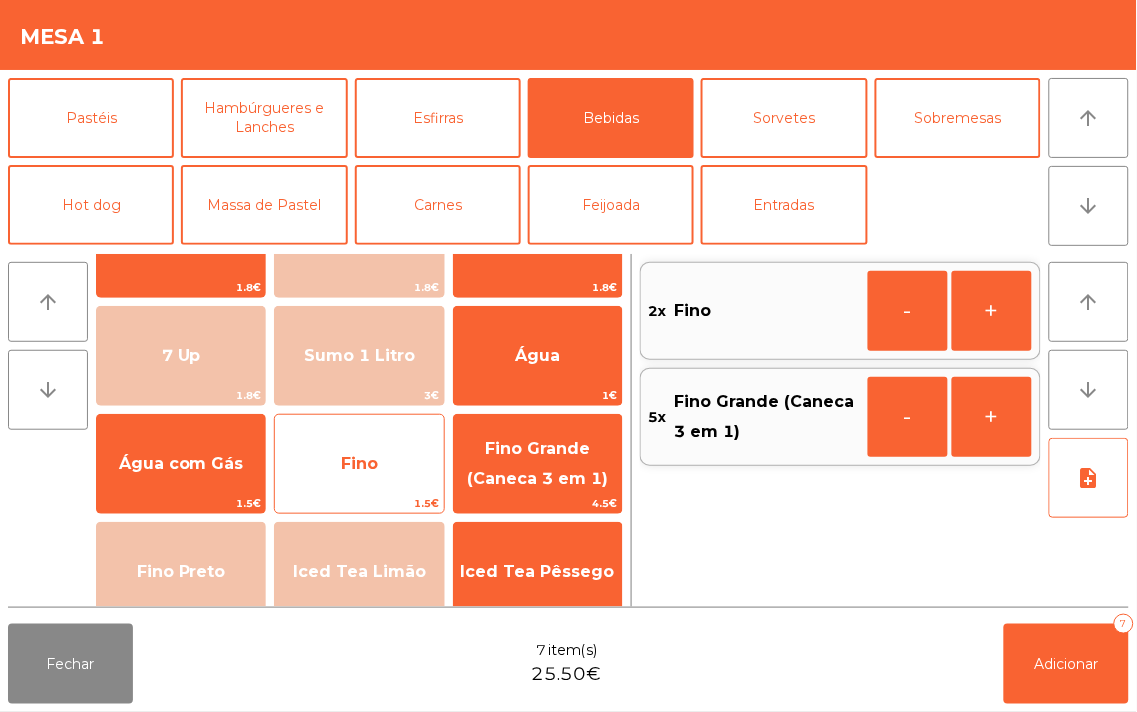 click on "Fino" 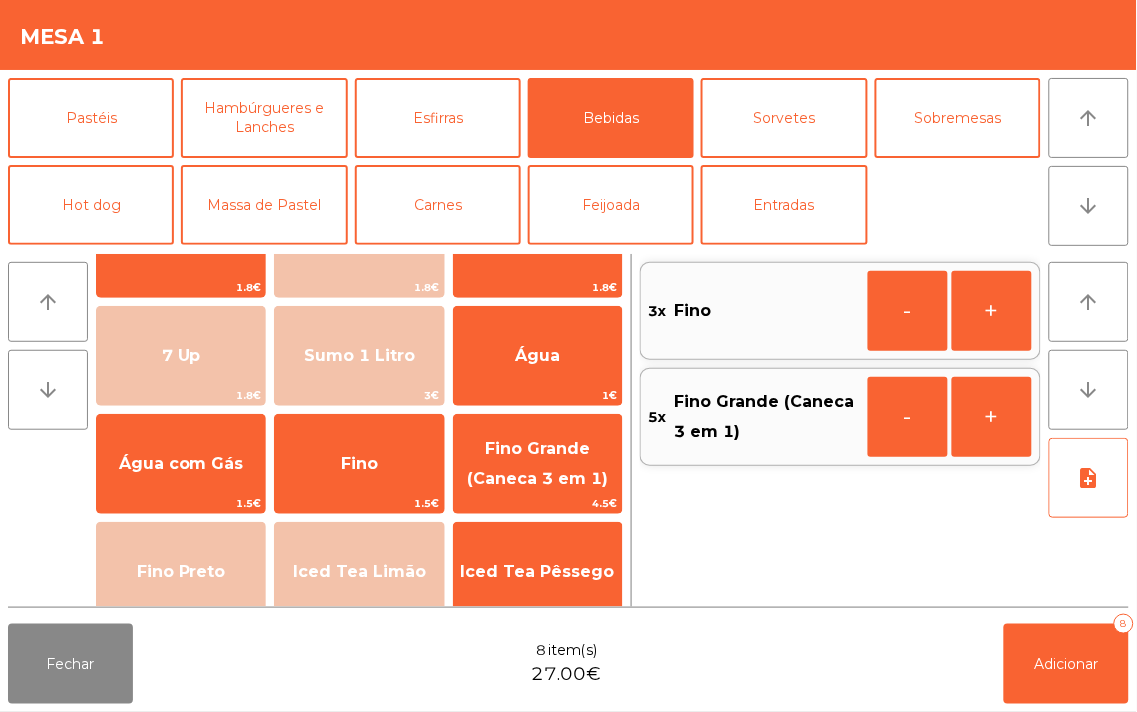 click on "3x    Fino   -   +   5x    Fino Grande (Caneca 3 em 1)   -   +" 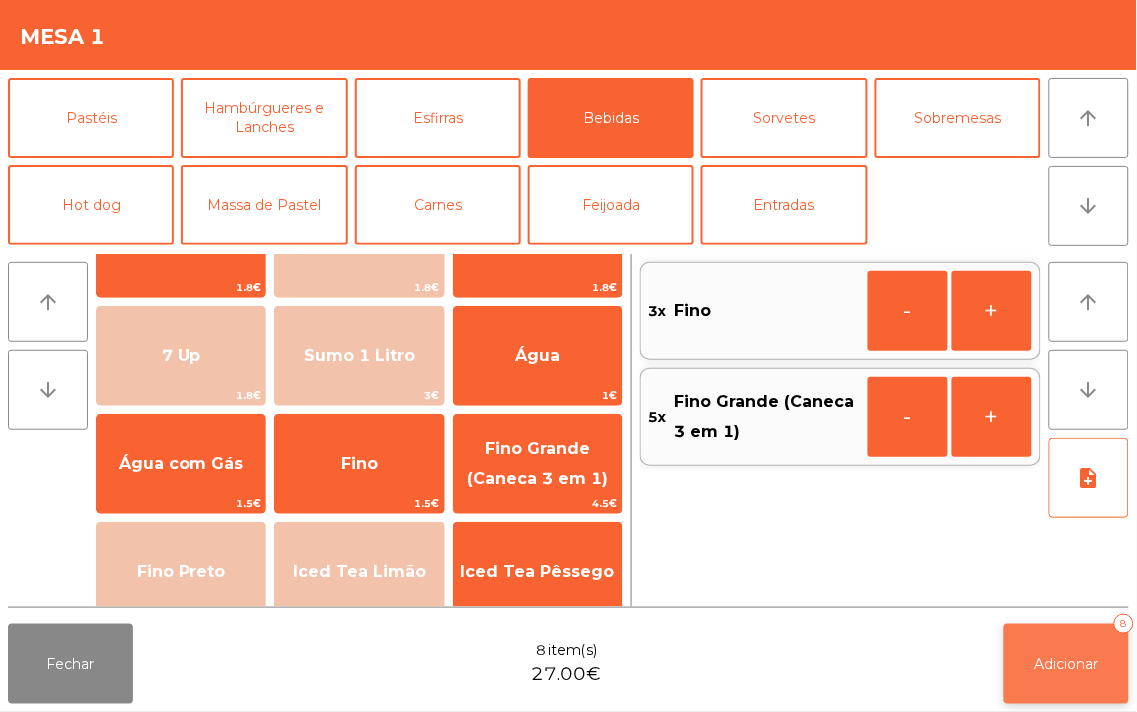 click on "Adicionar" 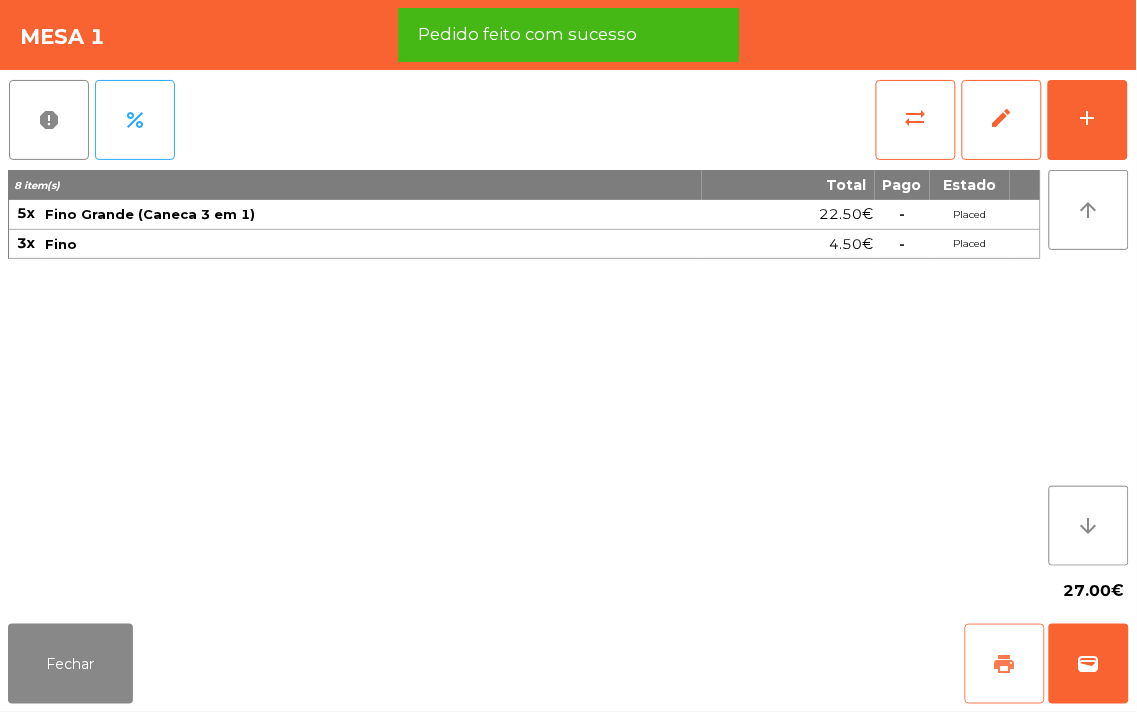click on "print" 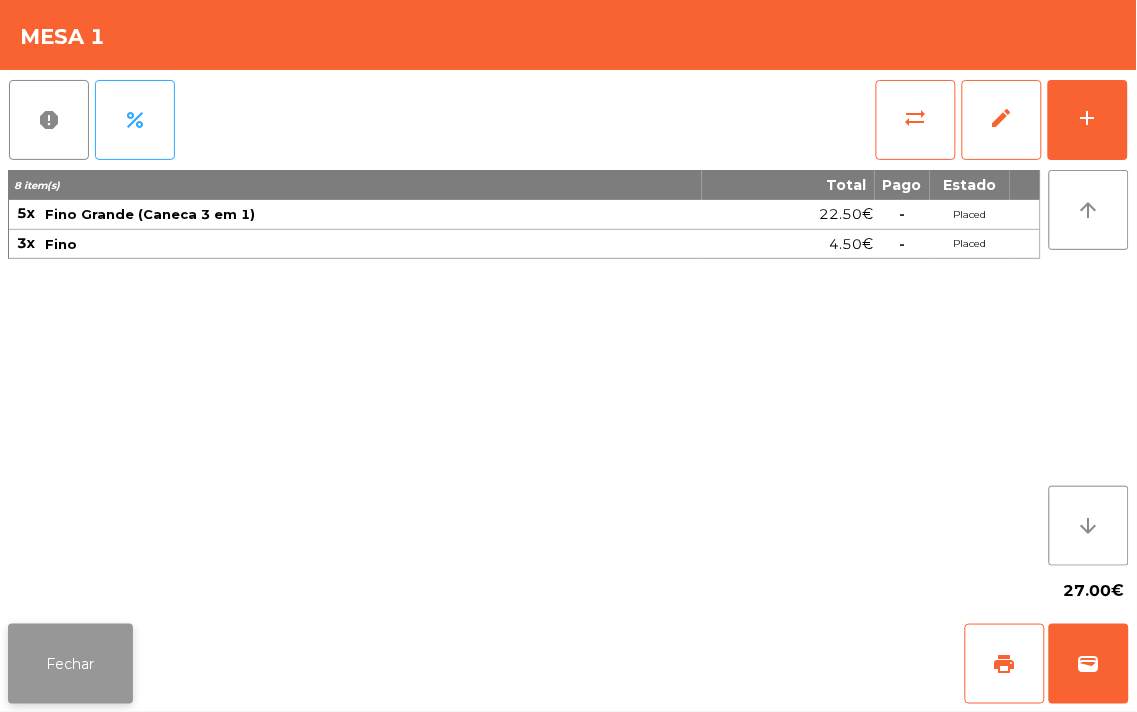 click on "Fechar" 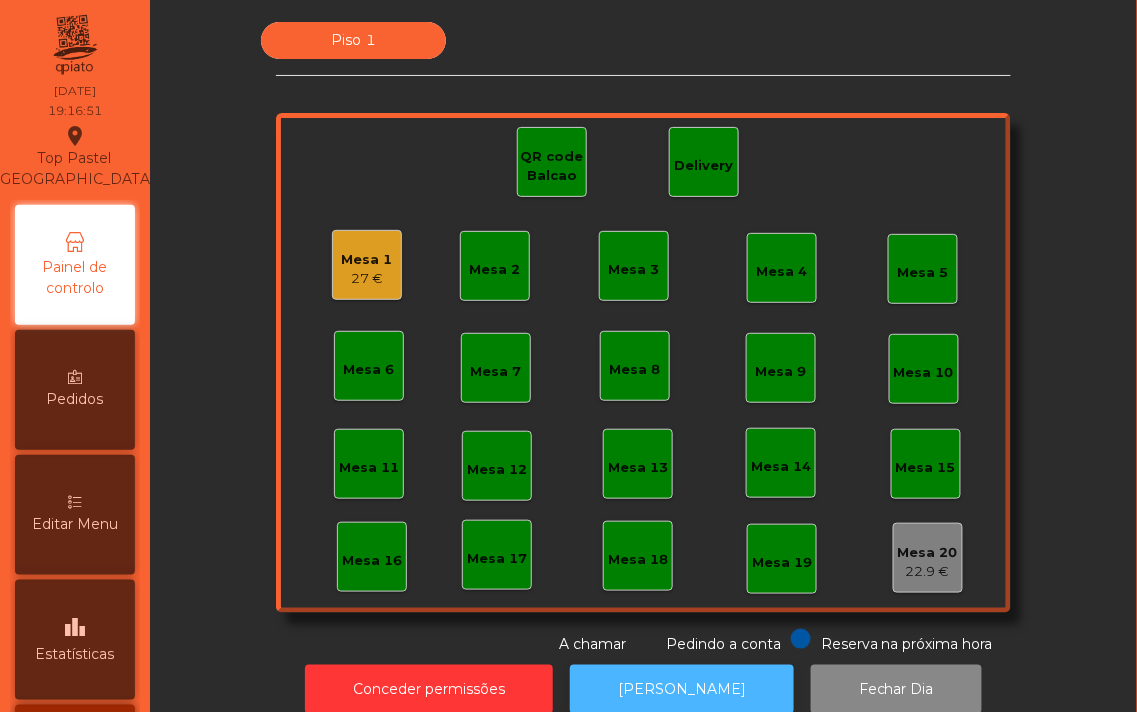 click on "[PERSON_NAME]" 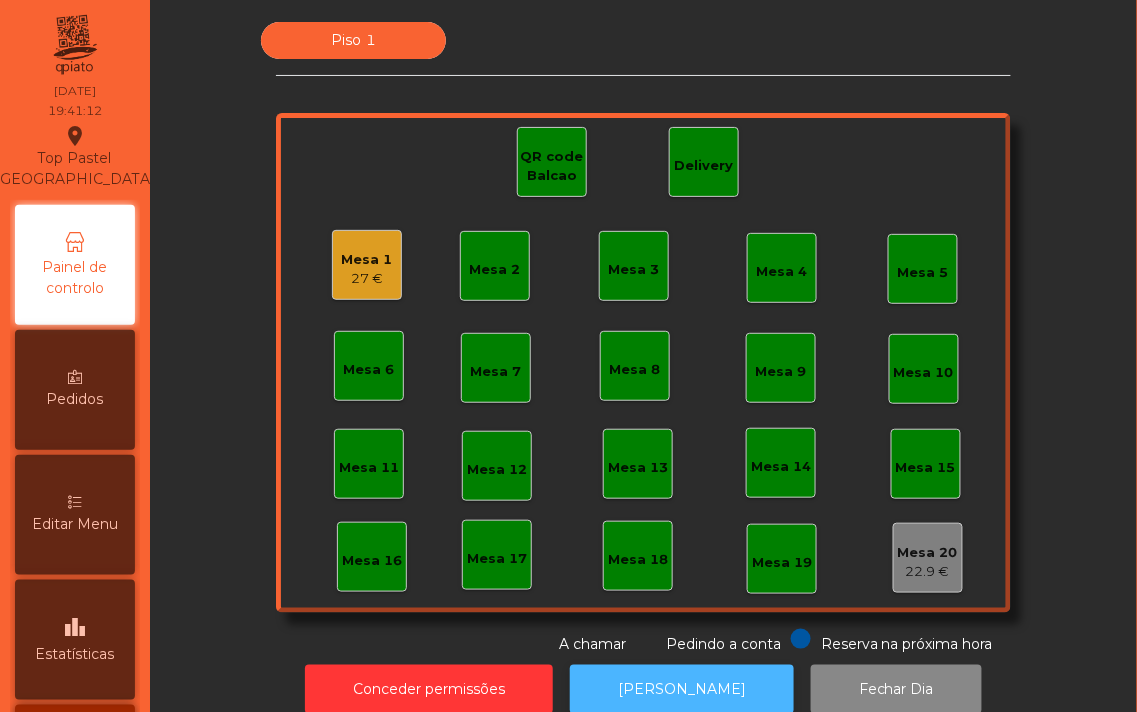 click on "[PERSON_NAME]" 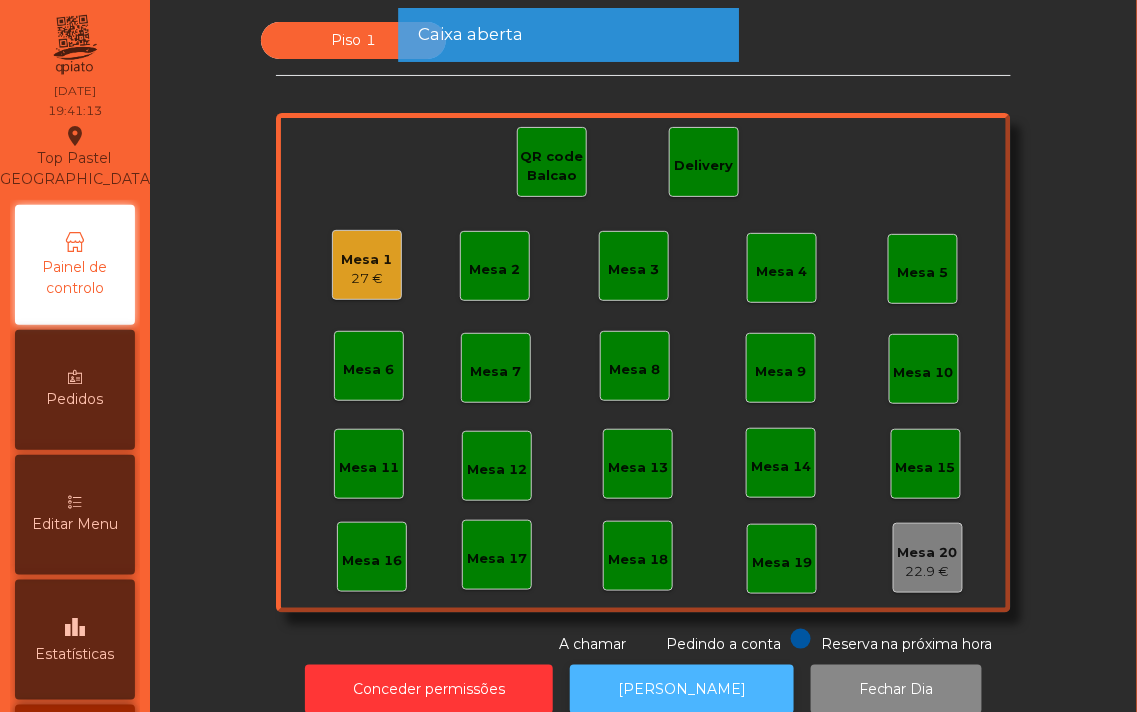 click on "[PERSON_NAME]" 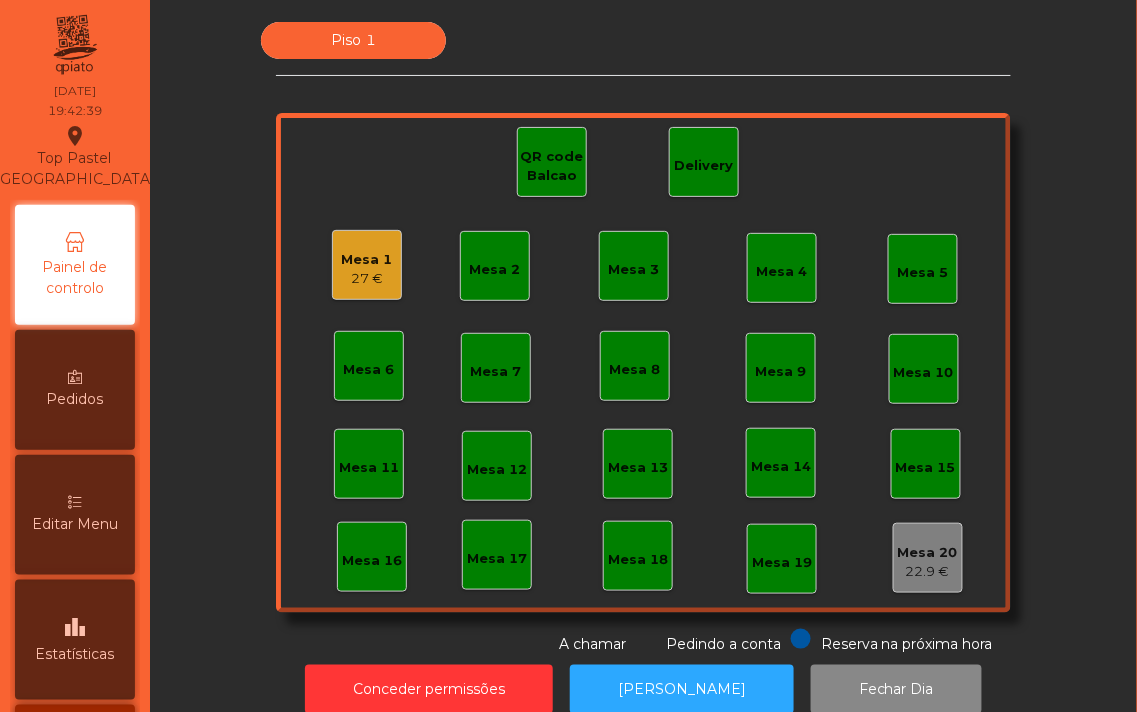 click on "Mesa 19" 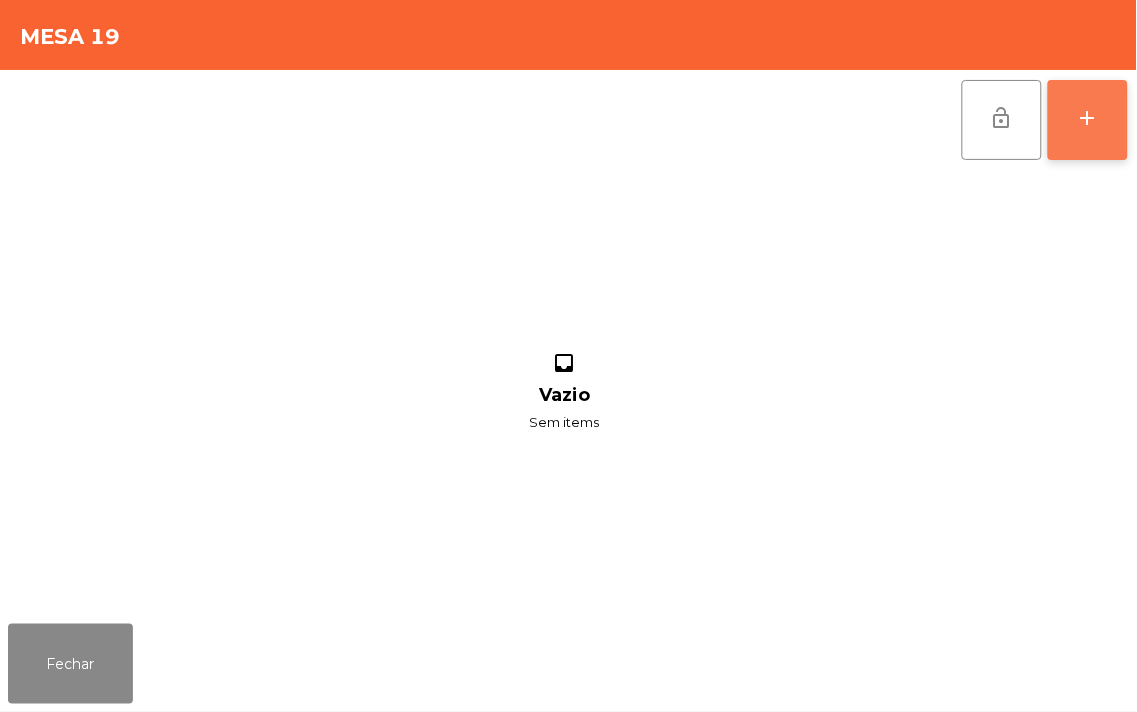 click on "add" 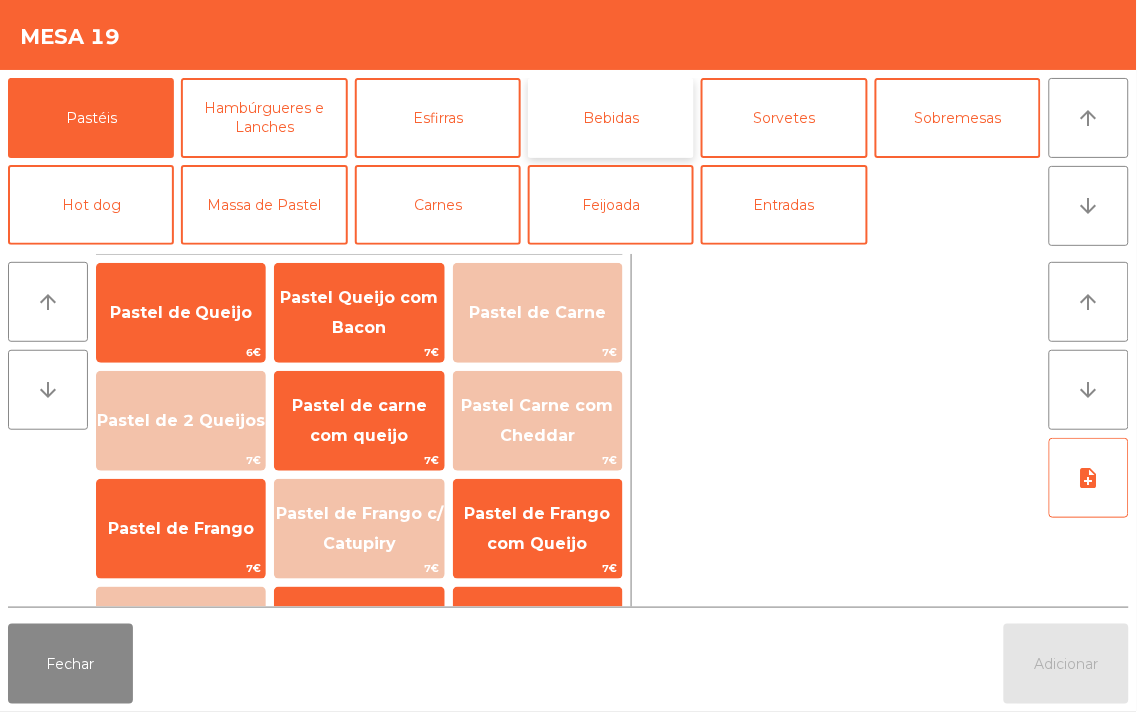 click on "Bebidas" 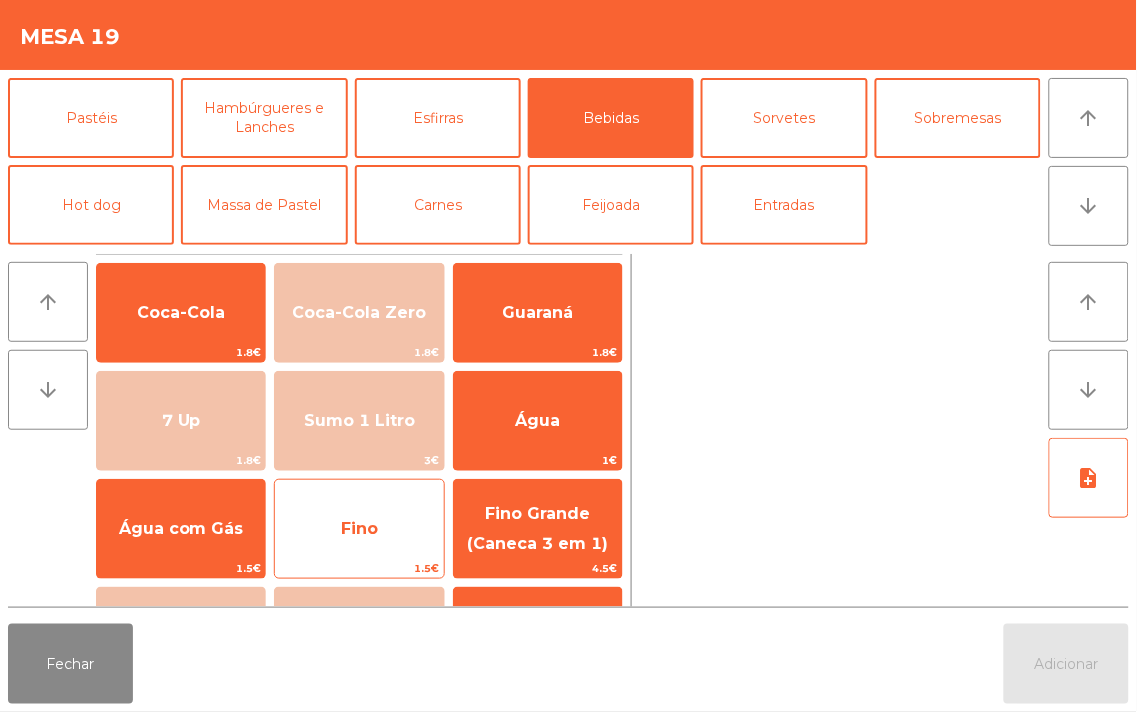 click on "Fino" 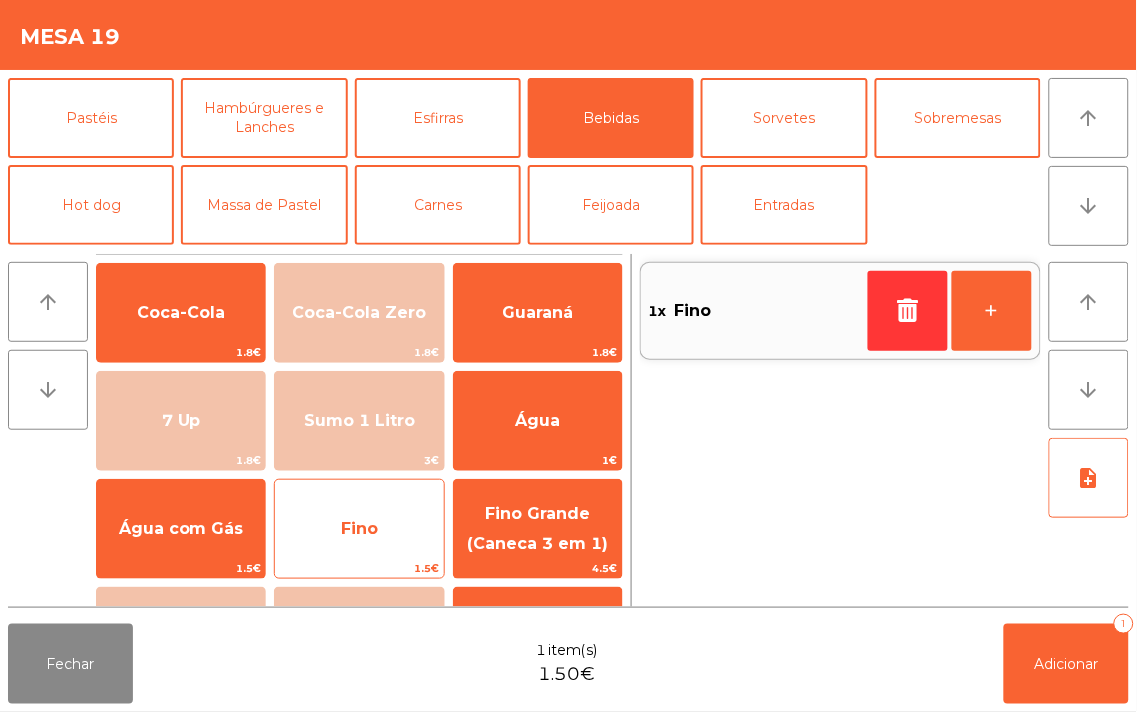 click on "Fino" 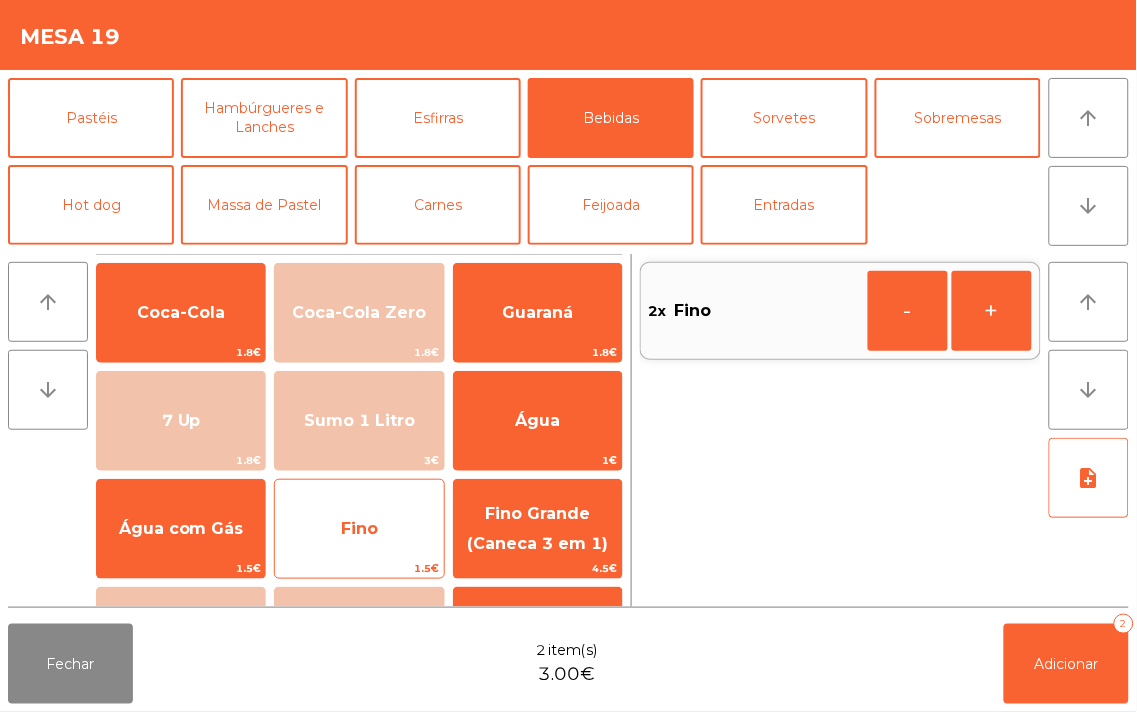 click on "Fino" 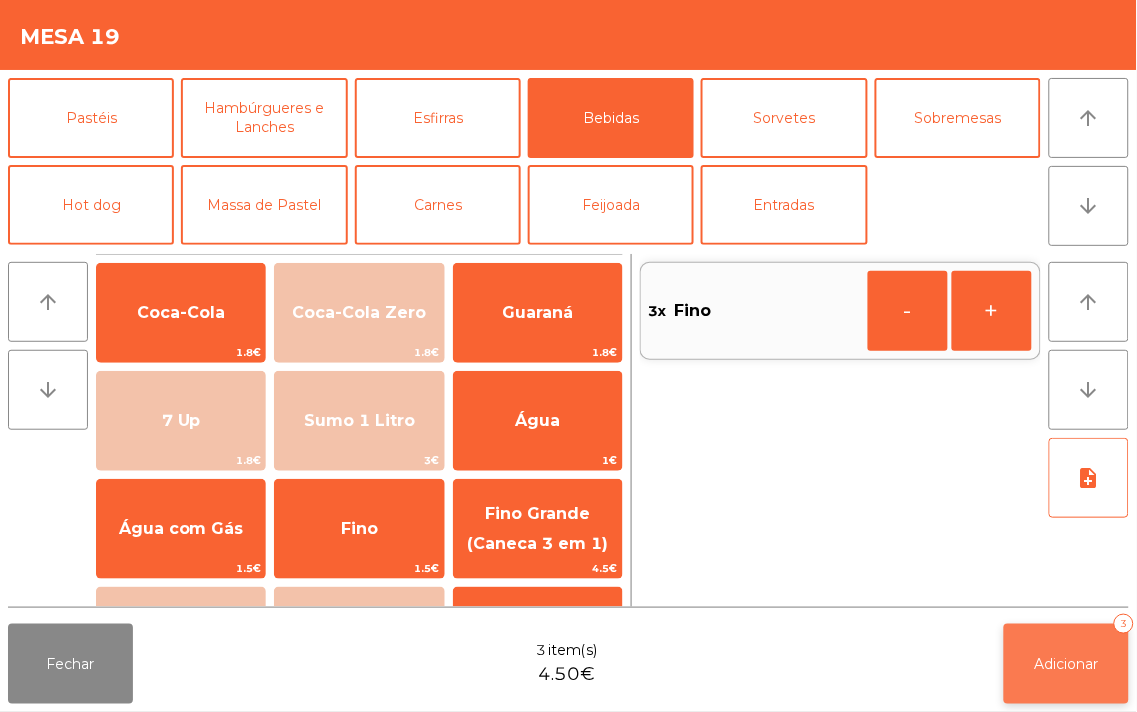 click on "Adicionar   3" 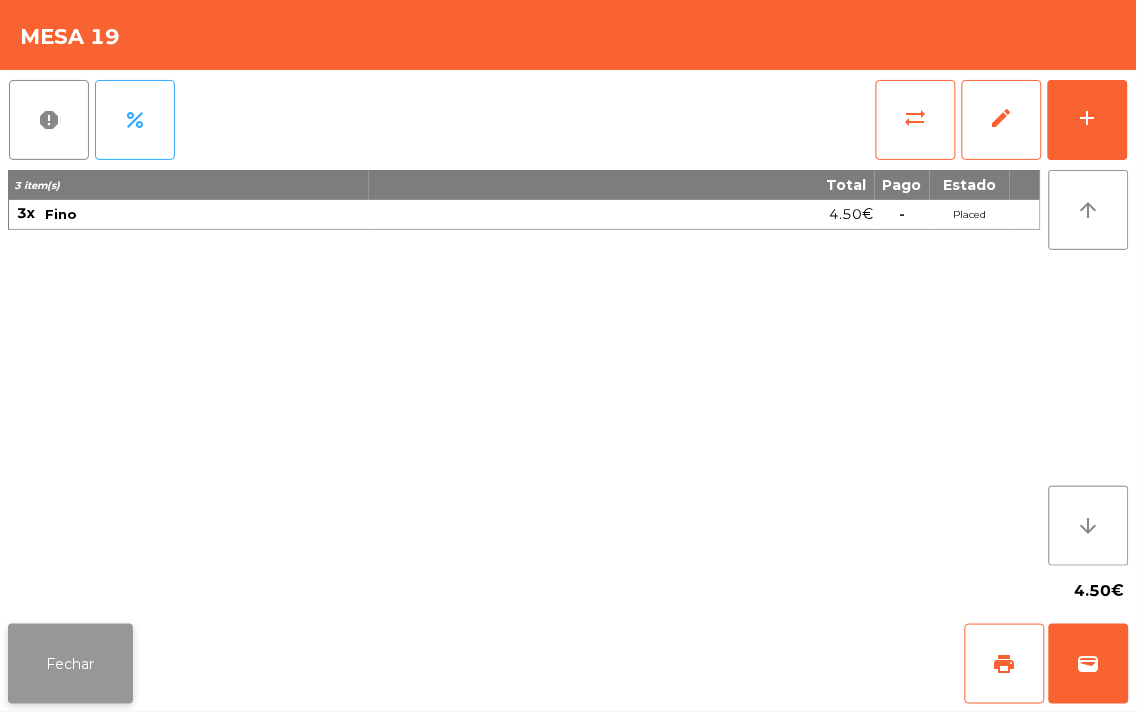 click on "Fechar" 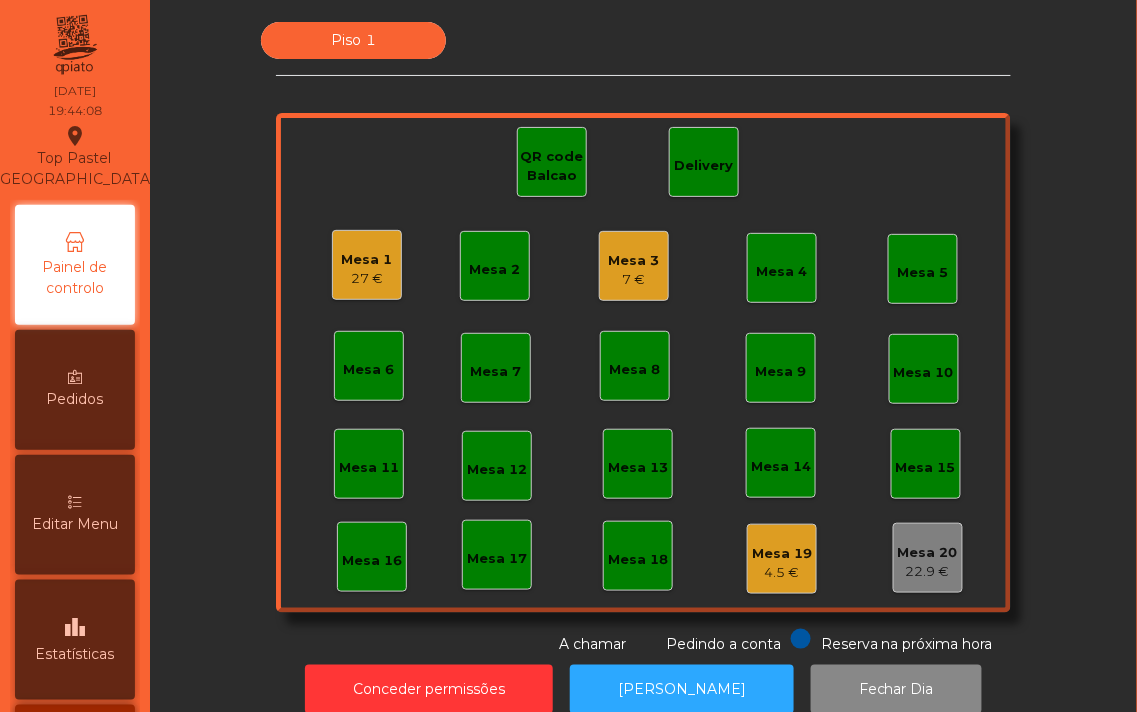click on "27 €" 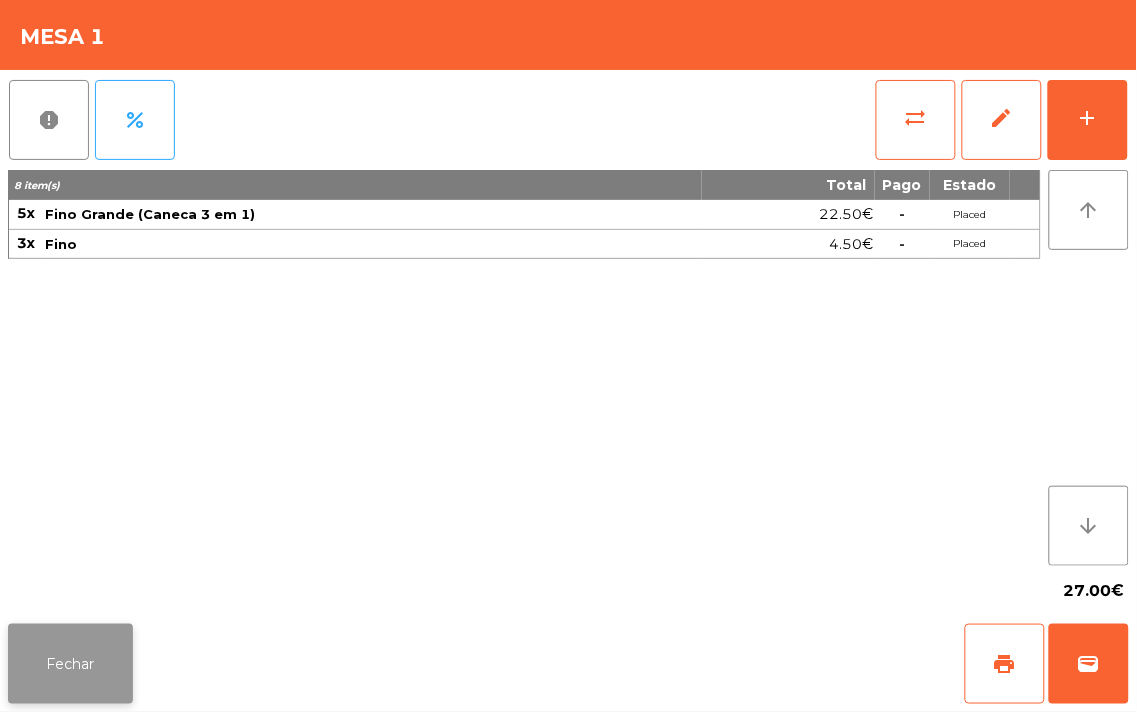 click on "Fechar" 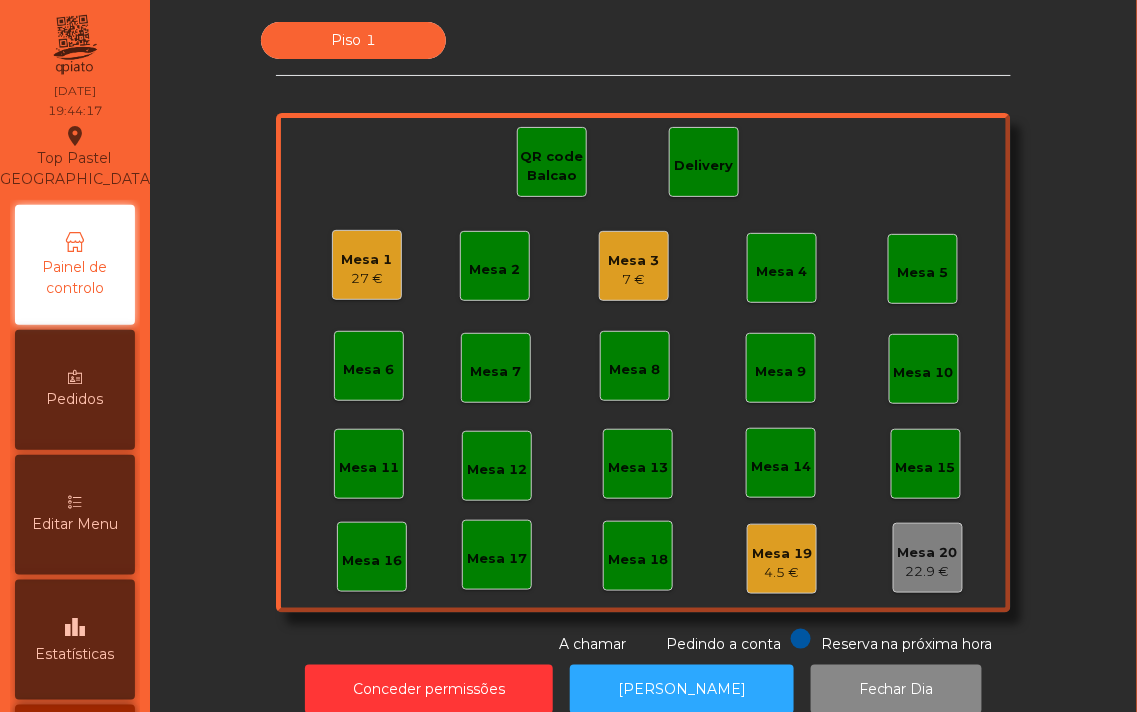 click on "Mesa 1" 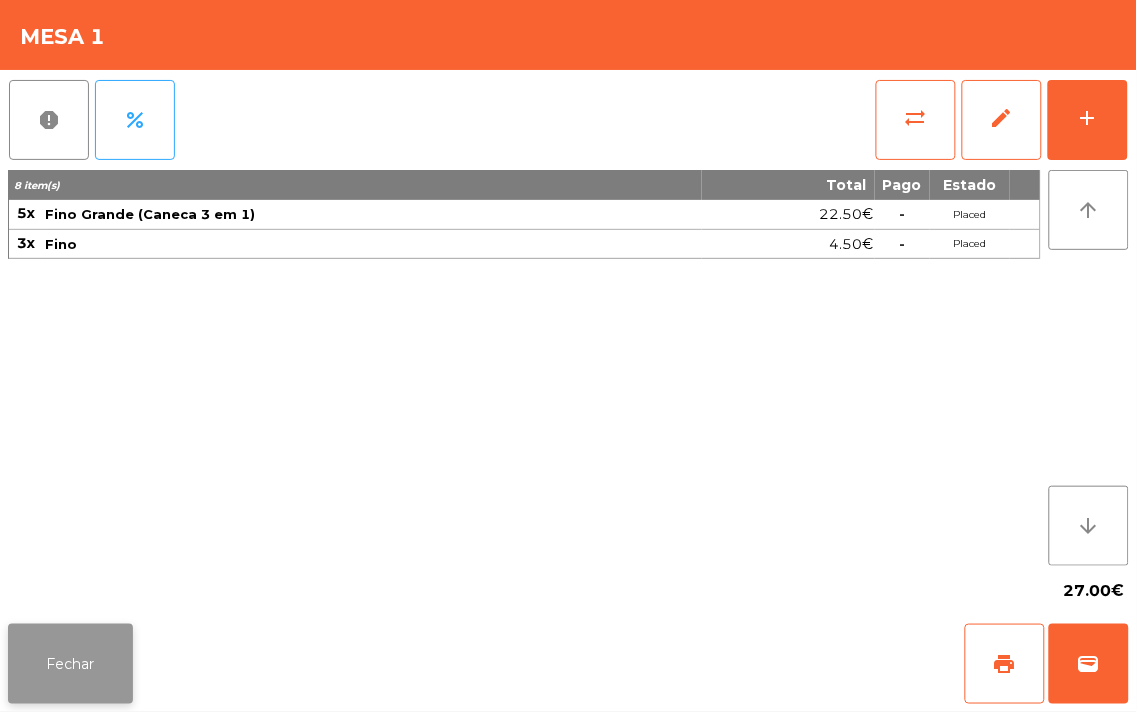 click on "Fechar" 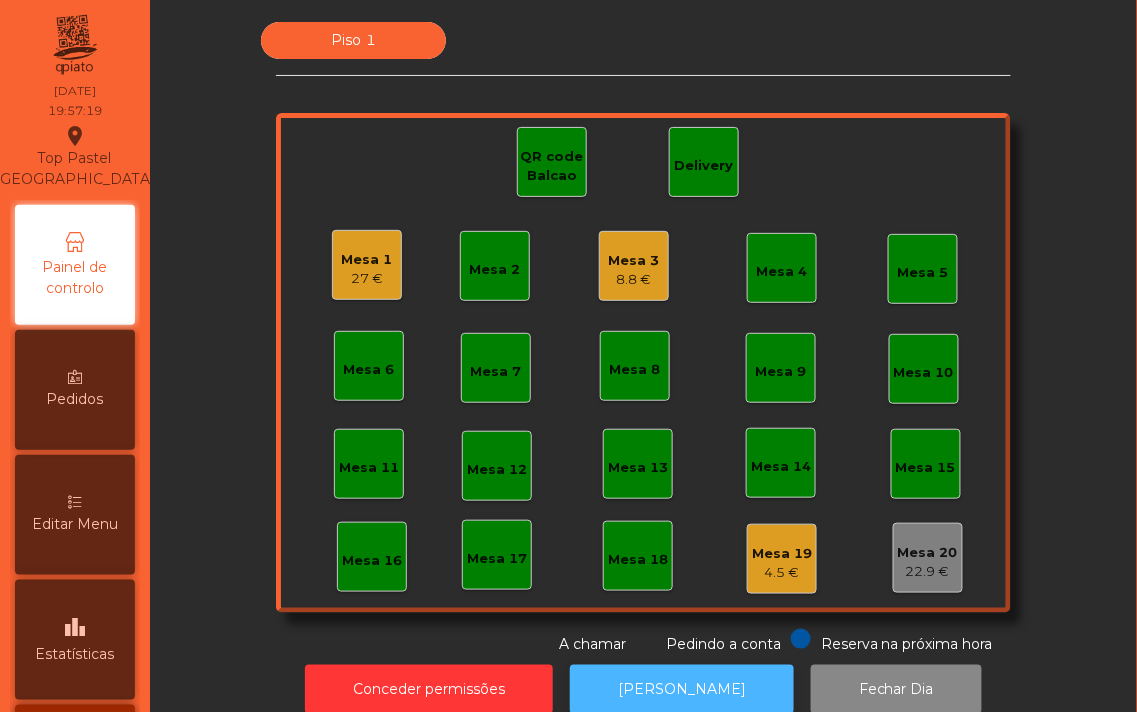 click on "[PERSON_NAME]" 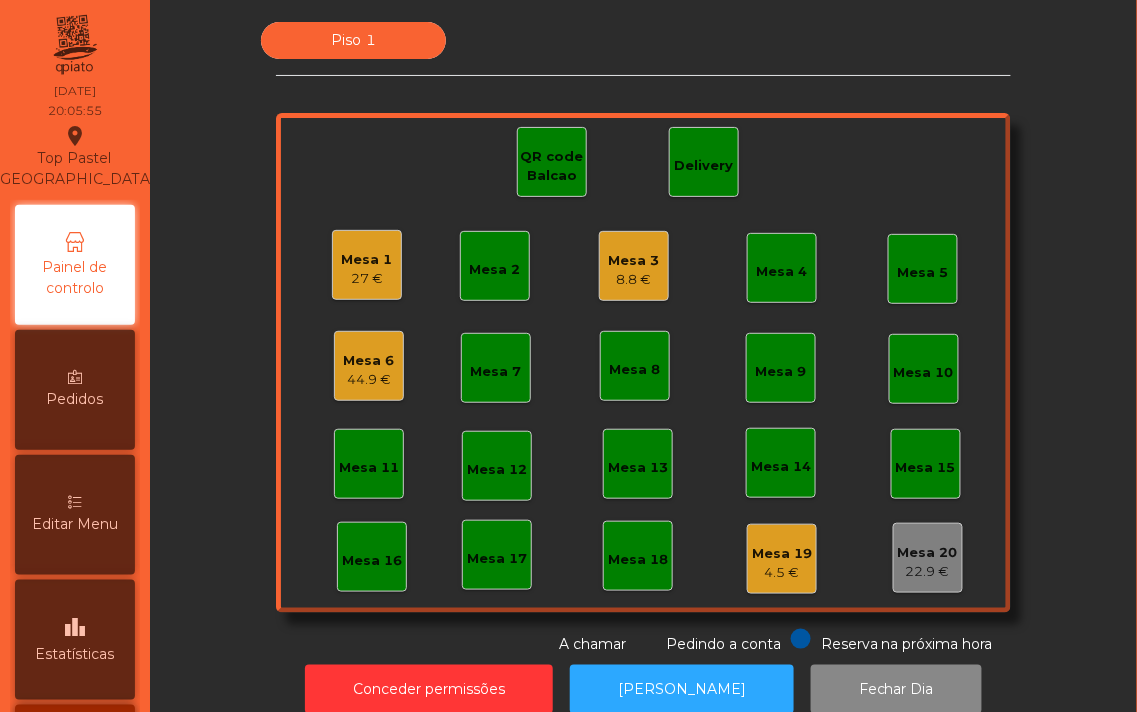 click on "Mesa 4" 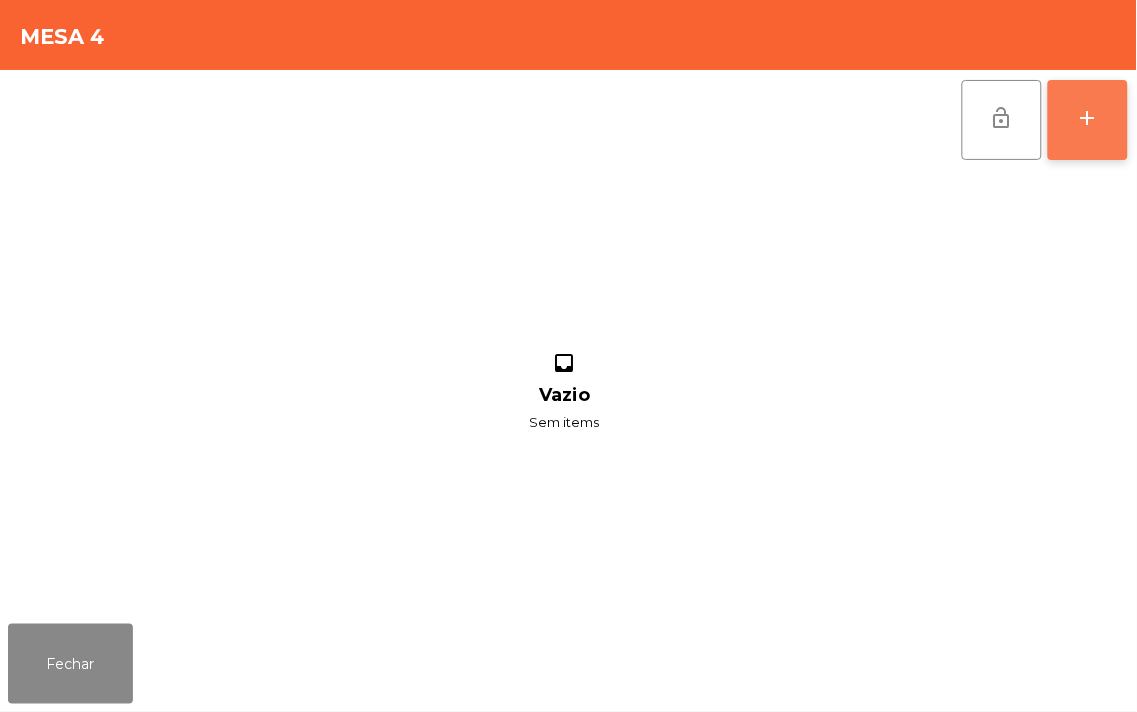 click on "add" 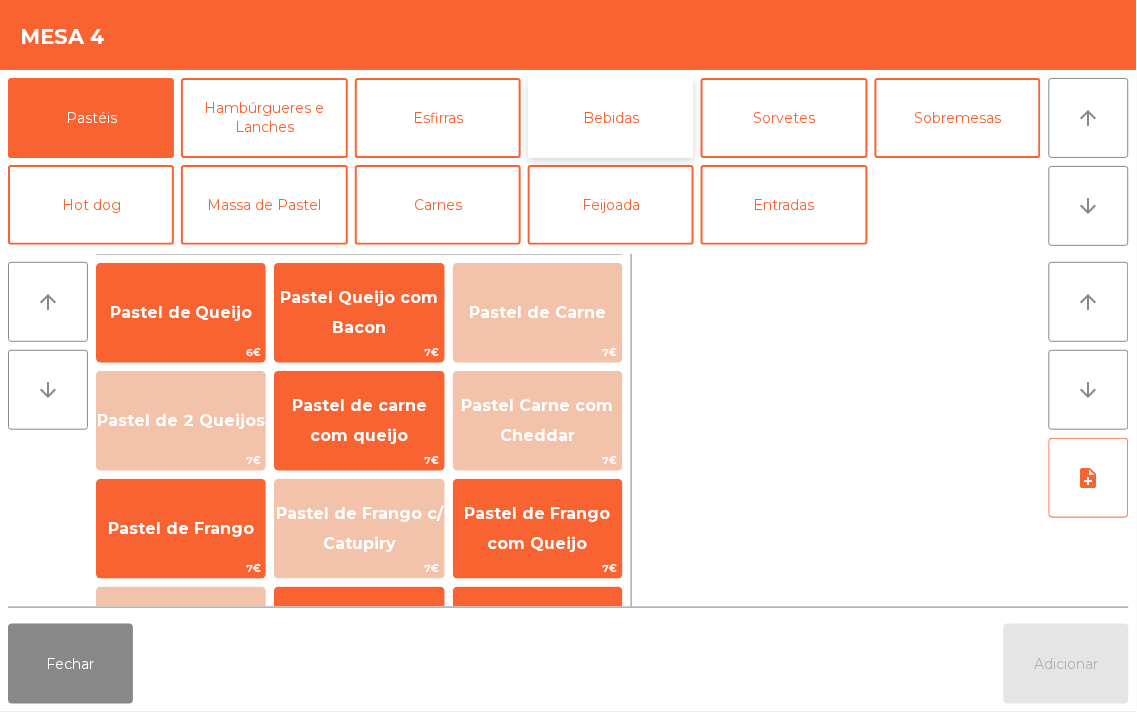 click on "Bebidas" 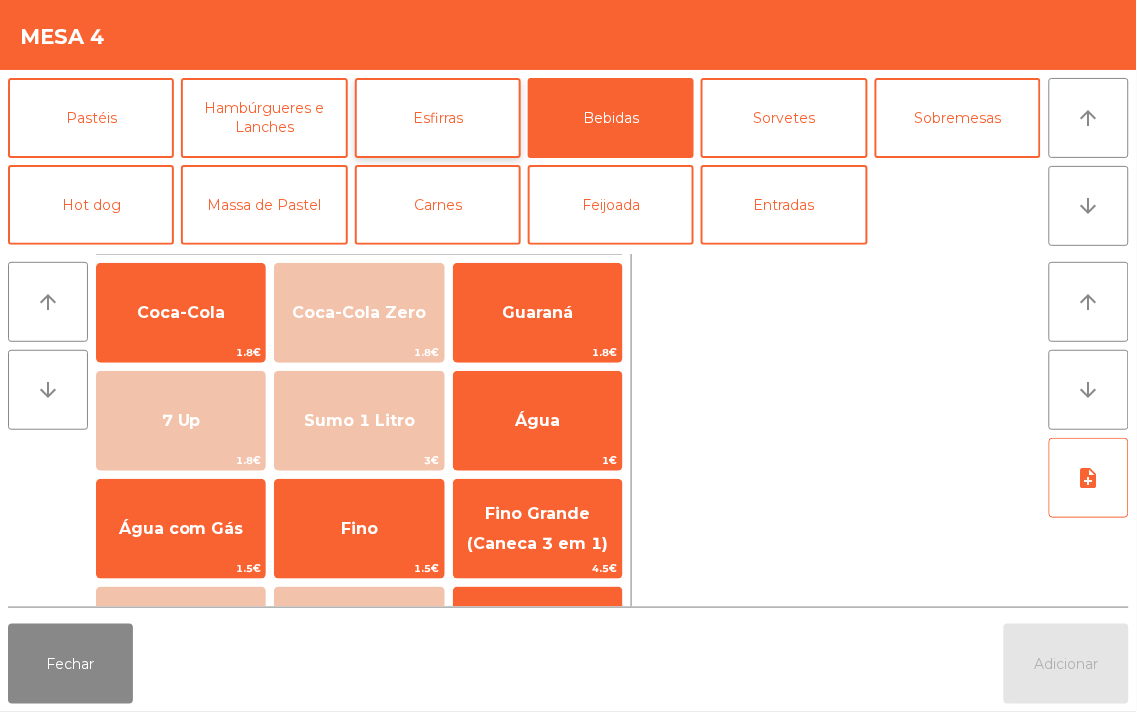 click on "Esfirras" 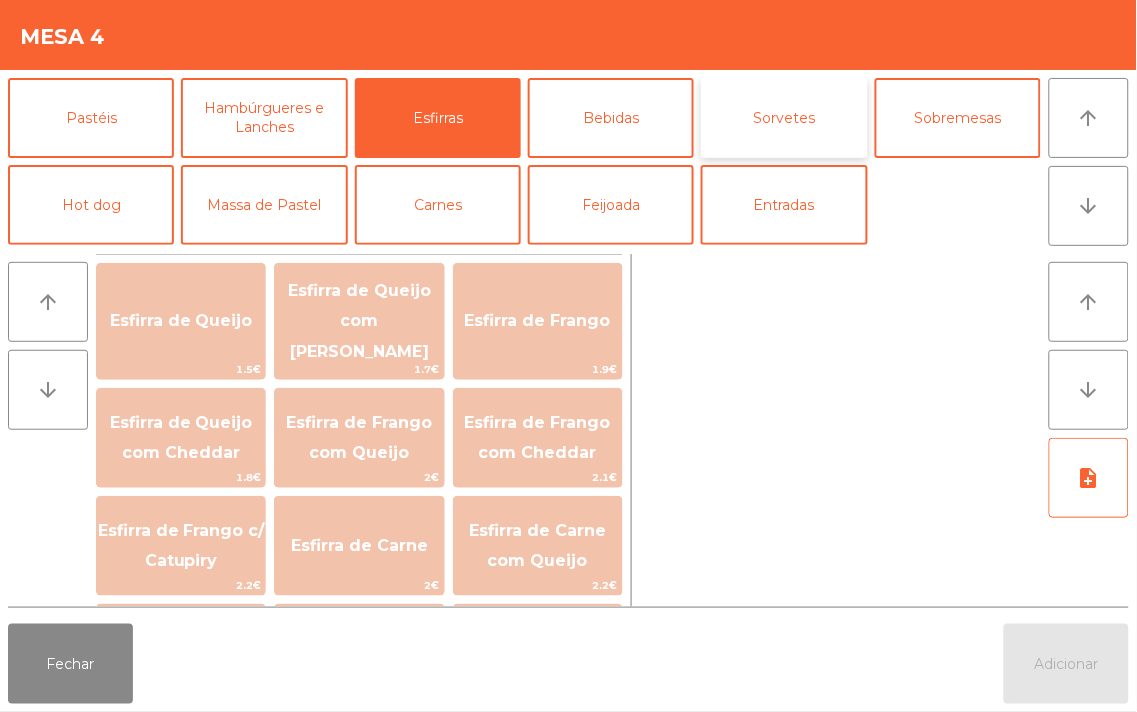 click on "Sorvetes" 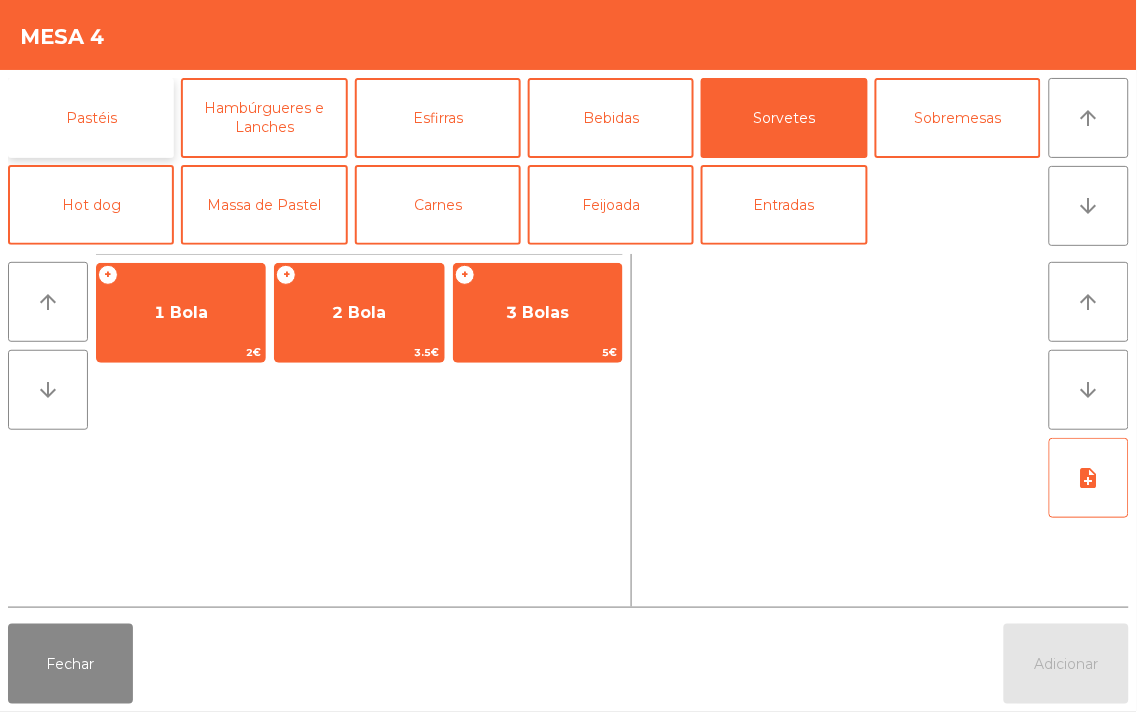 click on "Pastéis" 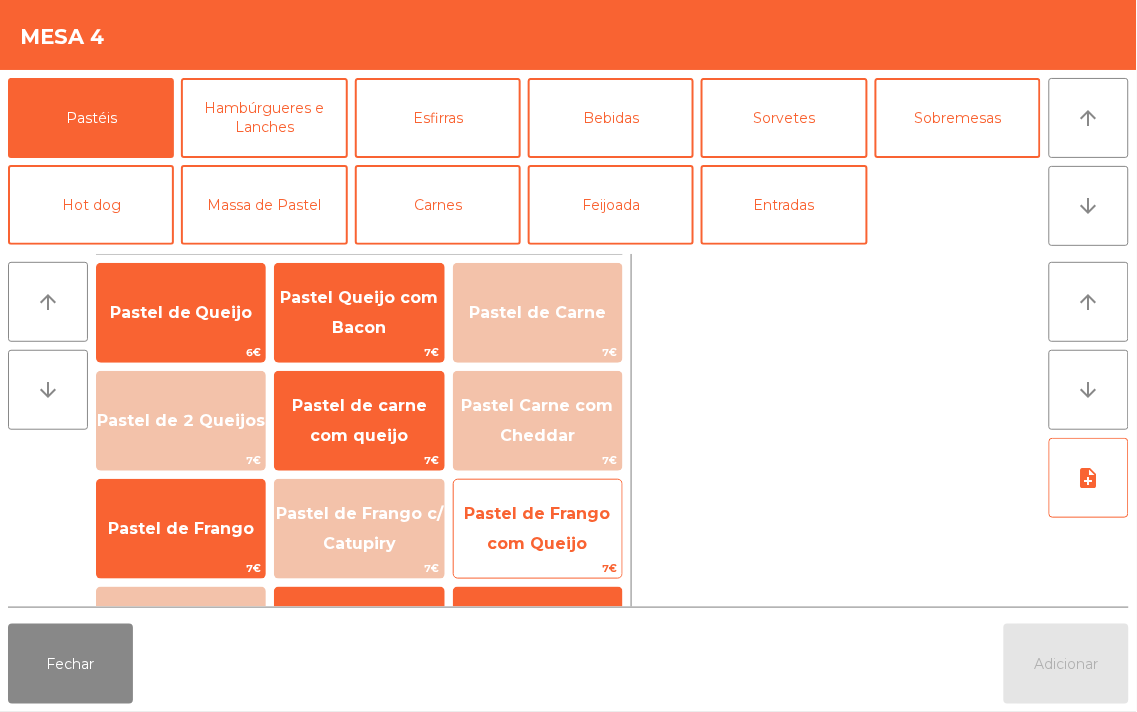 click on "Pastel de Frango com Queijo" 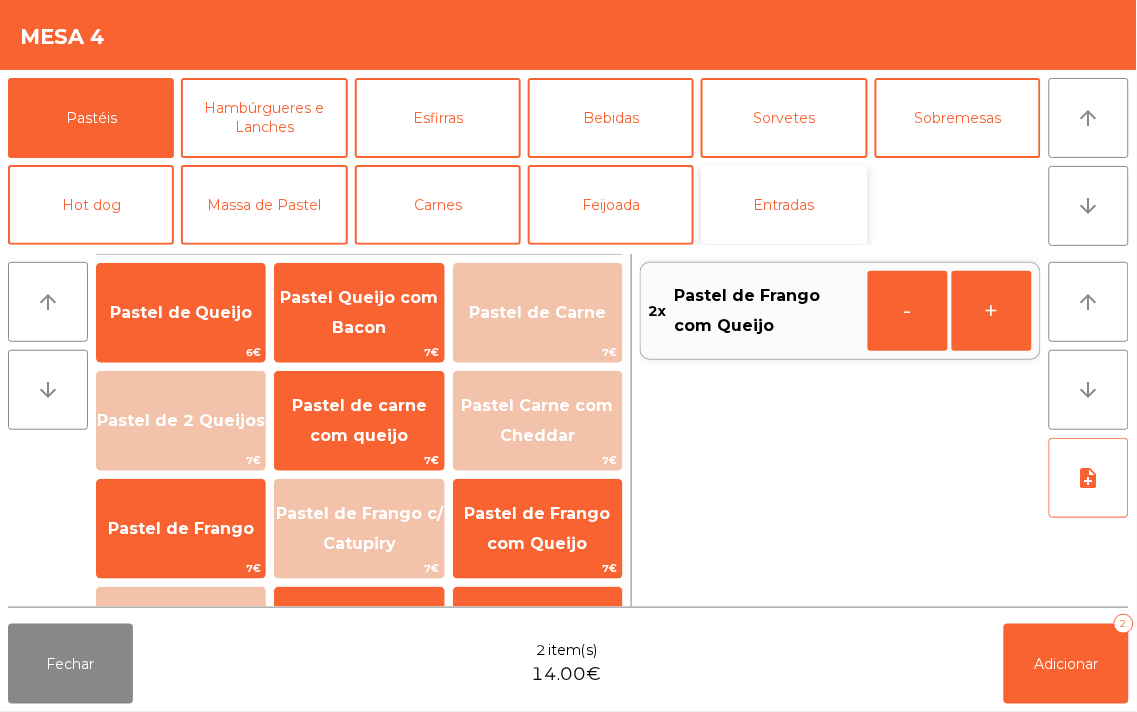 click on "Entradas" 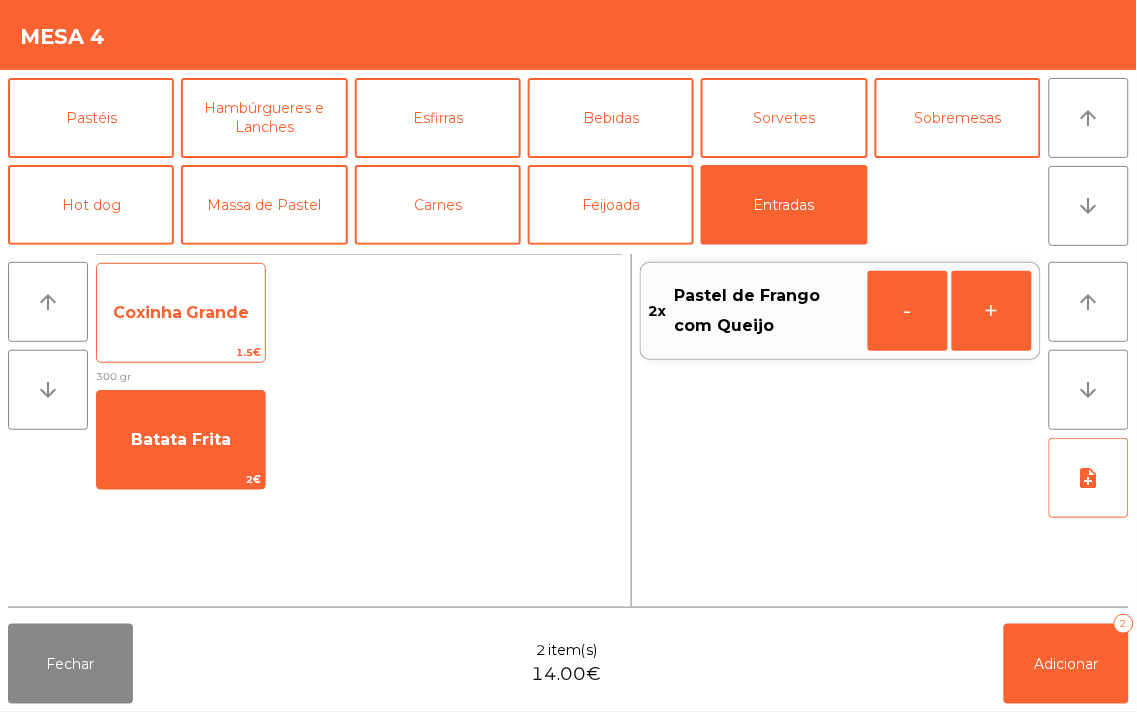 click on "Coxinha Grande" 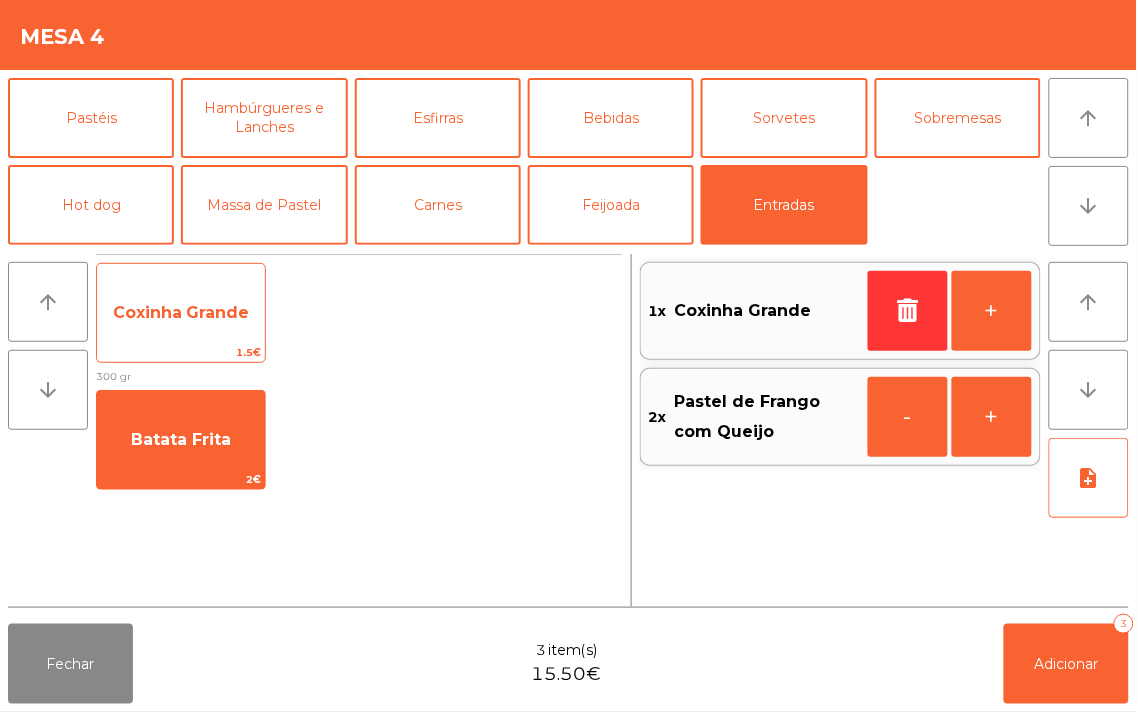 click on "Coxinha Grande" 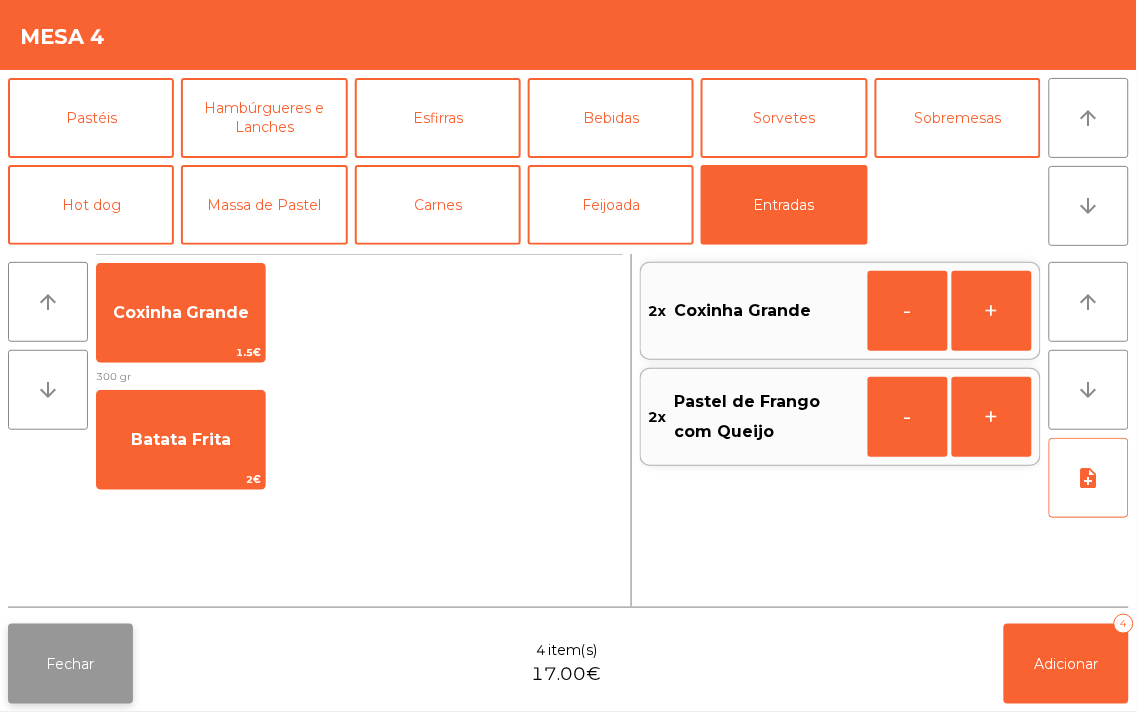 click on "Fechar" 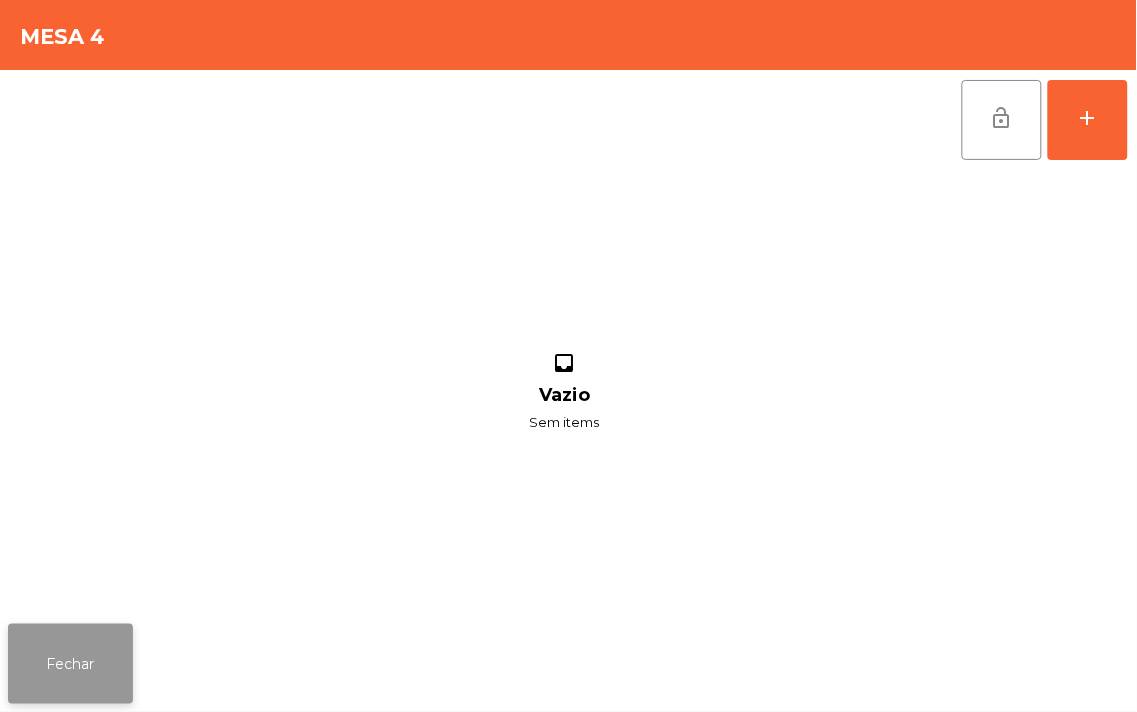 click on "Fechar" 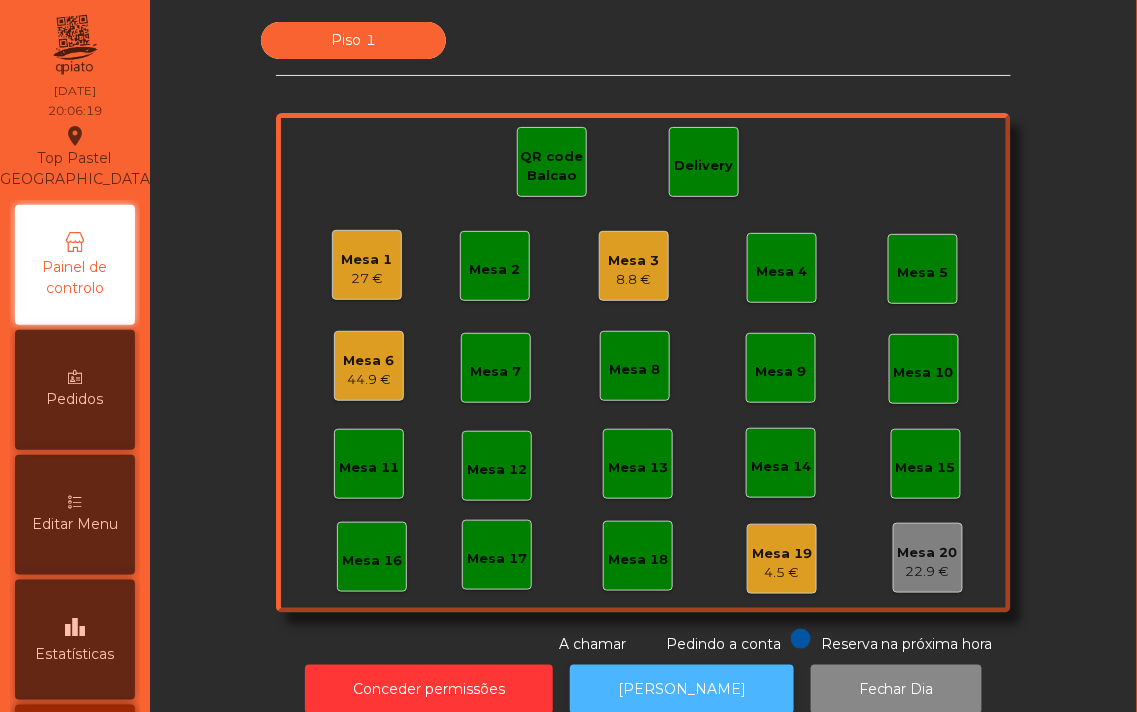 click on "[PERSON_NAME]" 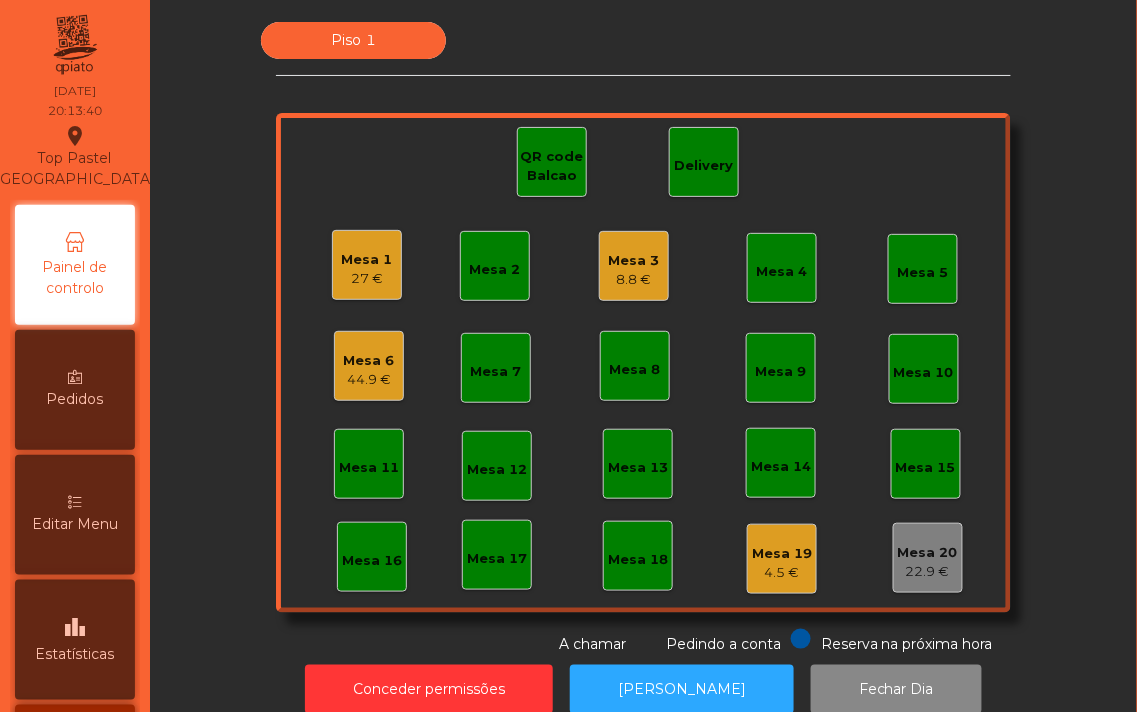 click on "Mesa 3" 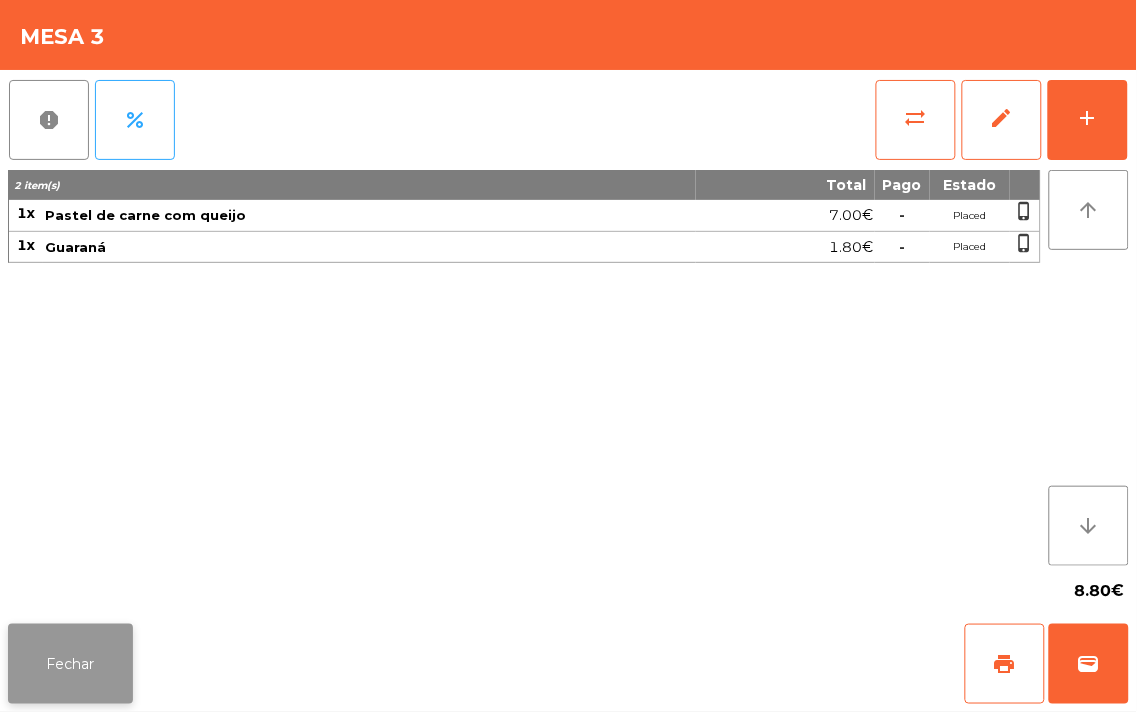 click on "Fechar" 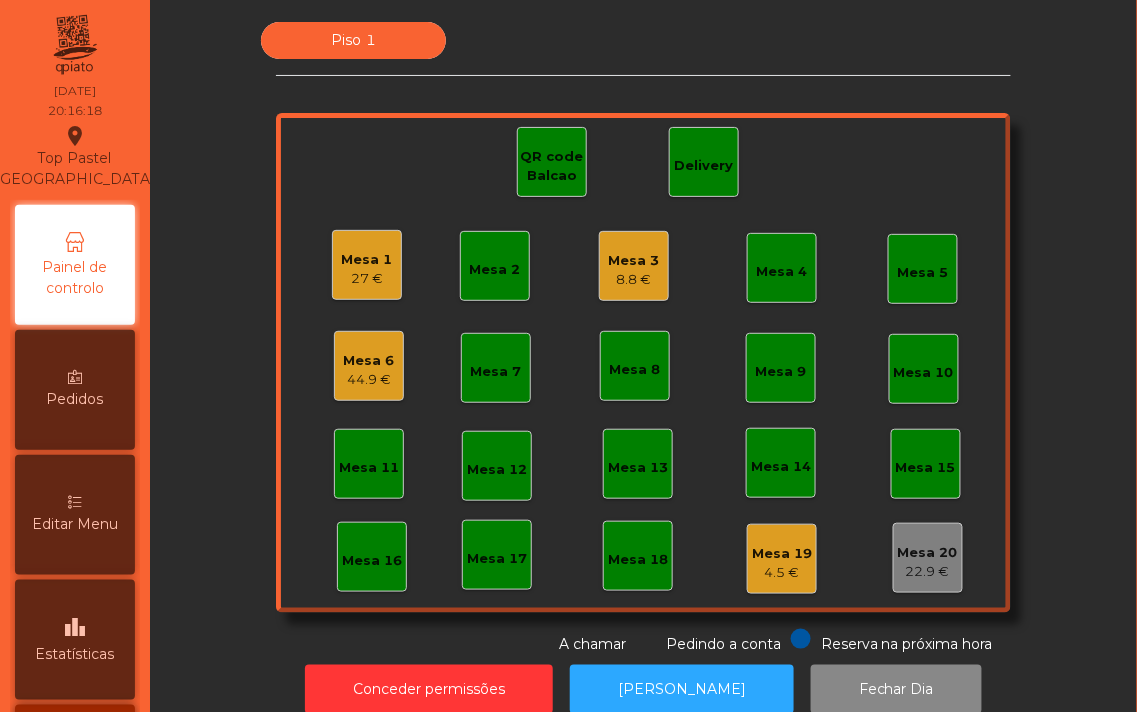 click on "QR code Balcao" 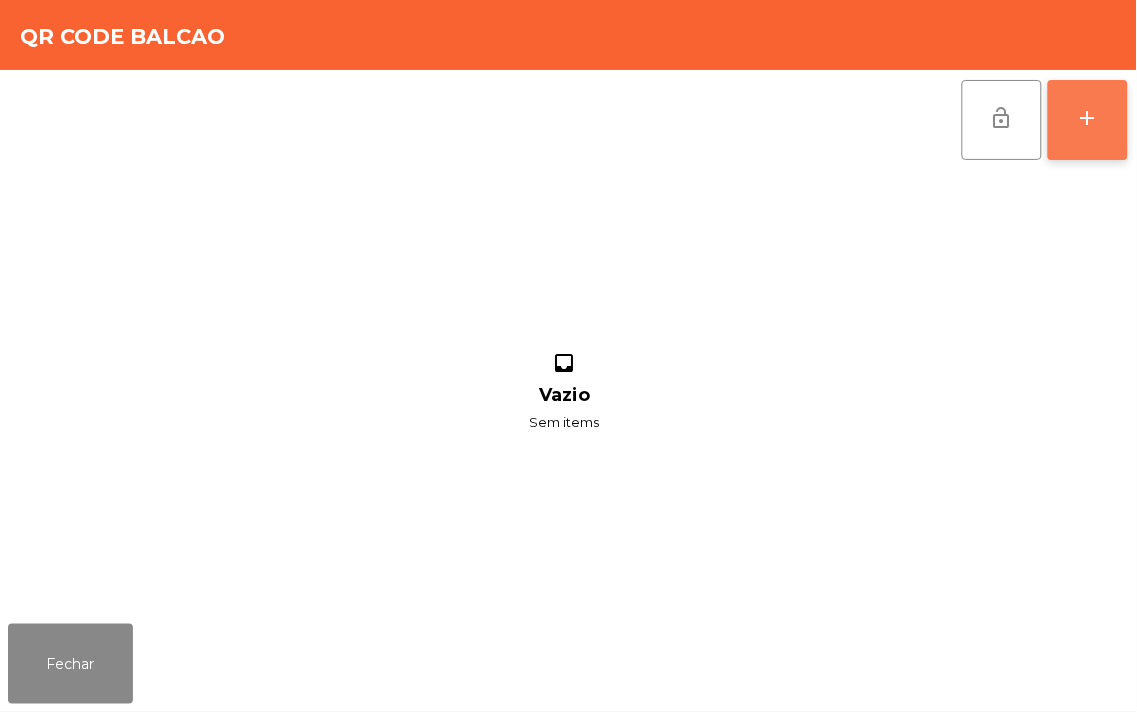 click on "add" 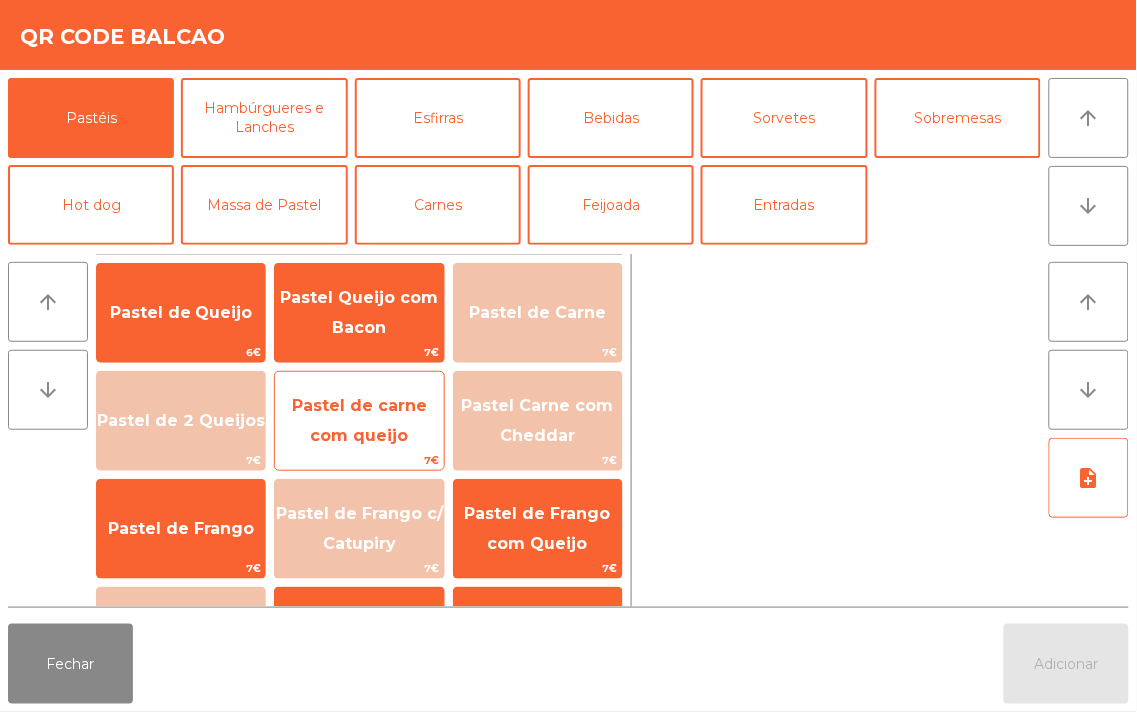 click on "Pastel de carne com queijo" 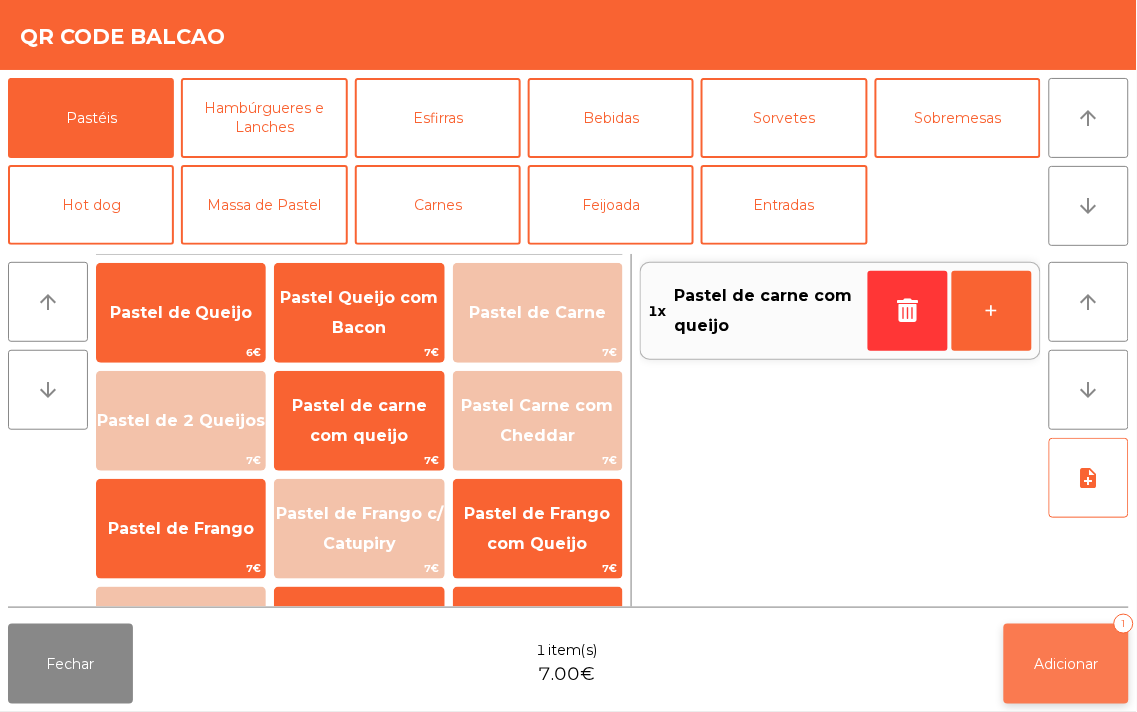 click on "Adicionar" 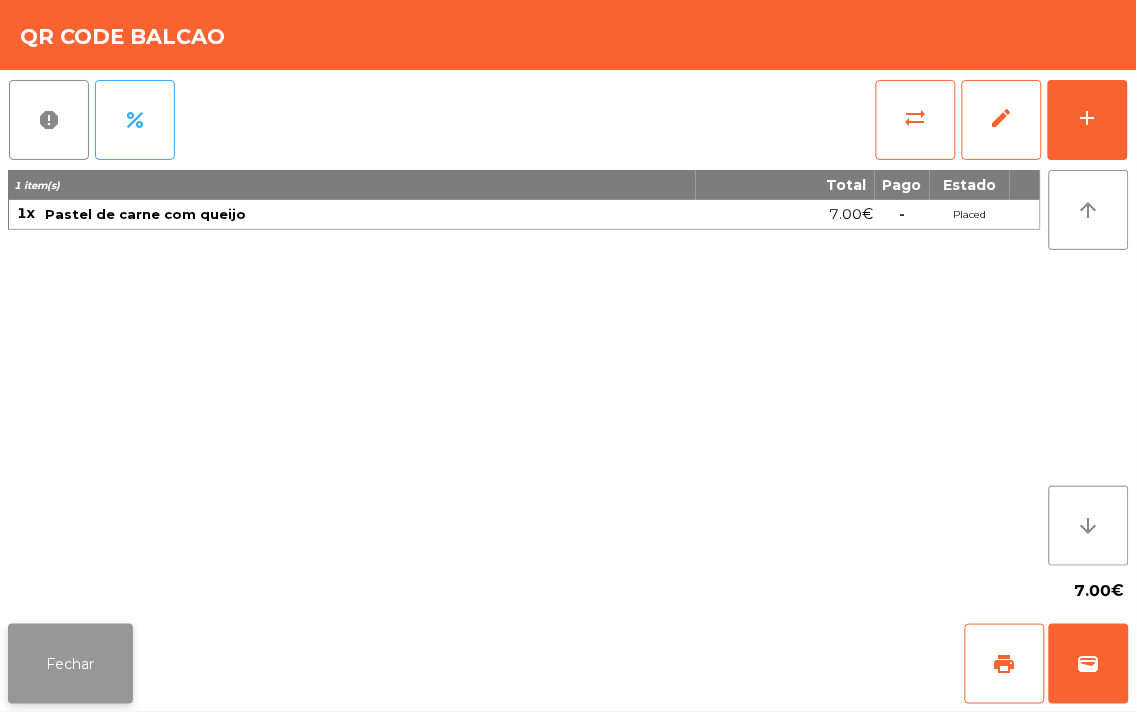 click on "Fechar" 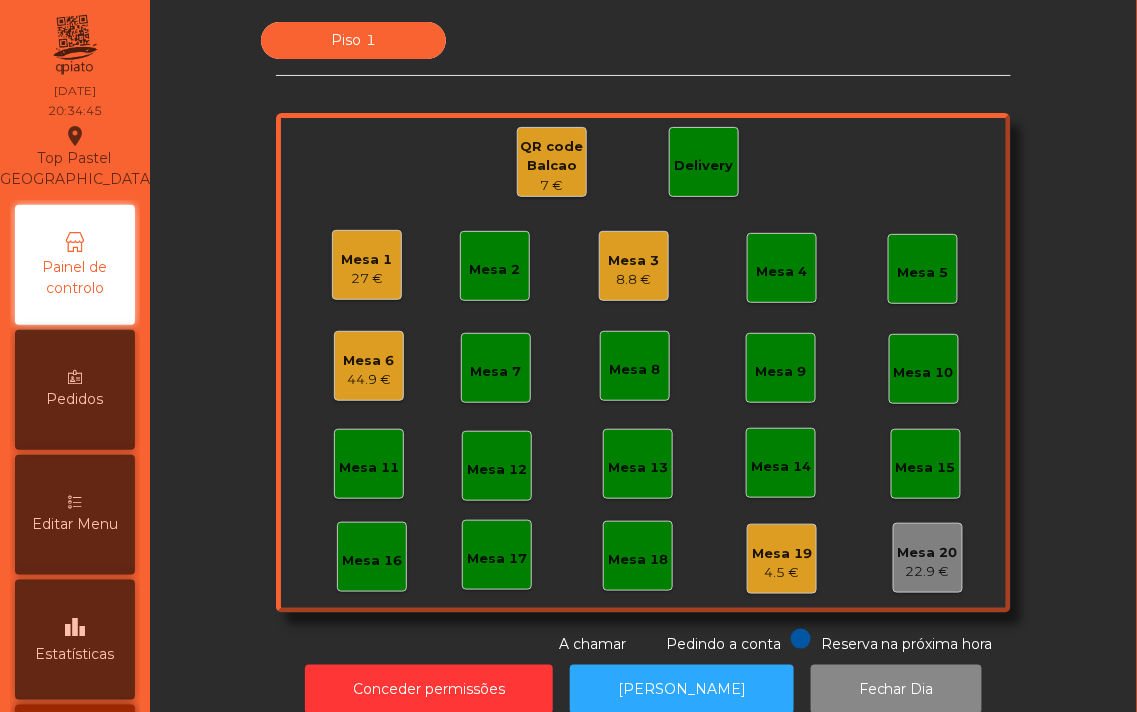 click on "Mesa 1" 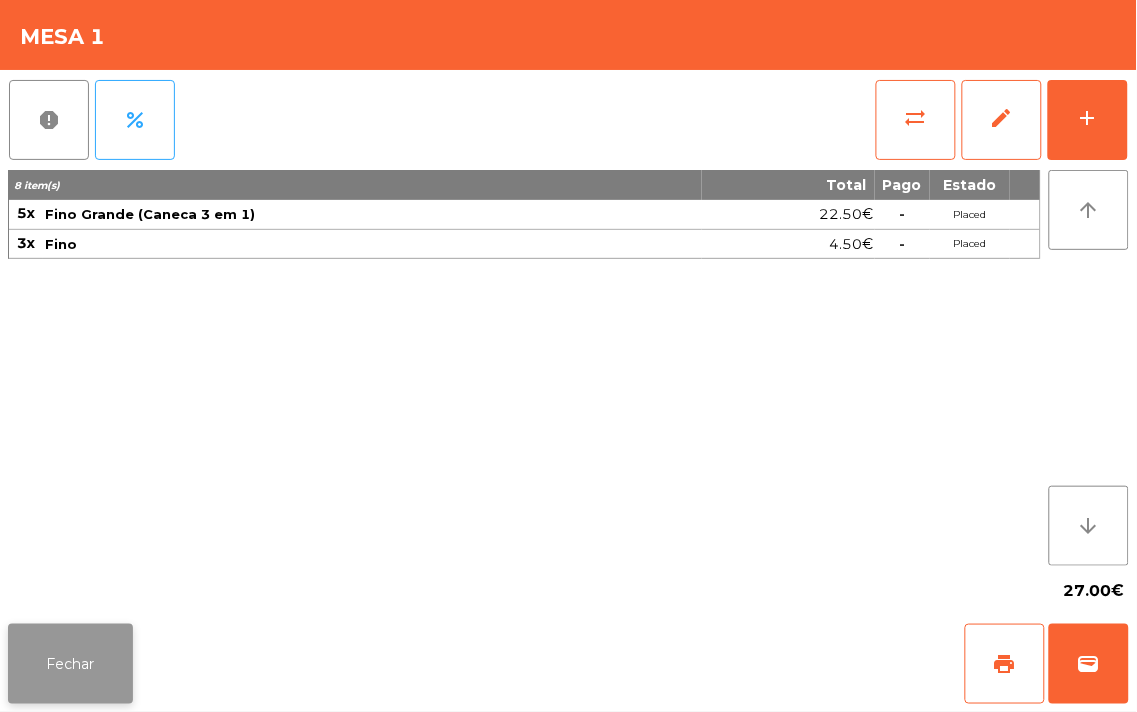 click on "Fechar" 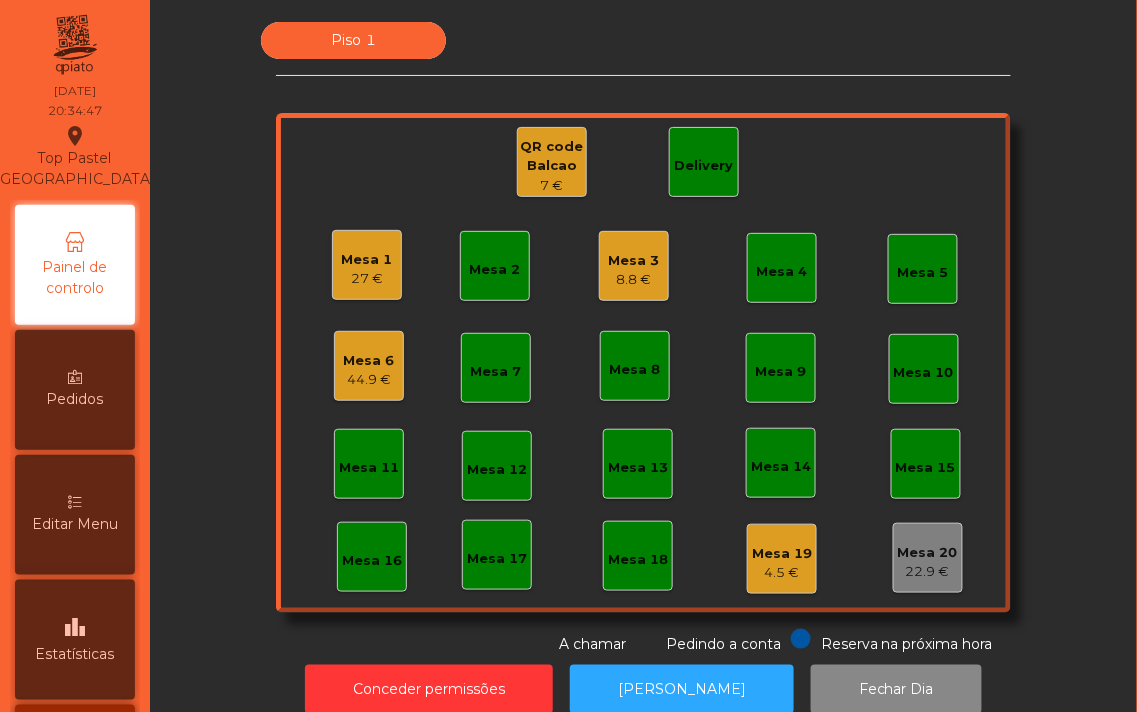 click on "Mesa 6" 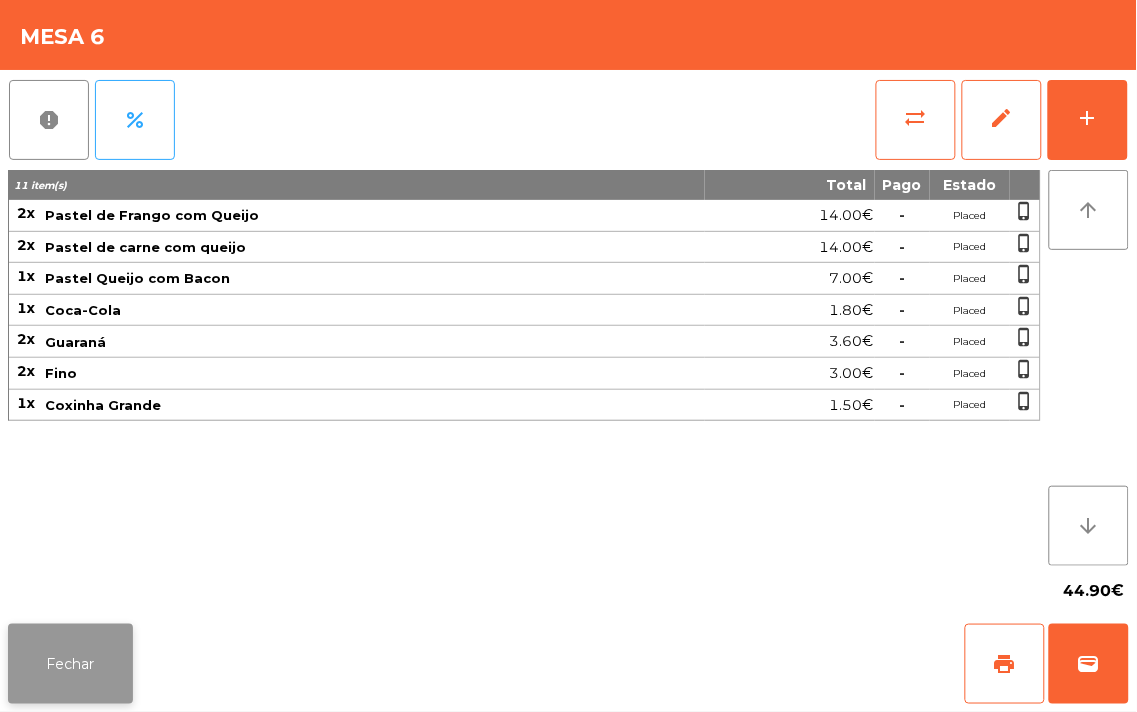 click on "Fechar" 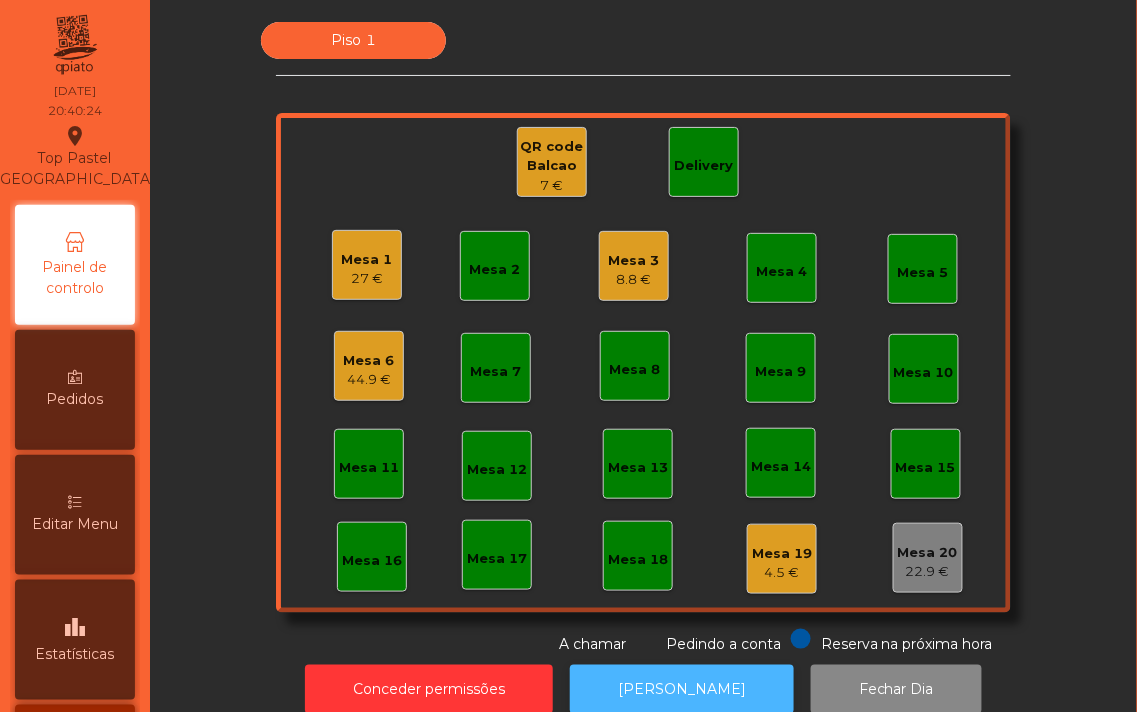 click on "[PERSON_NAME]" 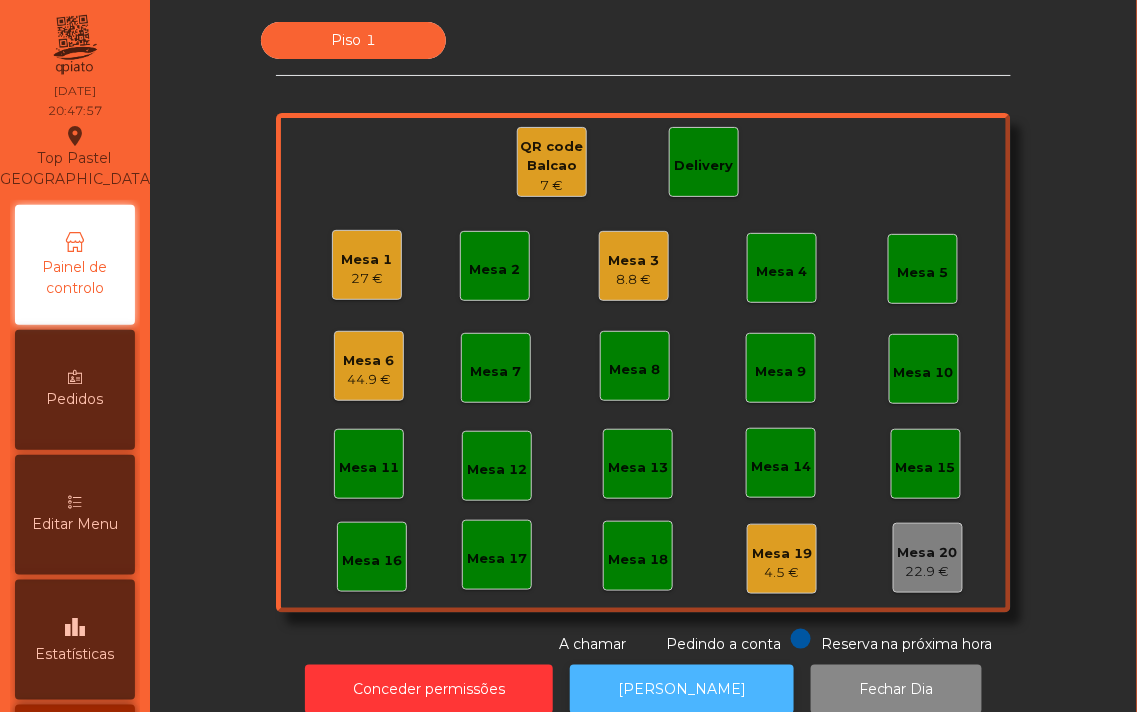 click on "[PERSON_NAME]" 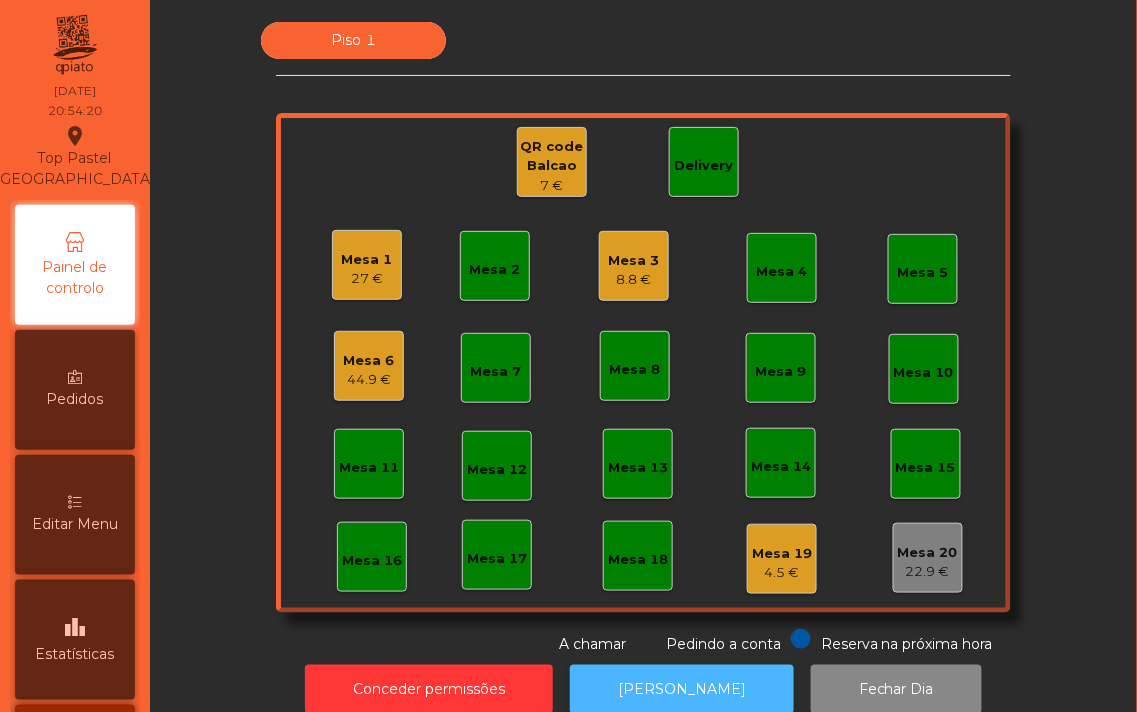 click on "[PERSON_NAME]" 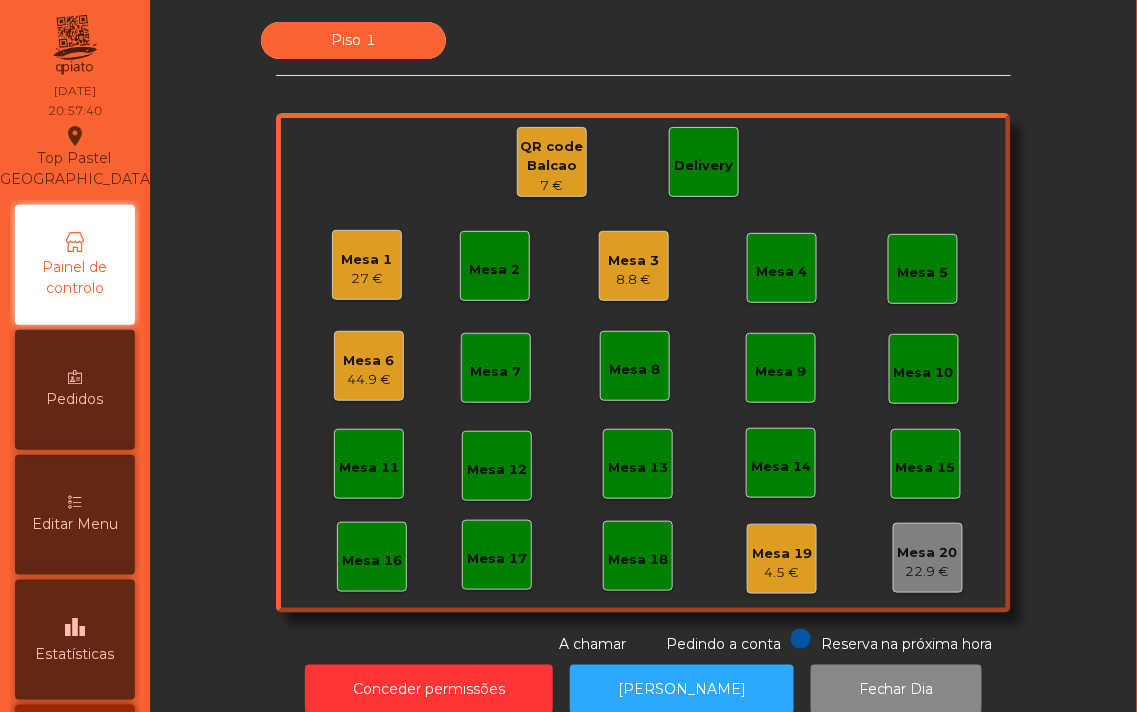 click on "44.9 €" 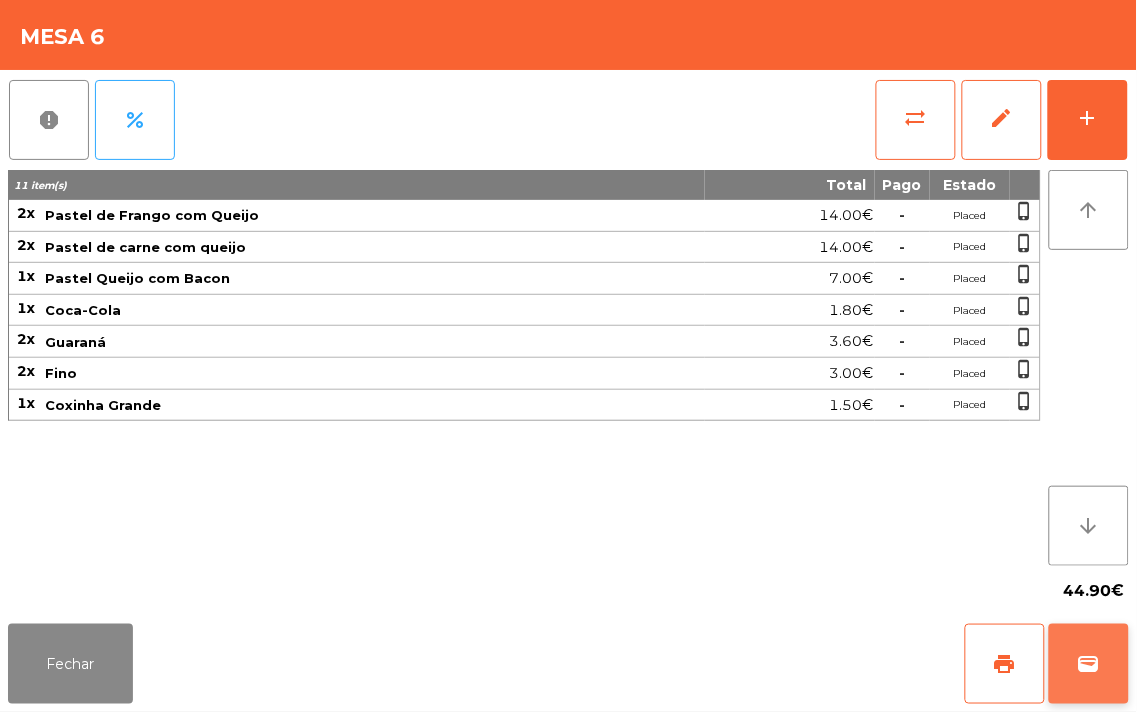 click on "wallet" 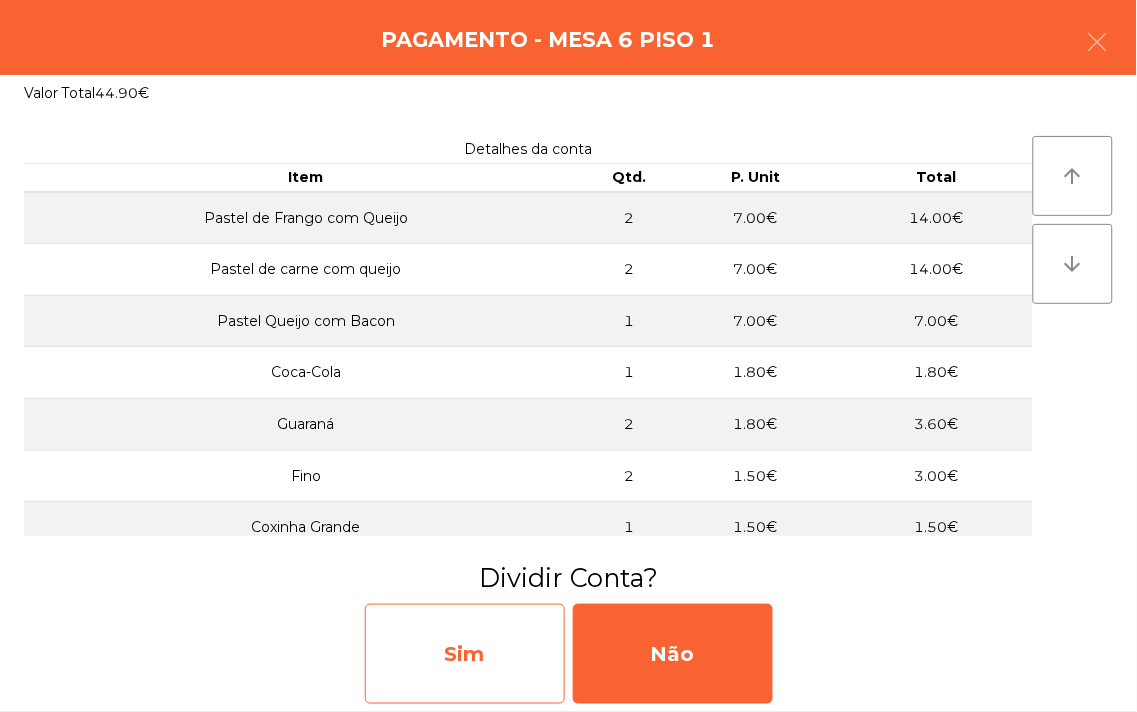 click on "Sim" 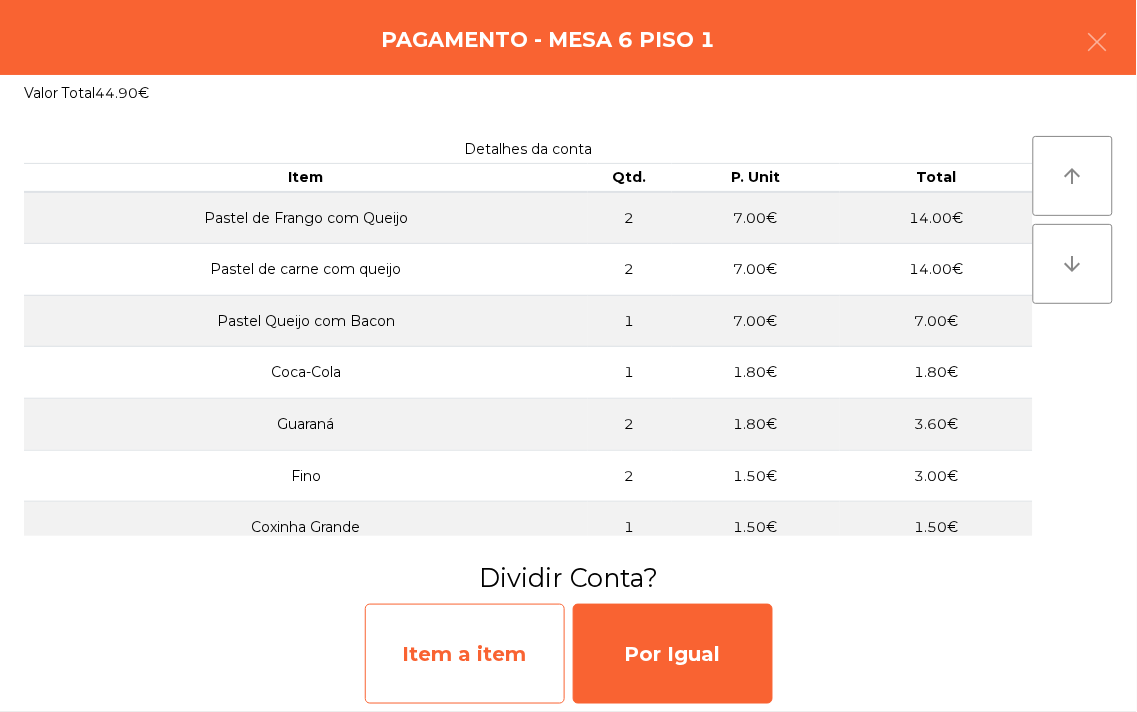 click on "Item a item" 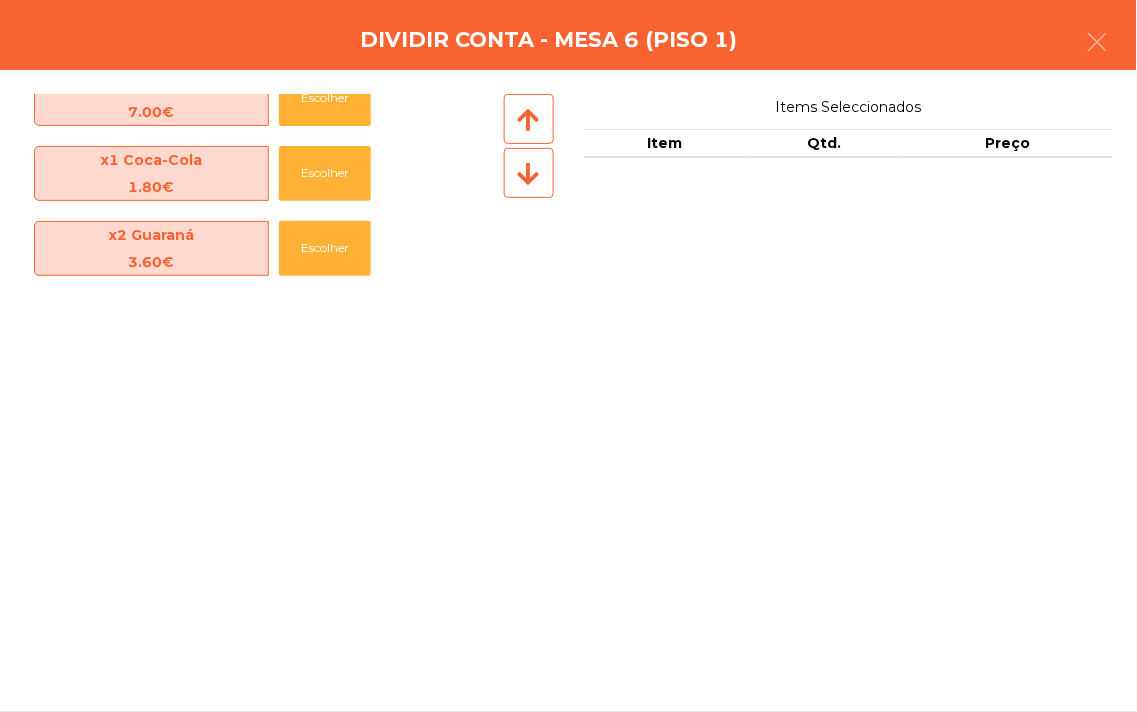scroll, scrollTop: 187, scrollLeft: 0, axis: vertical 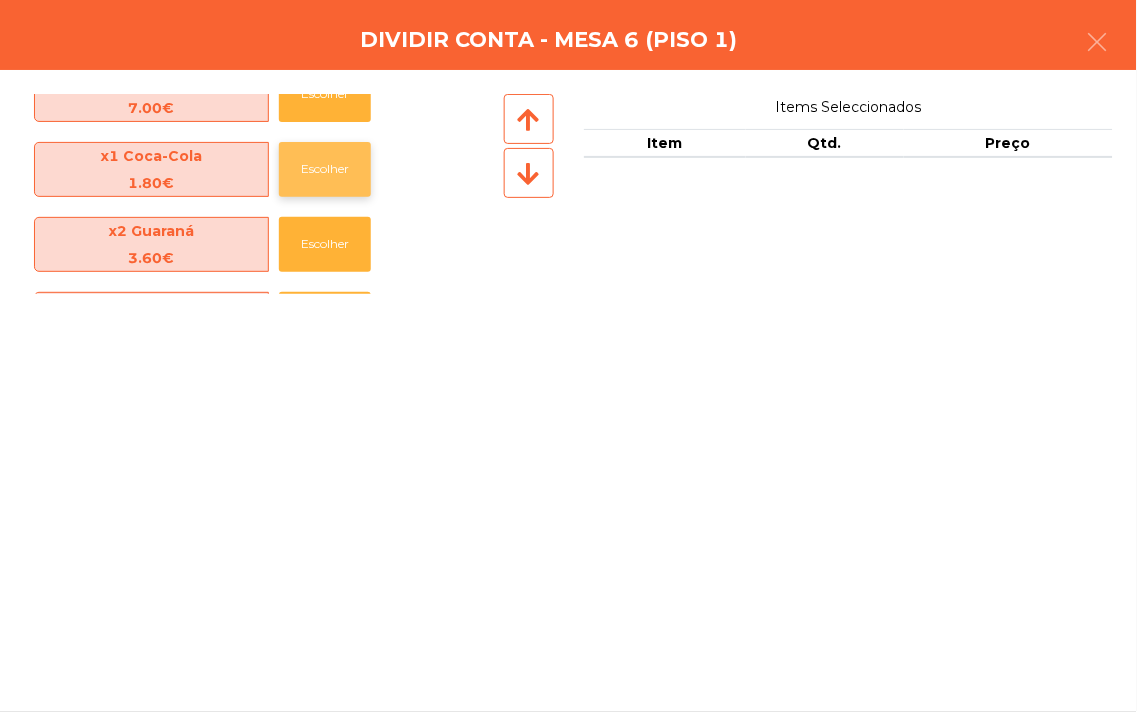 click on "Escolher" 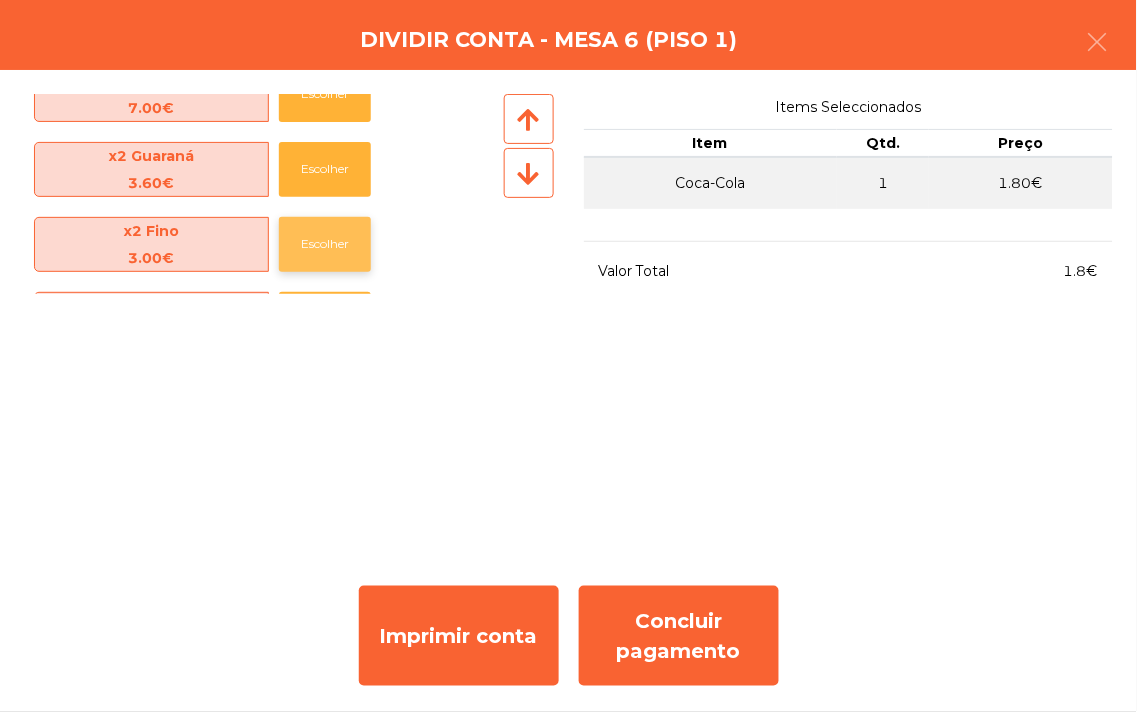 click on "Escolher" 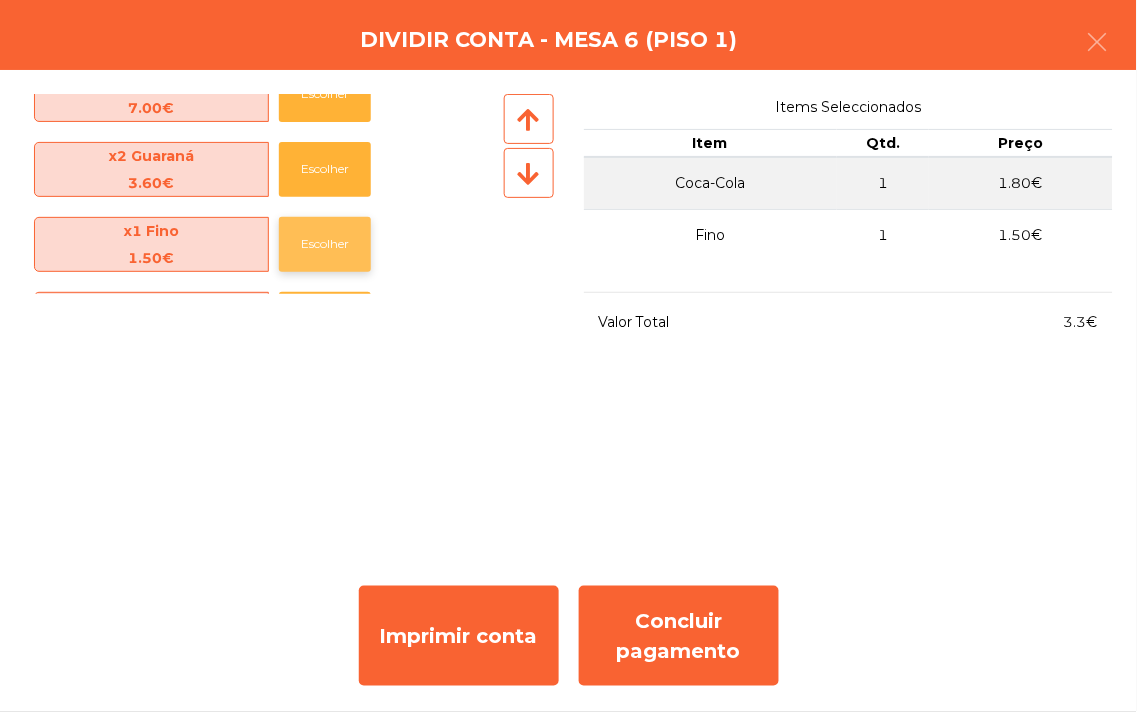 click on "Escolher" 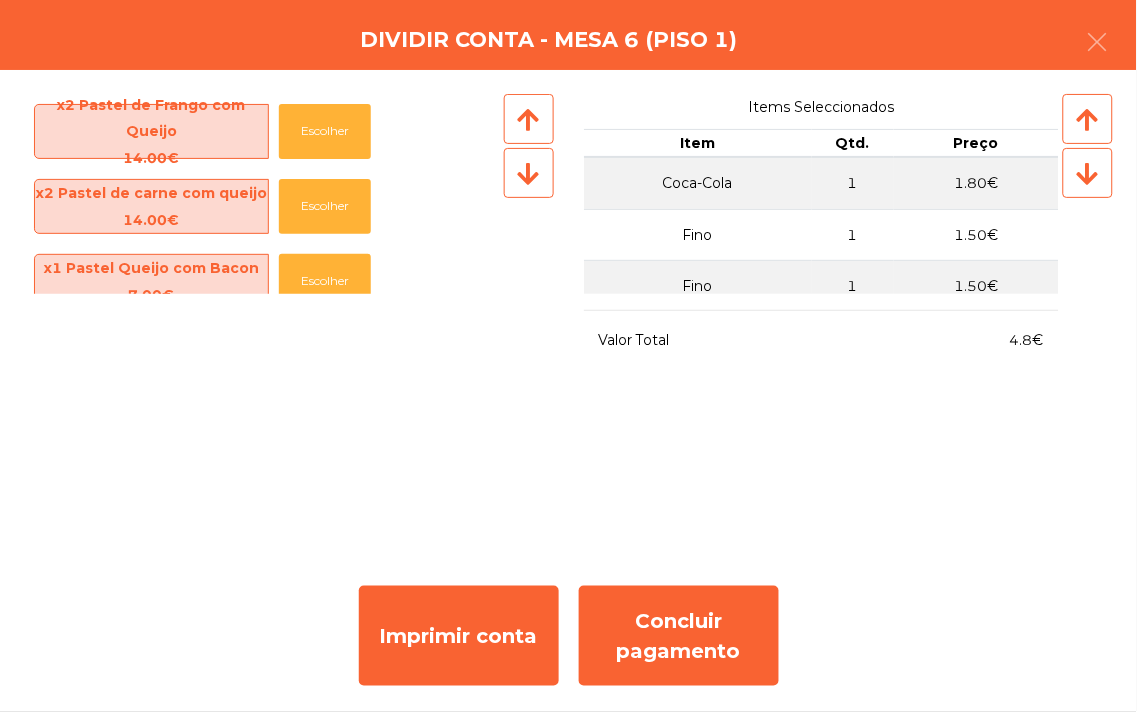 scroll, scrollTop: 1, scrollLeft: 0, axis: vertical 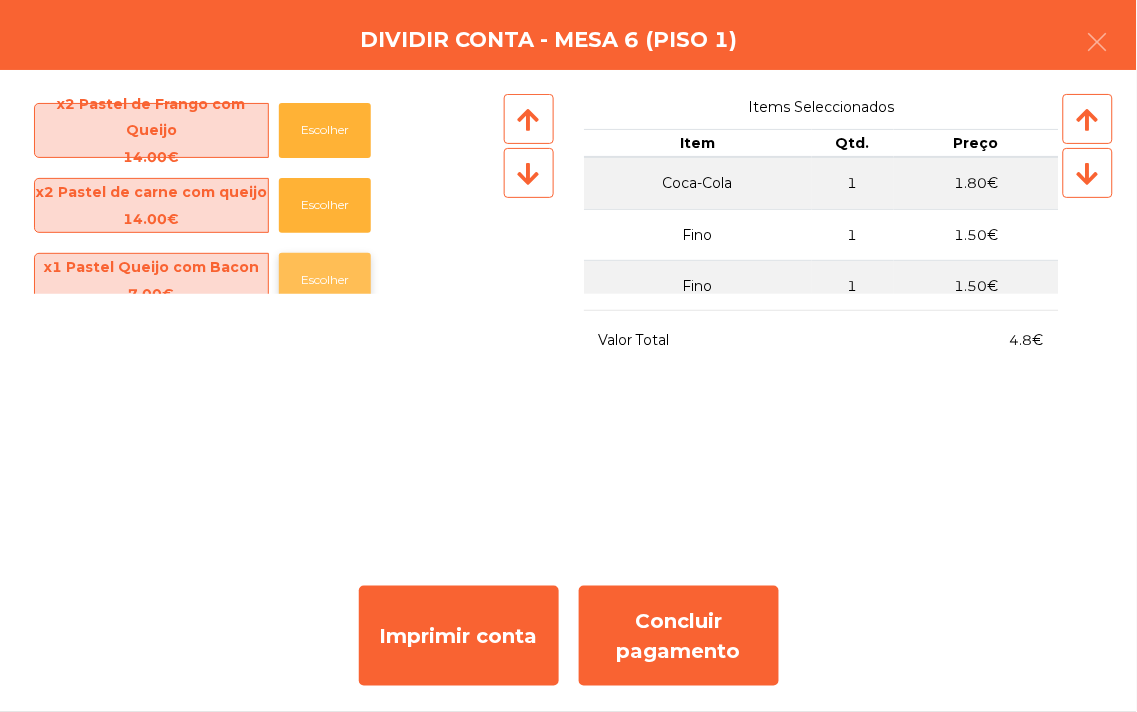 click on "Escolher" 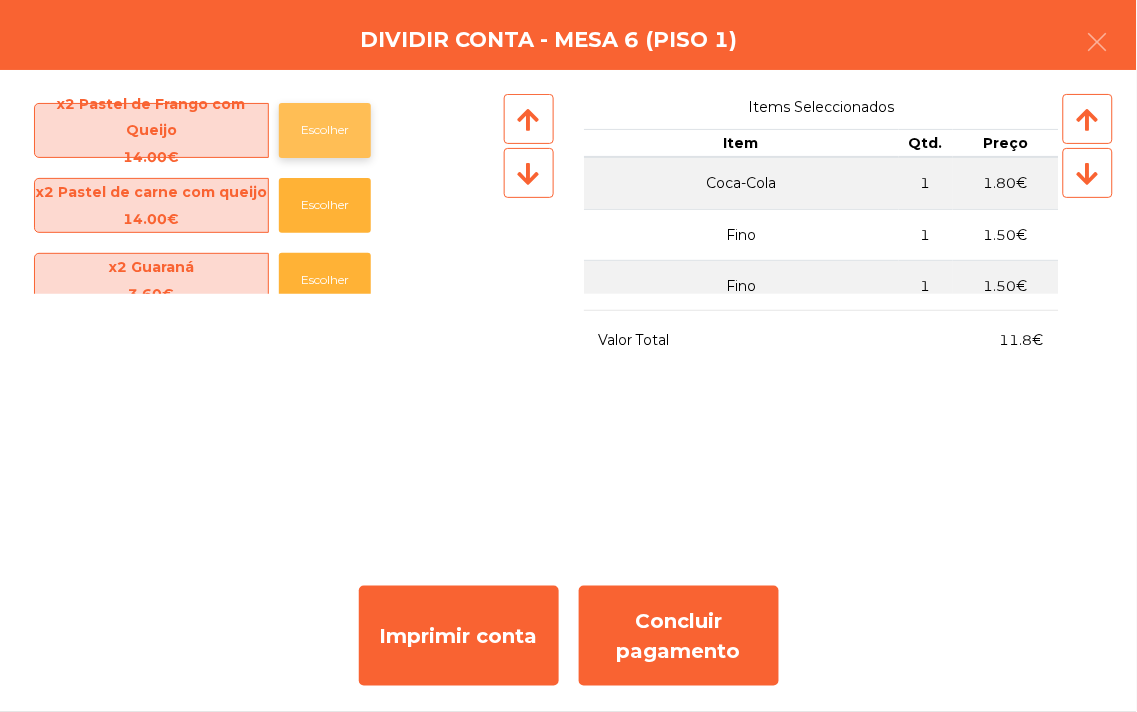 click on "Escolher" 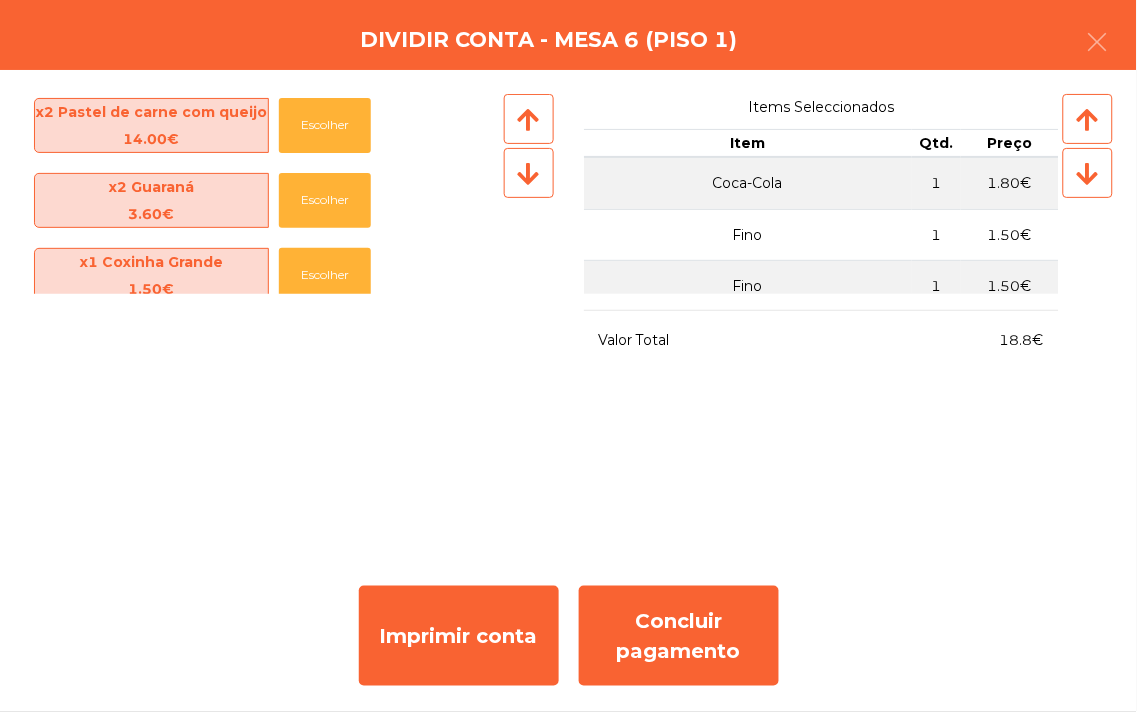 scroll, scrollTop: 0, scrollLeft: 0, axis: both 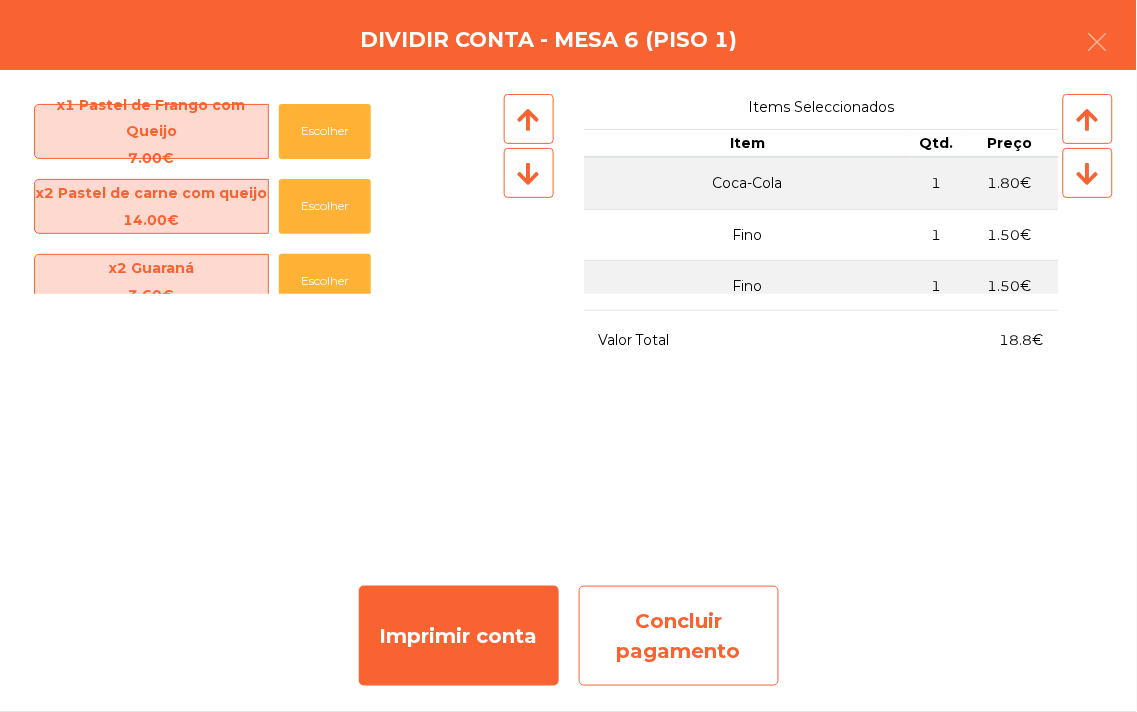 click on "Concluir pagamento" 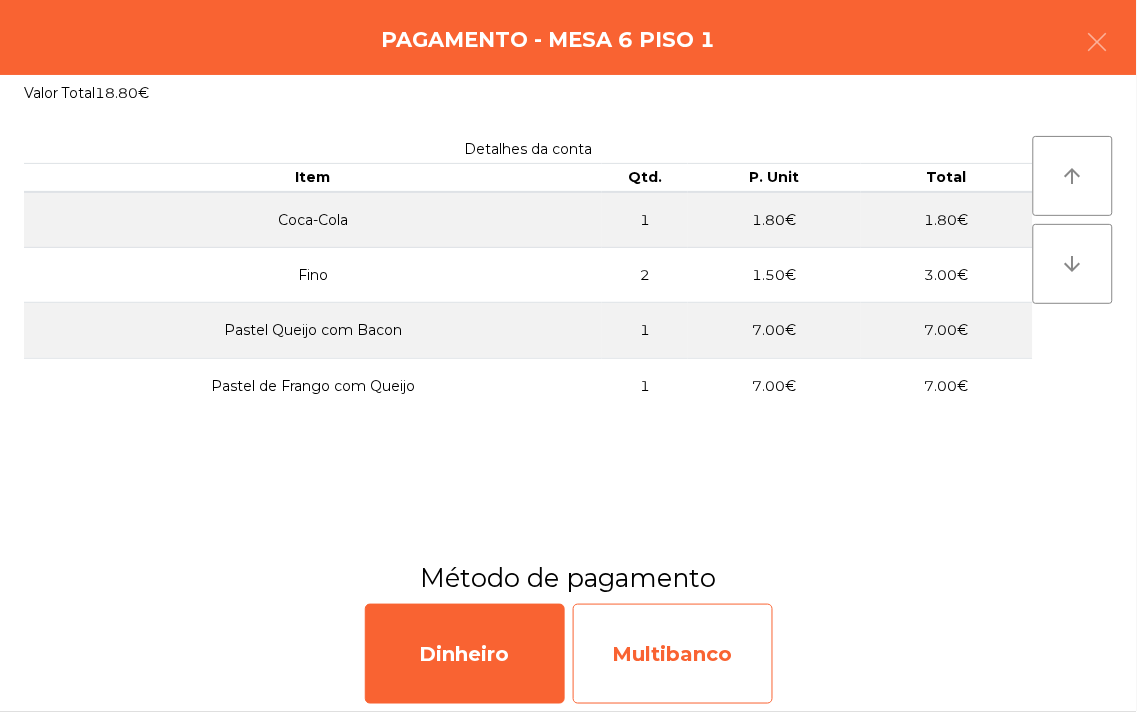 click on "Multibanco" 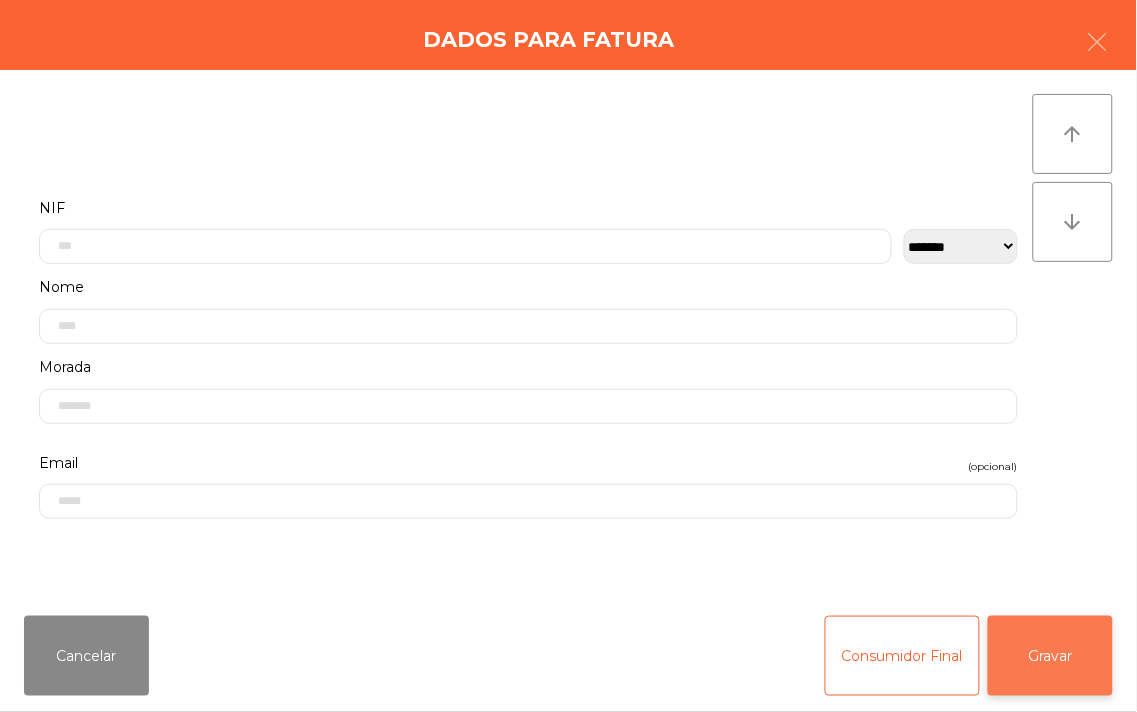 click on "Gravar" 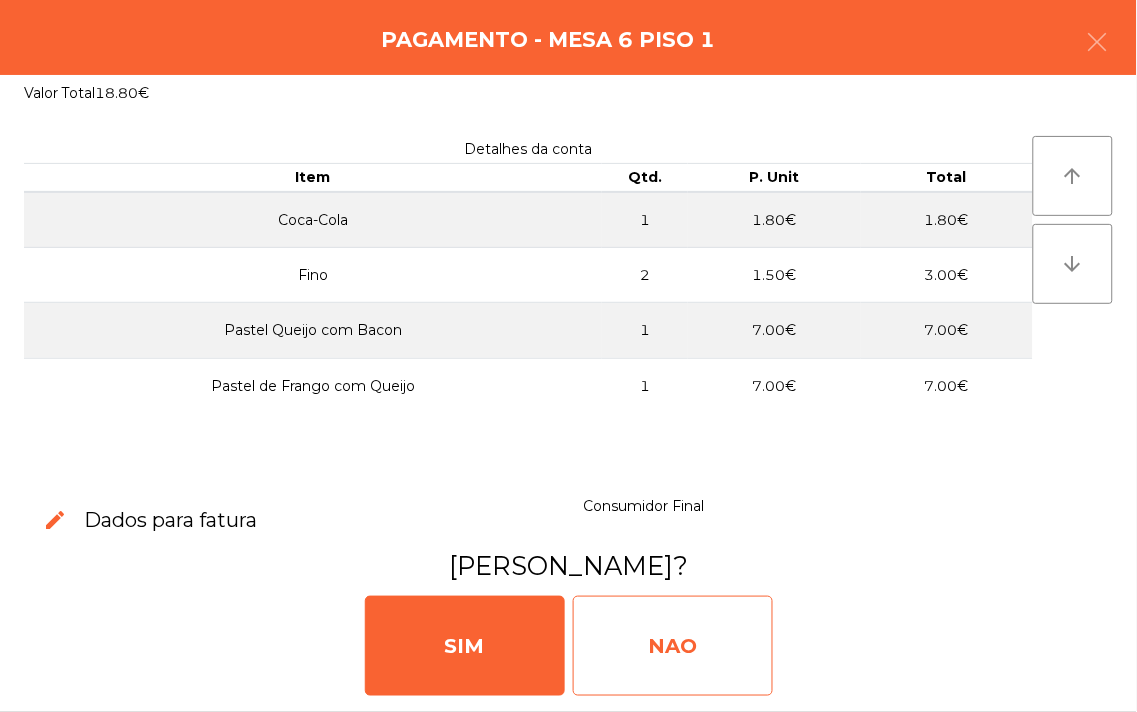 click on "NAO" 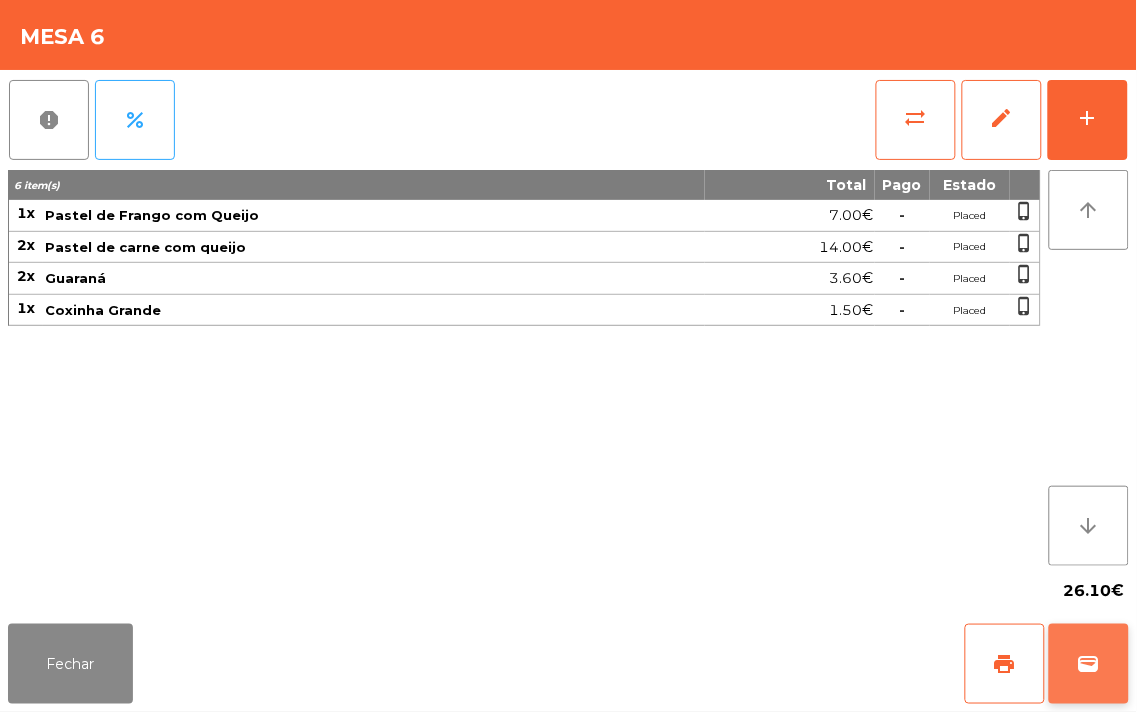click on "wallet" 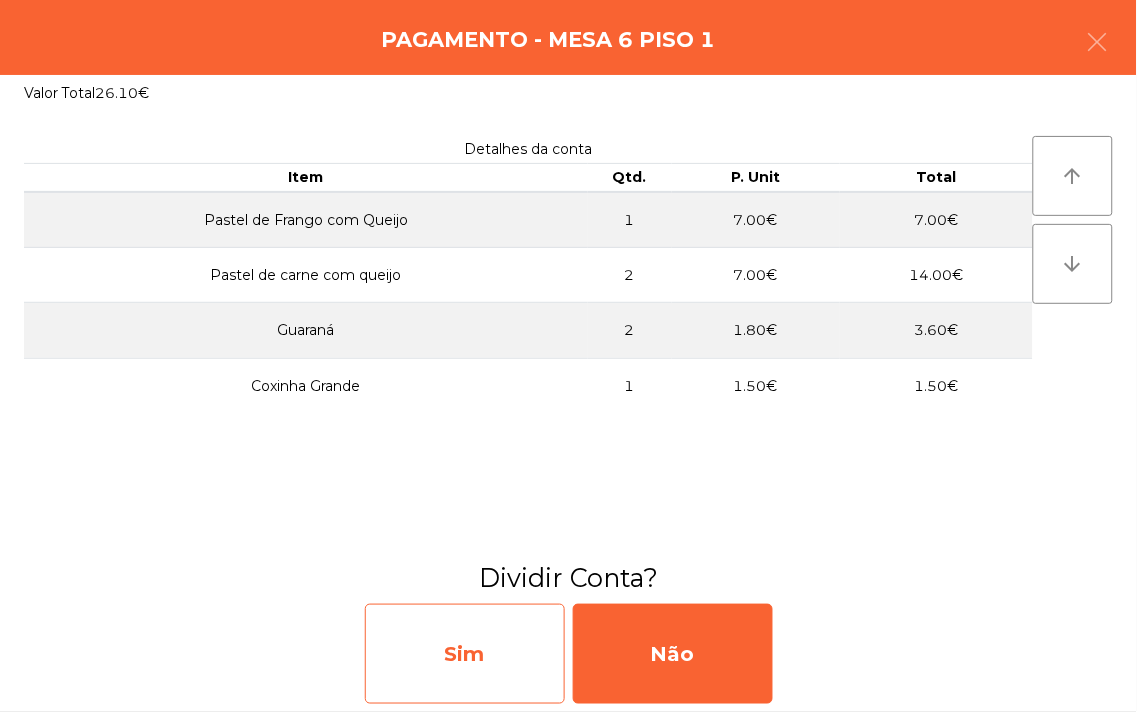 click on "Sim" 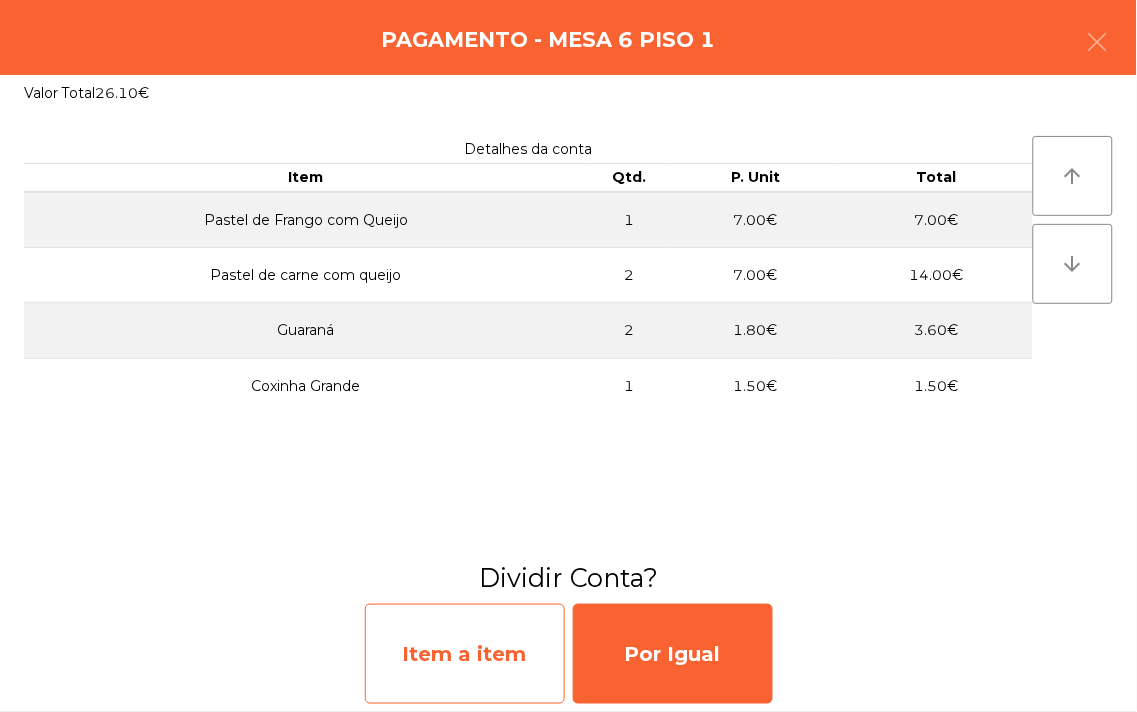 click on "Item a item" 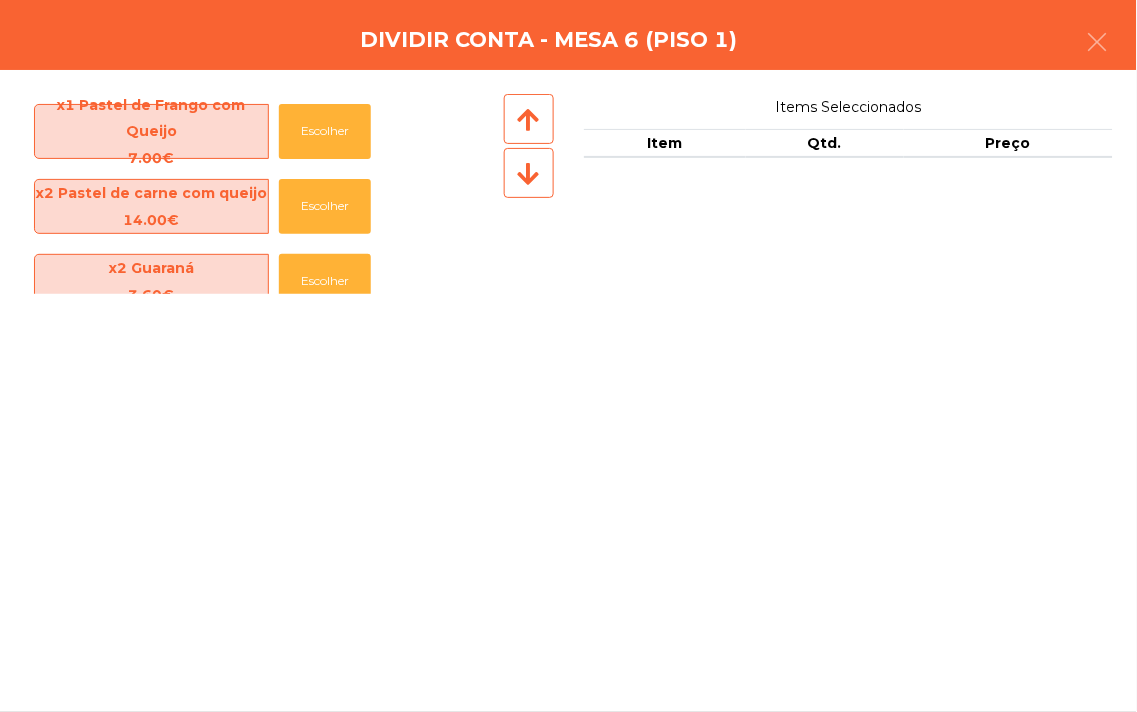 scroll, scrollTop: 7, scrollLeft: 0, axis: vertical 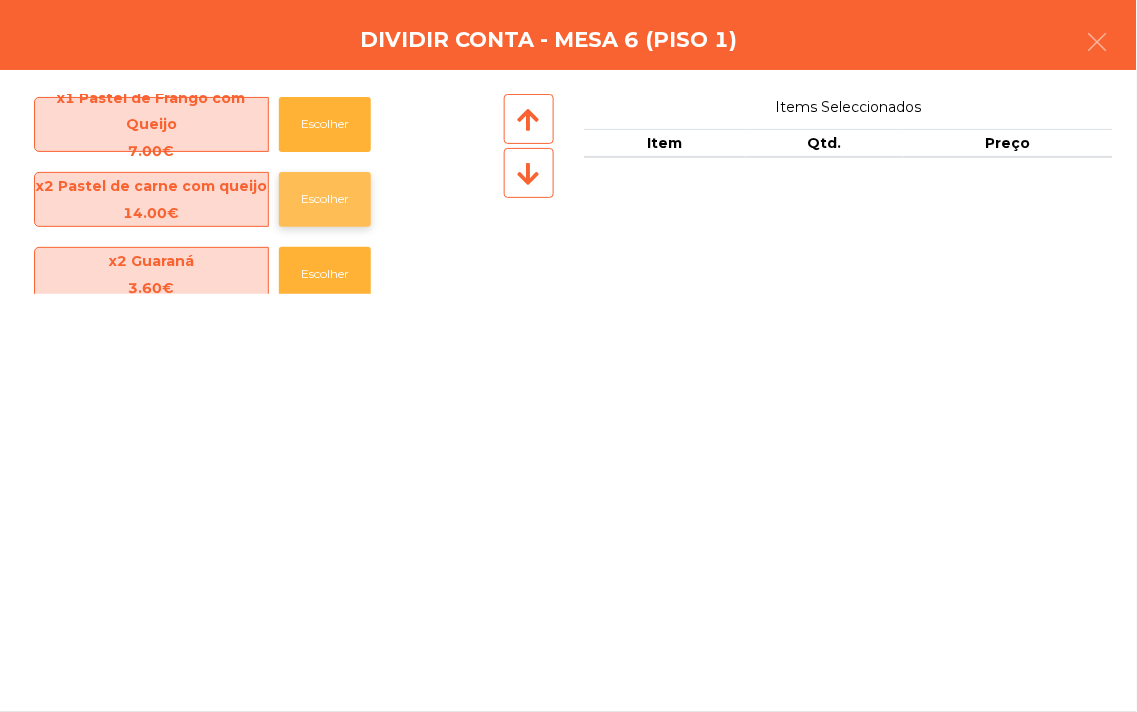 click on "Escolher" 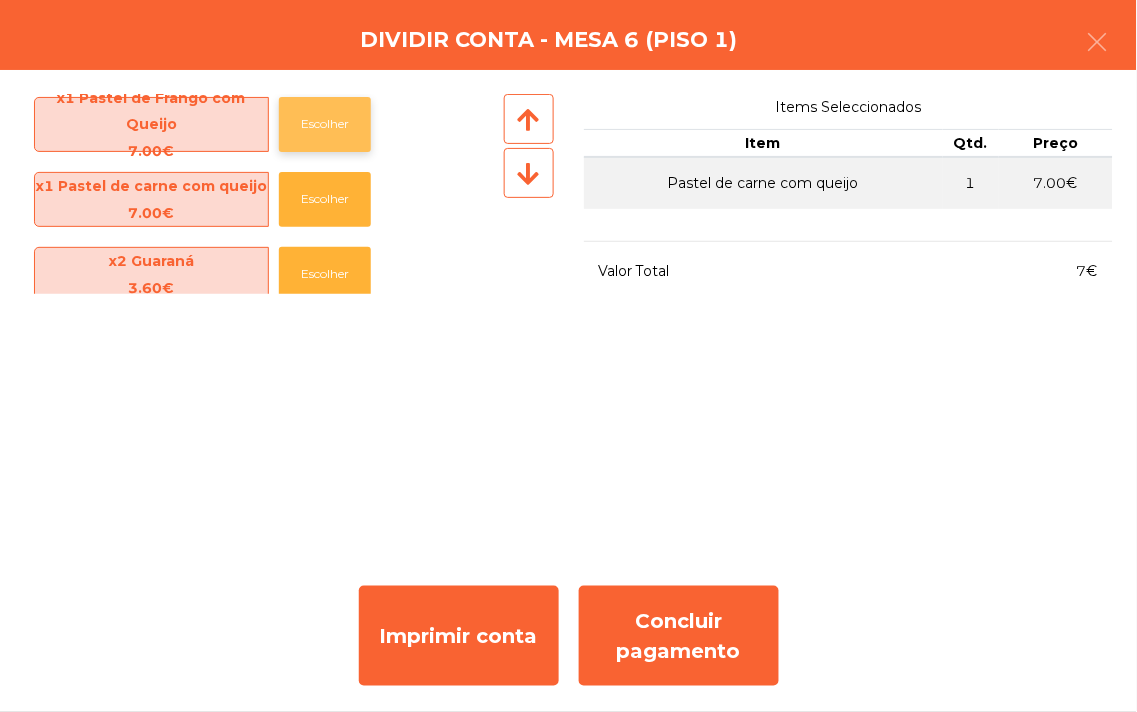 click on "Escolher" 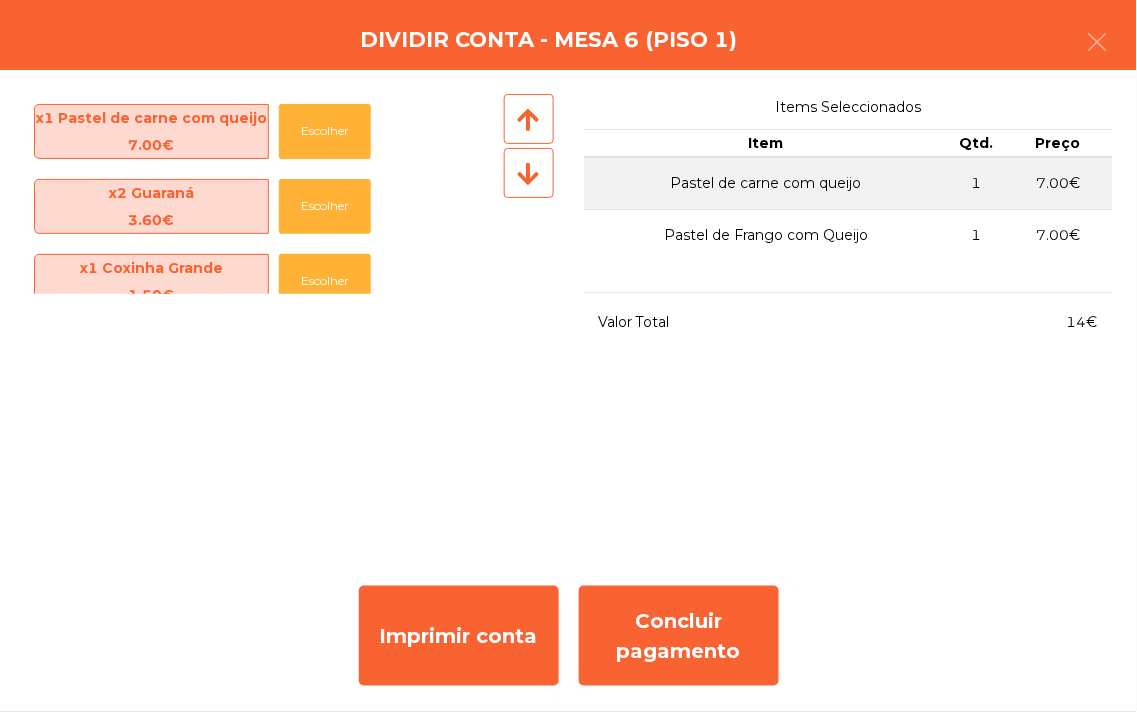 scroll, scrollTop: 1, scrollLeft: 0, axis: vertical 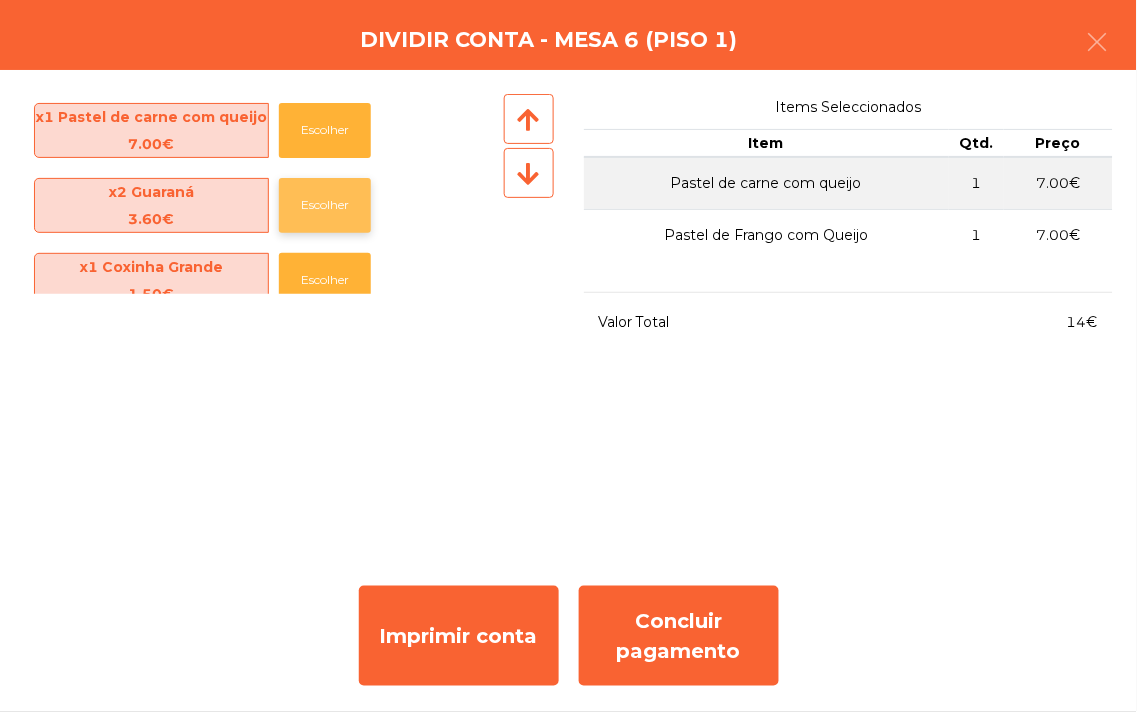 click on "Escolher" 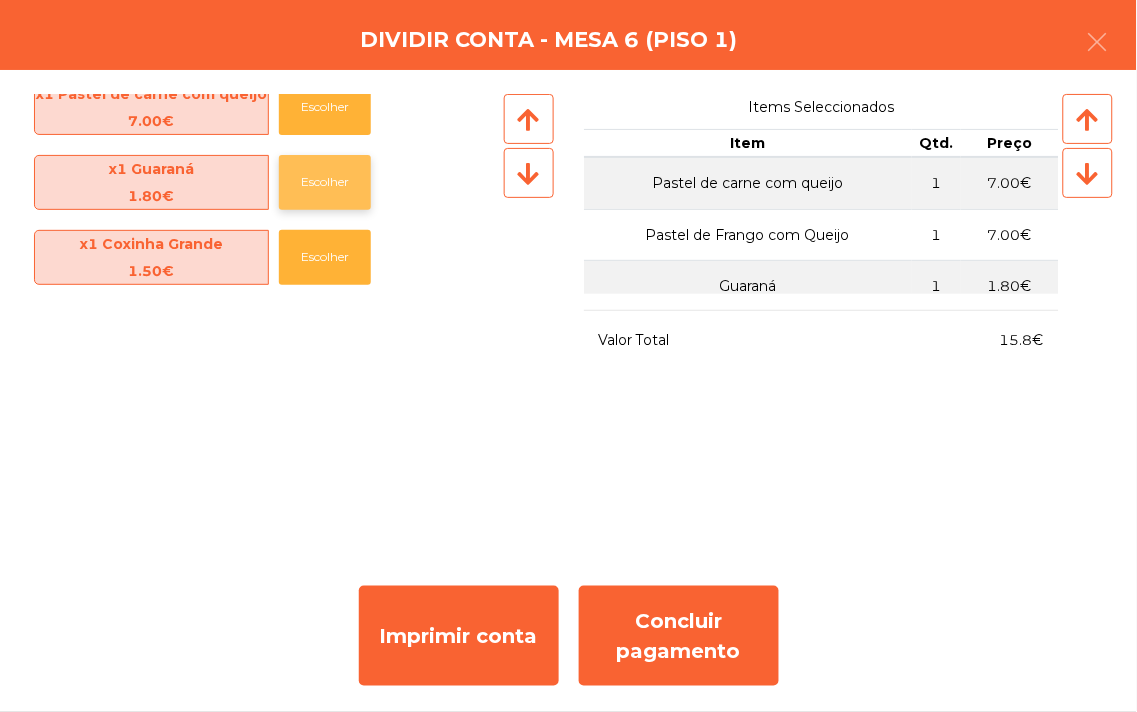 scroll, scrollTop: 21, scrollLeft: 0, axis: vertical 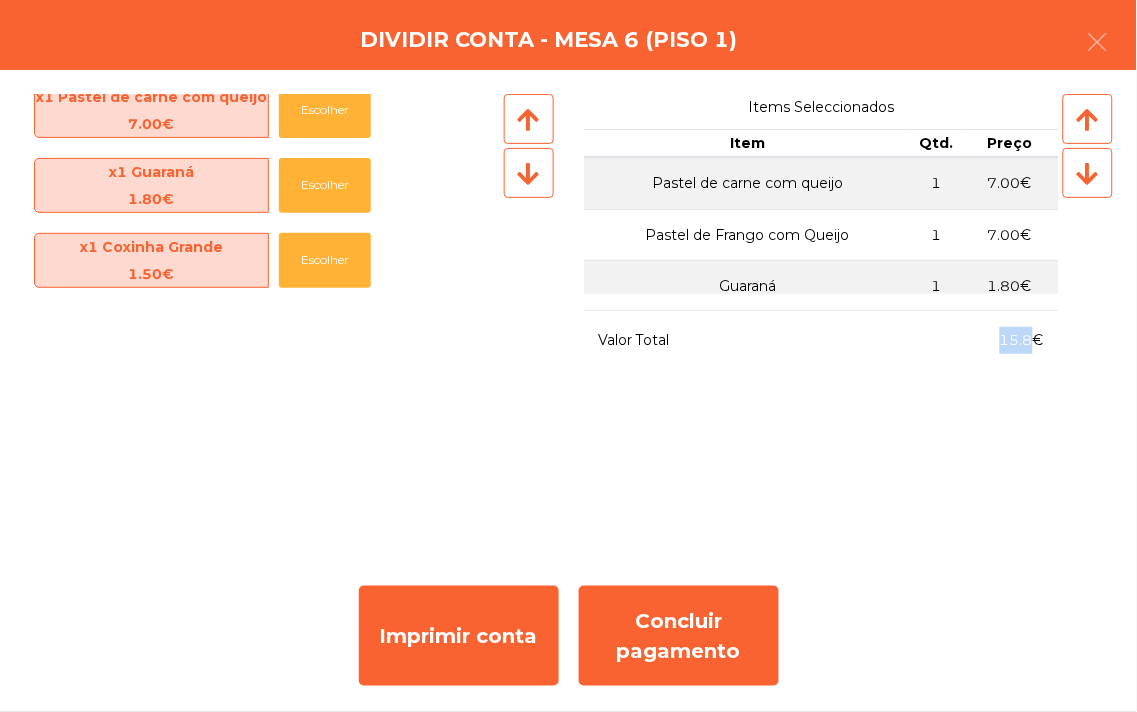click on "Items Seleccionados Item Qtd. Preço  Pastel de carne com queijo   1   7.00€   Pastel de Frango com Queijo   1   7.00€   Guaraná   1   1.80€   Valor Total 15.8€" 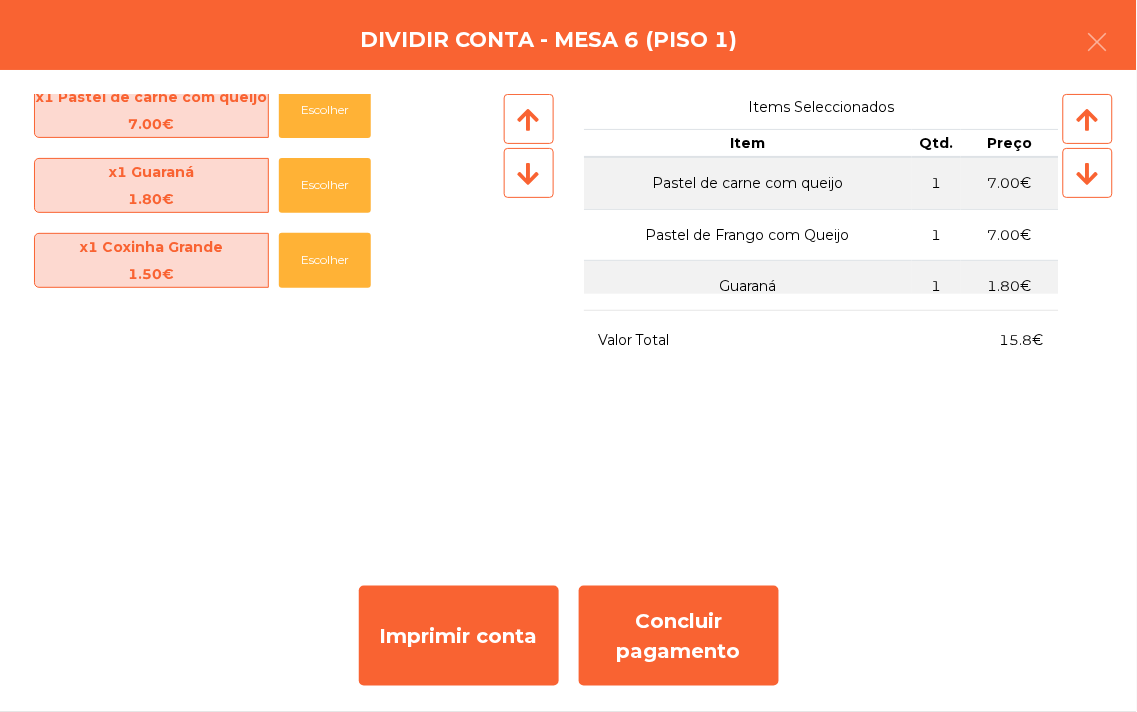 scroll, scrollTop: 33, scrollLeft: 0, axis: vertical 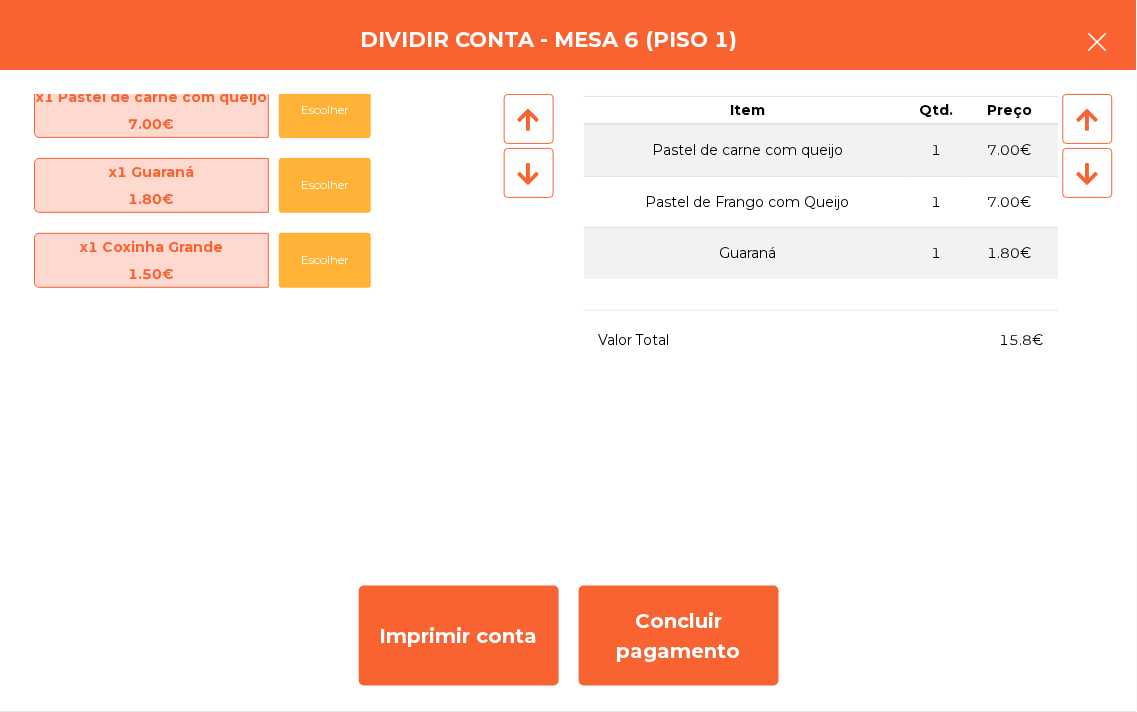 click 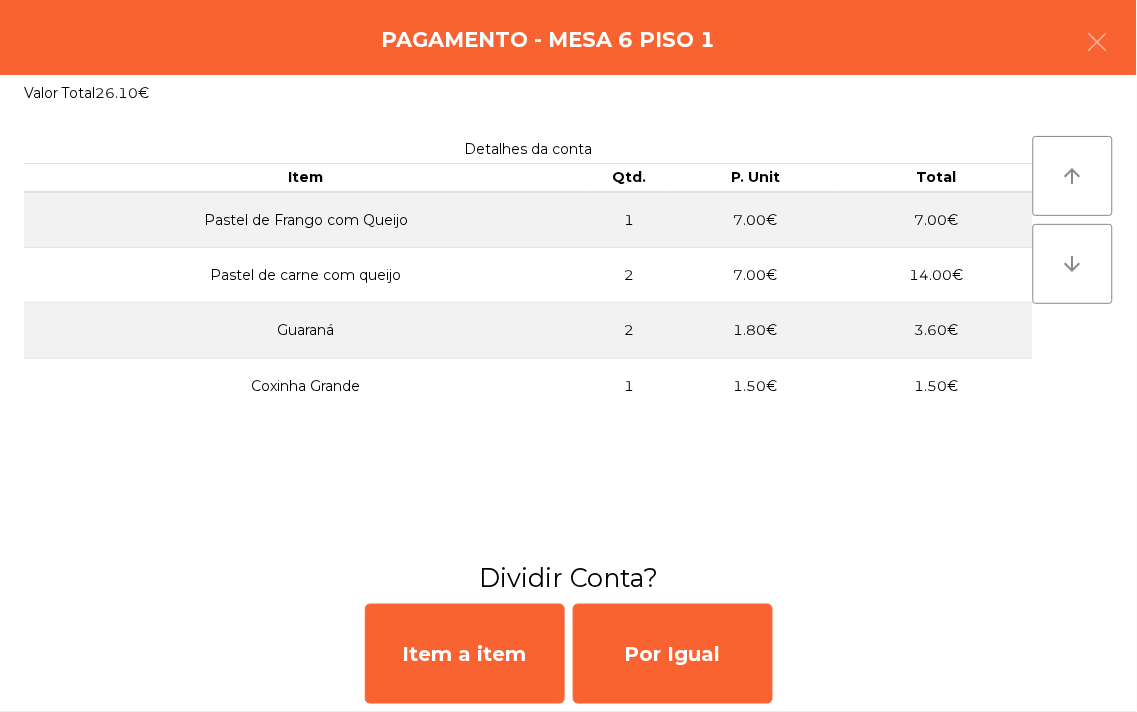 click on "Pagamento - Mesa 6 Piso 1" 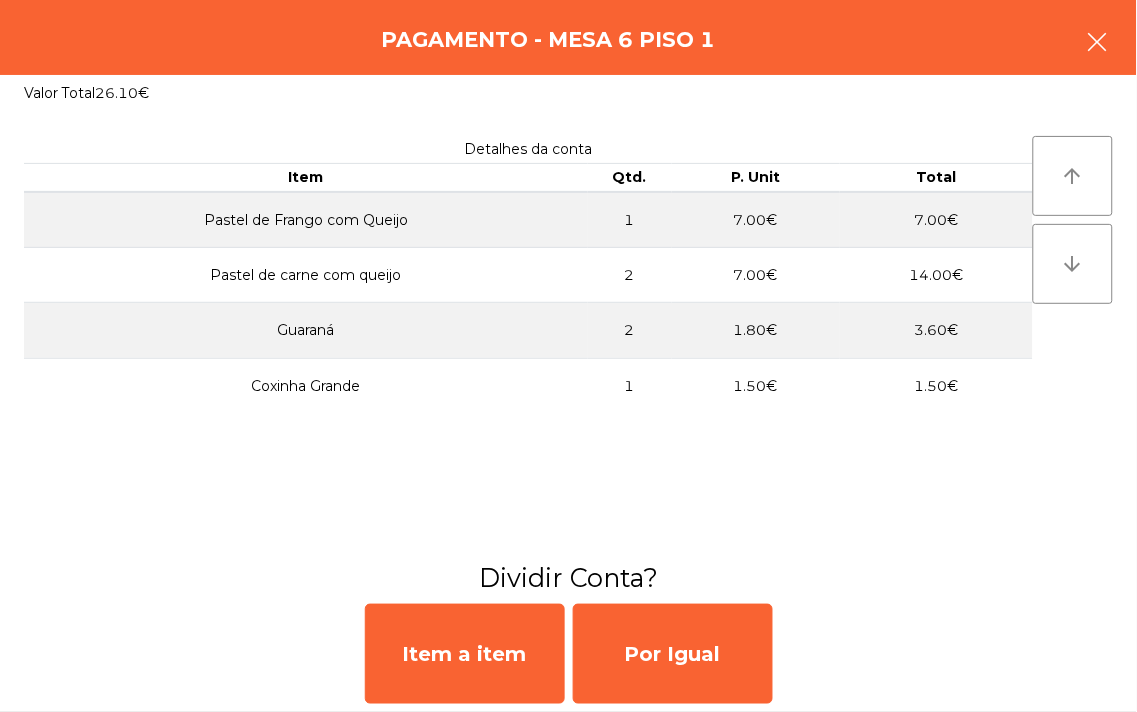 click 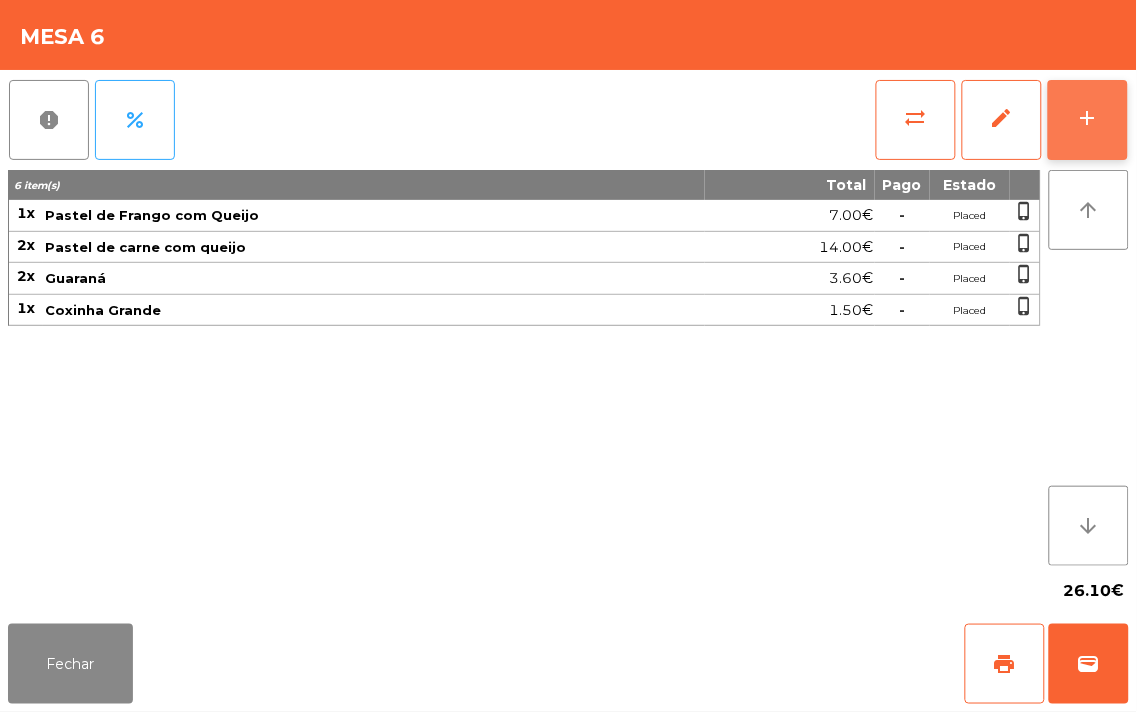click on "add" 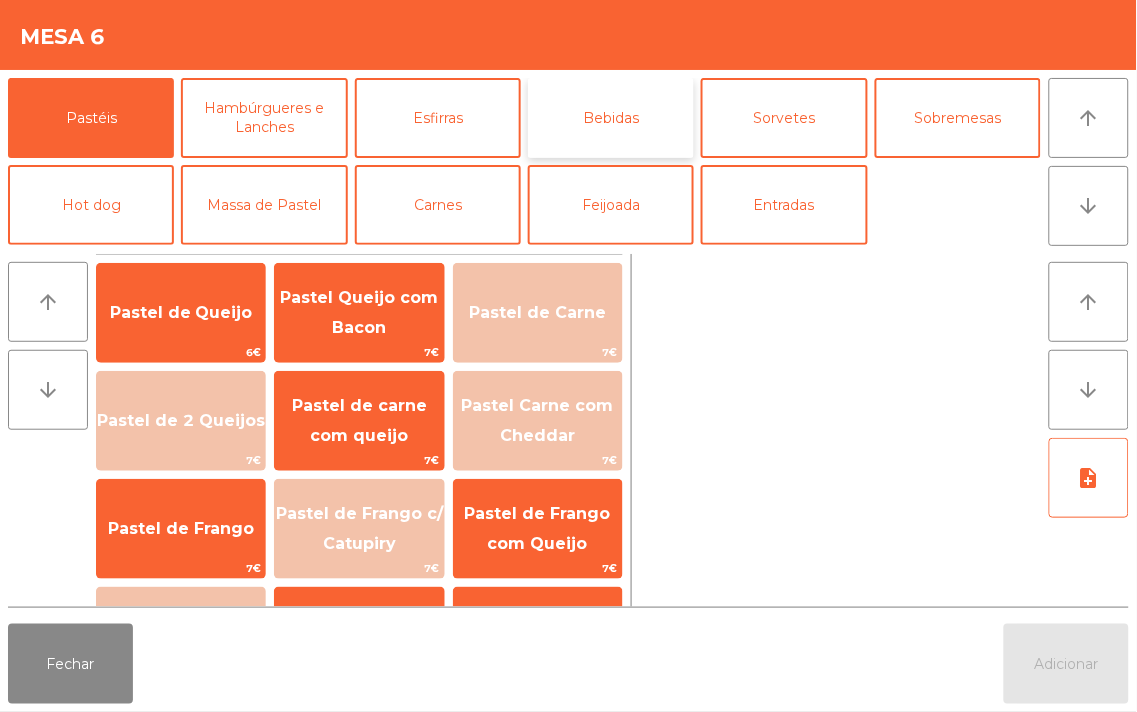 click on "Bebidas" 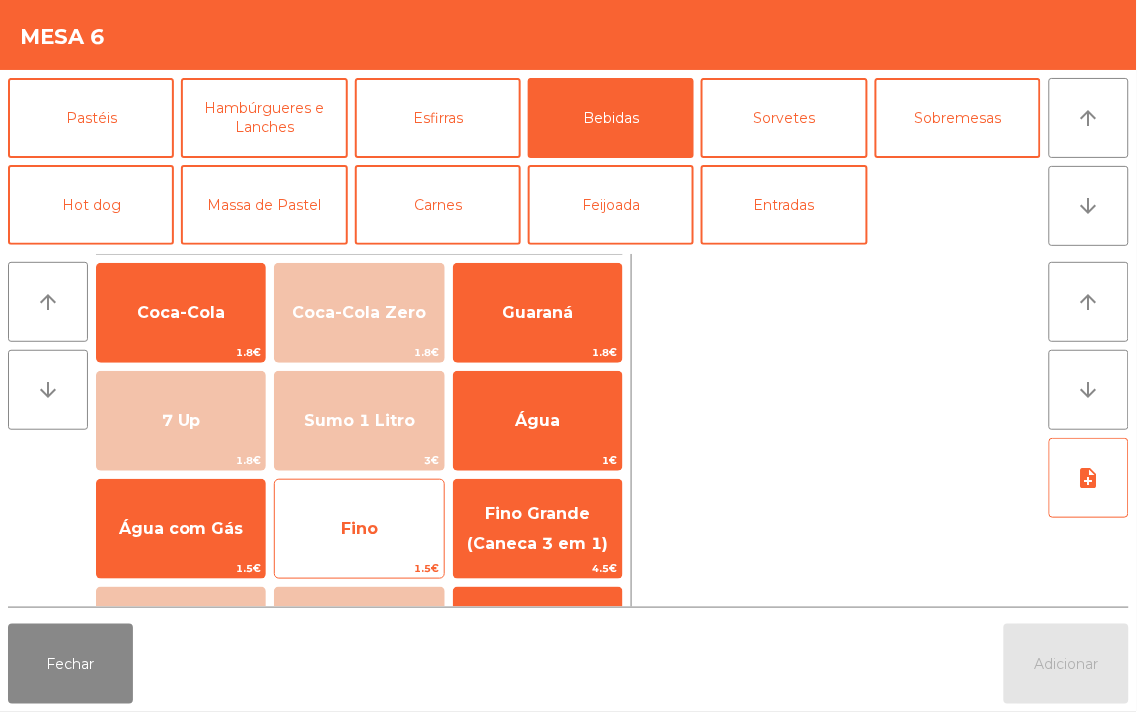 click on "Fino" 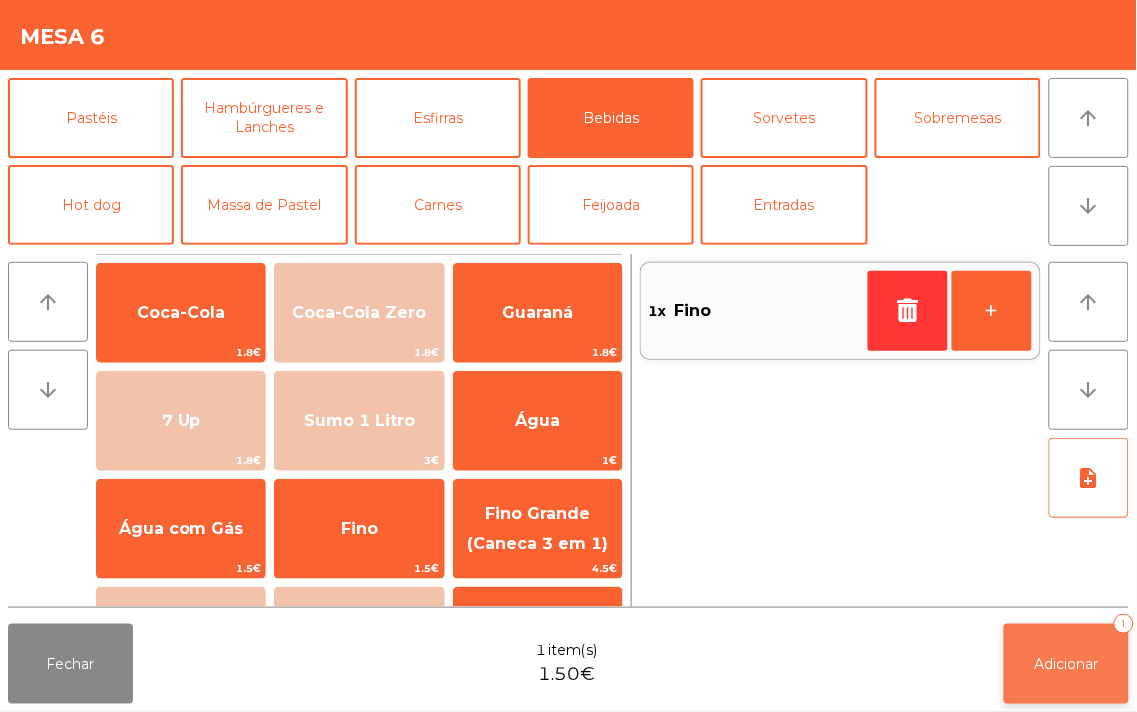 click on "Adicionar   1" 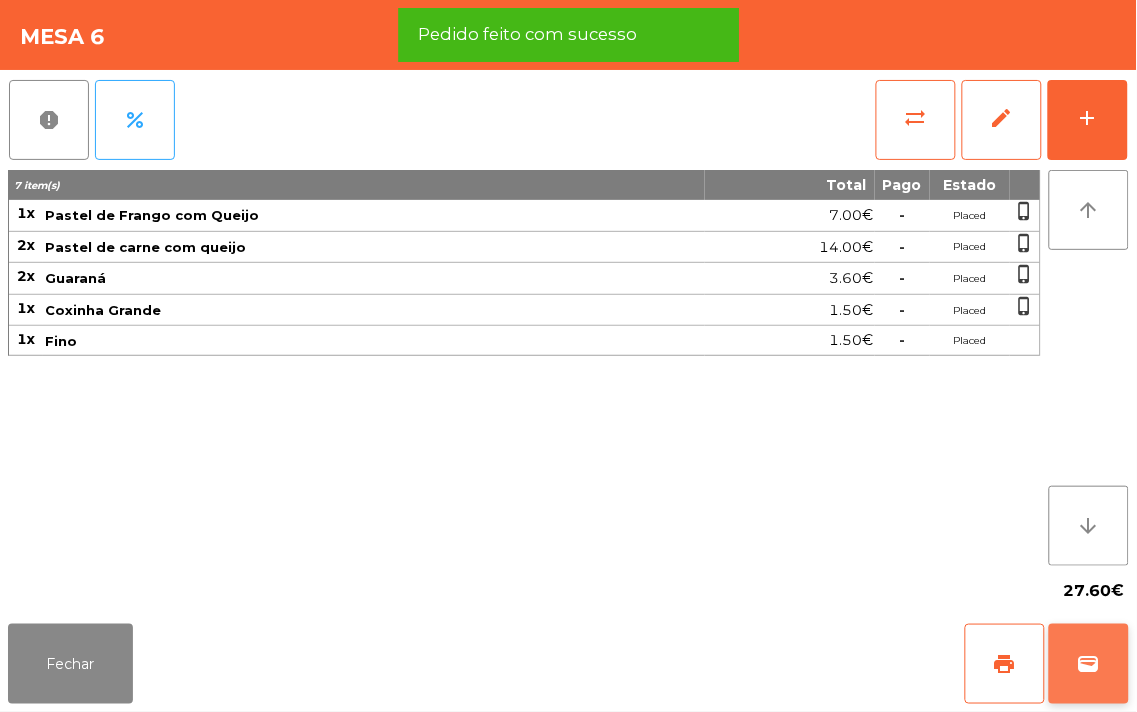 click on "wallet" 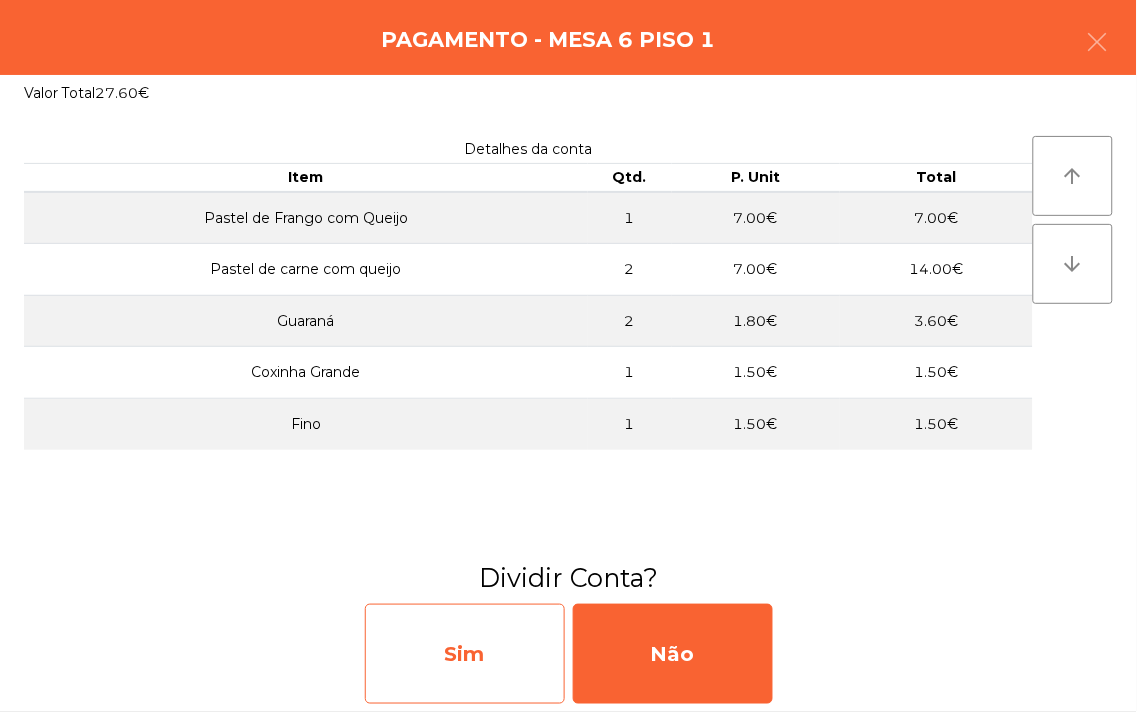 click on "Sim" 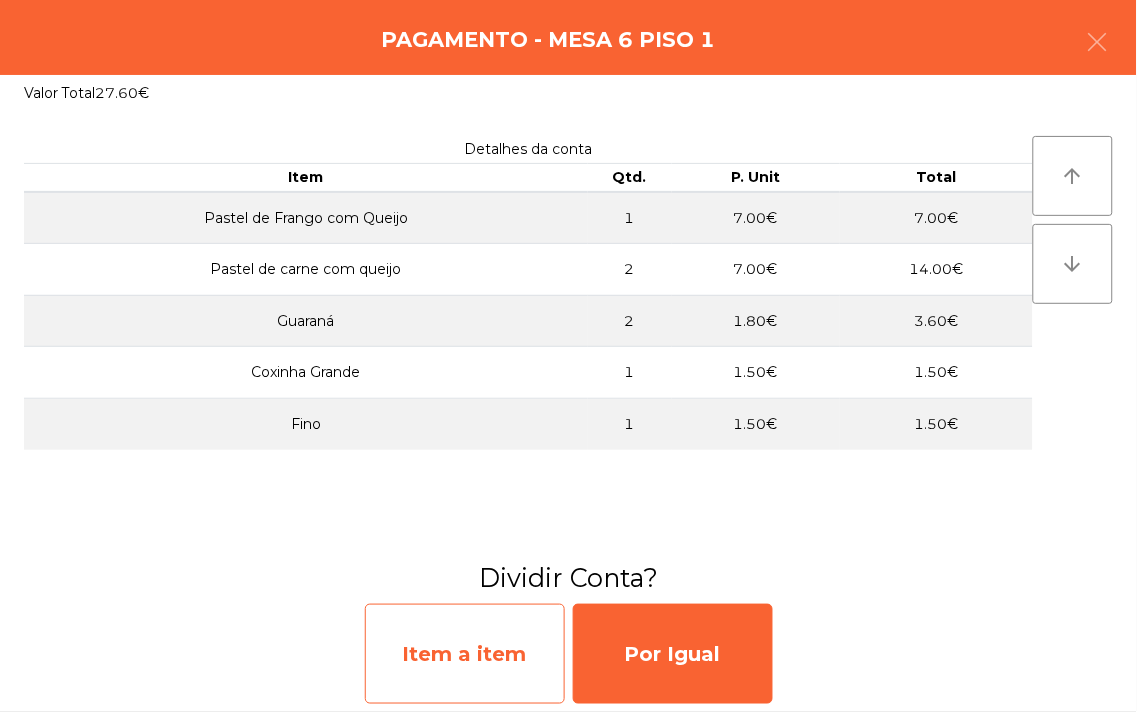 click on "Item a item" 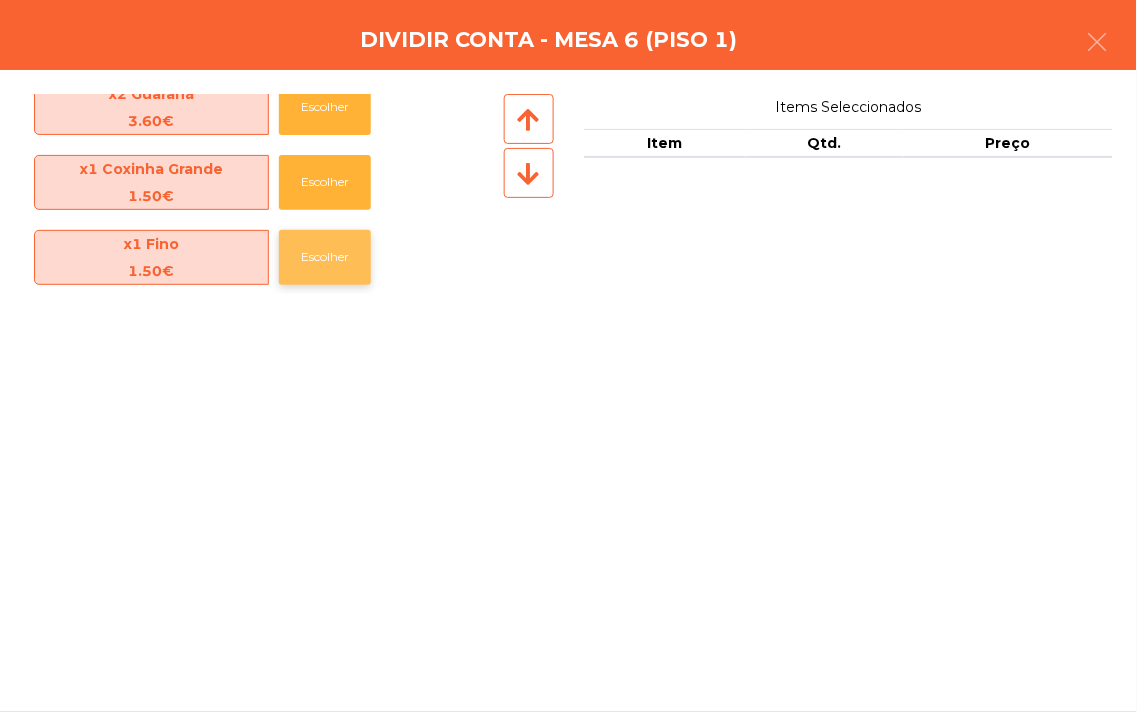 click on "Escolher" 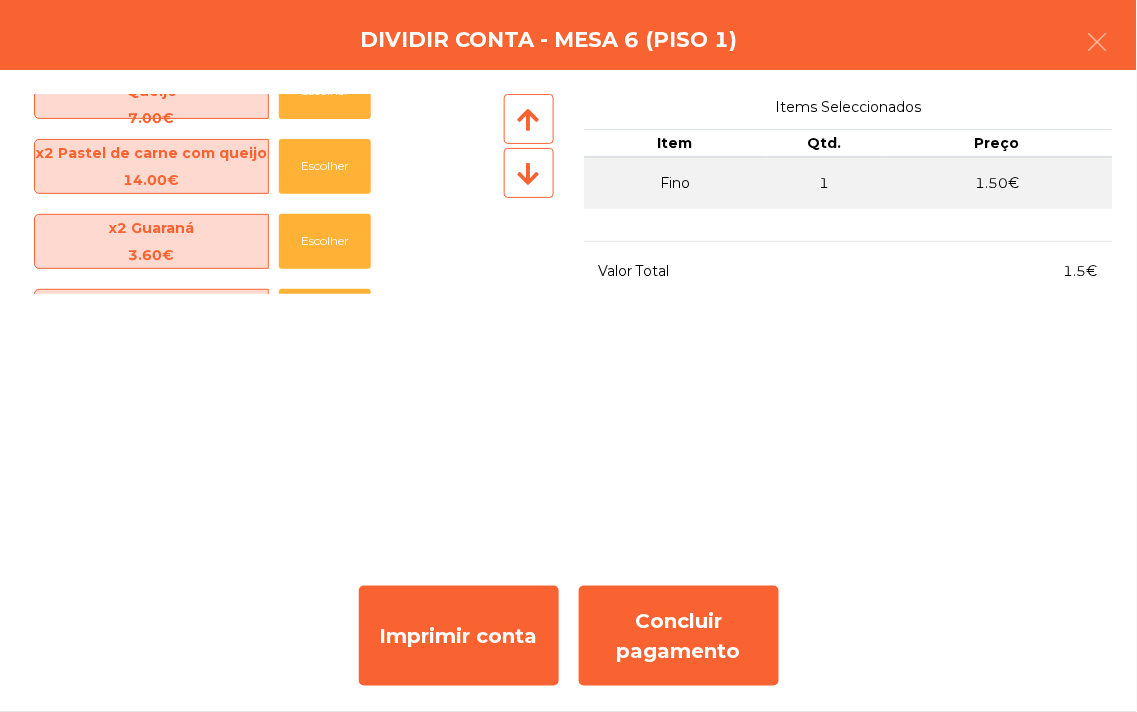 scroll, scrollTop: 77, scrollLeft: 0, axis: vertical 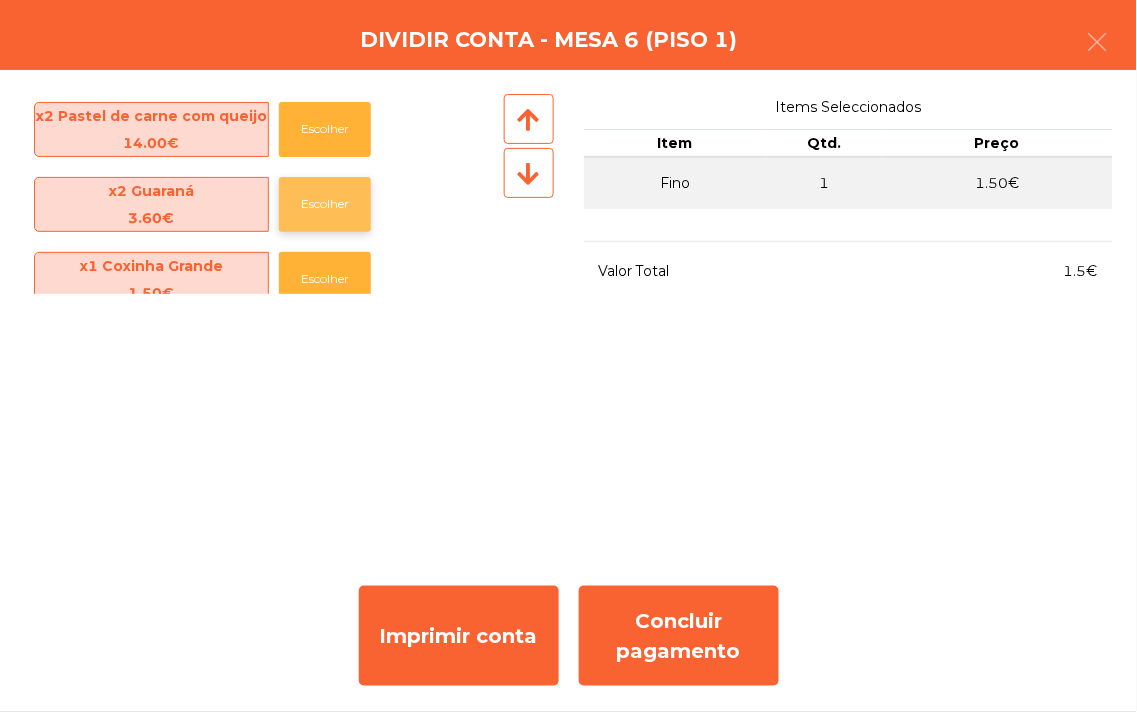 click on "Escolher" 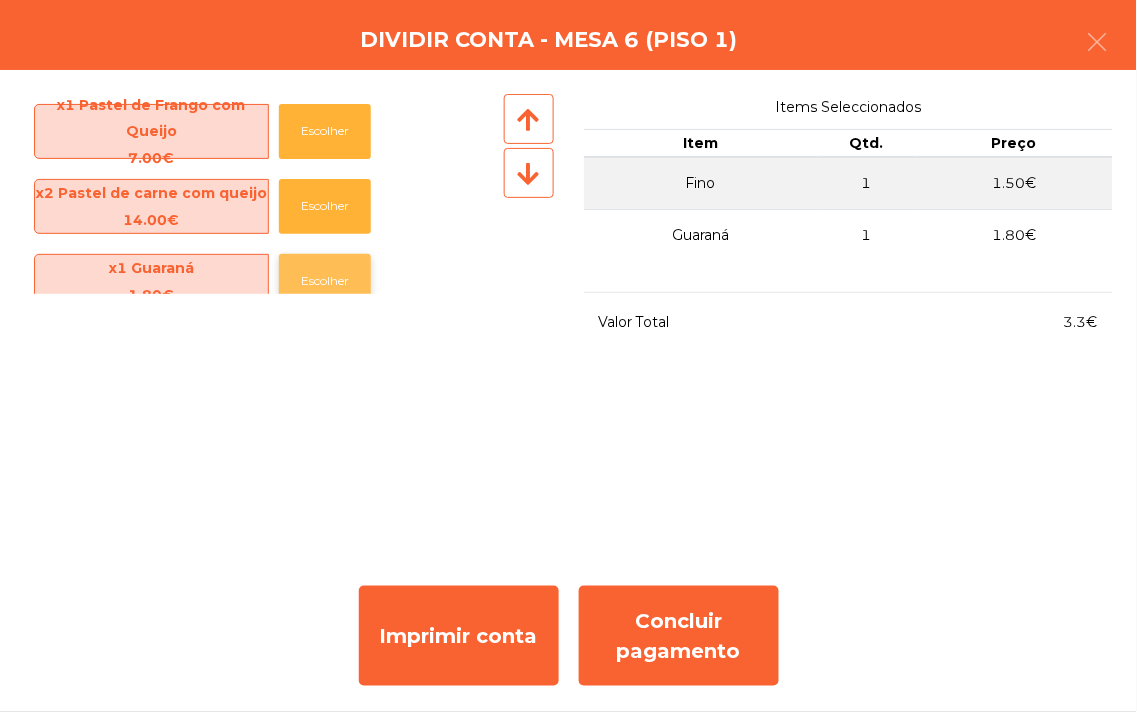 scroll, scrollTop: 2, scrollLeft: 0, axis: vertical 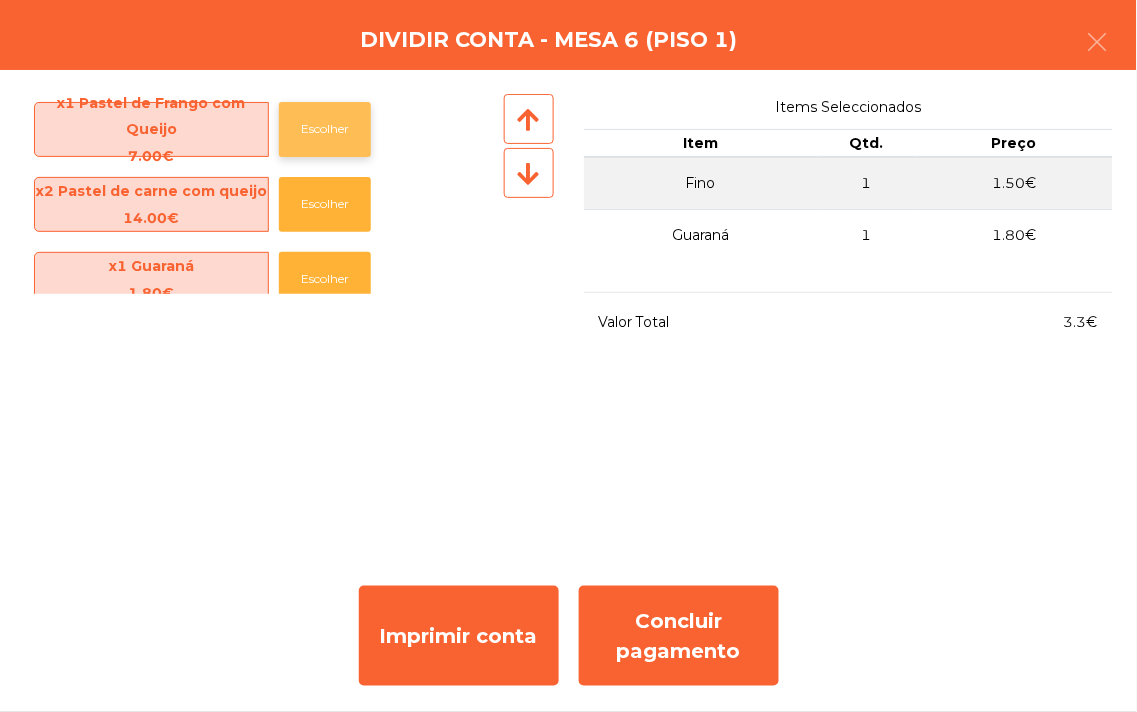 click on "Escolher" 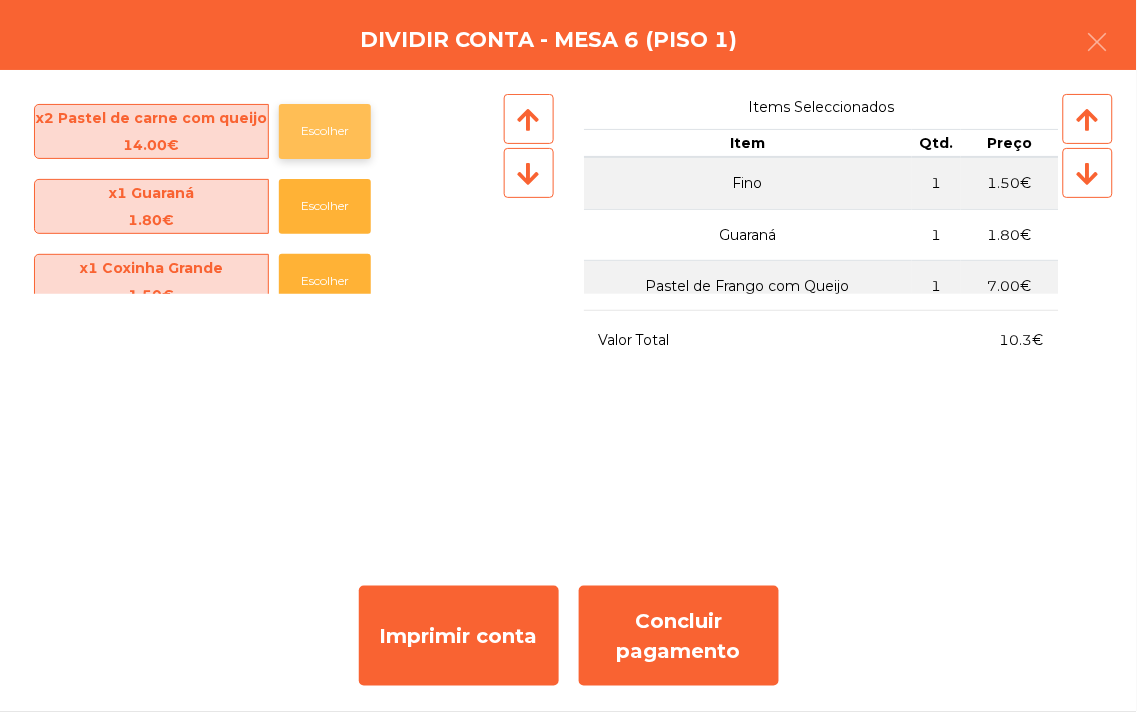 click on "Escolher" 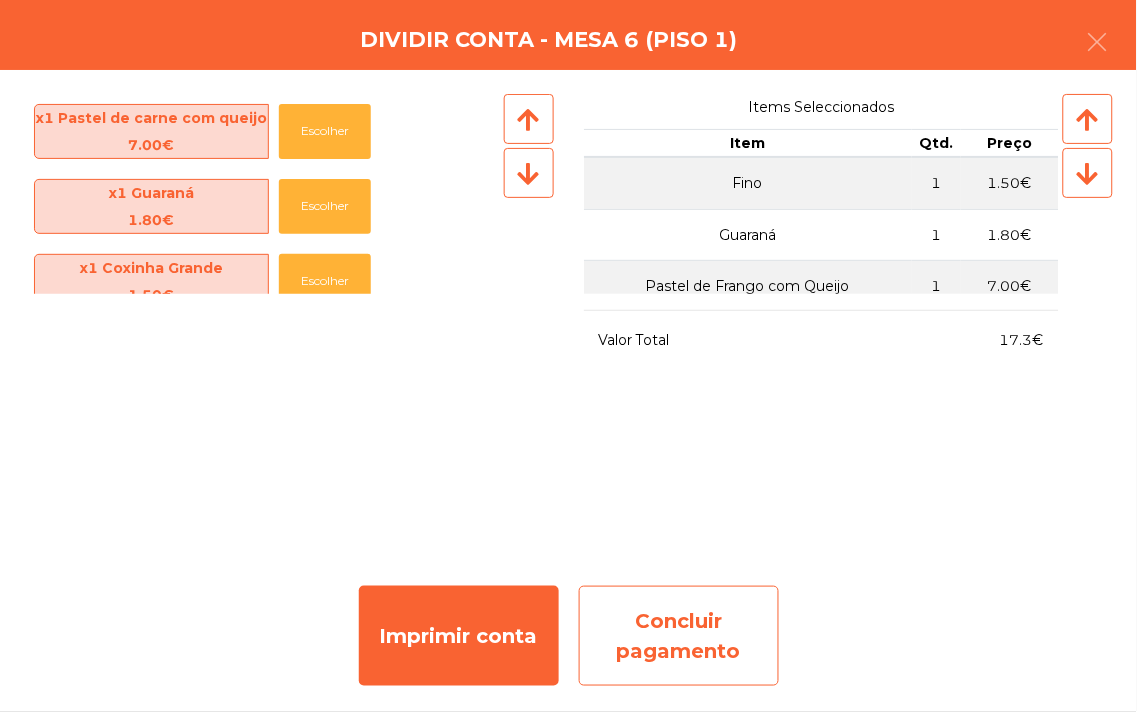 click on "Concluir pagamento" 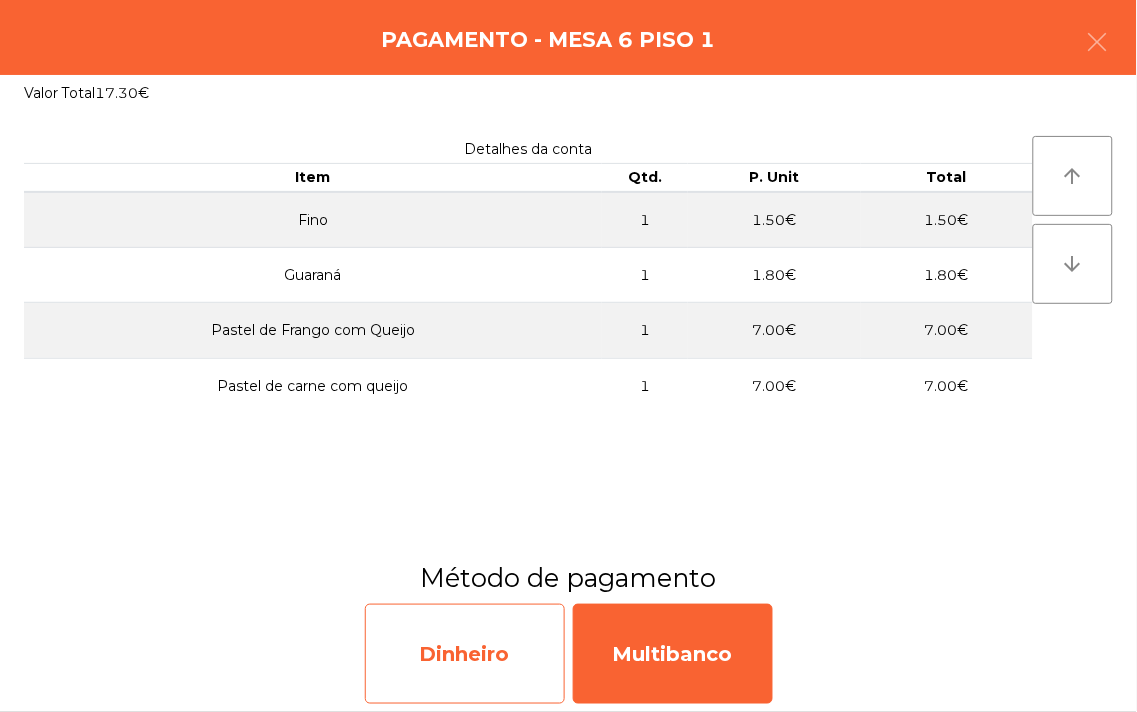 click on "Dinheiro" 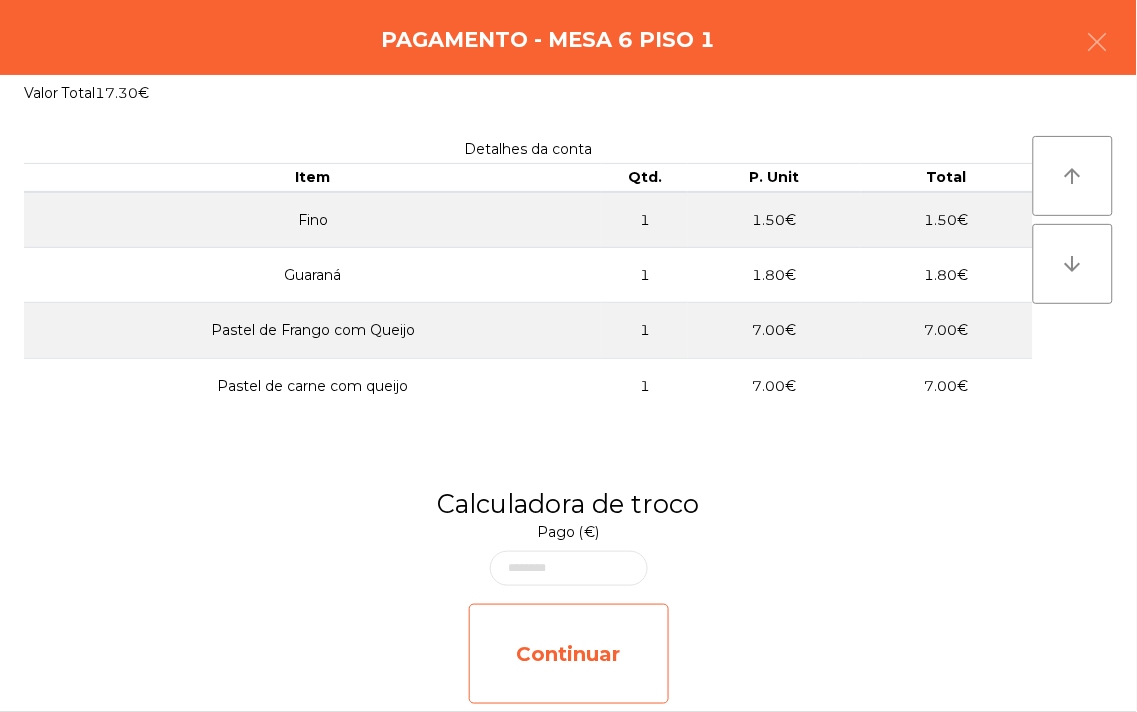 click on "Continuar" 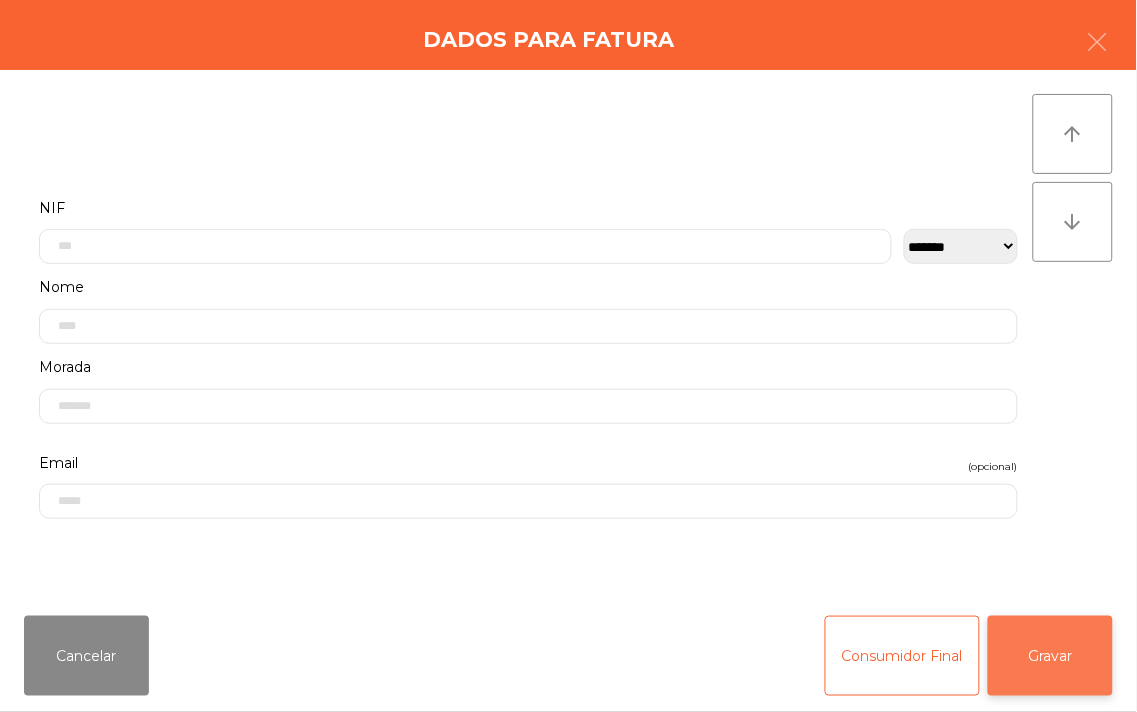 click on "Gravar" 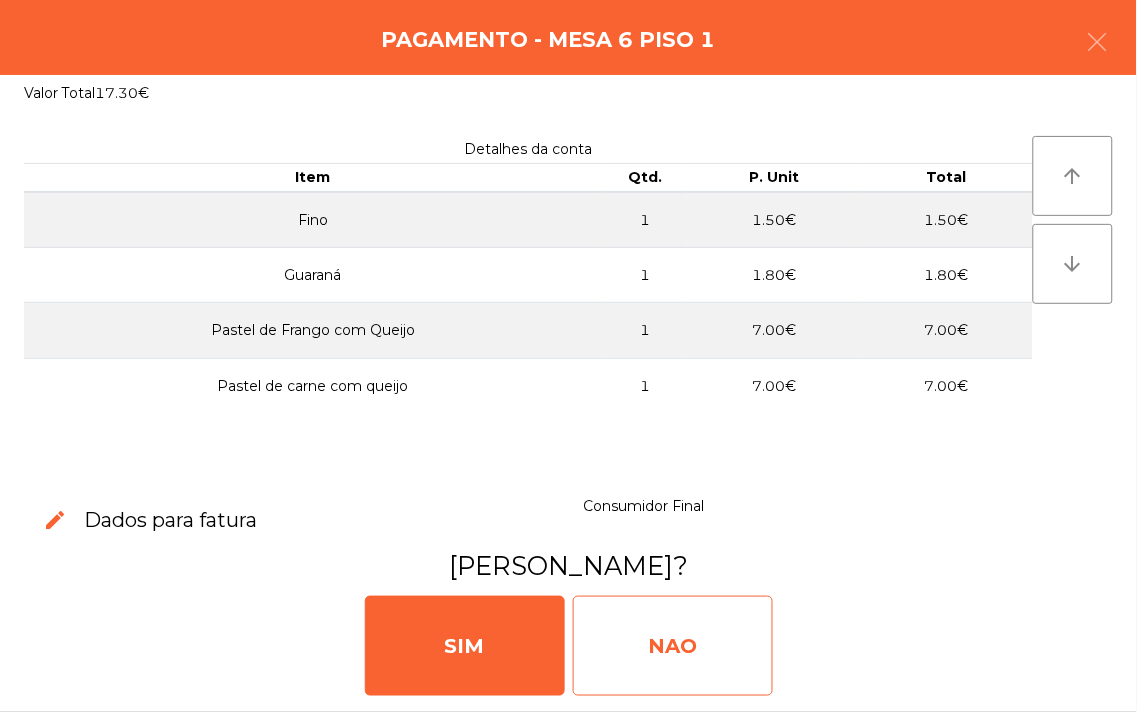 click on "NAO" 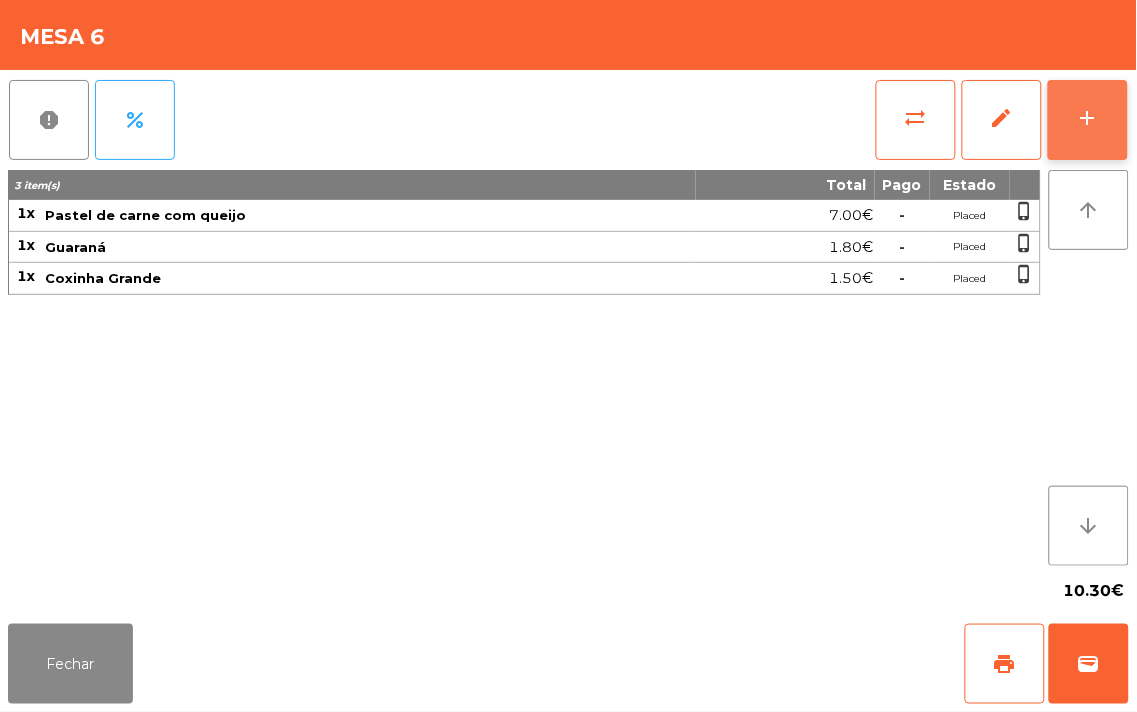 click on "add" 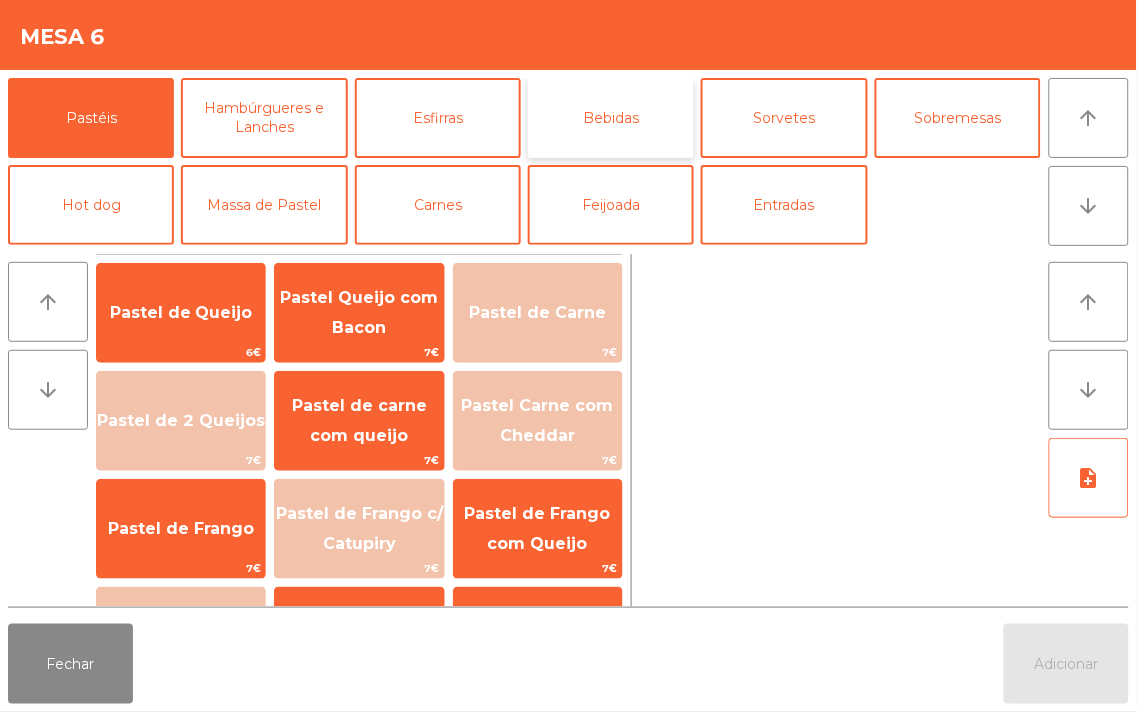 click on "Bebidas" 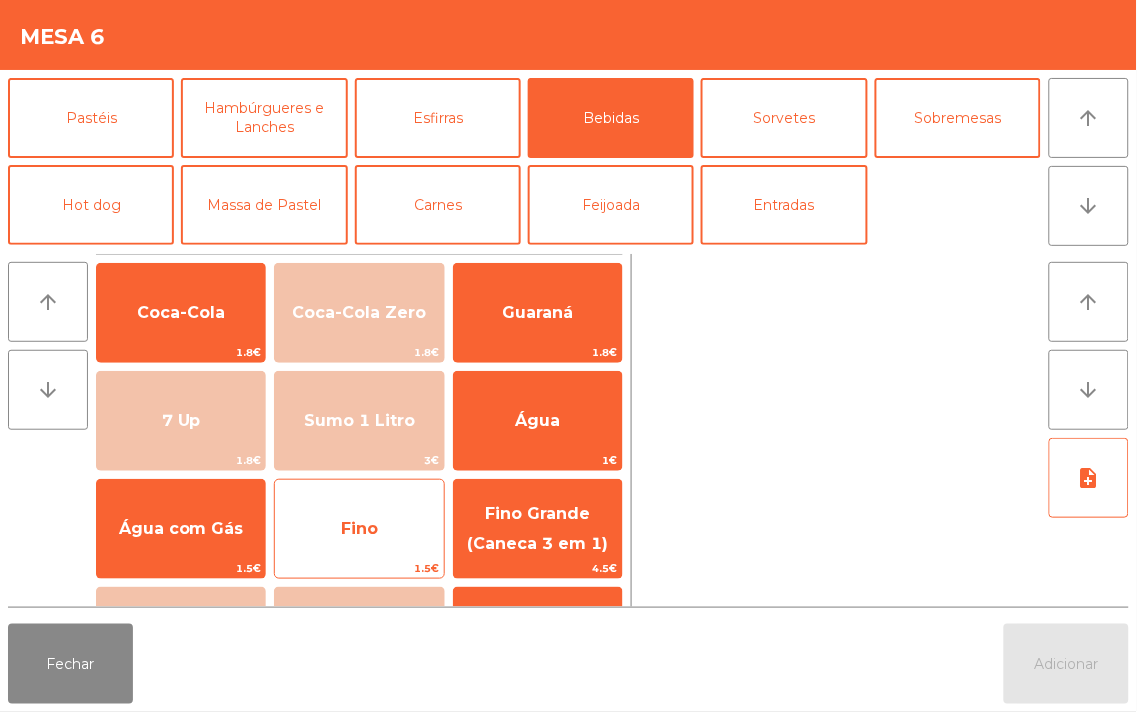 click on "Fino" 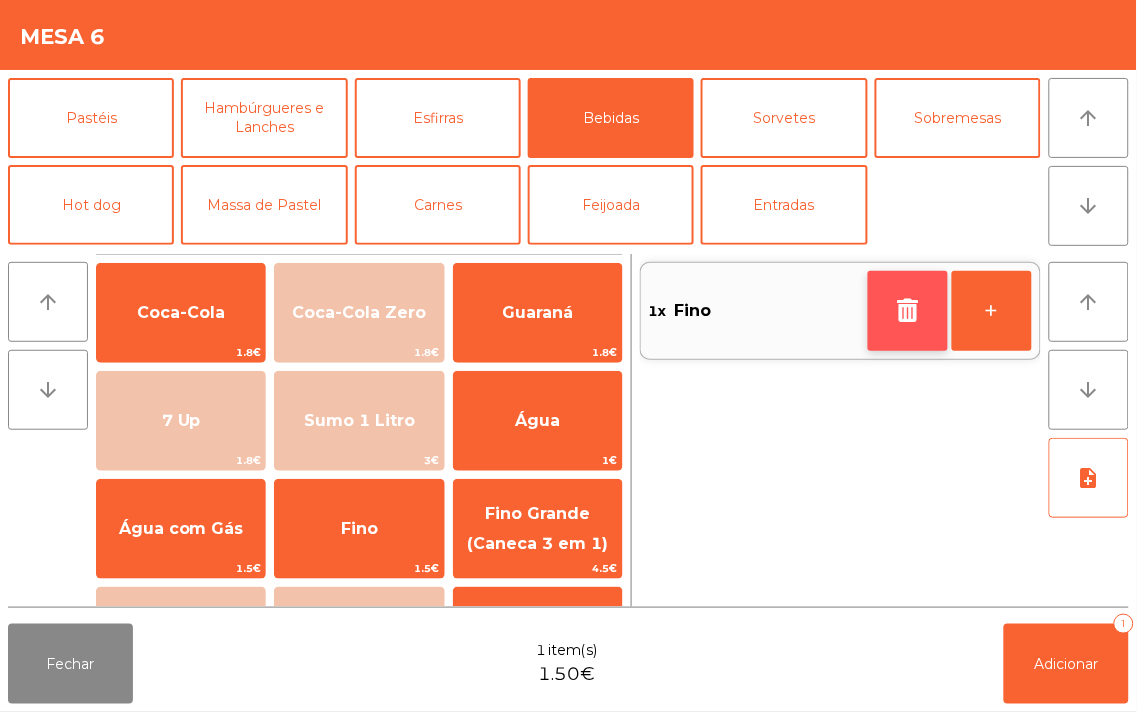 click 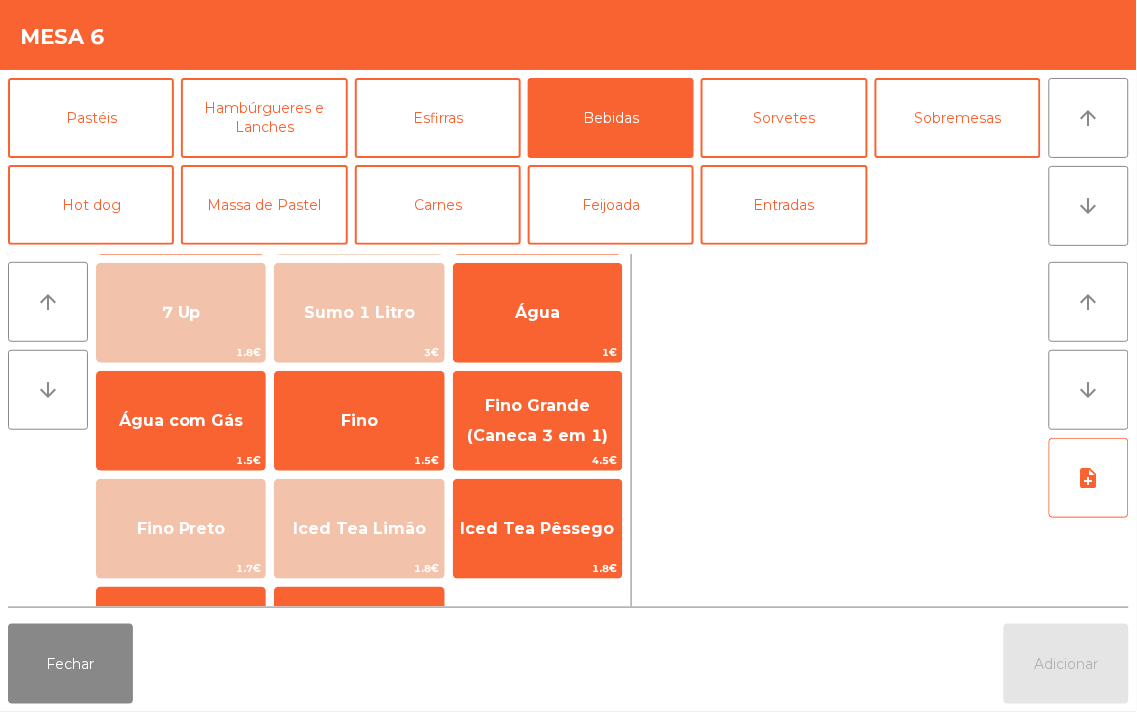 scroll, scrollTop: 106, scrollLeft: 0, axis: vertical 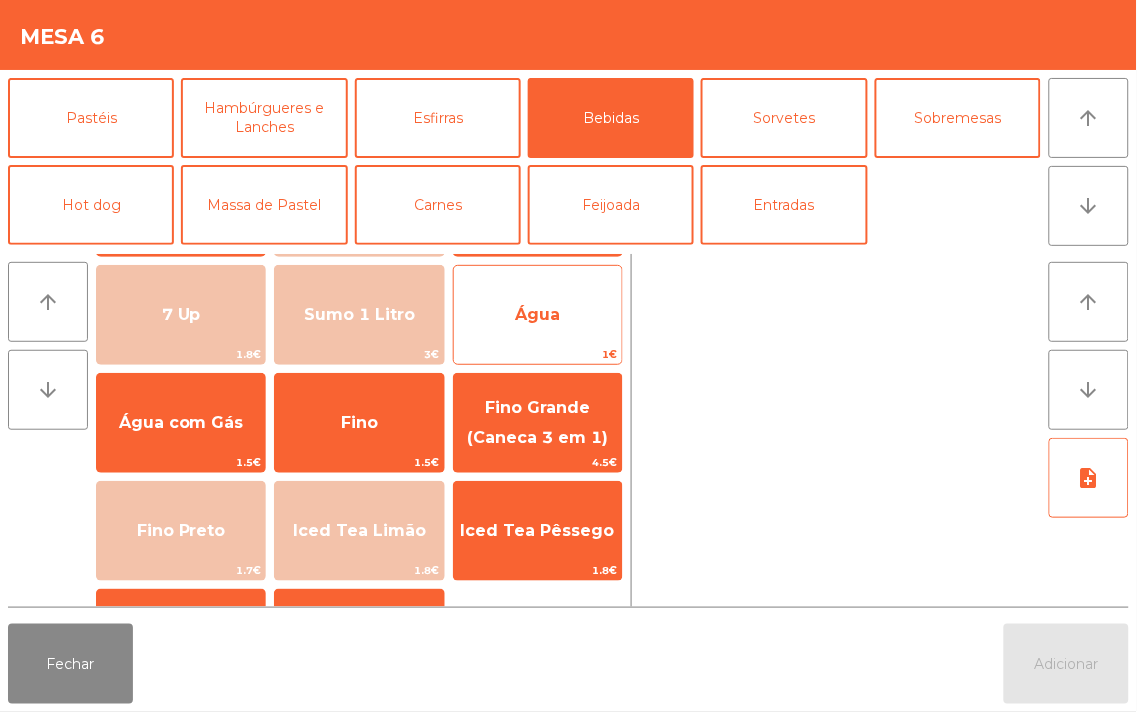 click on "Água" 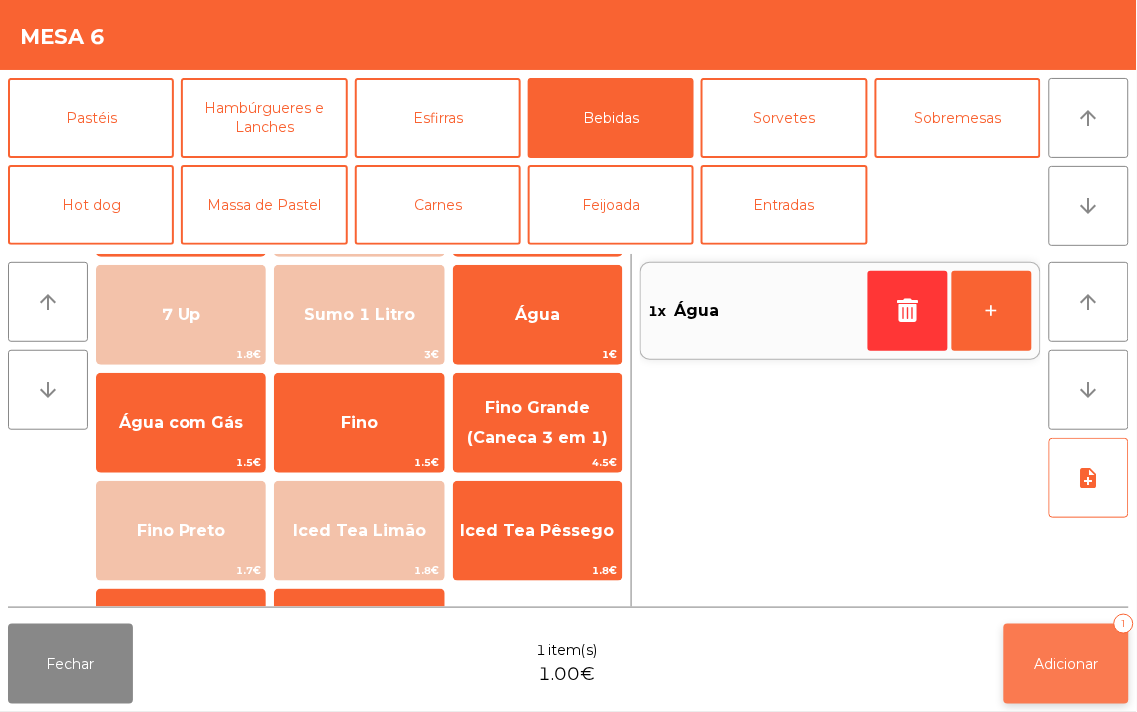 click on "Adicionar" 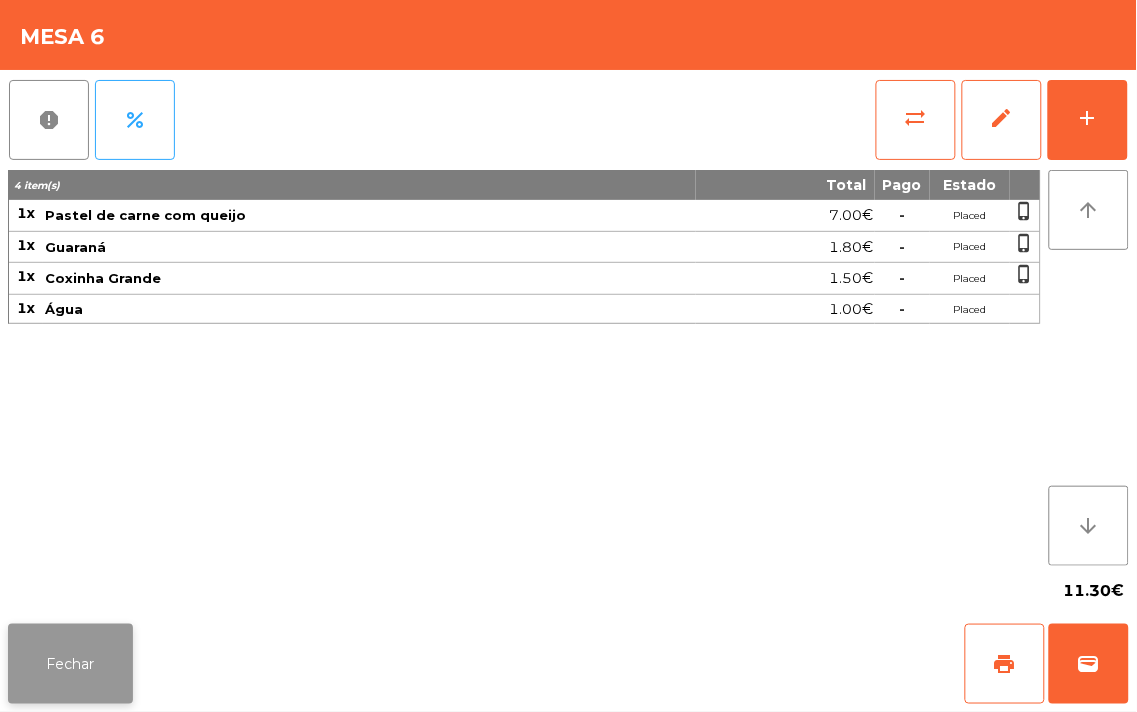 click on "Fechar" 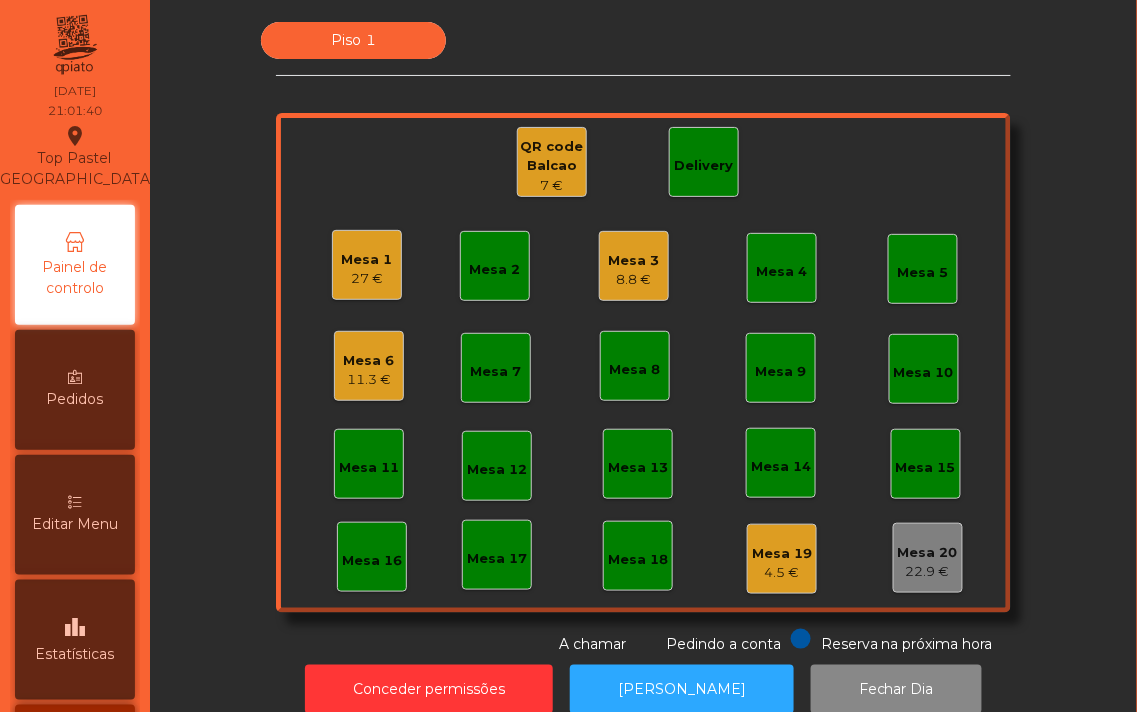click on "Mesa 6" 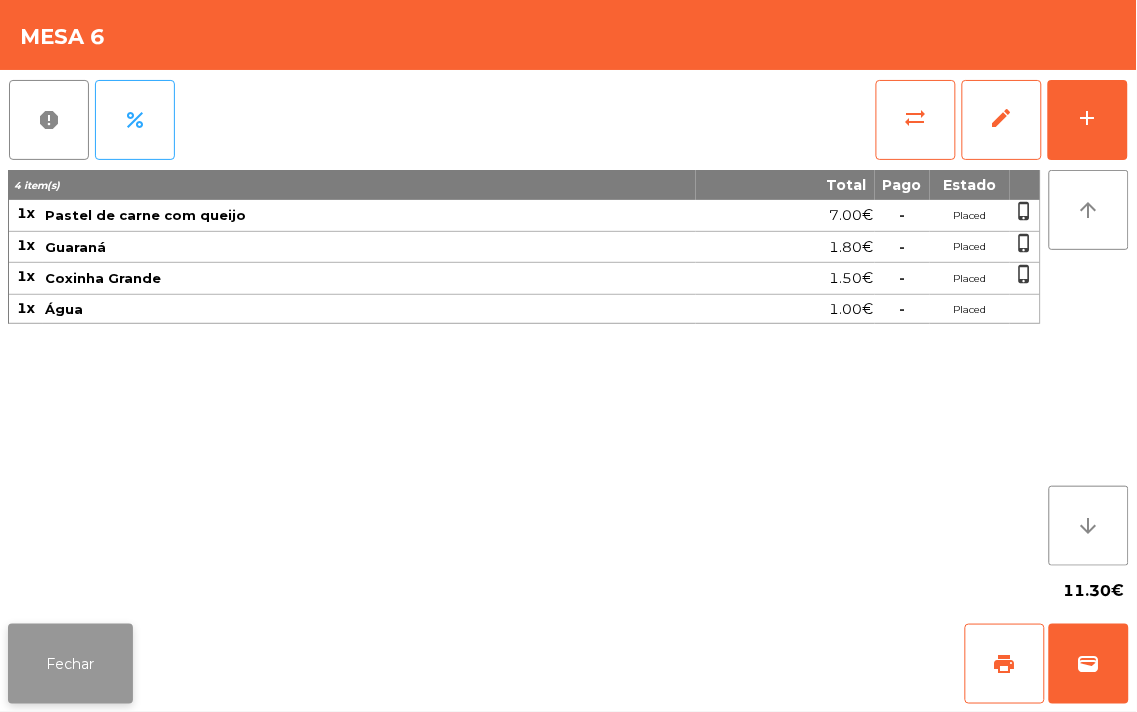 click on "Fechar" 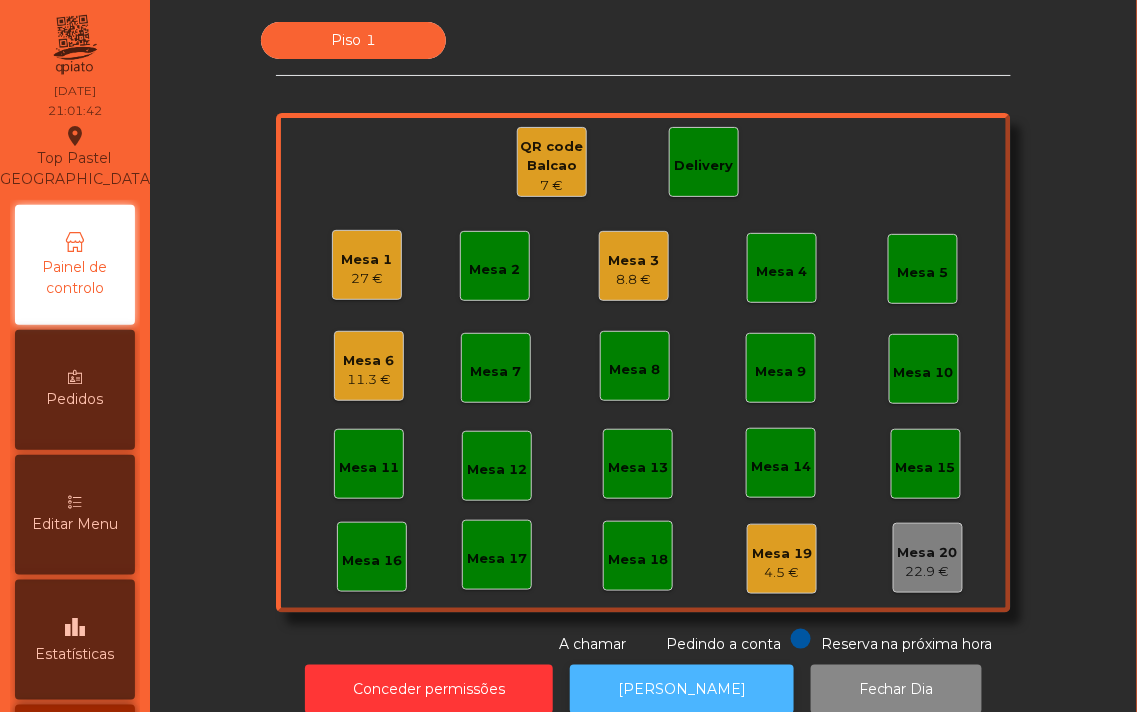 click on "[PERSON_NAME]" 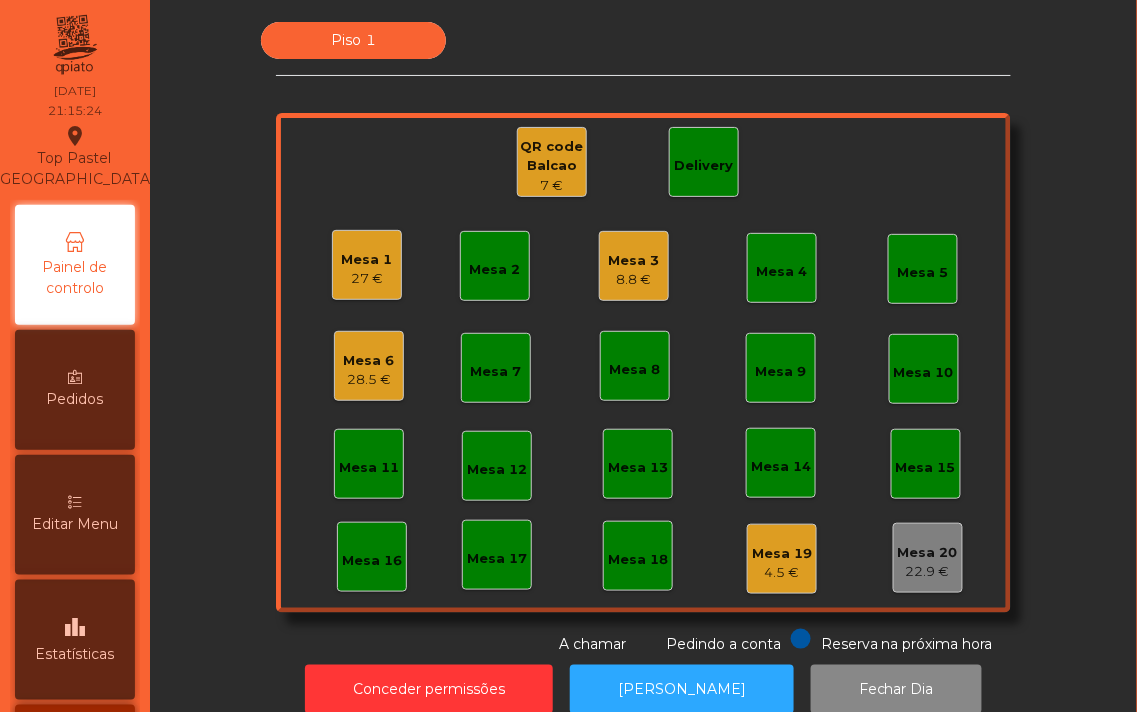 click on "Mesa 6   28.5 €" 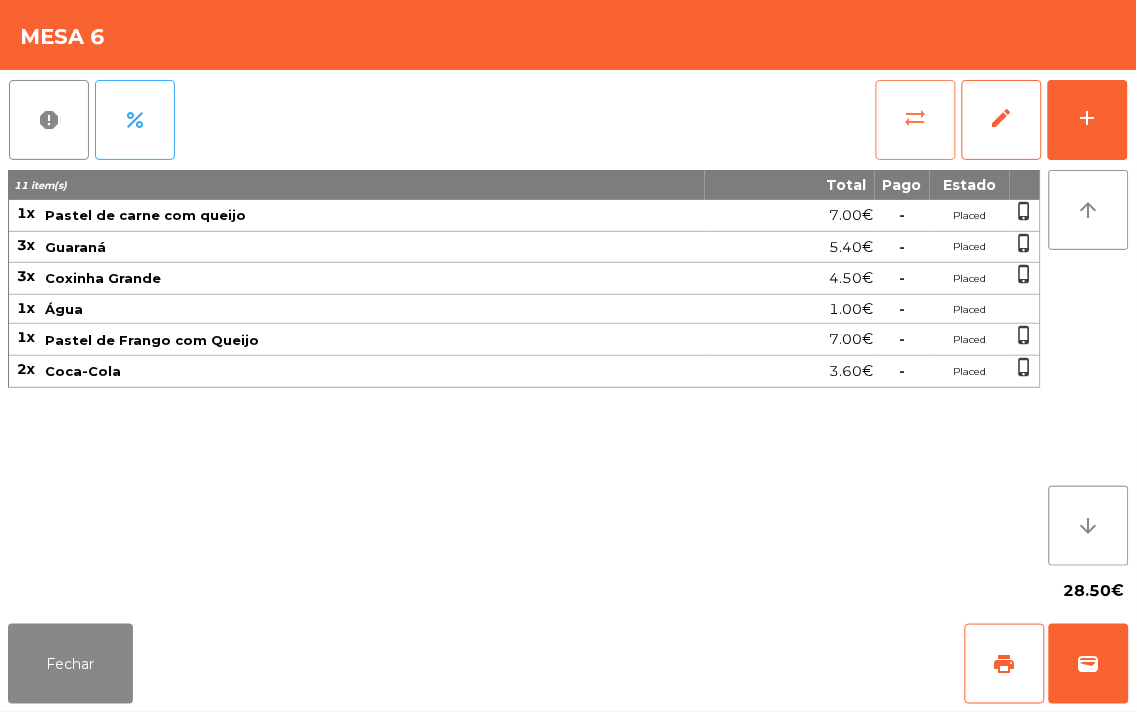 click on "sync_alt" 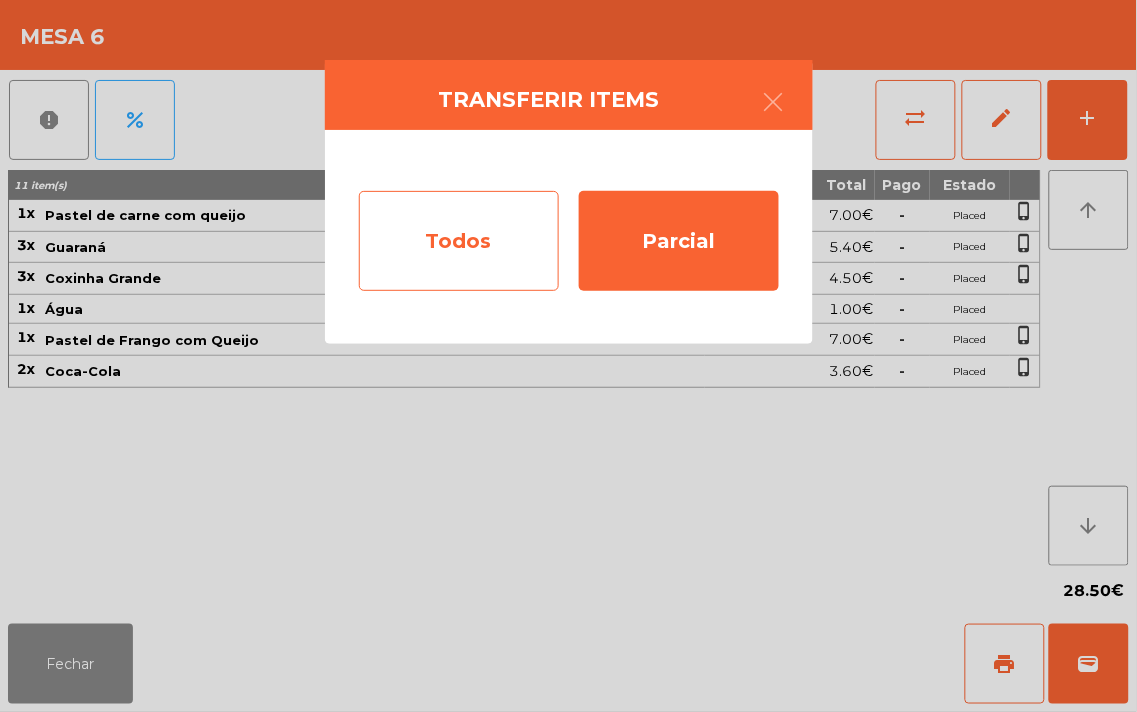 click on "Todos" 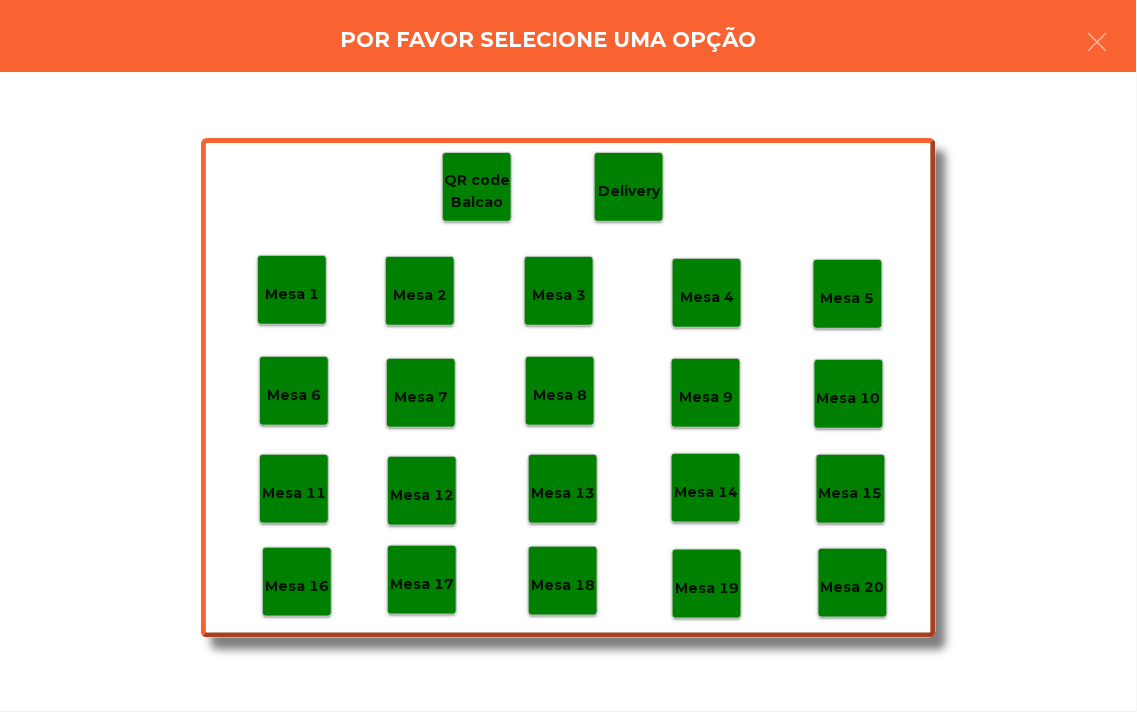 click on "Mesa 17" 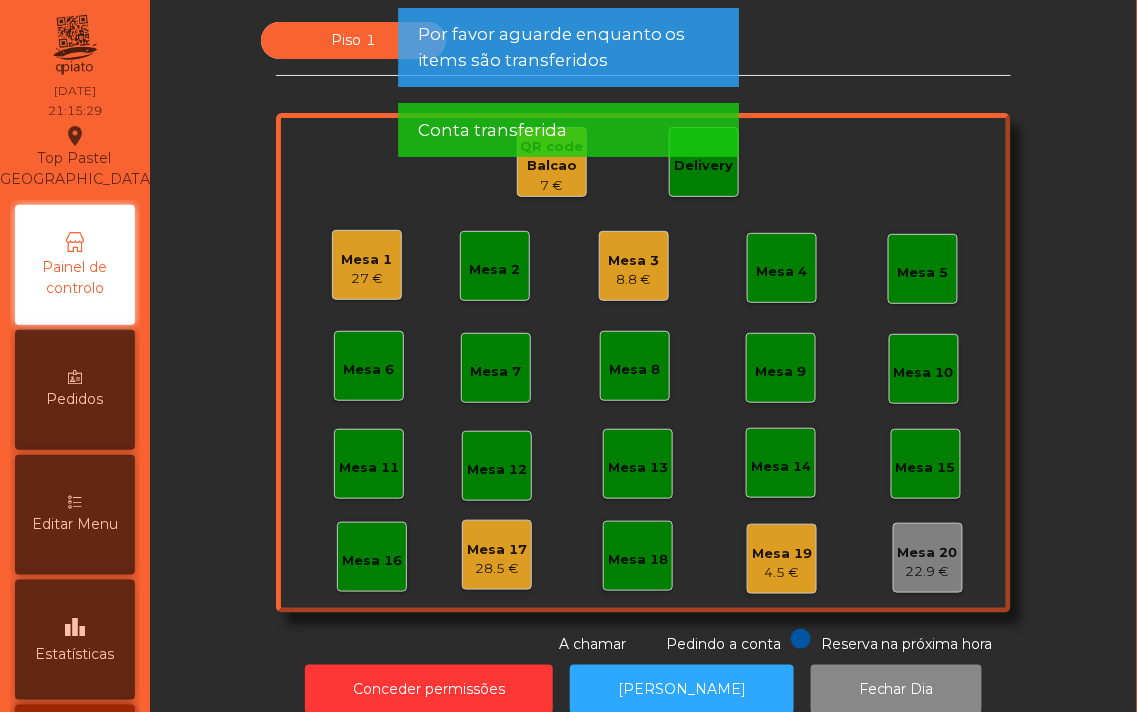 click on "8.8 €" 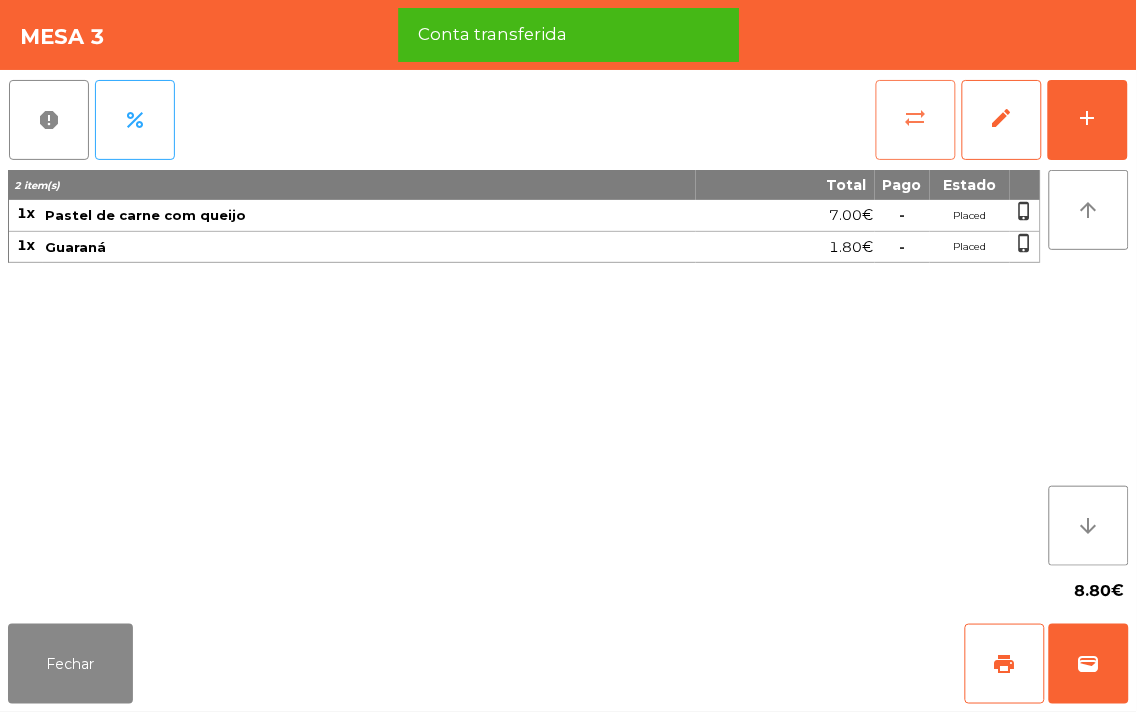 click on "sync_alt" 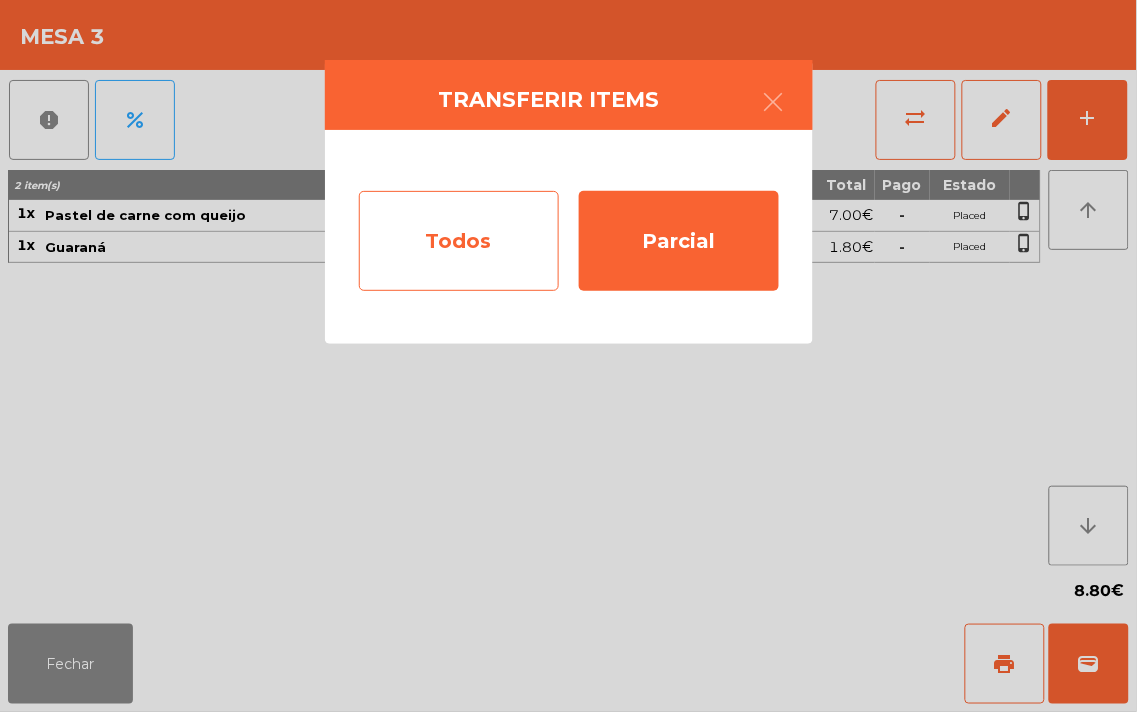 click on "Todos" 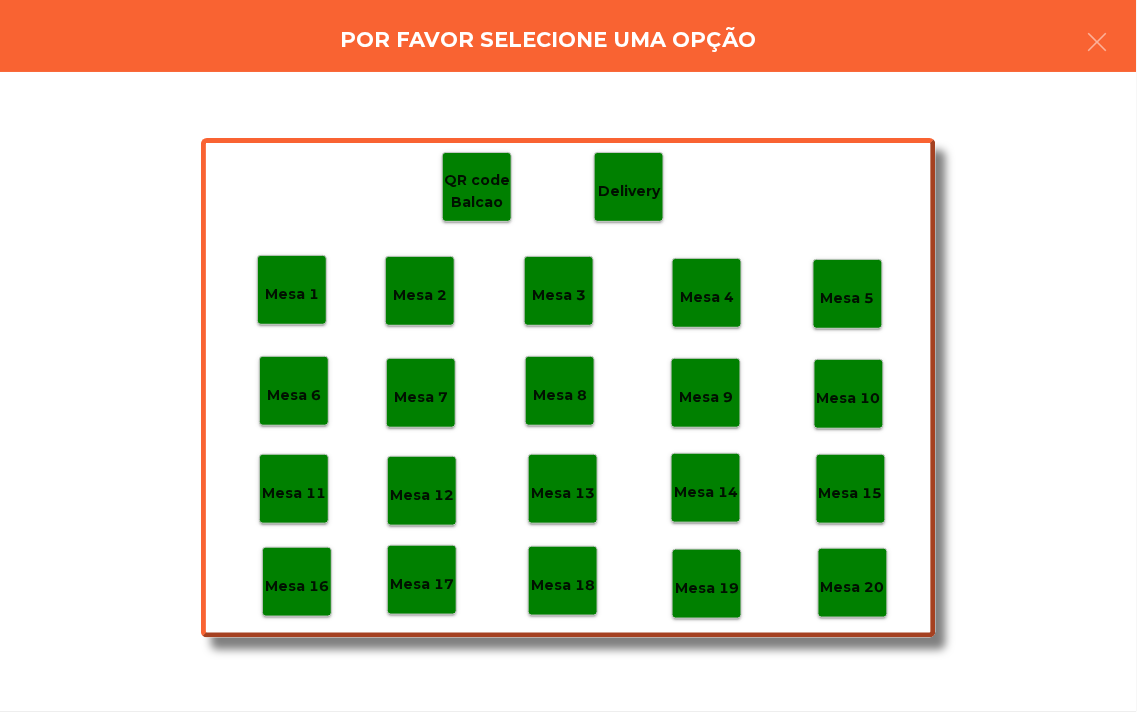 click on "Mesa 17" 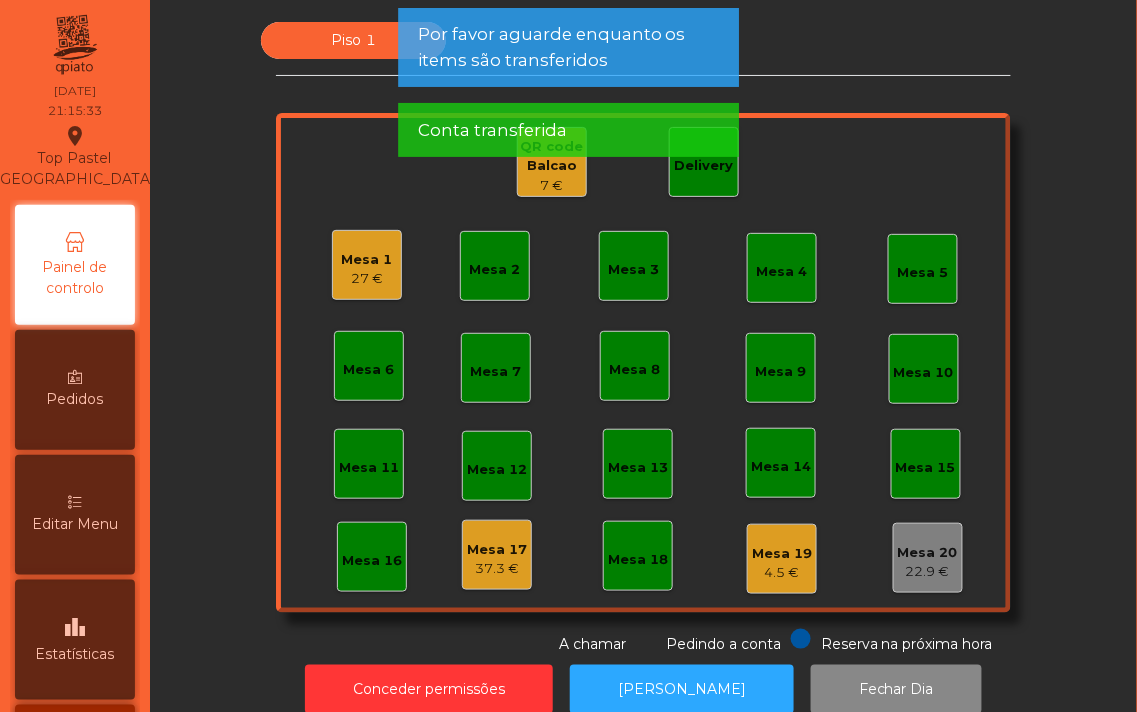 click on "Mesa 1   27 €" 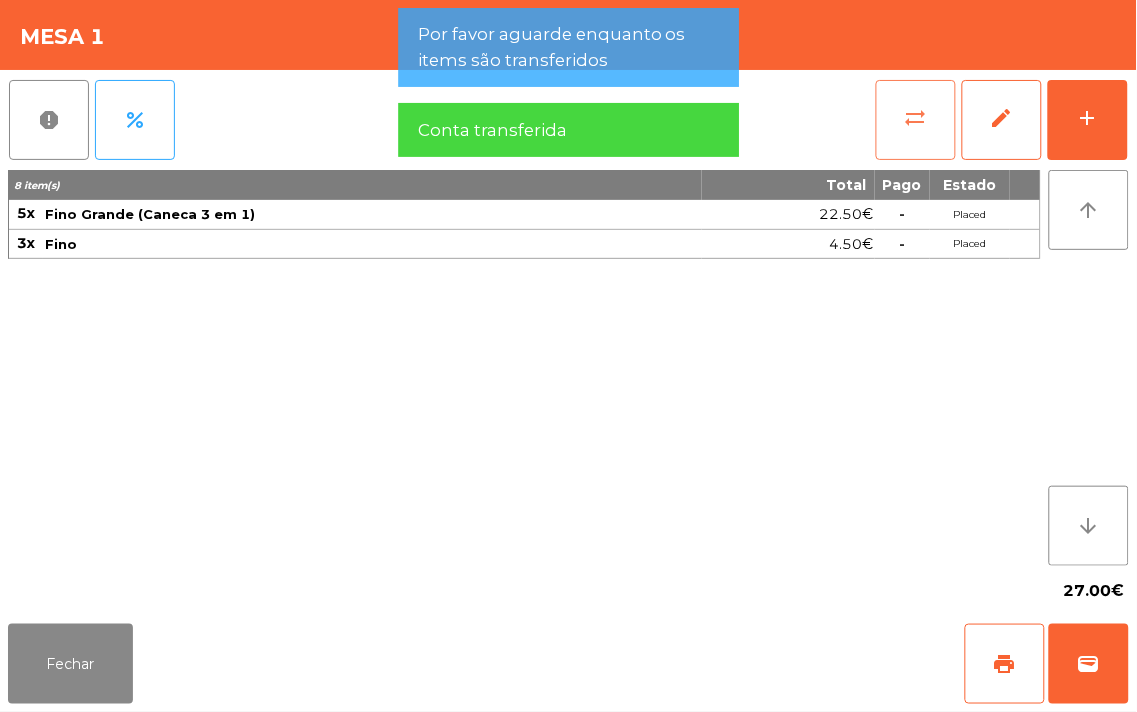 click on "sync_alt" 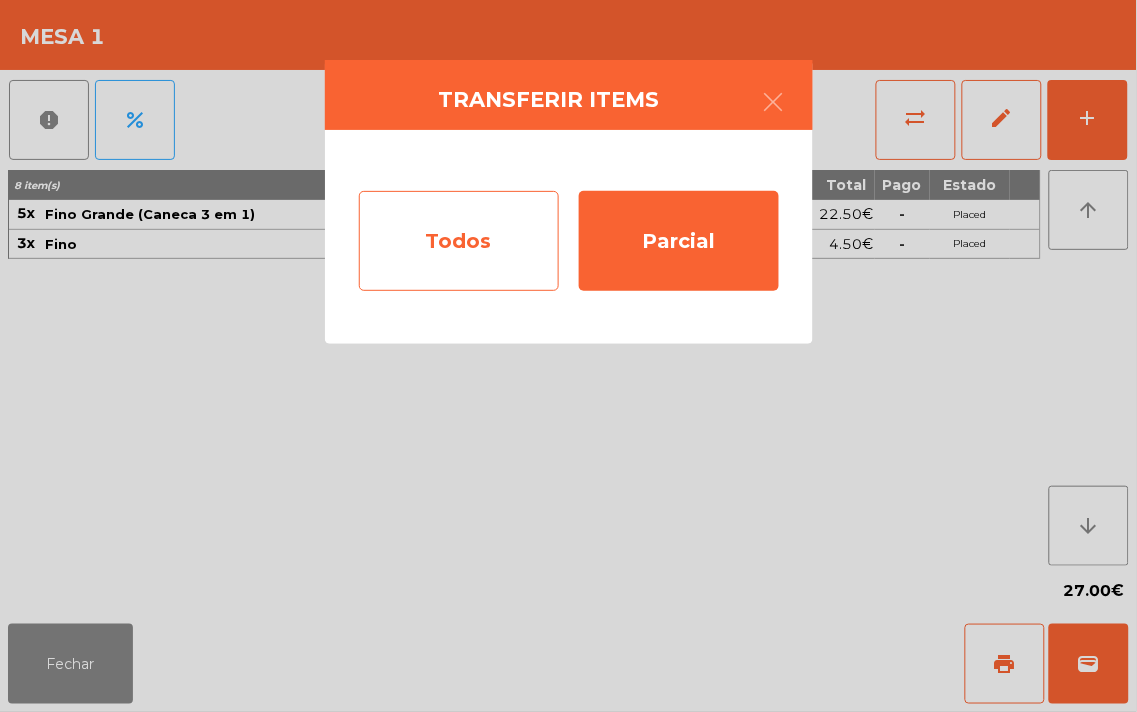 click on "Todos" 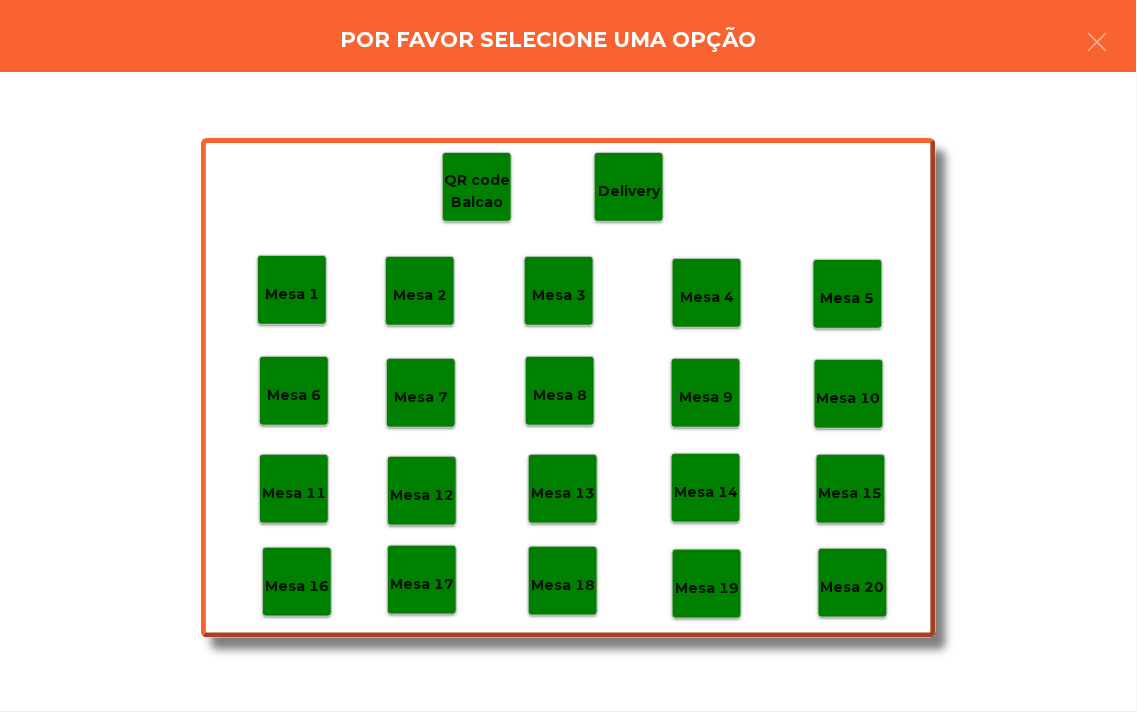 click on "Mesa 17" 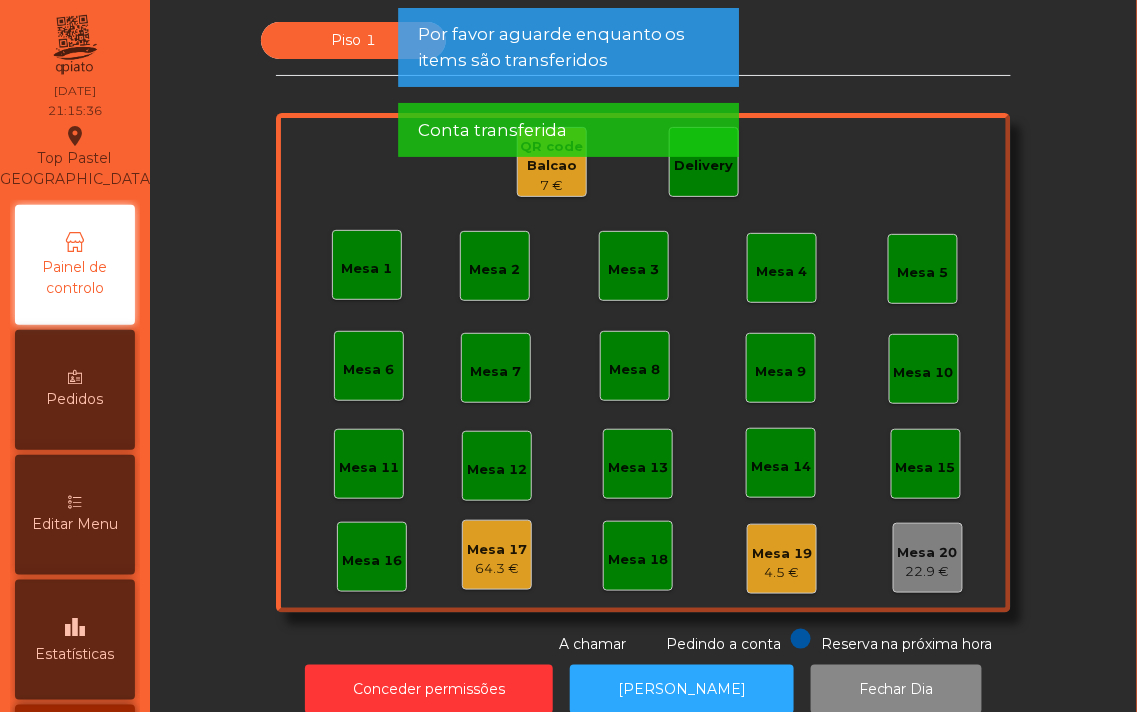 click on "7 €" 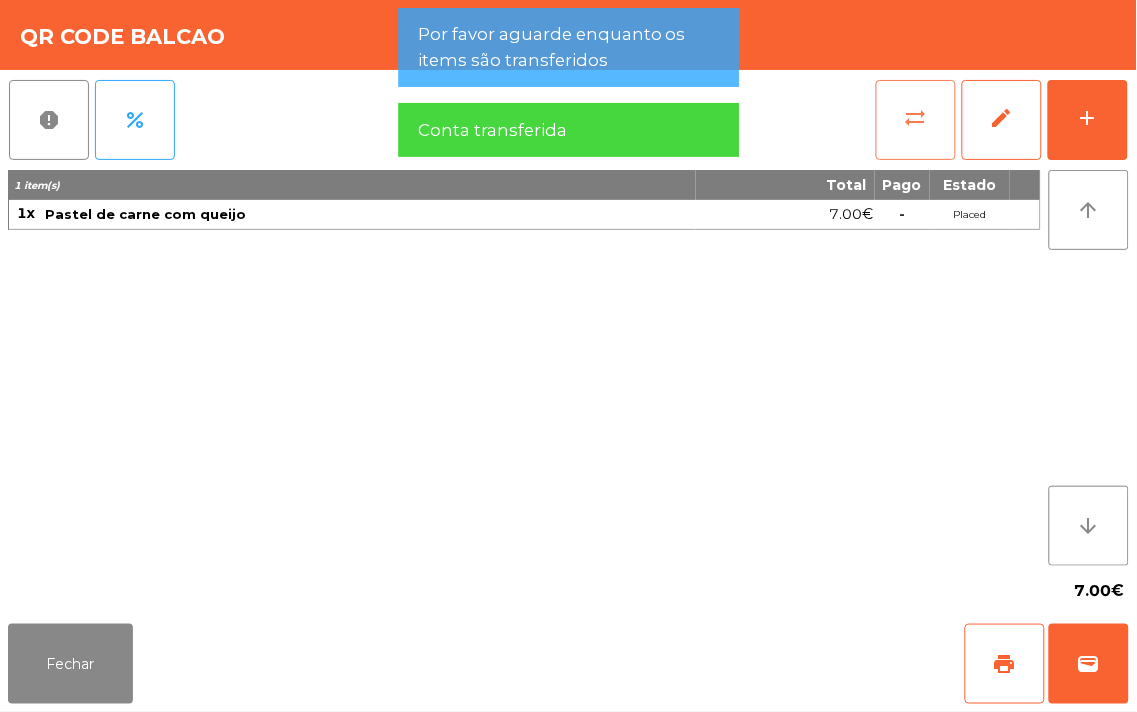 click on "sync_alt" 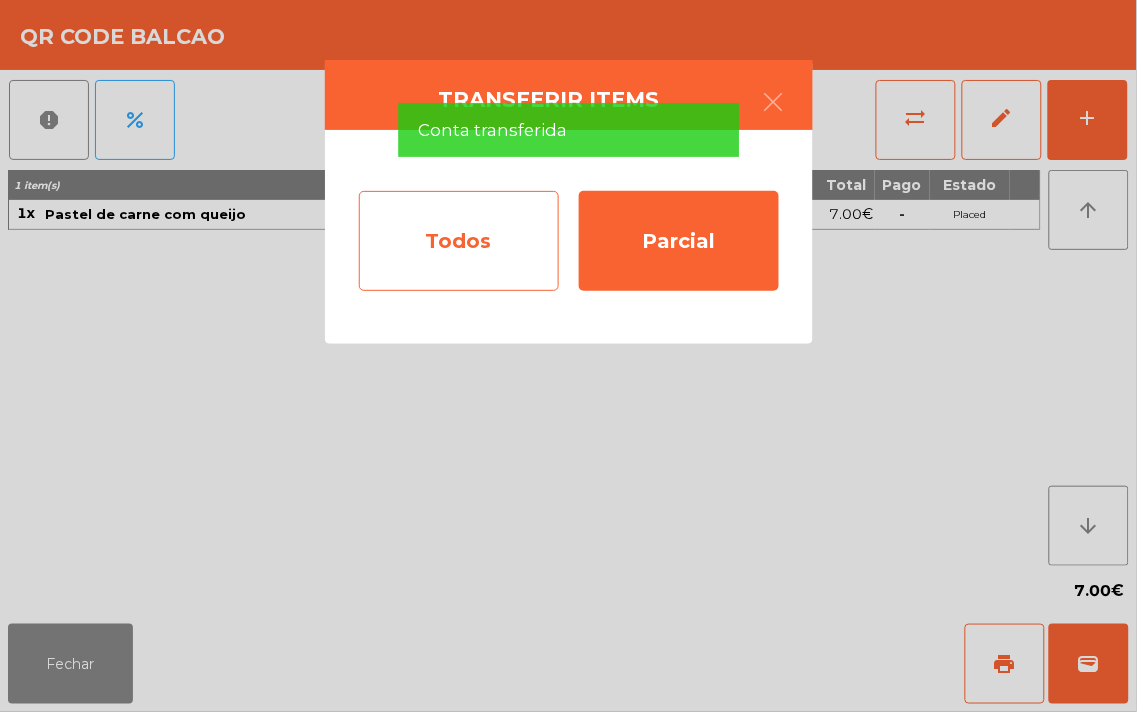 click on "Todos" 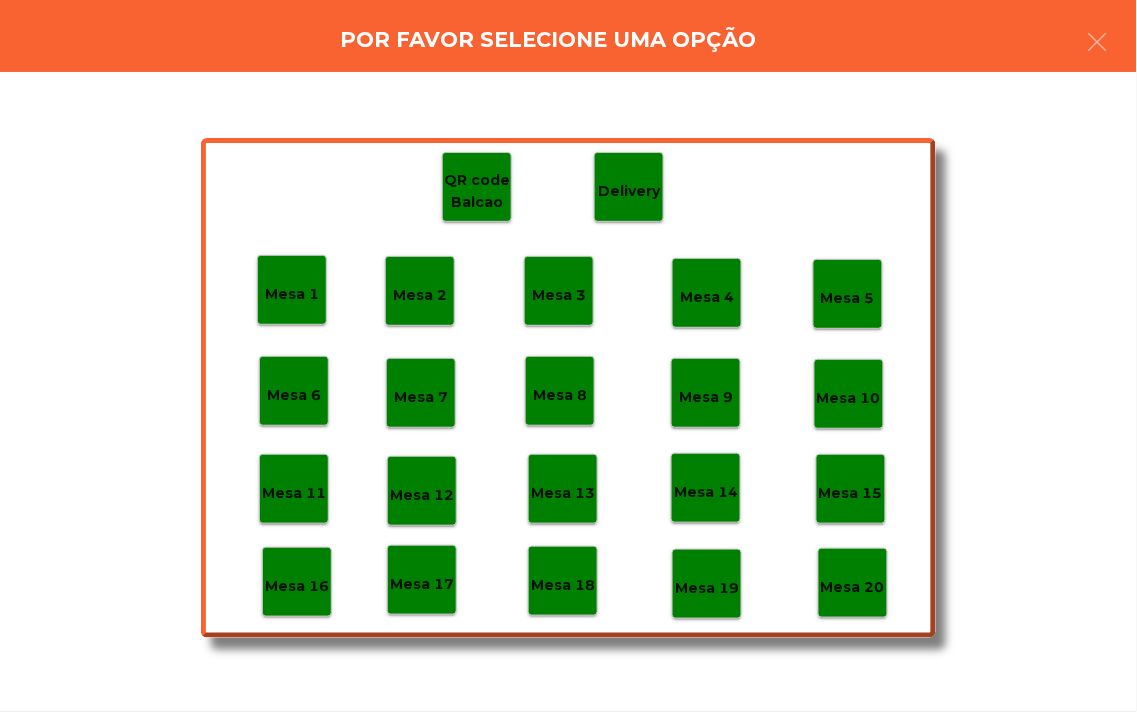 click on "Mesa 17" 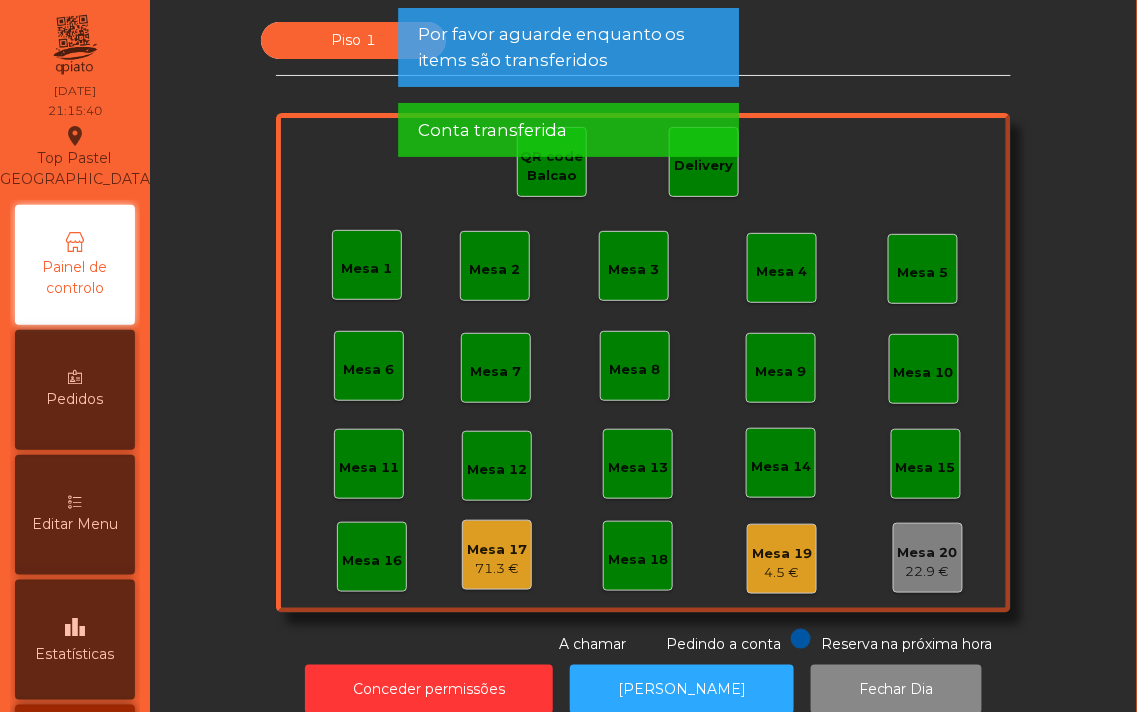 click on "4.5 €" 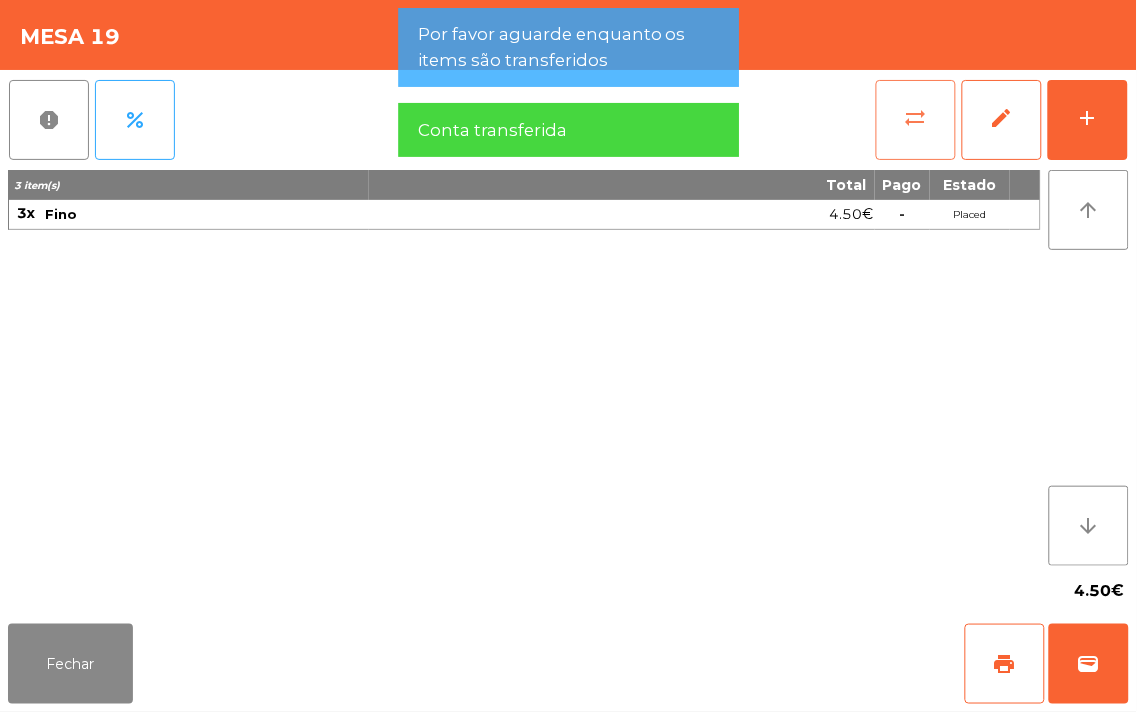 click on "sync_alt" 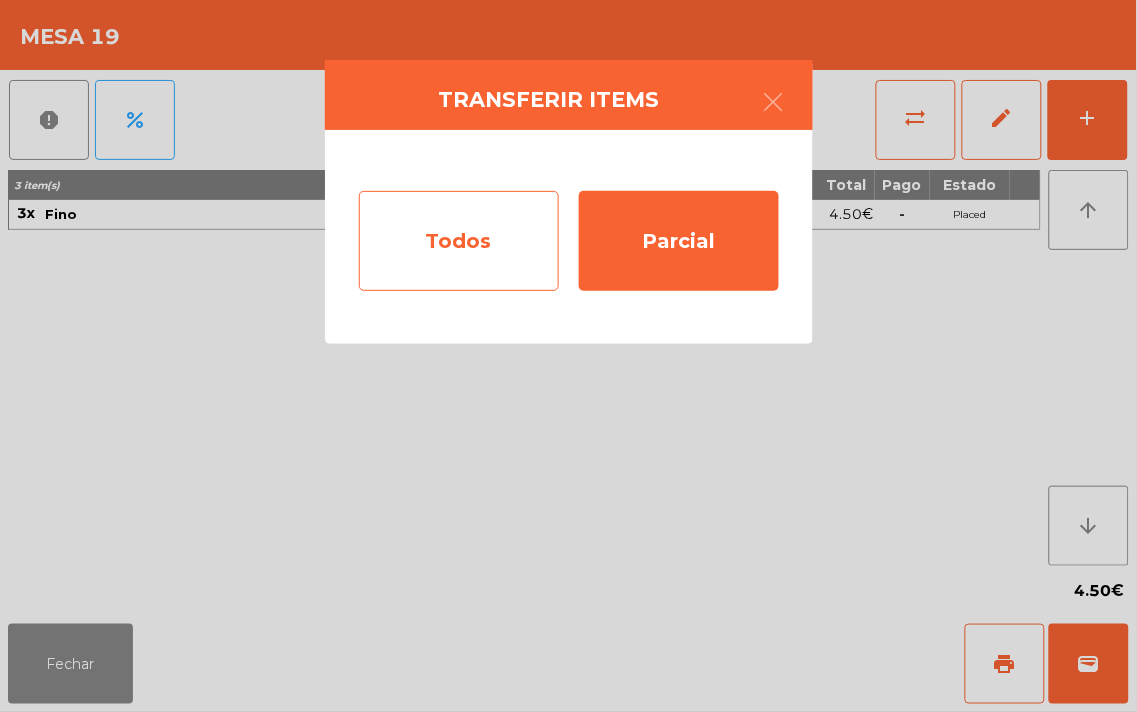 click on "Todos" 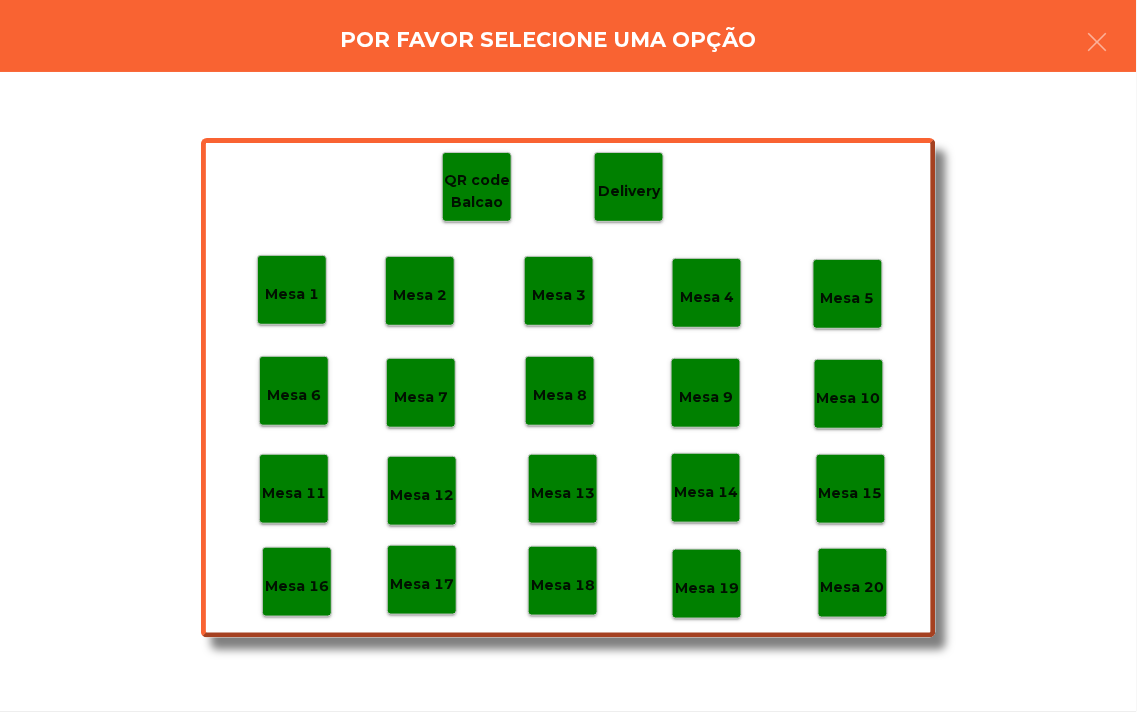 click on "Mesa 17" 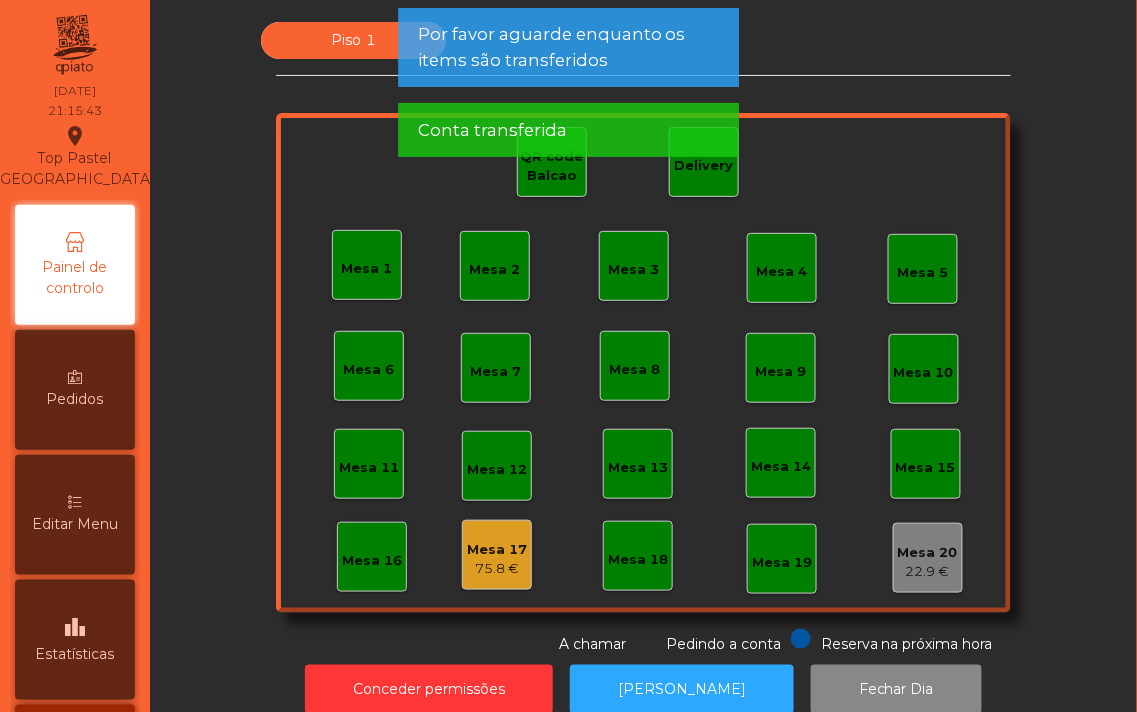 click on "Piso 1   Mesa 1   Mesa 2   Mesa 3   Mesa 4   Mesa 5   Mesa 6   Mesa 7   Mesa 8   Mesa 9   Mesa 10   [GEOGRAPHIC_DATA] 11   Mesa 12   Mesa 13   [GEOGRAPHIC_DATA] 15   [GEOGRAPHIC_DATA] 17   75.8 €   [GEOGRAPHIC_DATA] 18   [GEOGRAPHIC_DATA] 20   22.9 €   QR code Balcao   Delivery  Reserva na próxima hora Pedindo a conta A chamar" 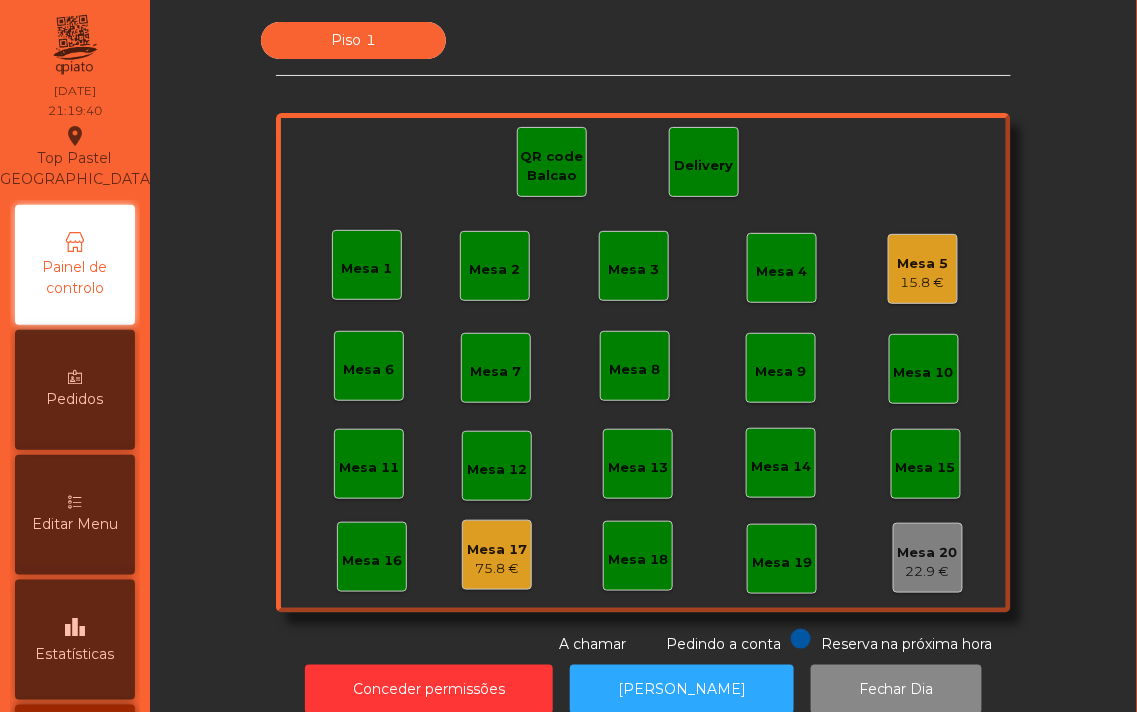 click on "15.8 €" 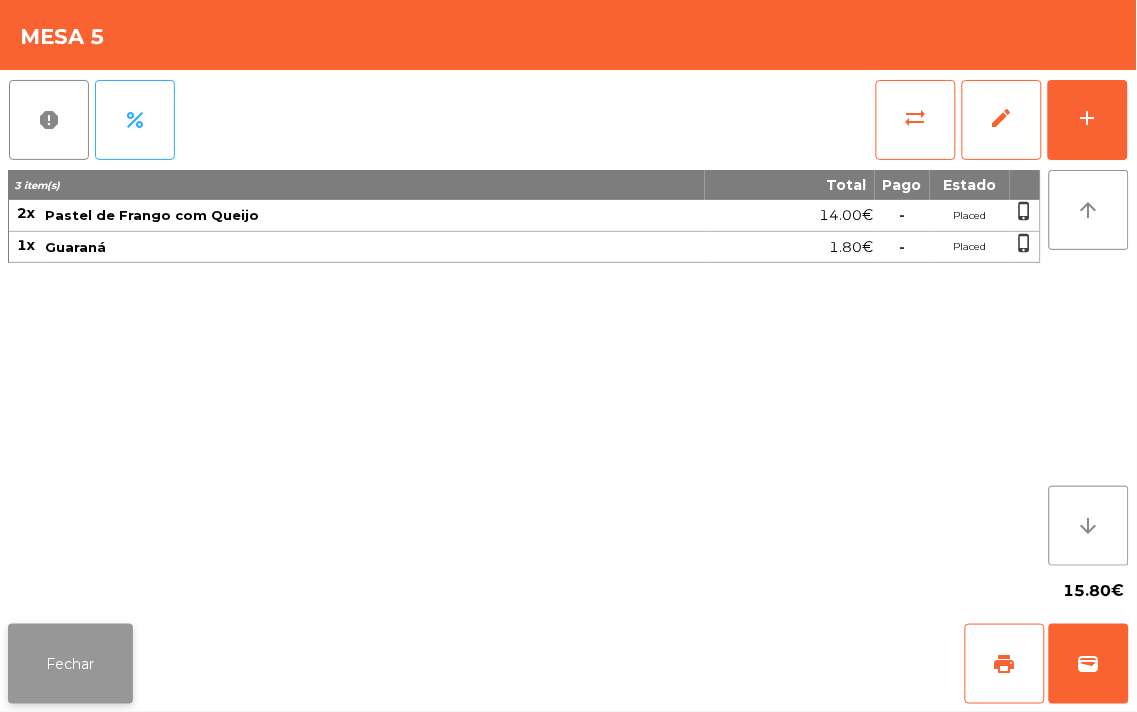 click on "Fechar" 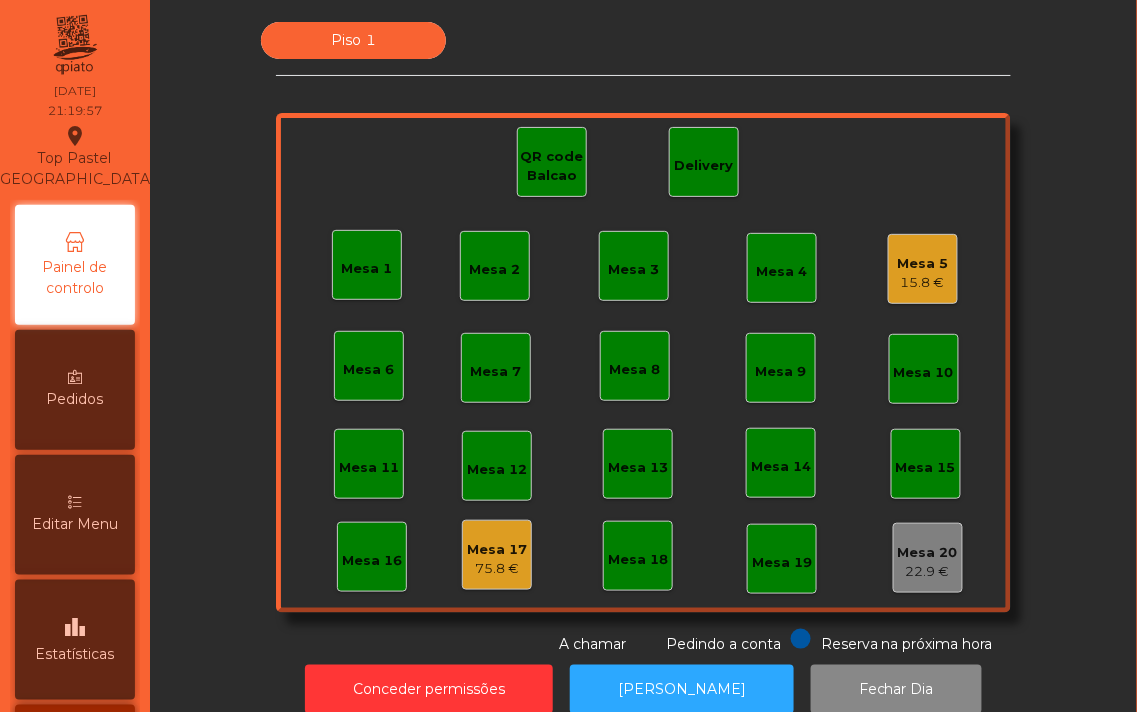 click on "Mesa 5" 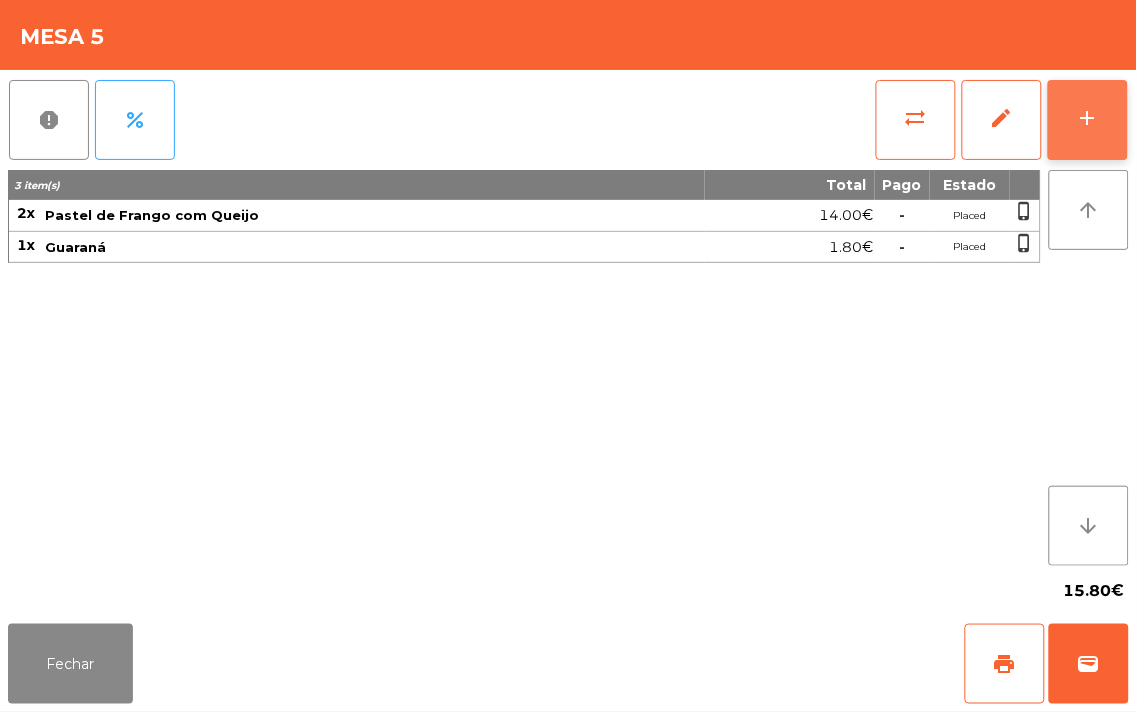 click on "add" 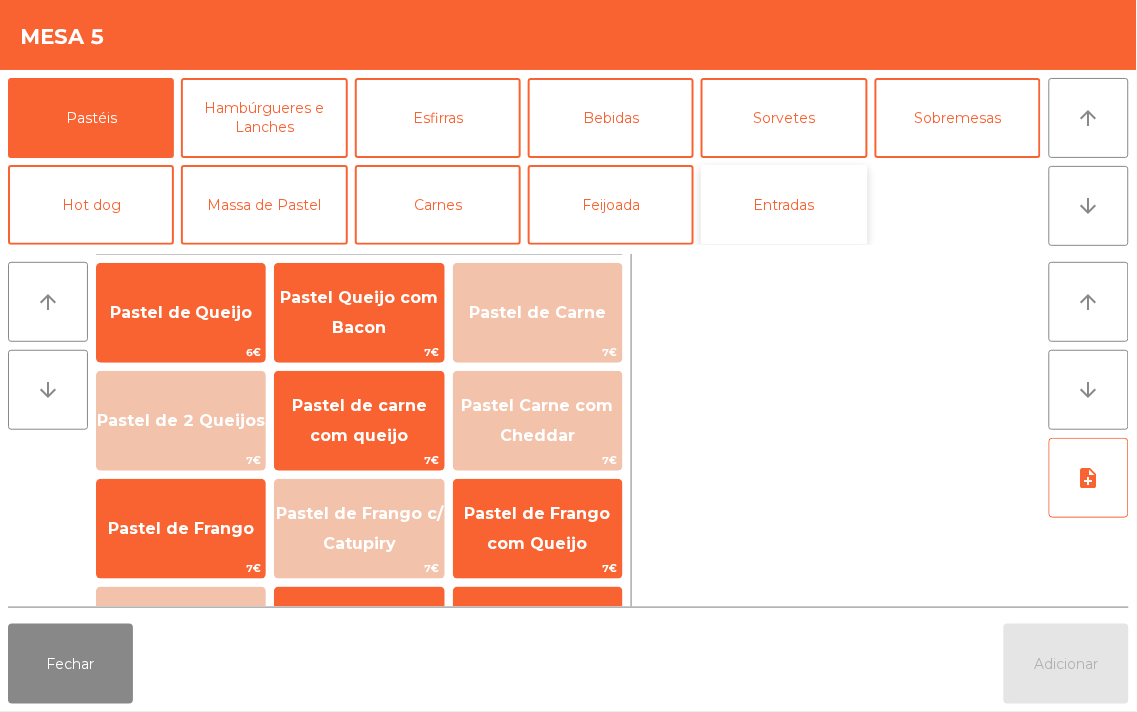 click on "Entradas" 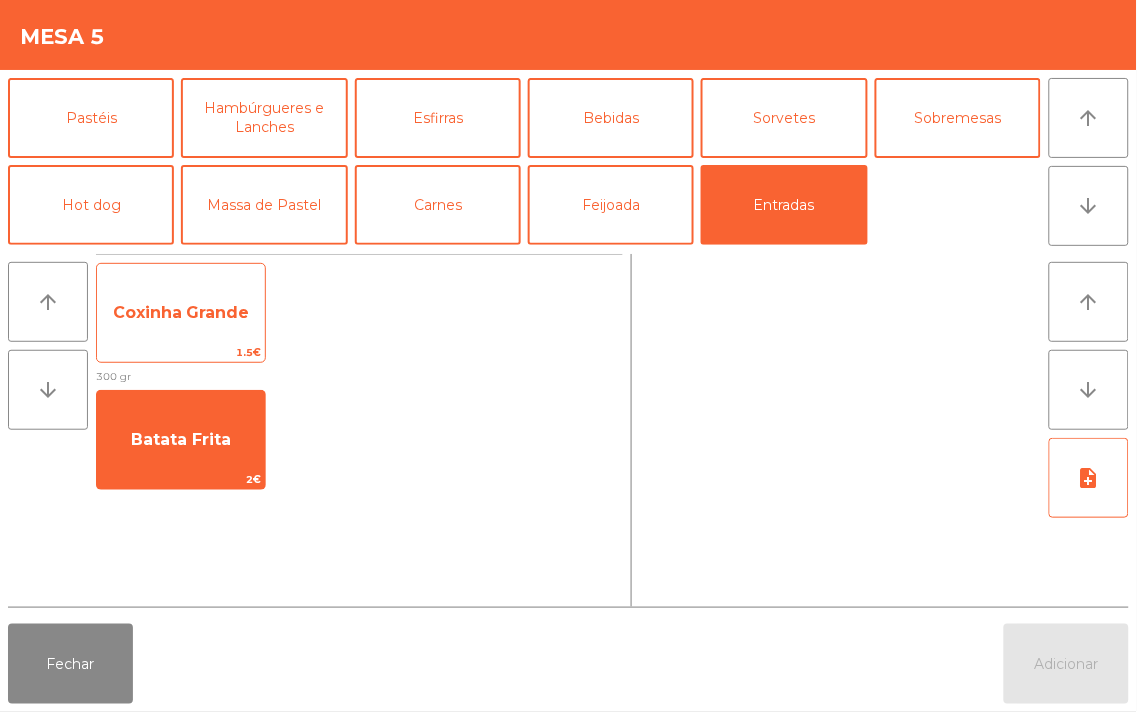click on "Coxinha Grande" 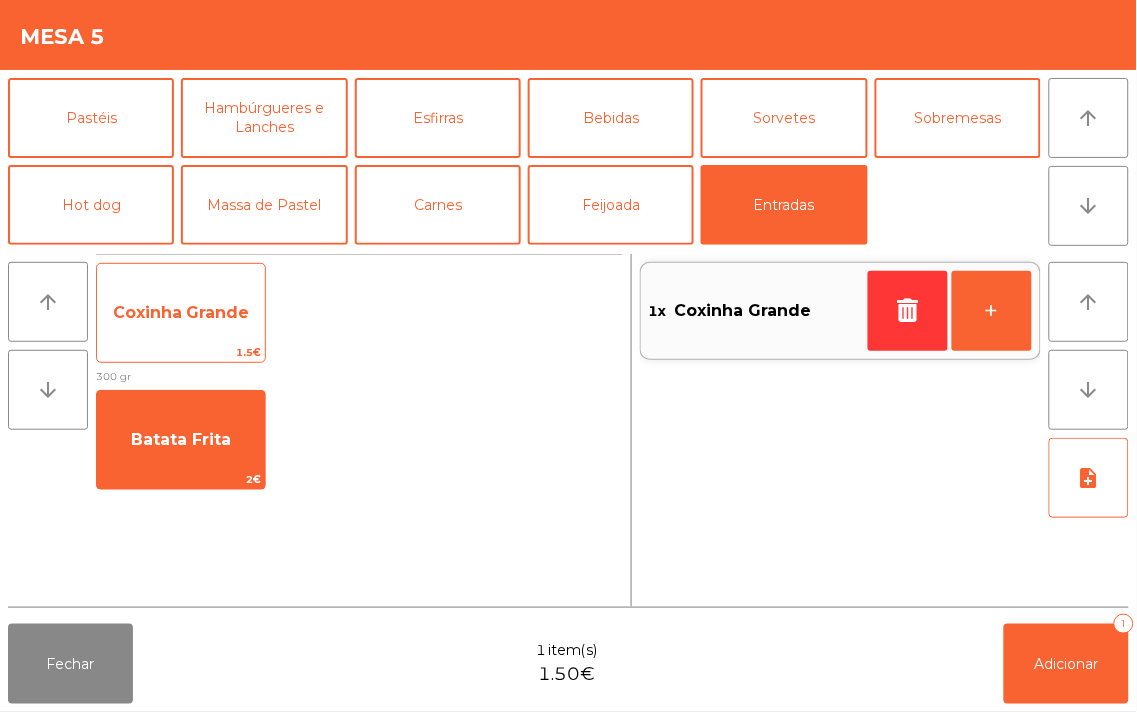 click on "Coxinha Grande" 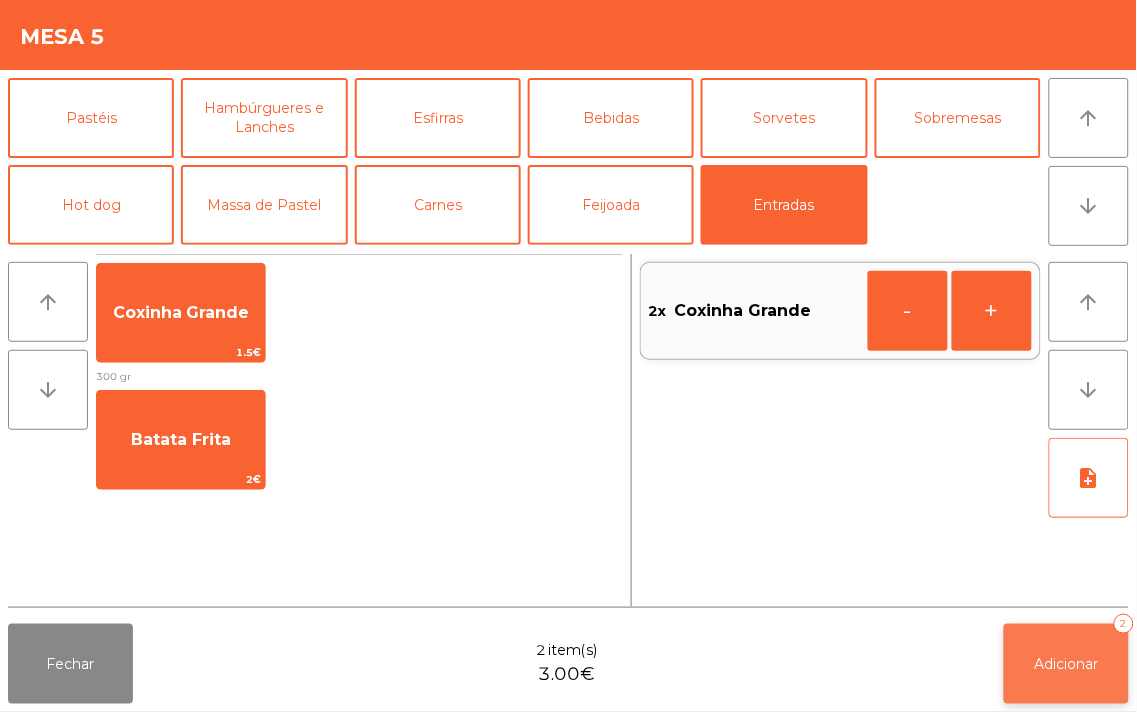 click on "Adicionar   2" 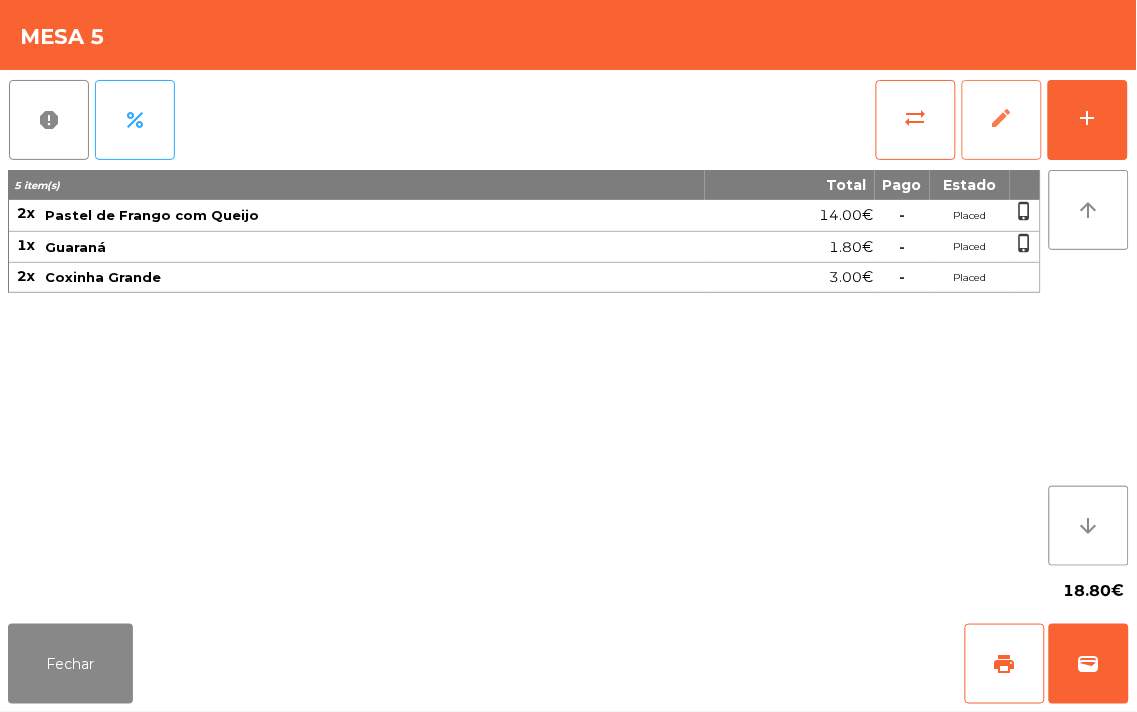 click on "edit" 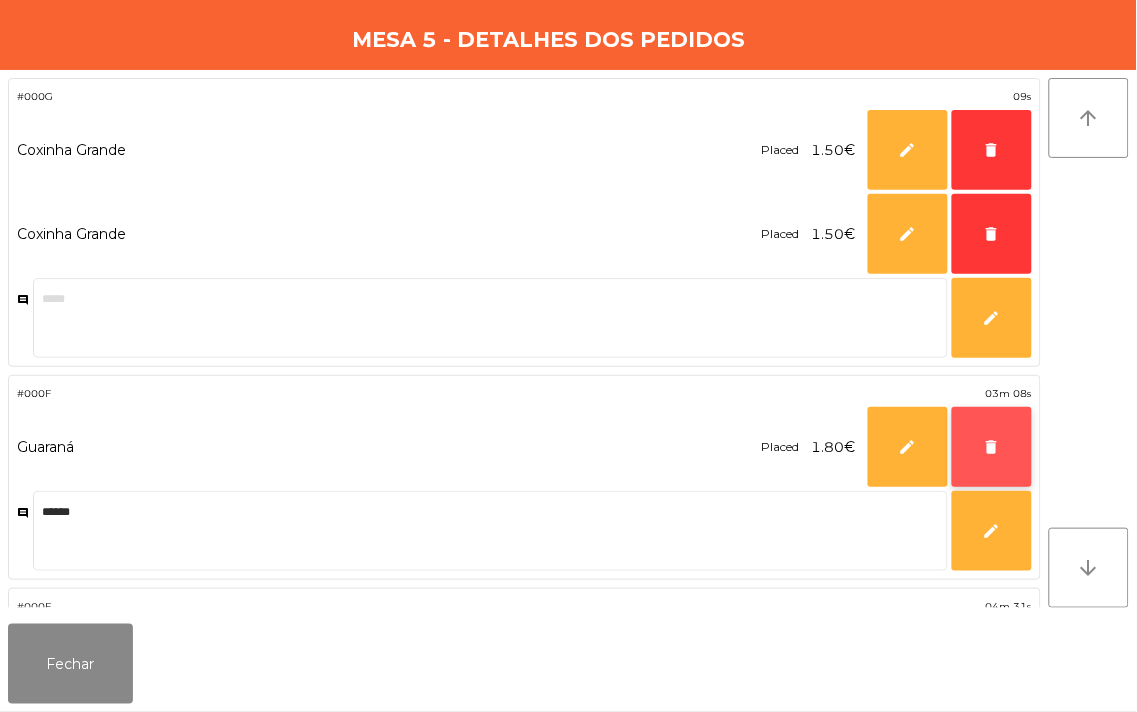 click on "delete" 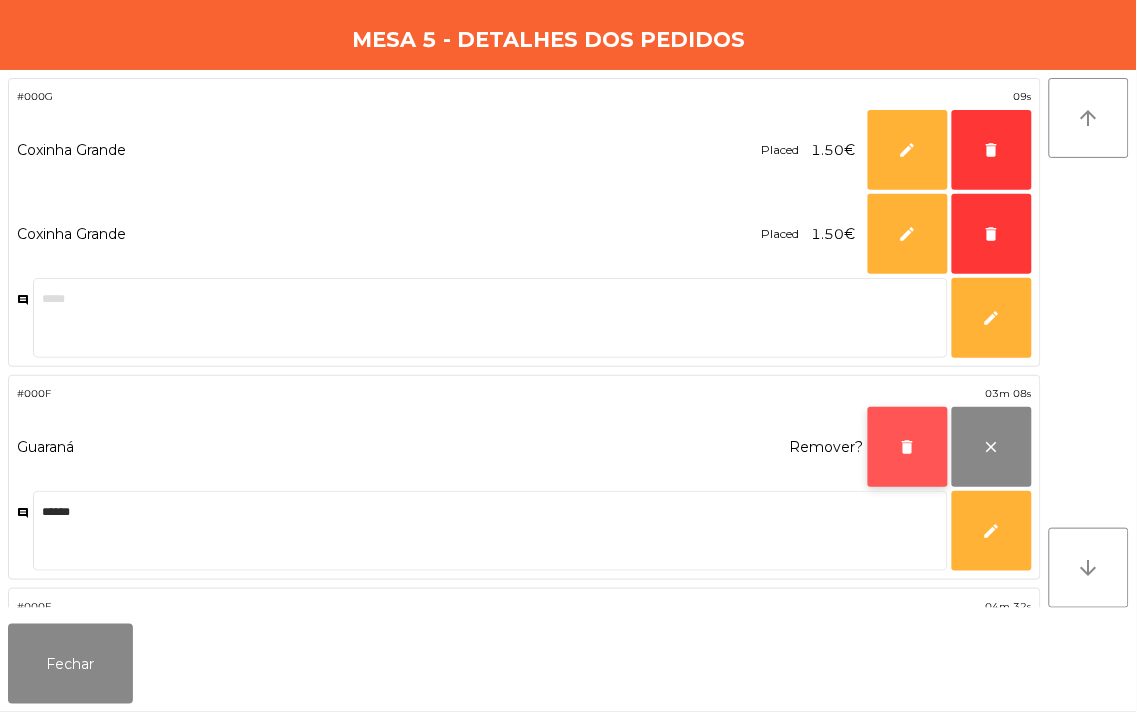 click on "delete" 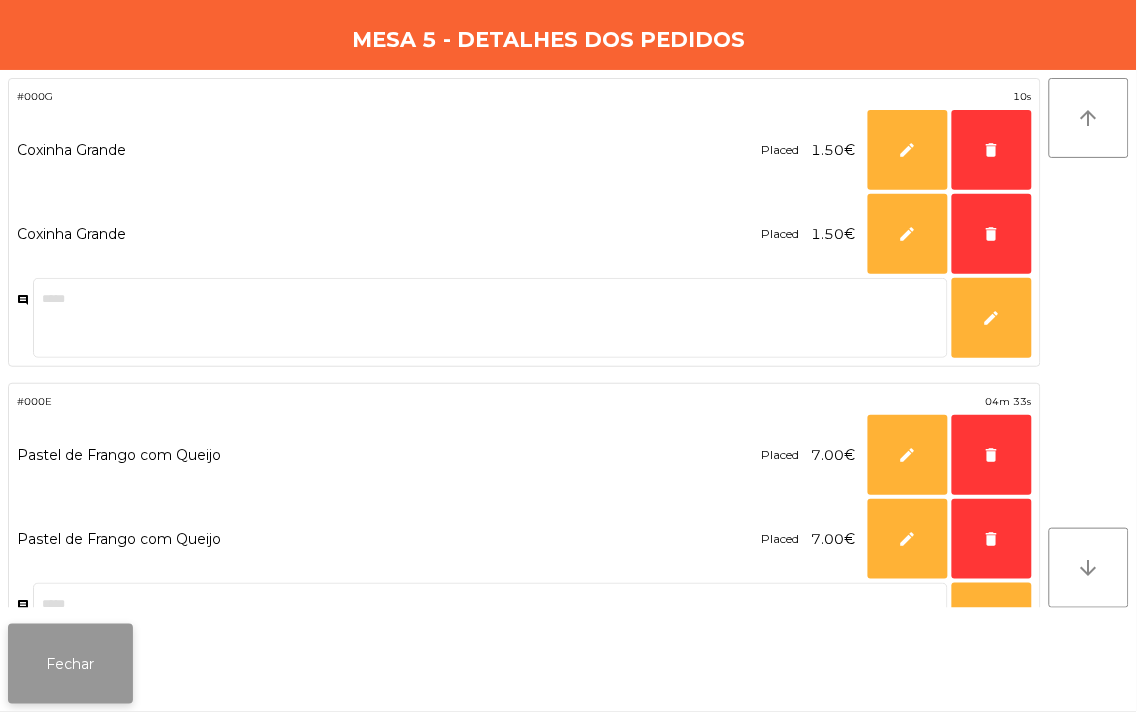 click on "Fechar" 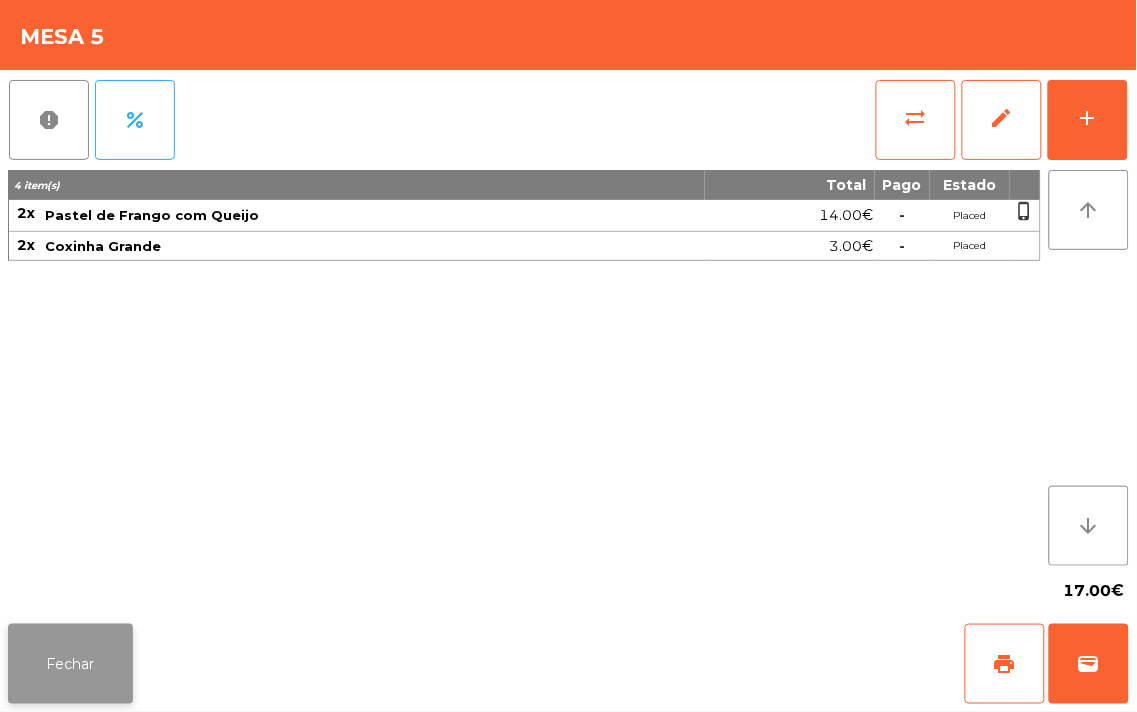 click on "Fechar" 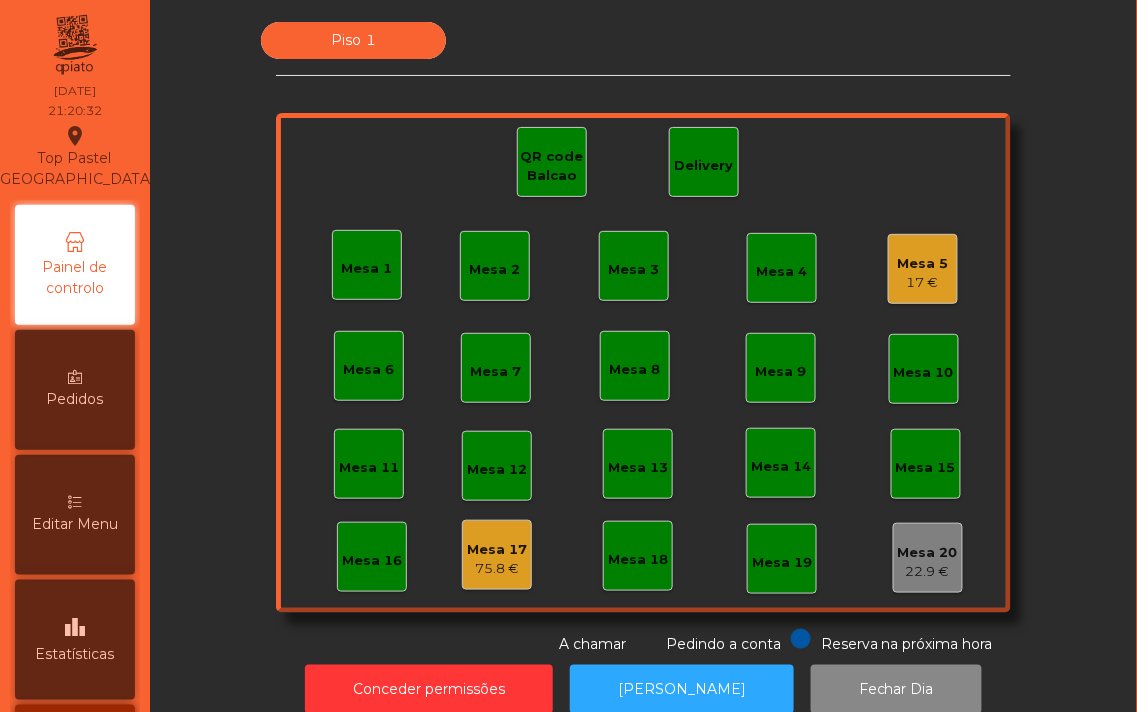 click on "17 €" 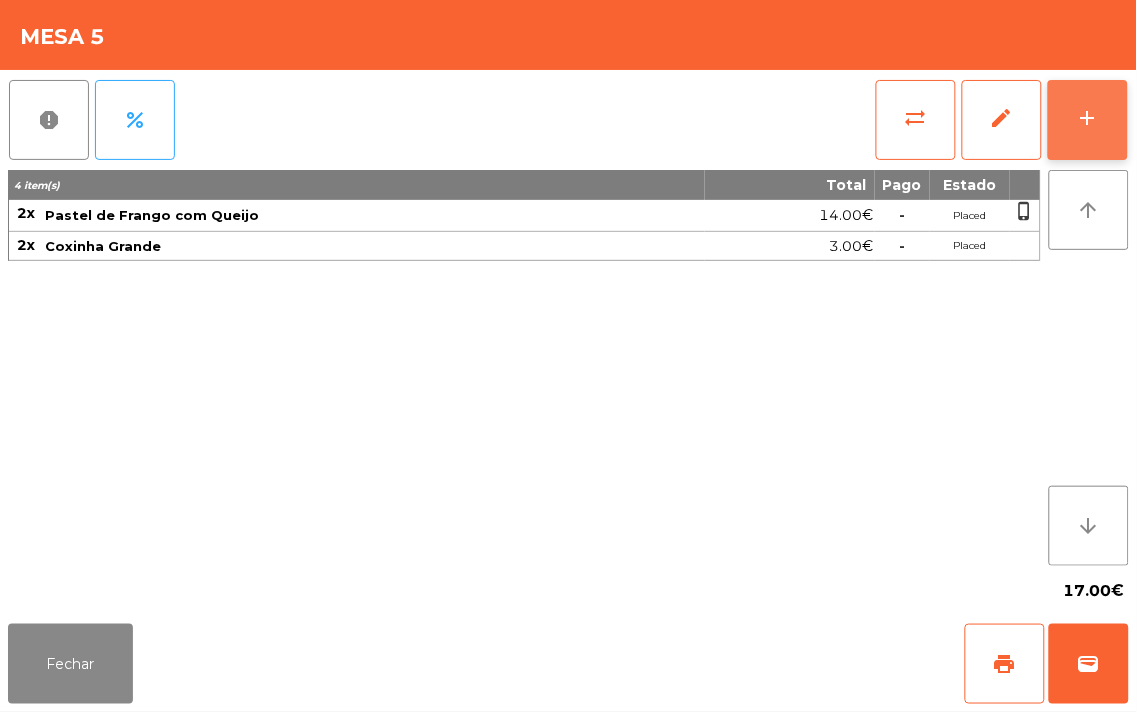 click on "add" 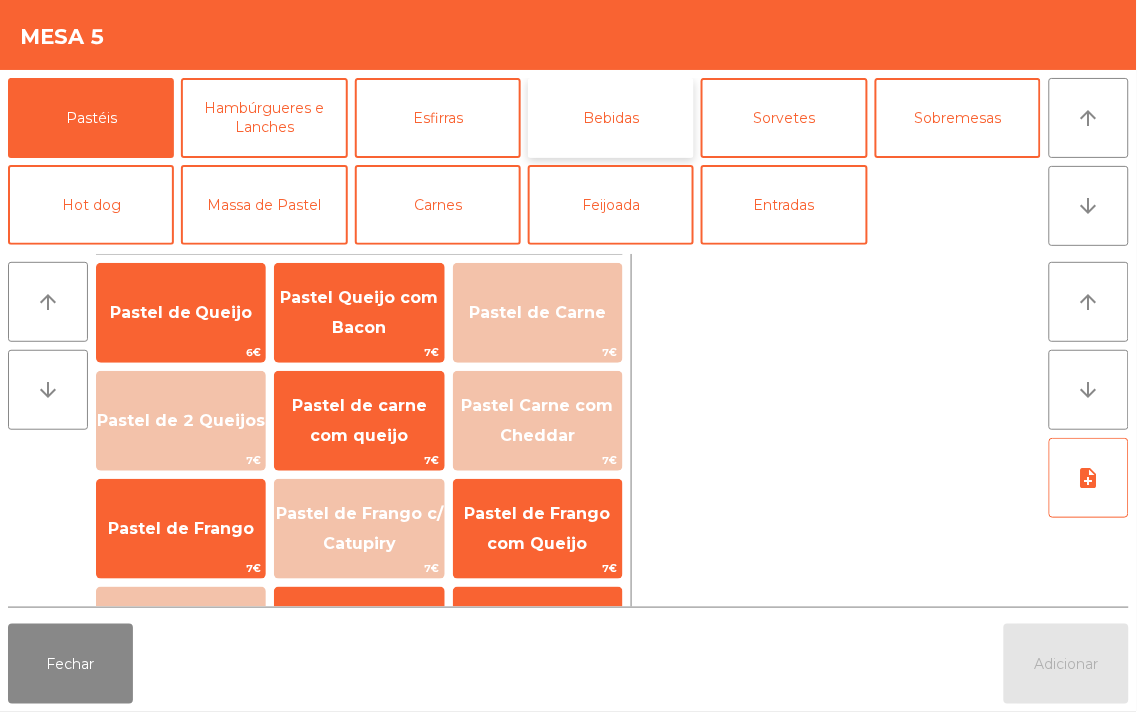 click on "Bebidas" 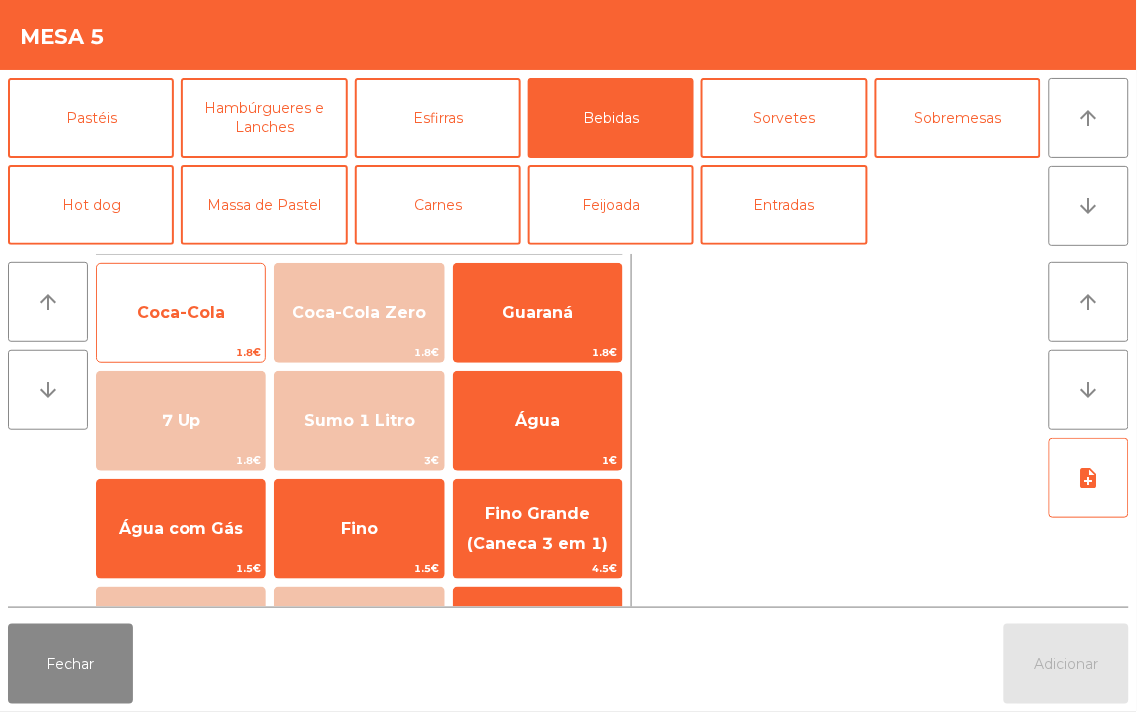 click on "Coca-Cola" 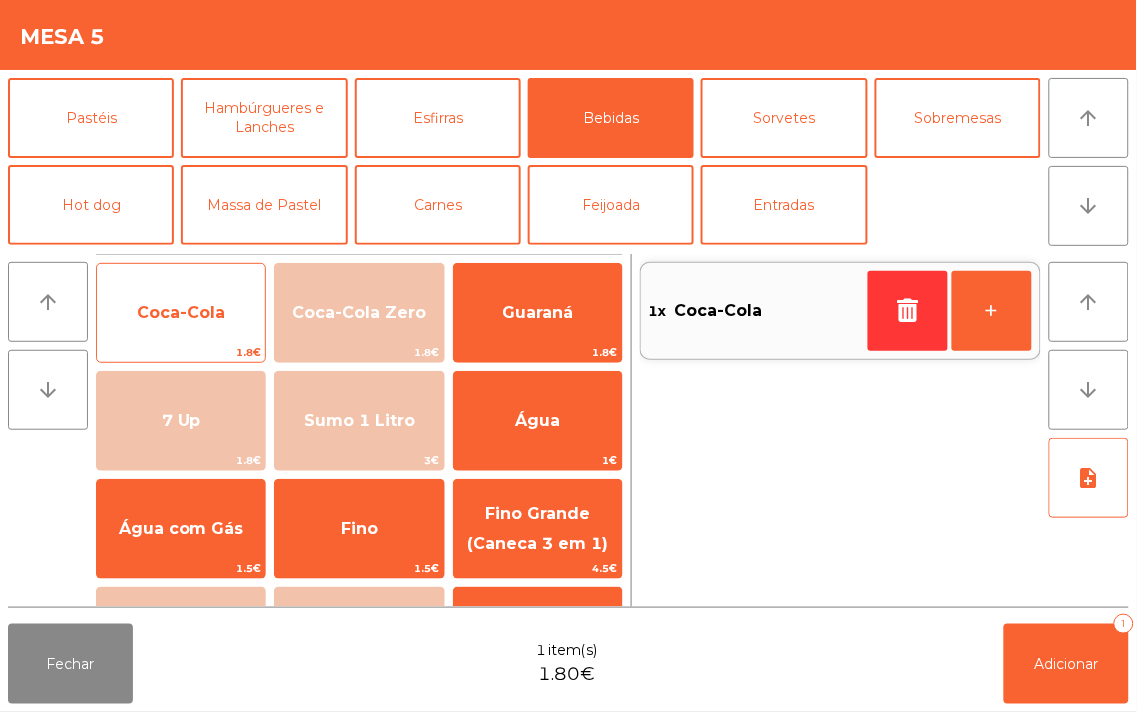 click on "Coca-Cola" 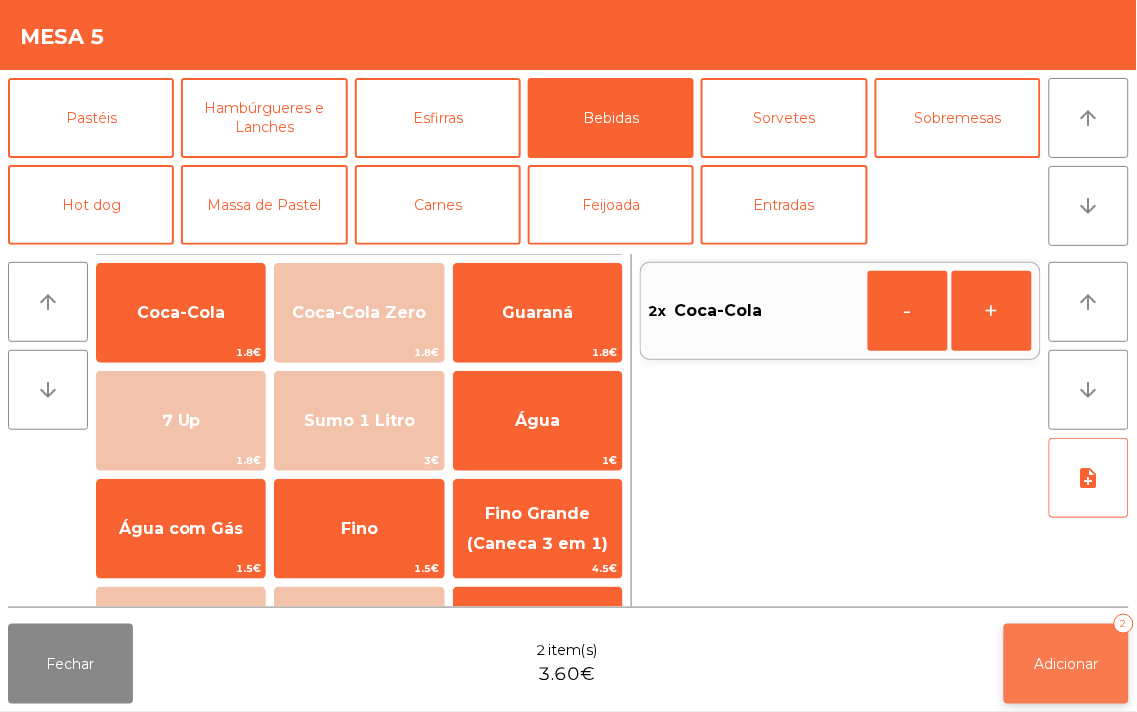 click on "Adicionar" 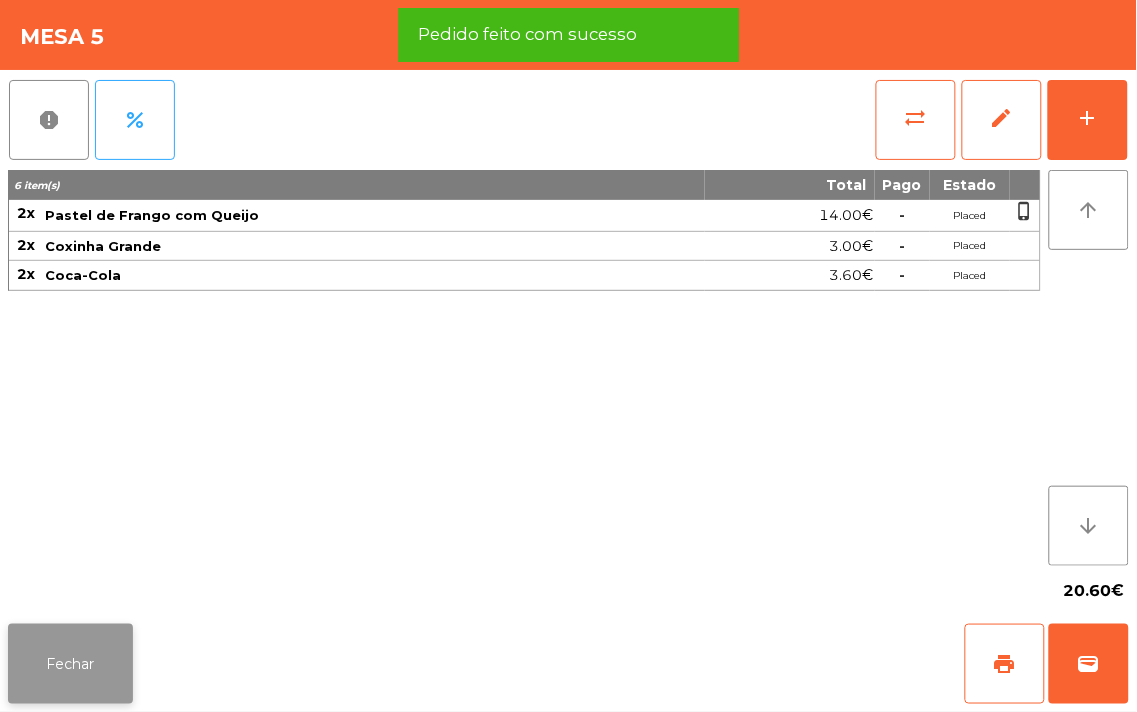 click on "Fechar" 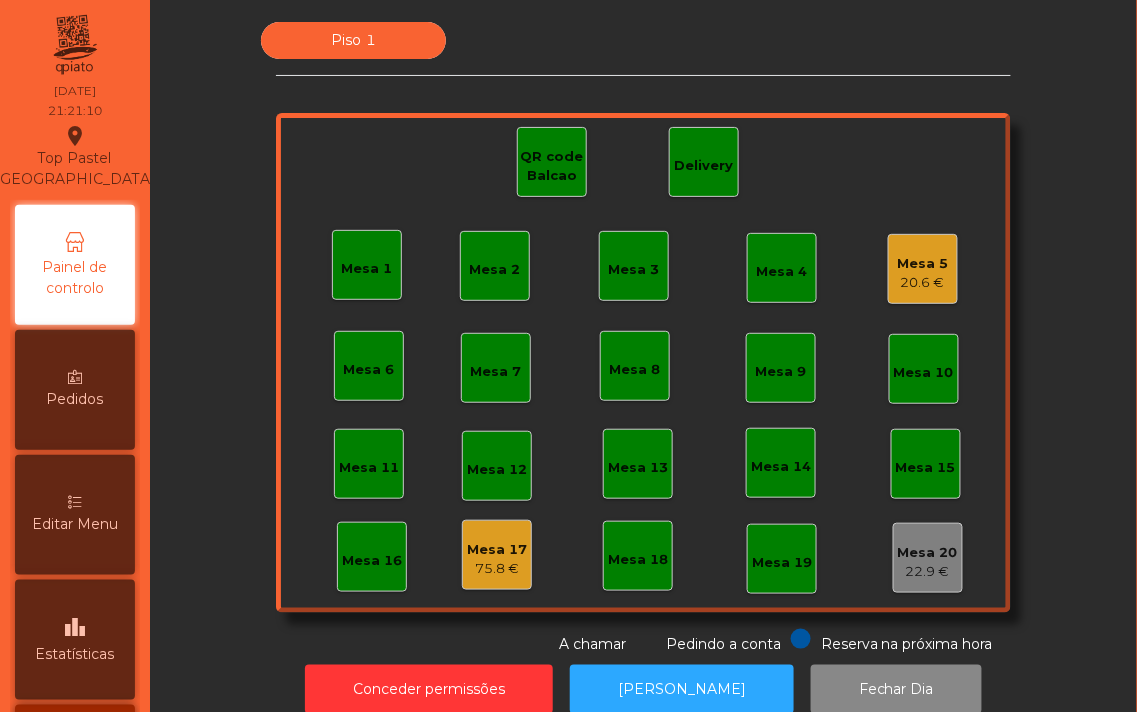 click on "20.6 €" 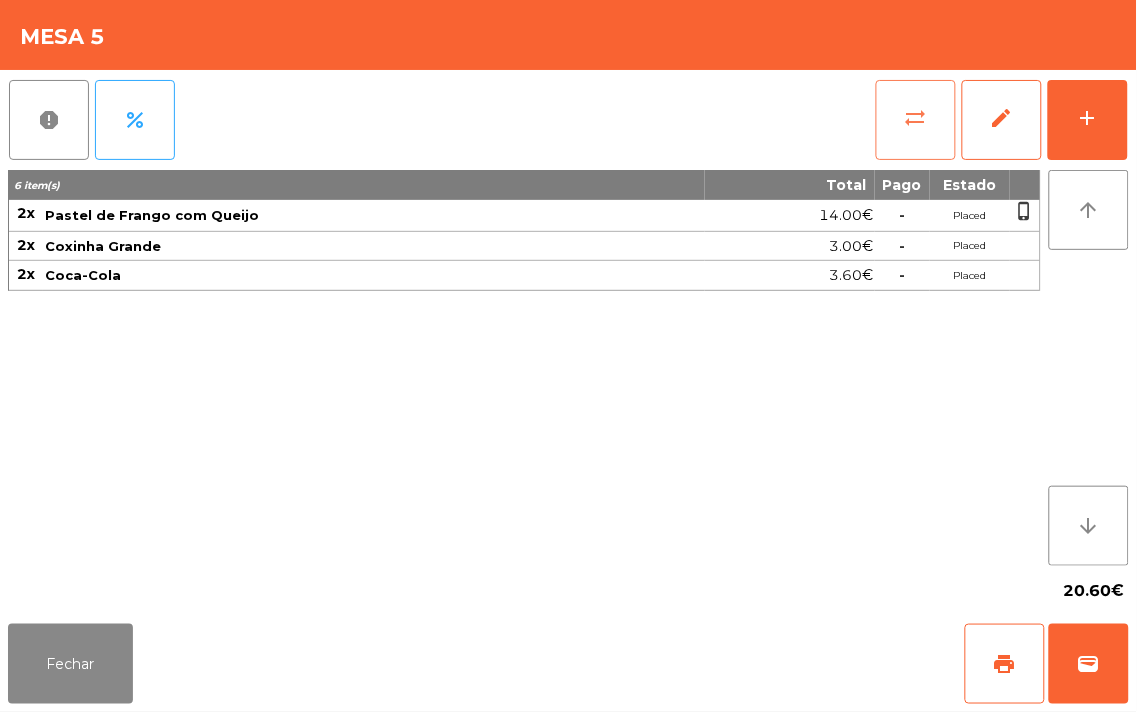 click on "sync_alt" 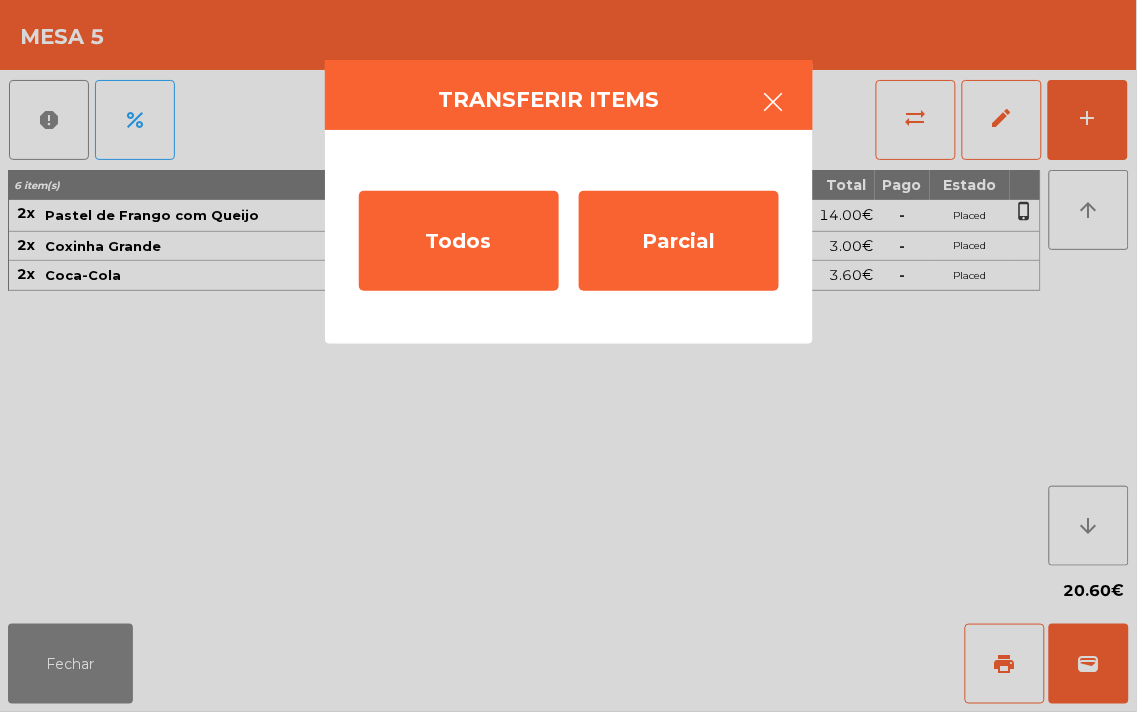 click 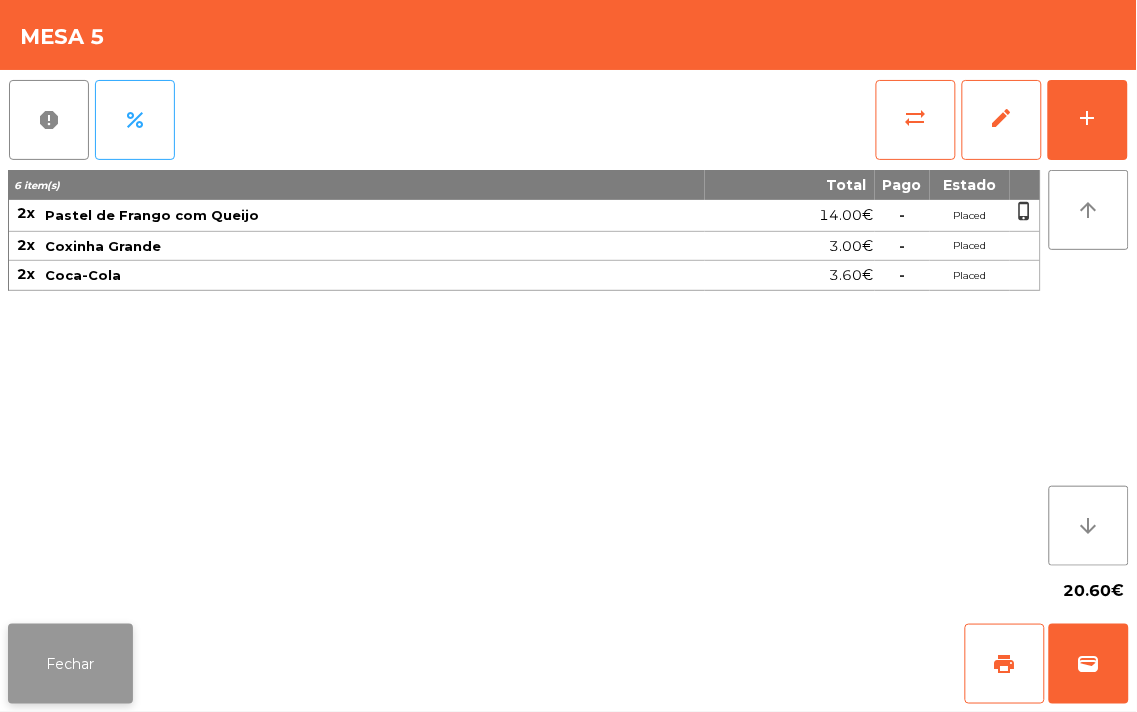 click on "Fechar" 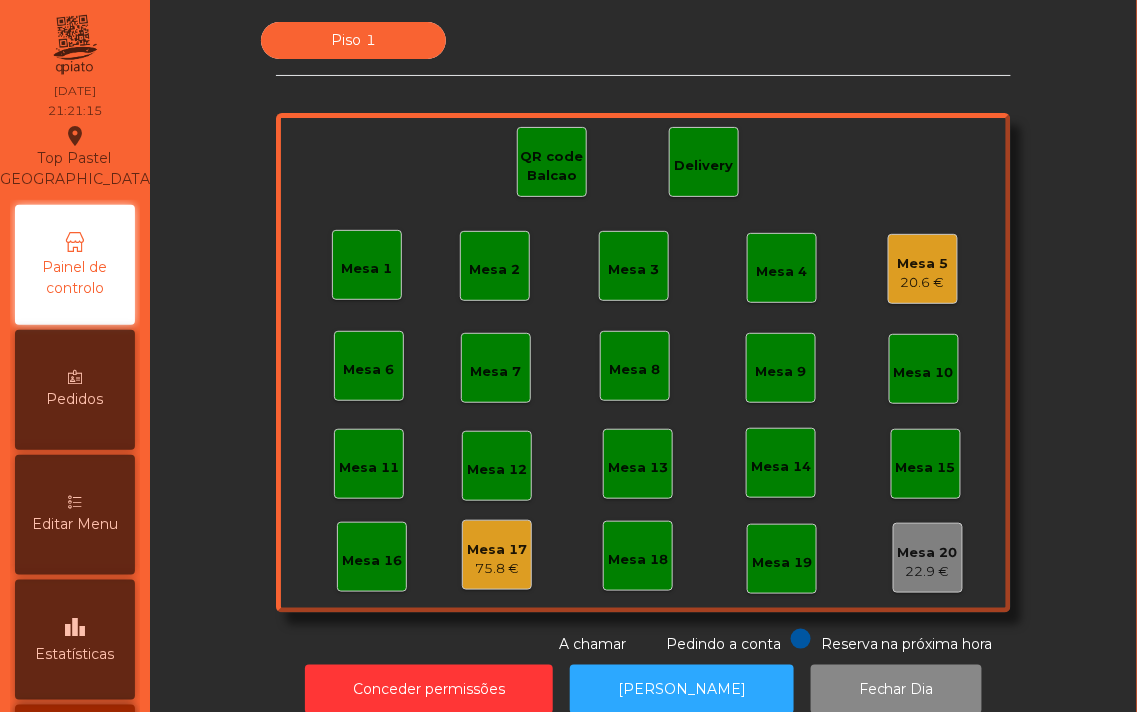 click on "Mesa 6" 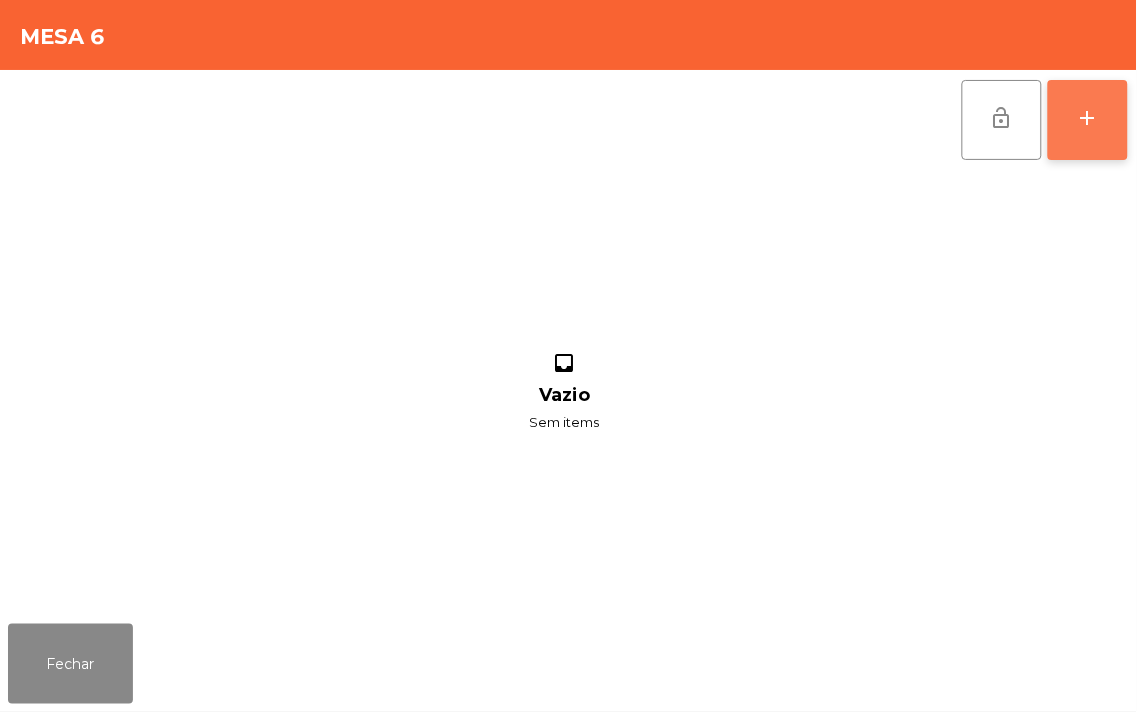 click on "add" 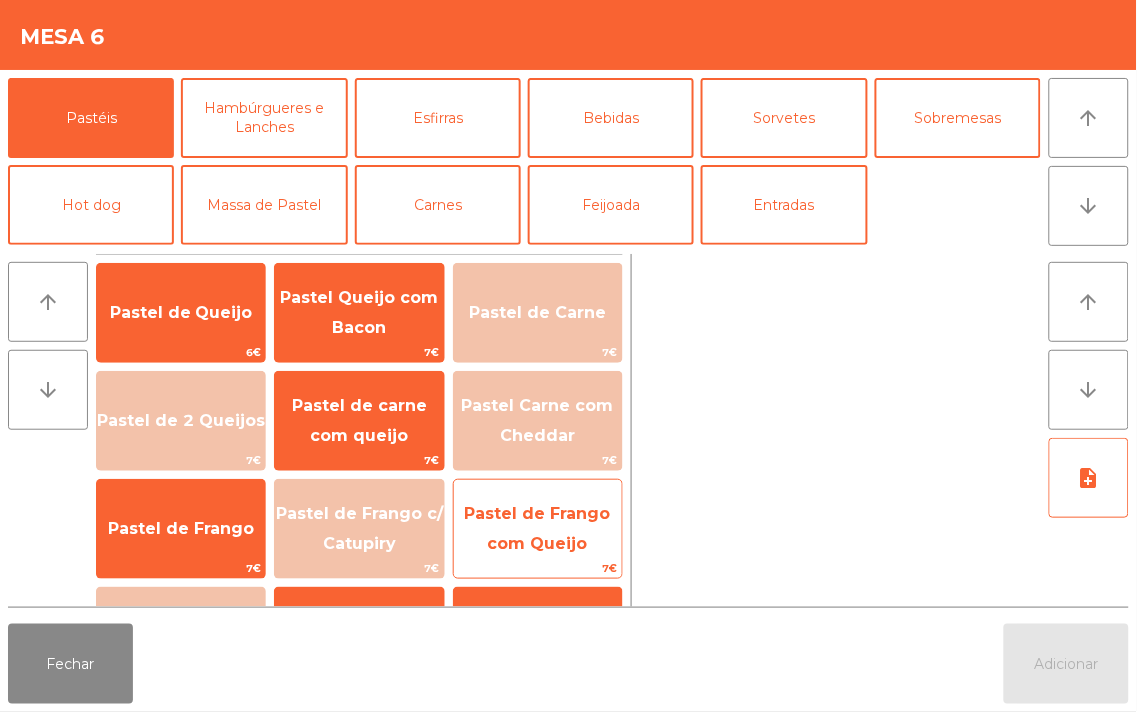click on "Pastel de Frango com Queijo" 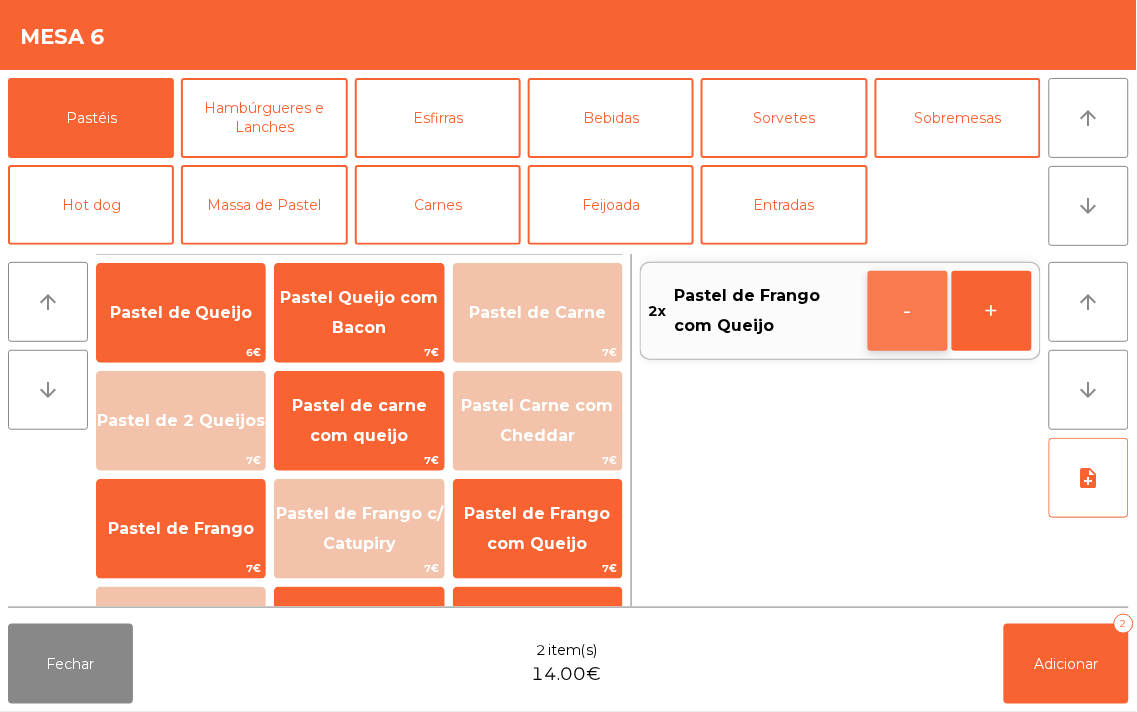 click on "-" 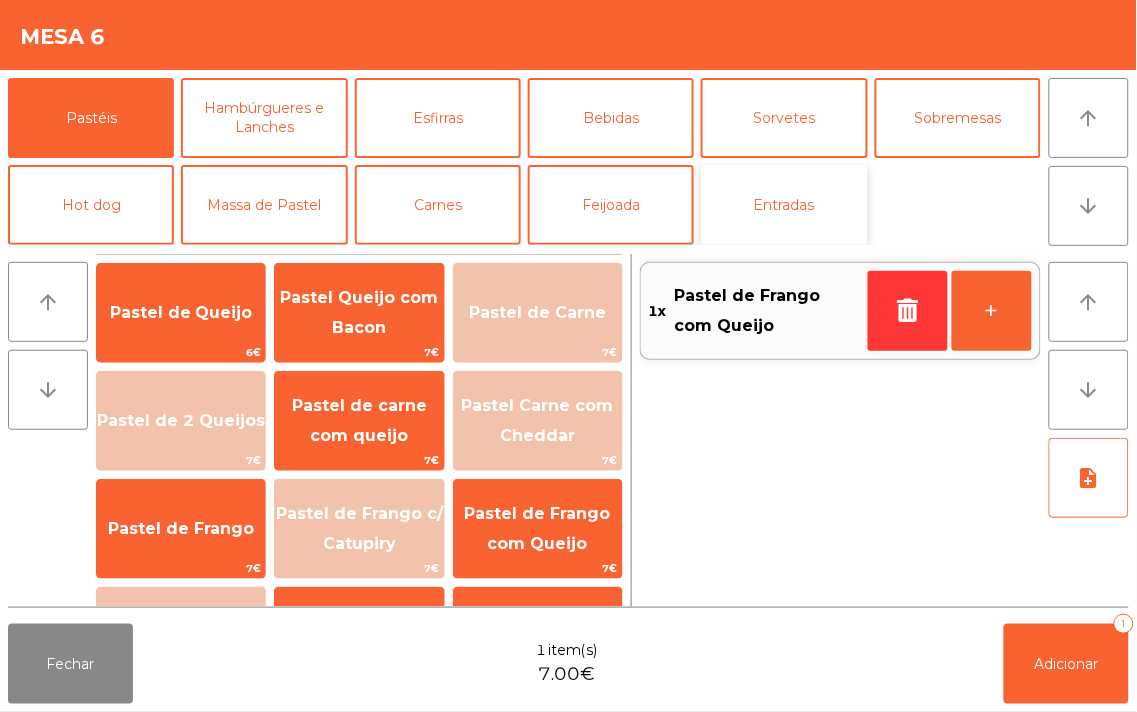 click on "Entradas" 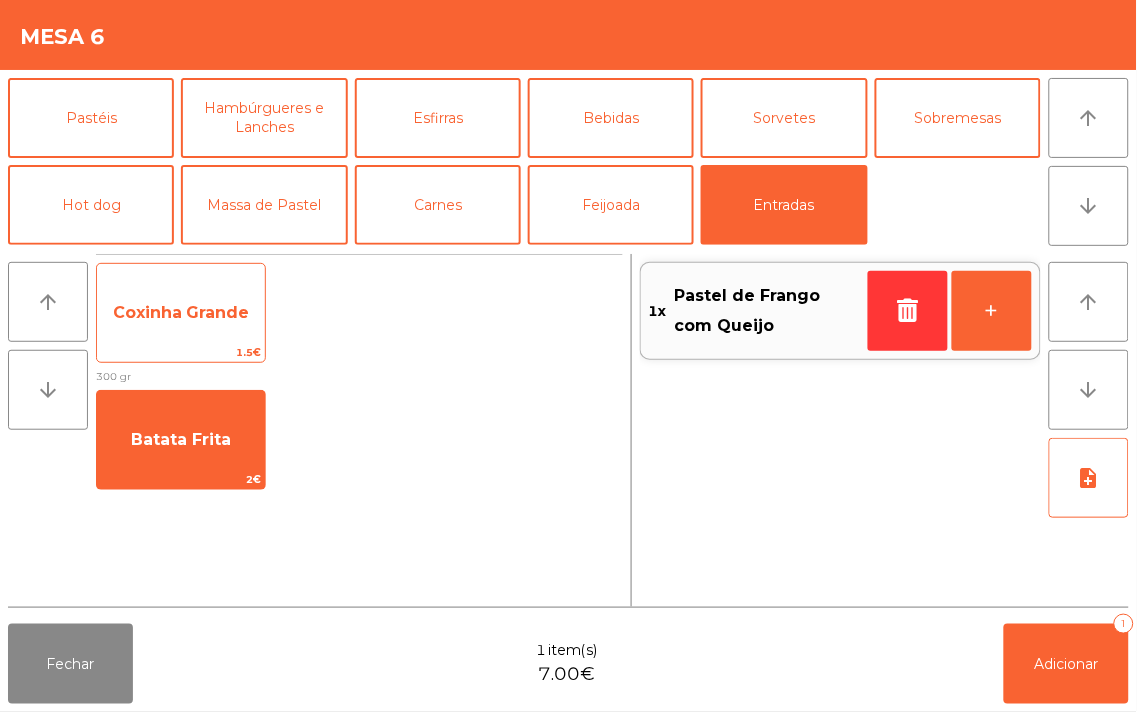 click on "Coxinha Grande" 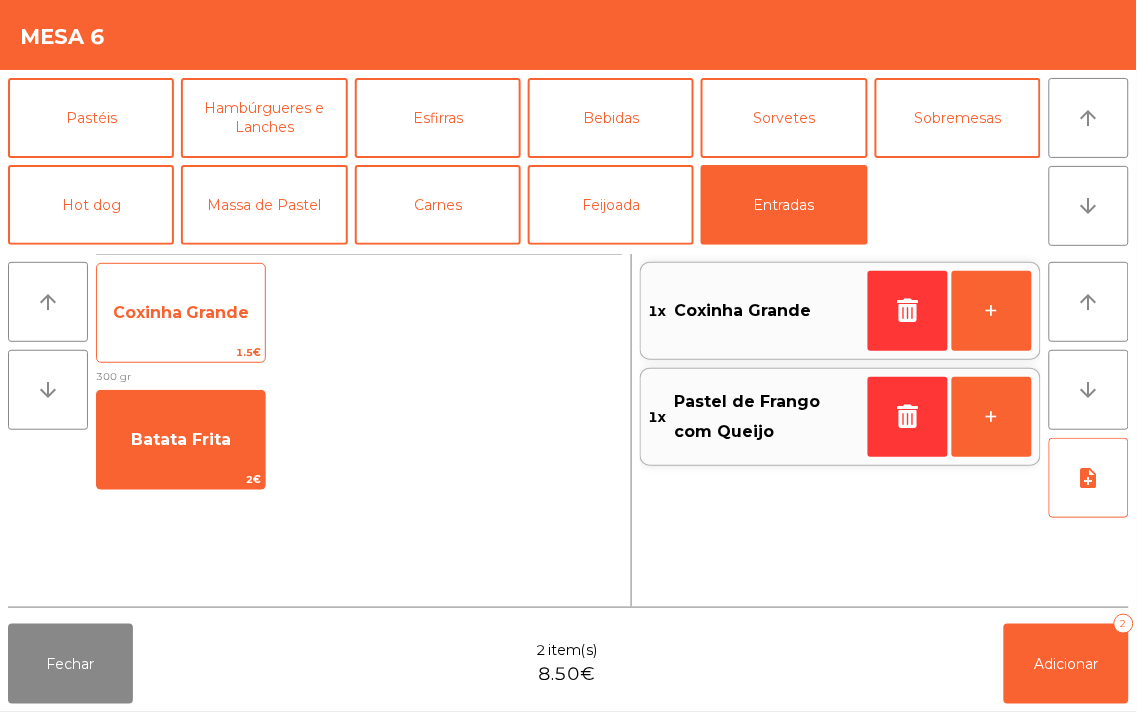 click on "Coxinha Grande" 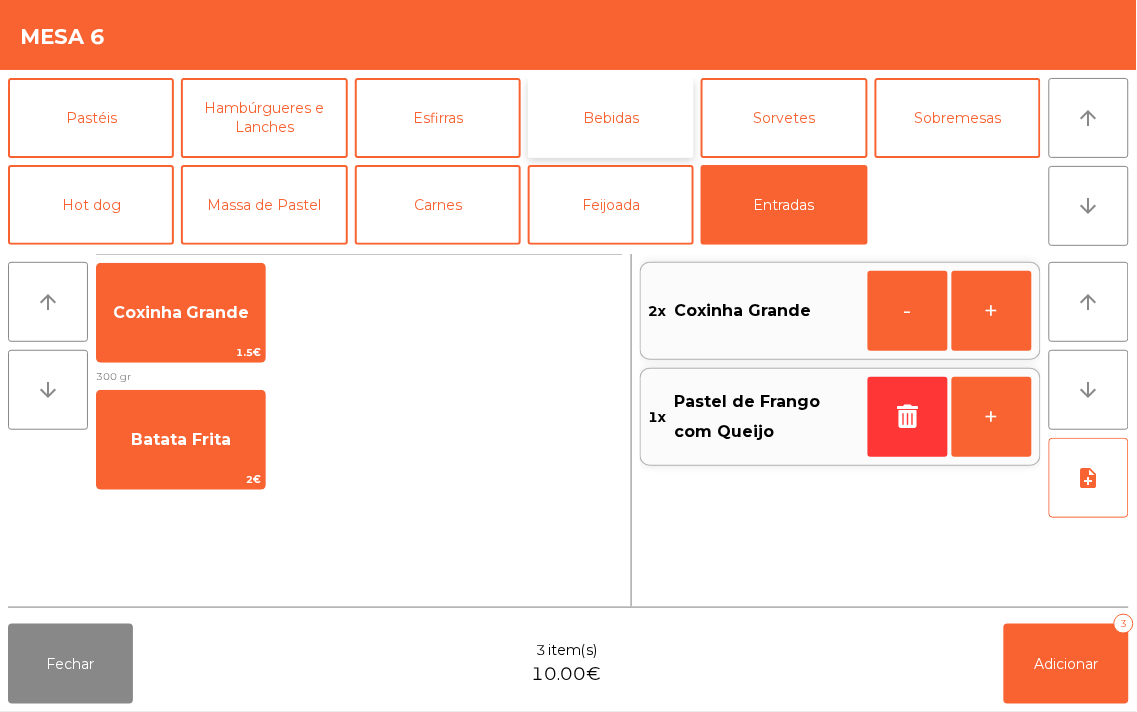 click on "Bebidas" 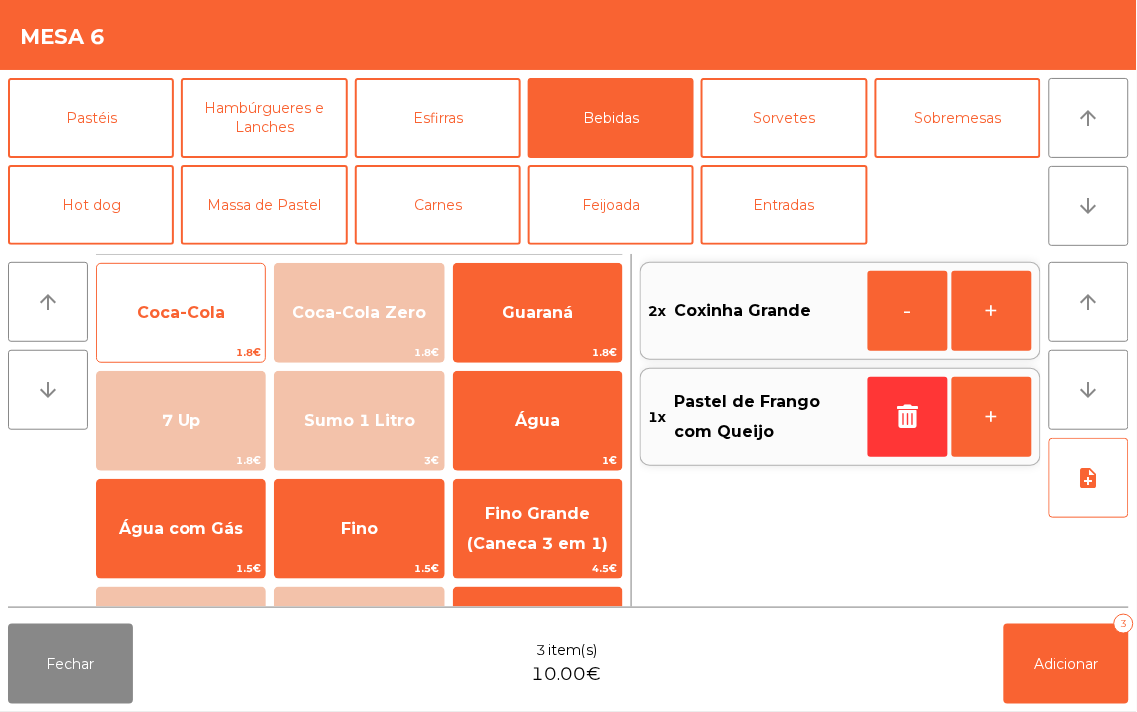 click on "Coca-Cola" 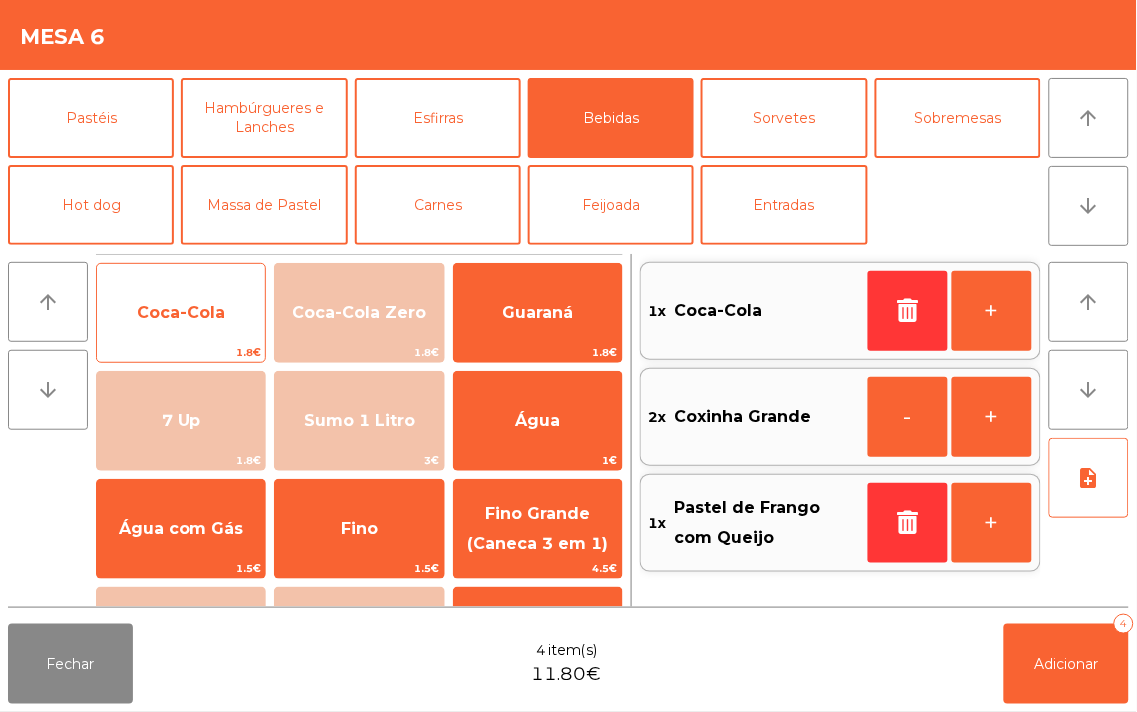 click on "Coca-Cola" 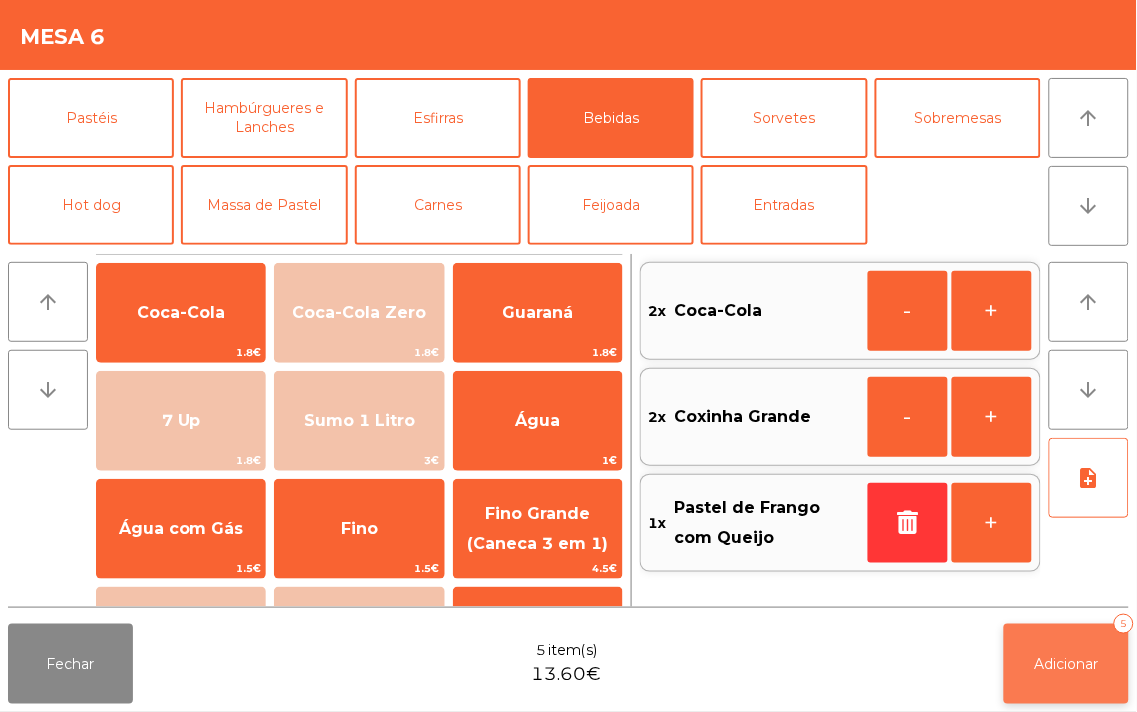 click on "Adicionar" 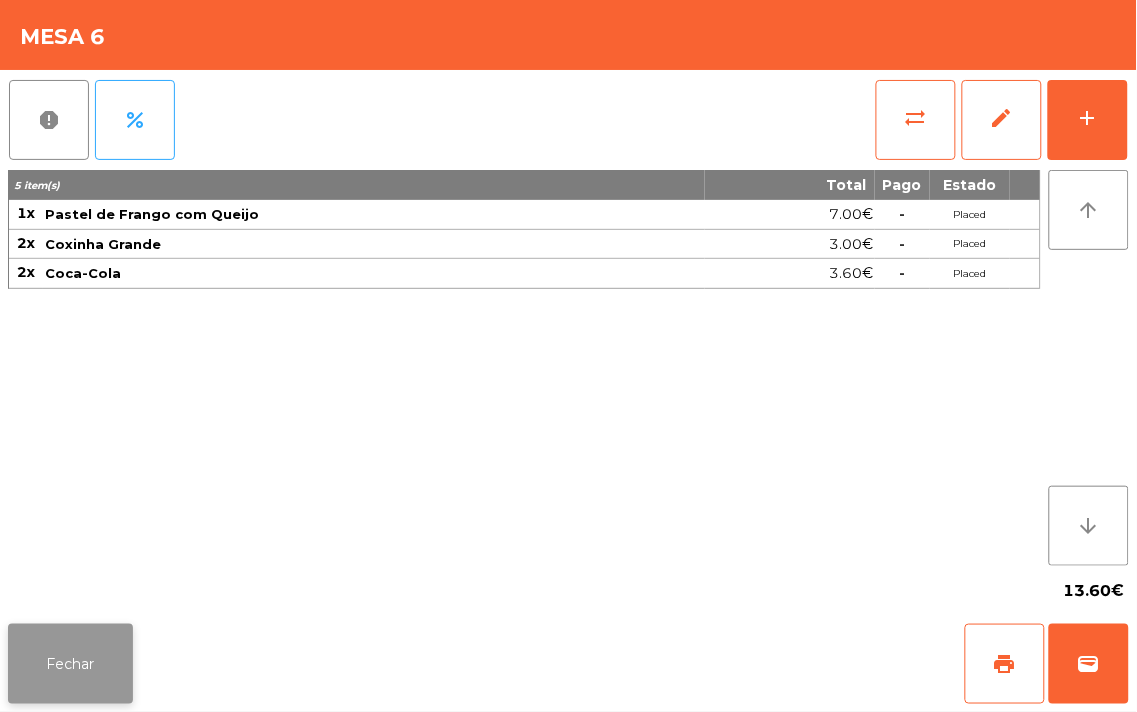 click on "Fechar" 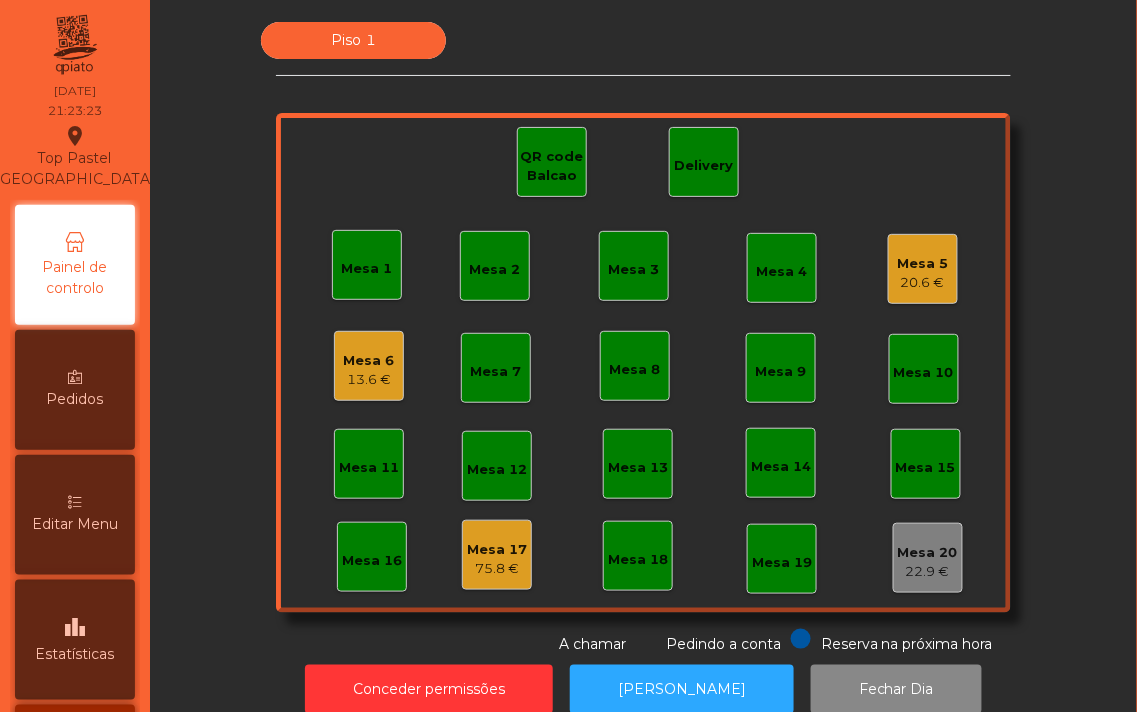 click on "20.6 €" 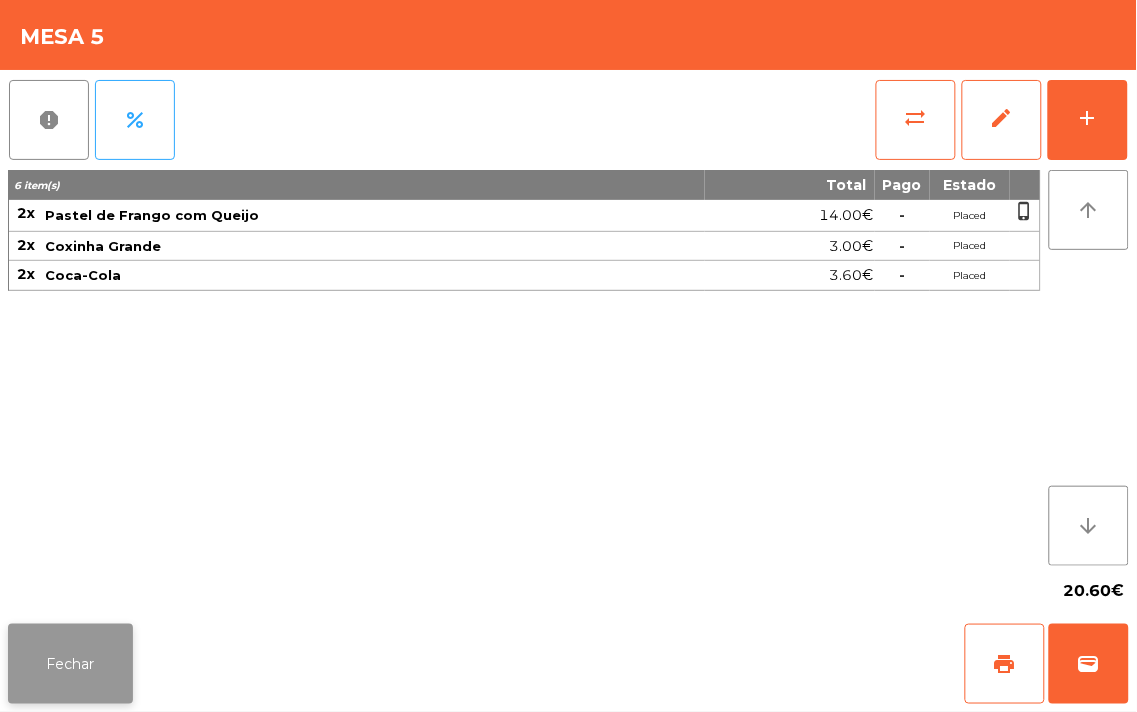 click on "Fechar" 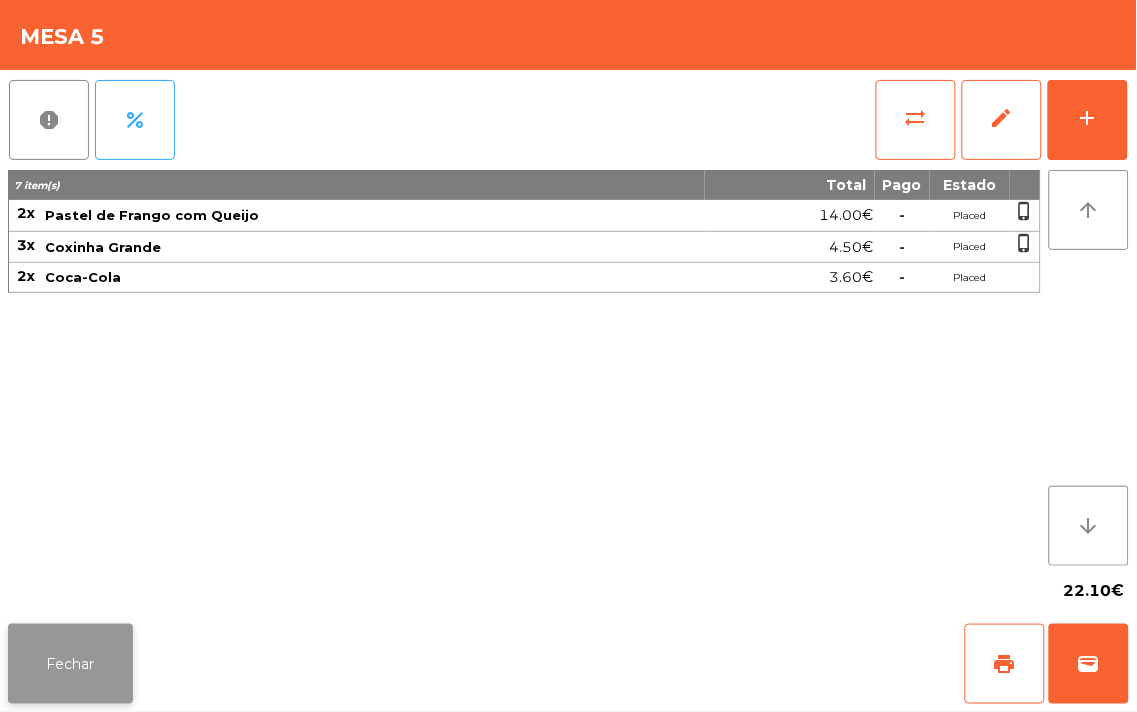 click on "Fechar" 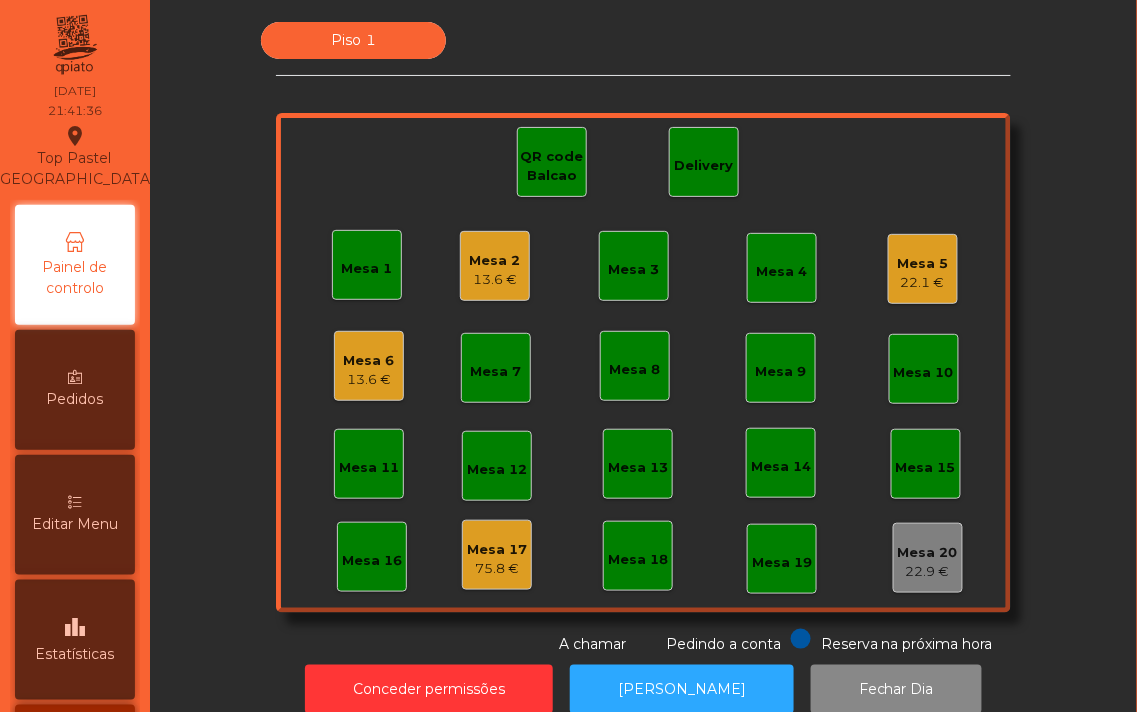 click on "Mesa 2   13.6 €" 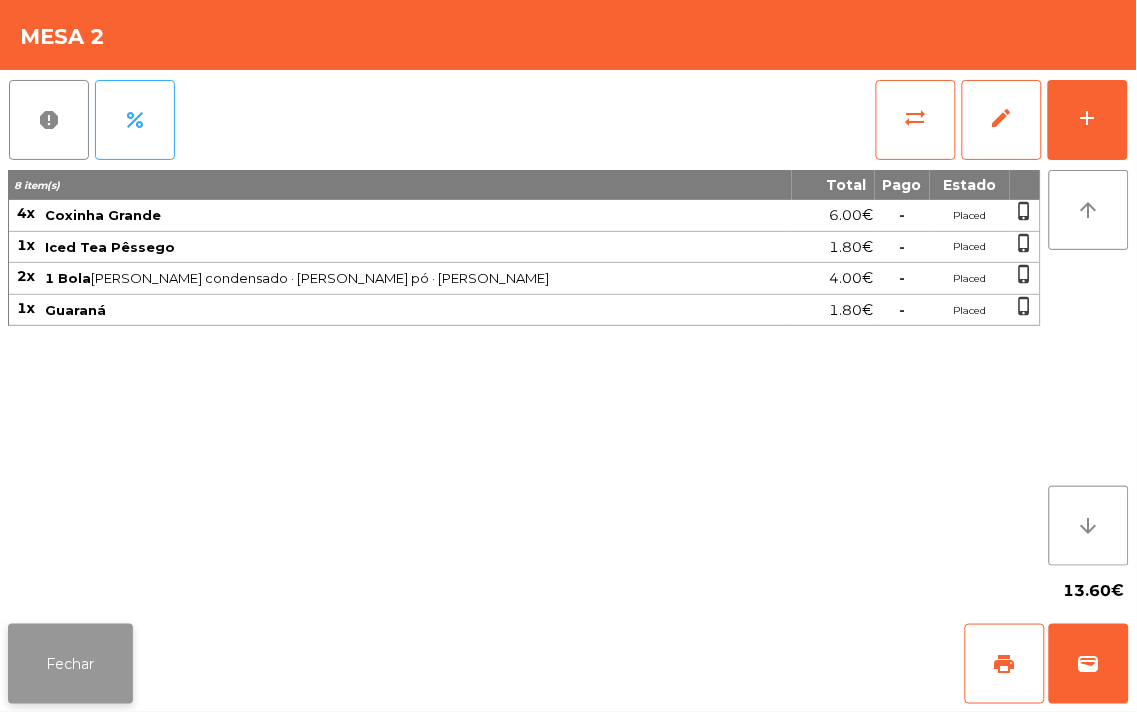 click on "Fechar" 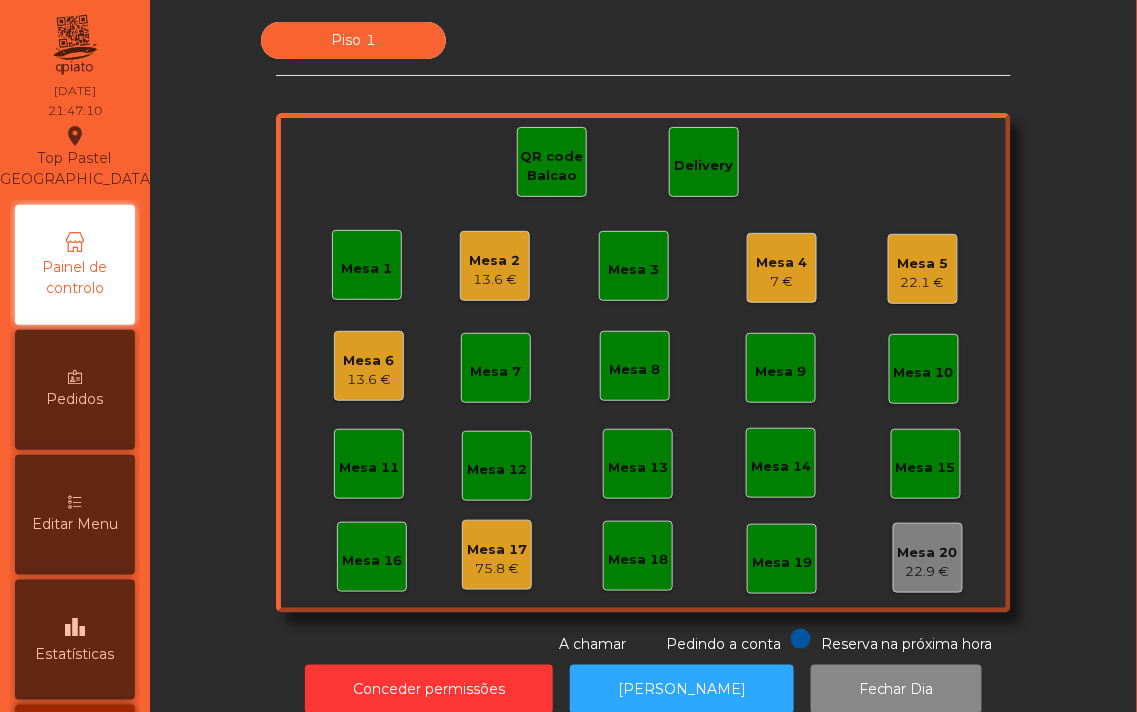 click on "7 €" 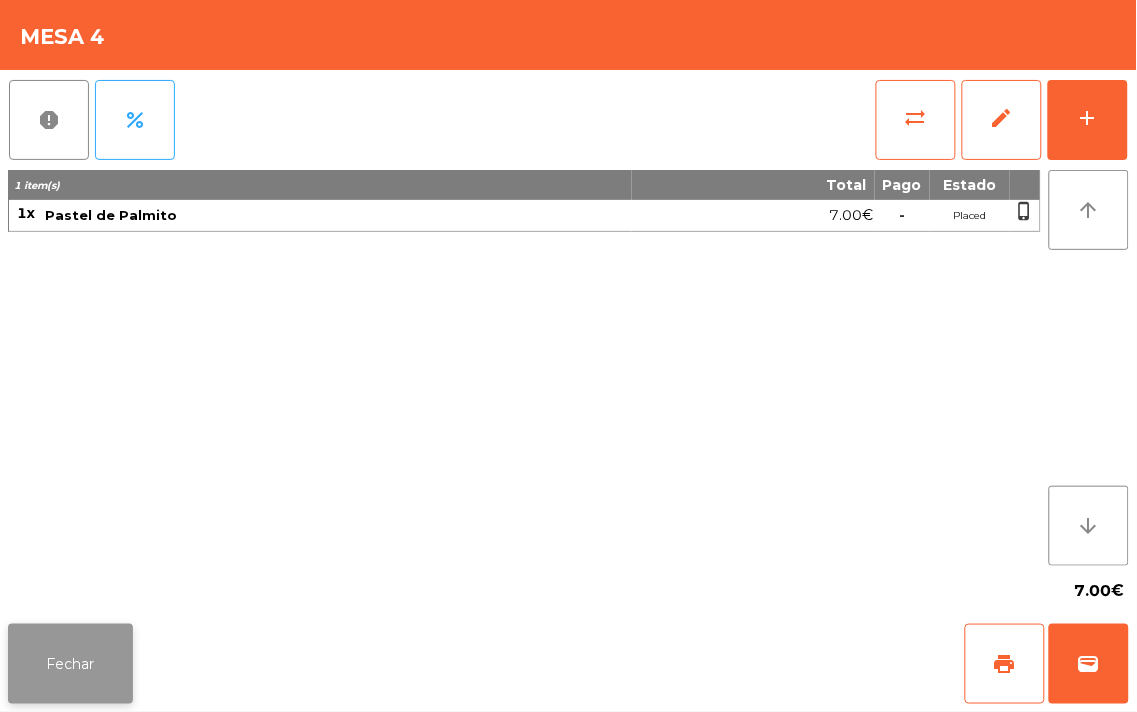 click on "Fechar" 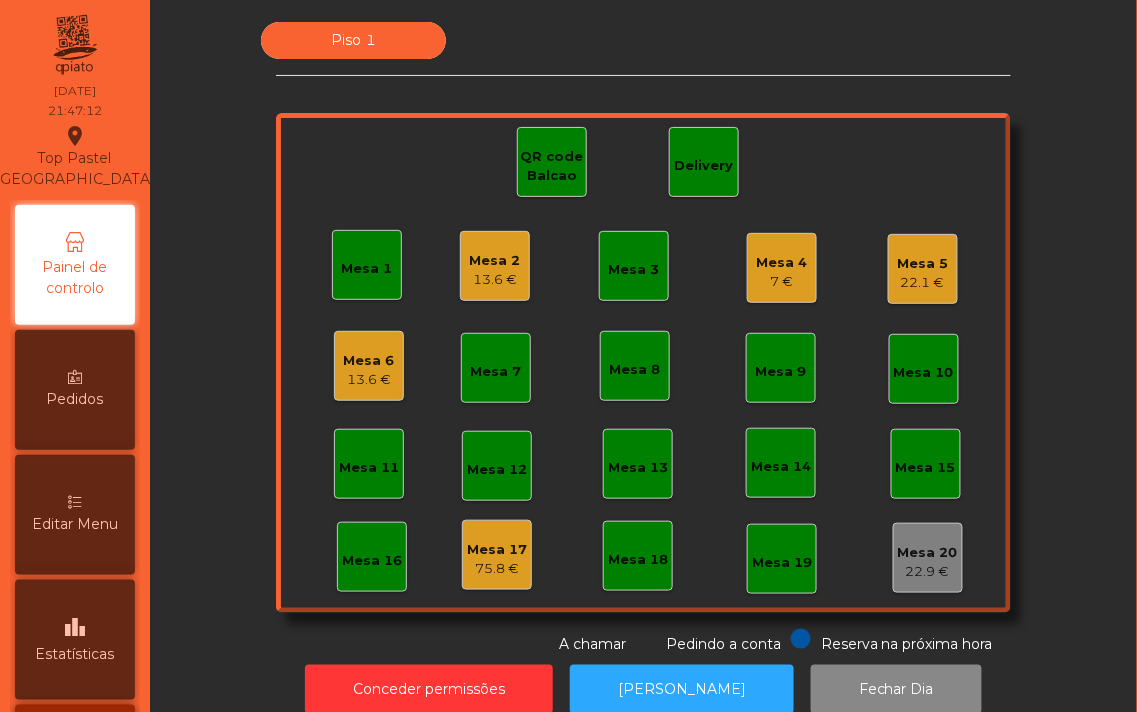 click on "Mesa 5" 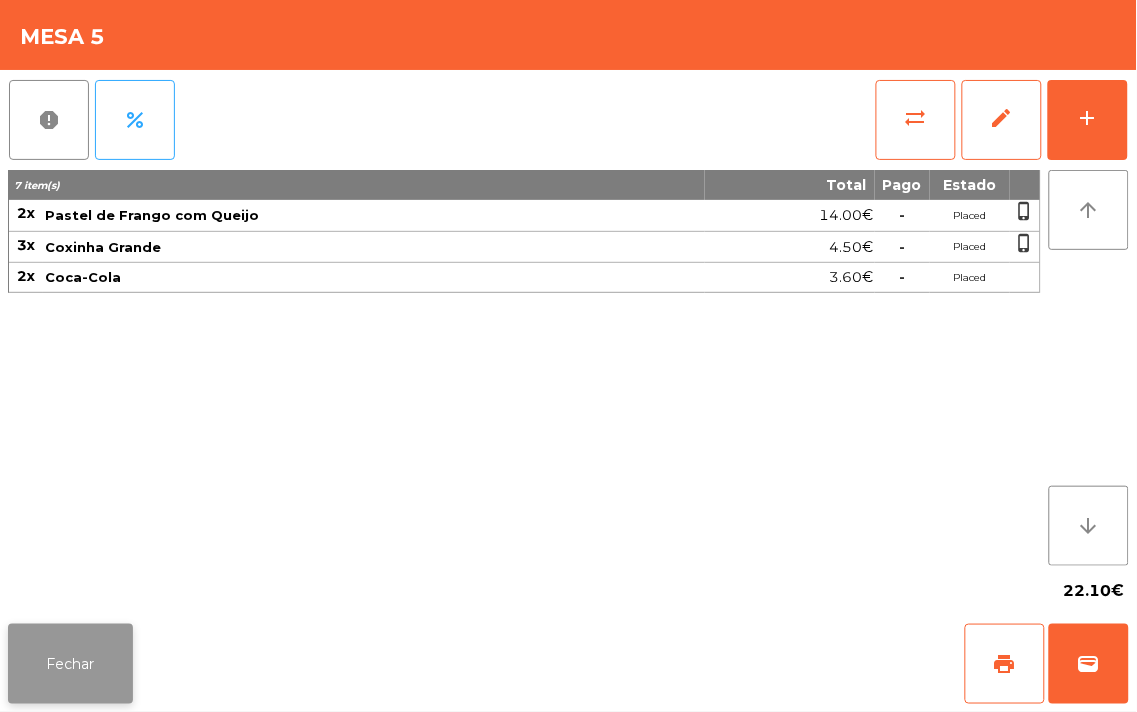 click on "Fechar" 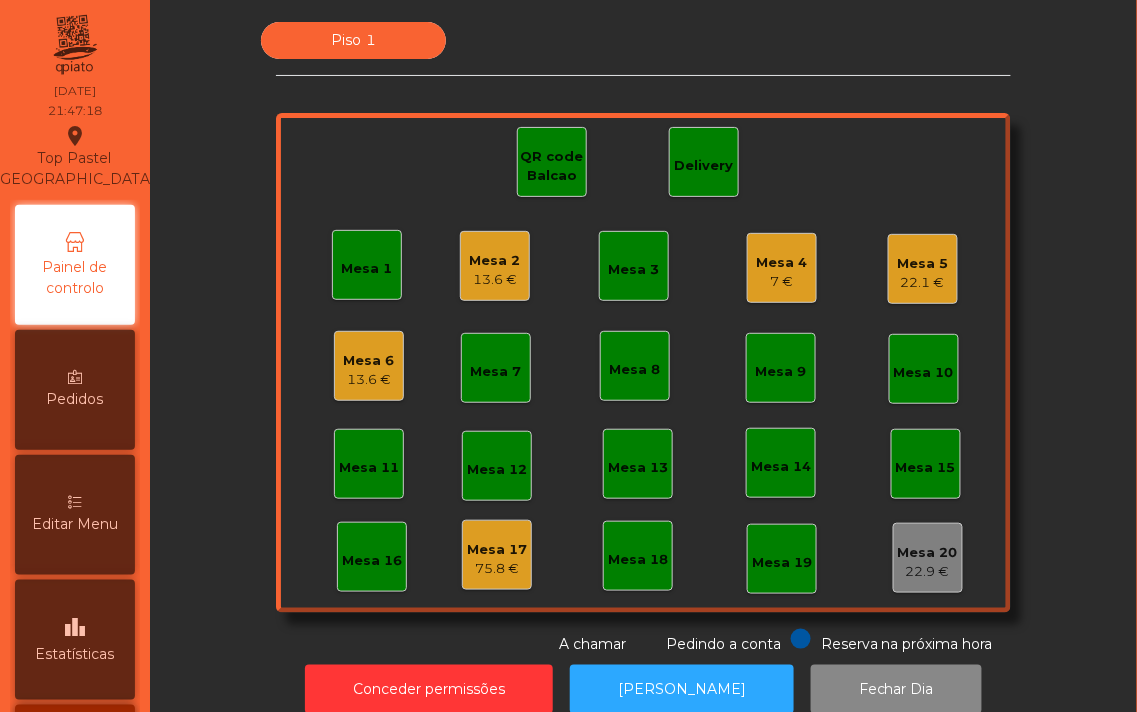 click on "Mesa 6   13.6 €" 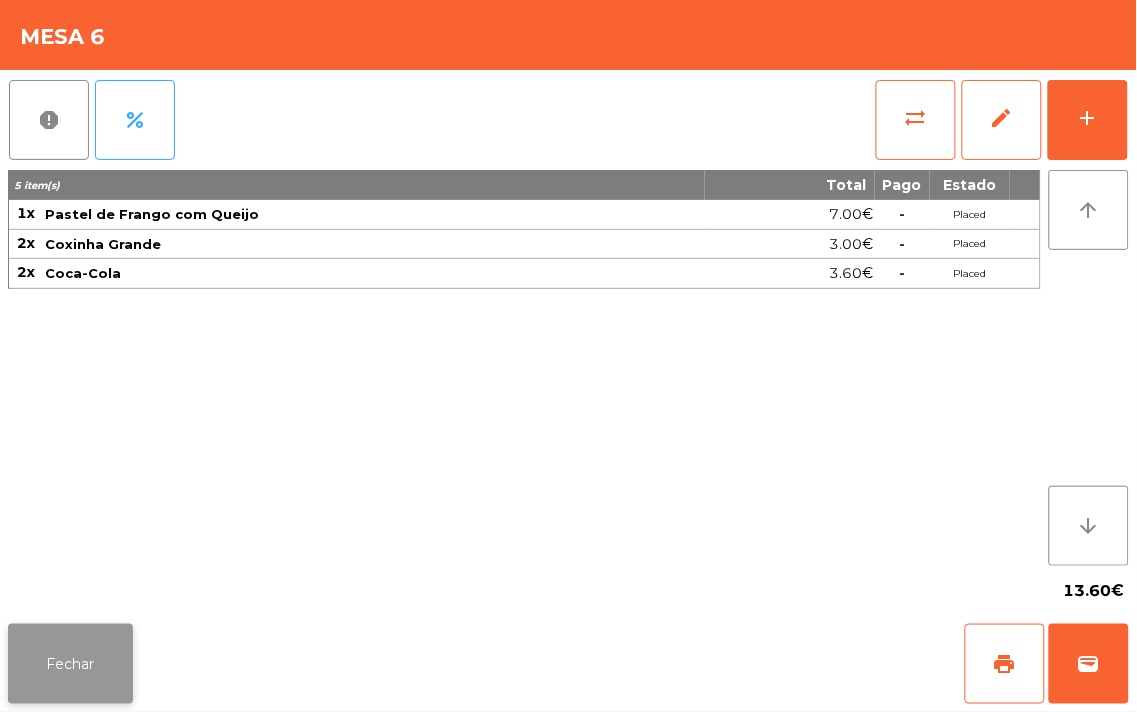 click on "Fechar" 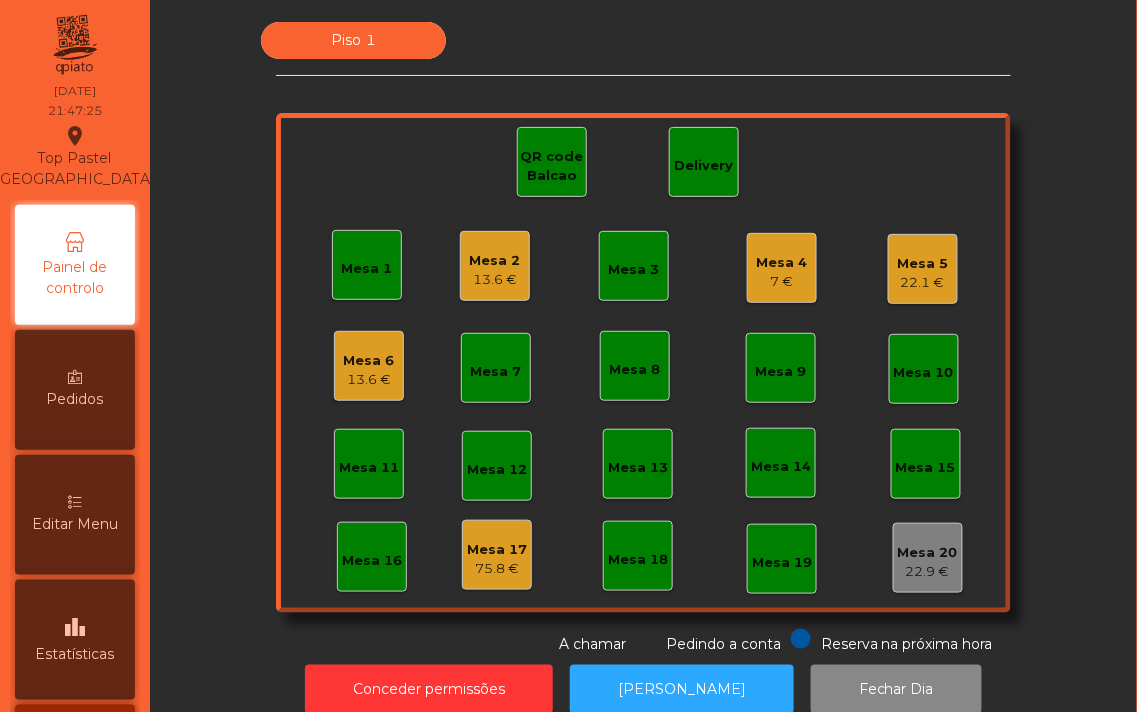 click on "13.6 €" 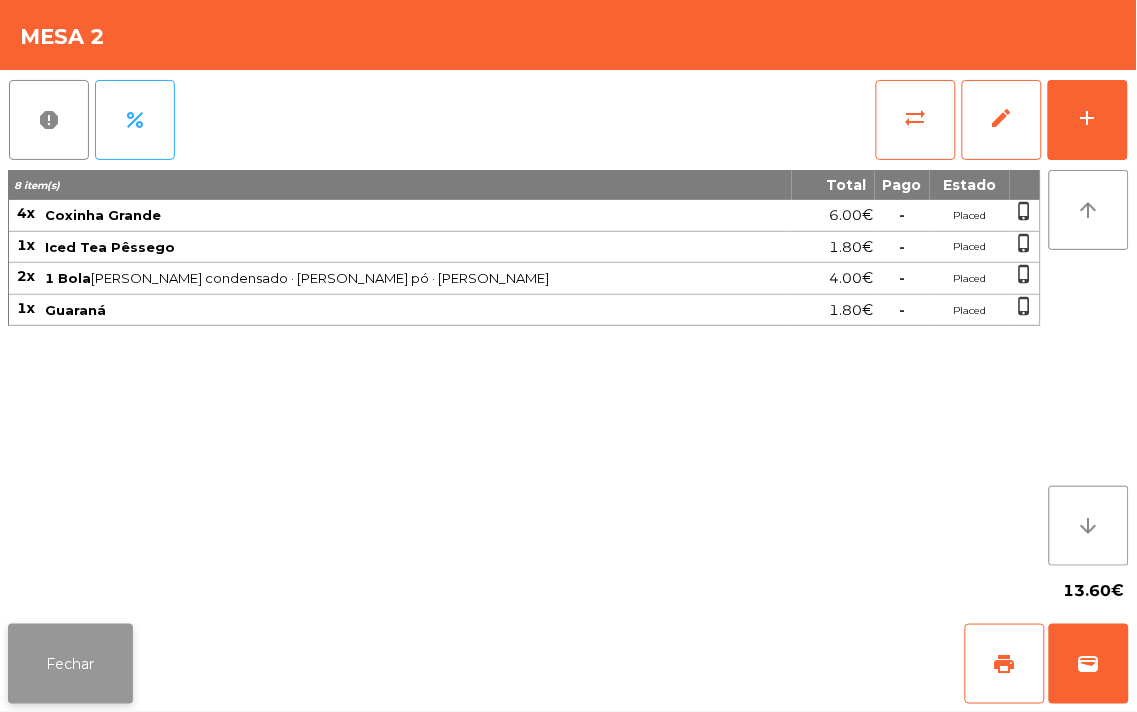 click on "Fechar" 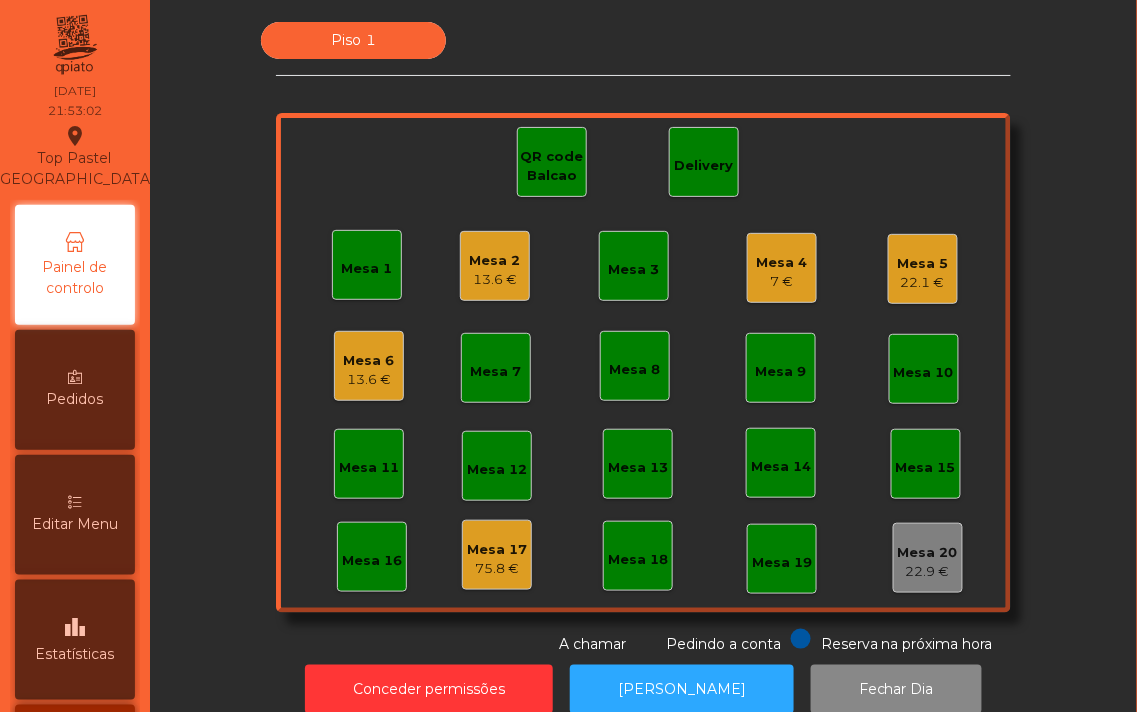 click on "7 €" 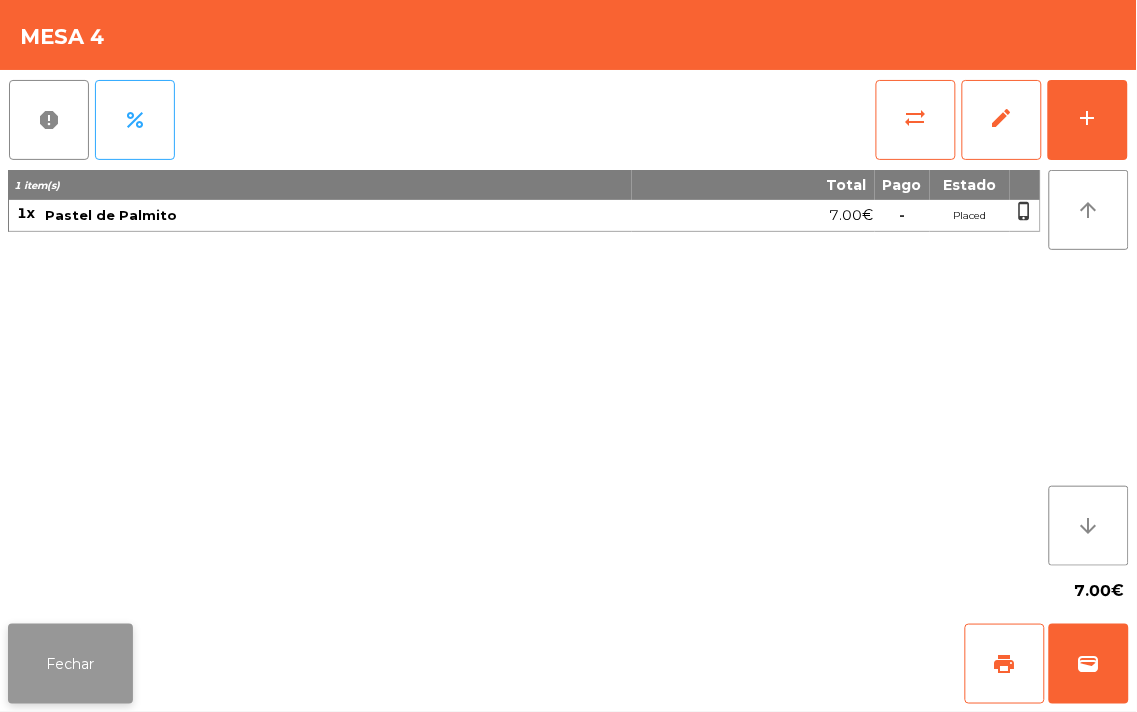 click on "Fechar" 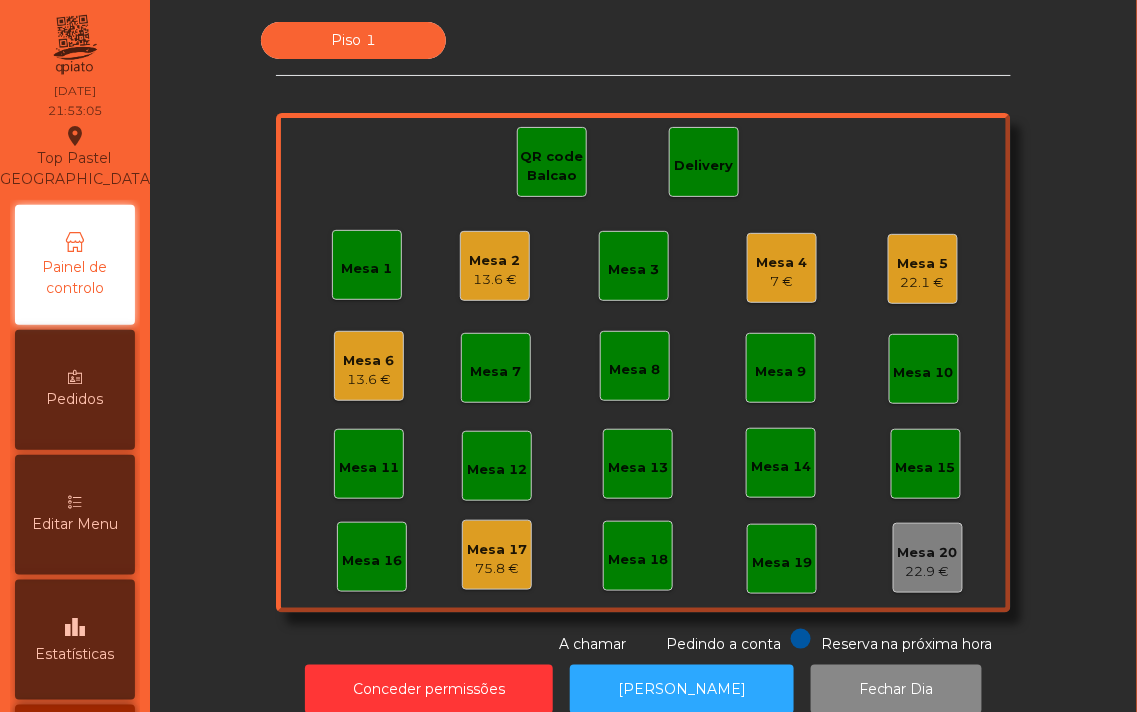 click on "22.1 €" 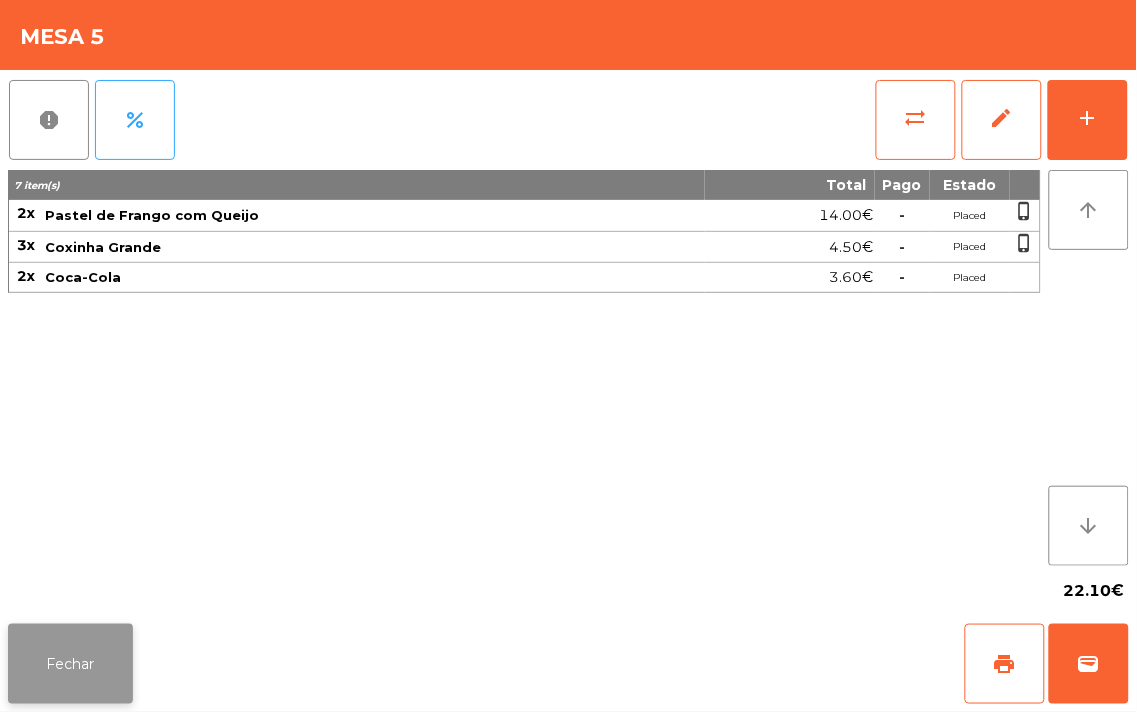 click on "Fechar" 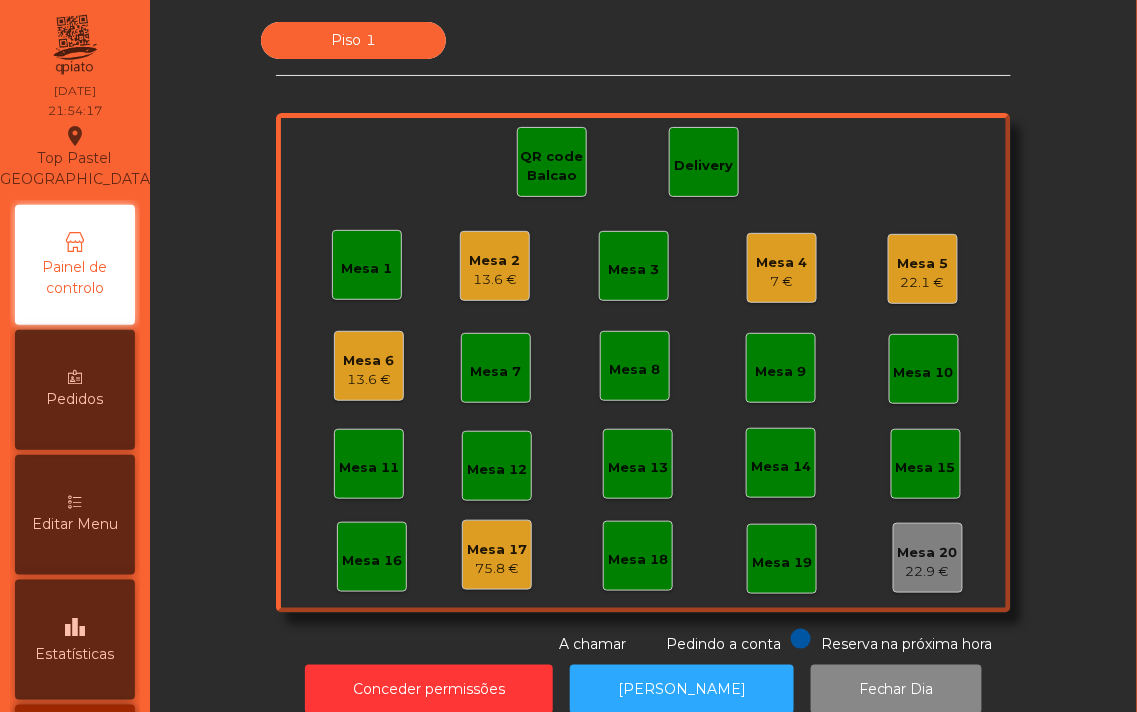 click on "13.6 €" 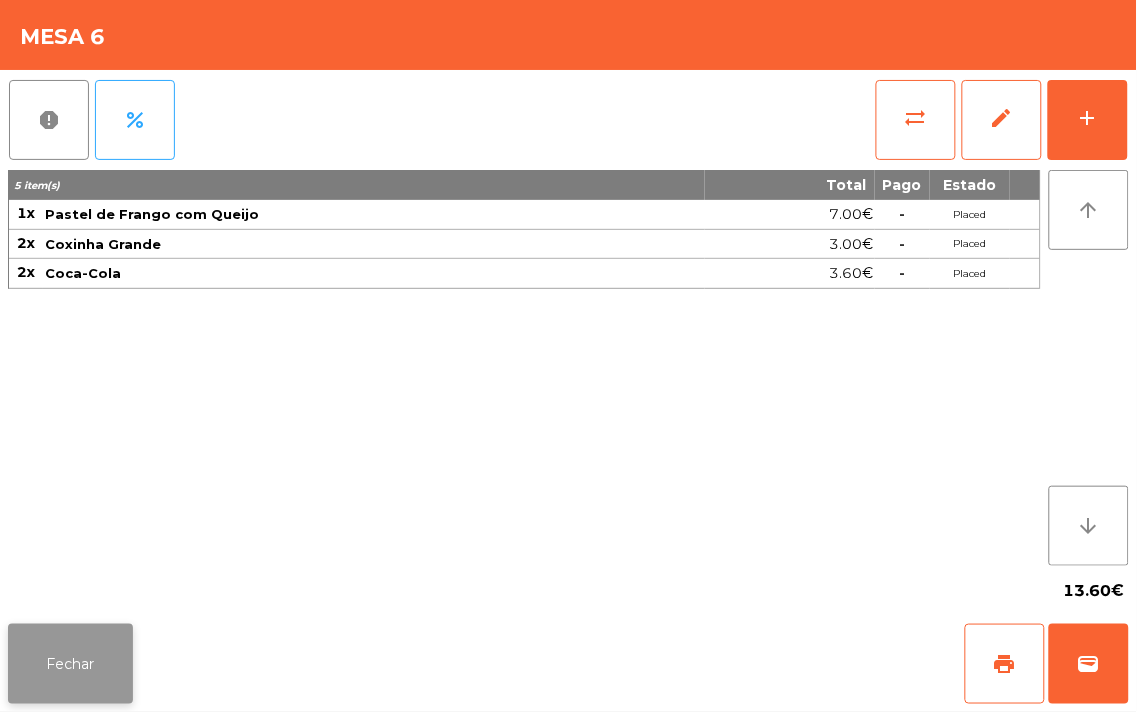 click on "Fechar" 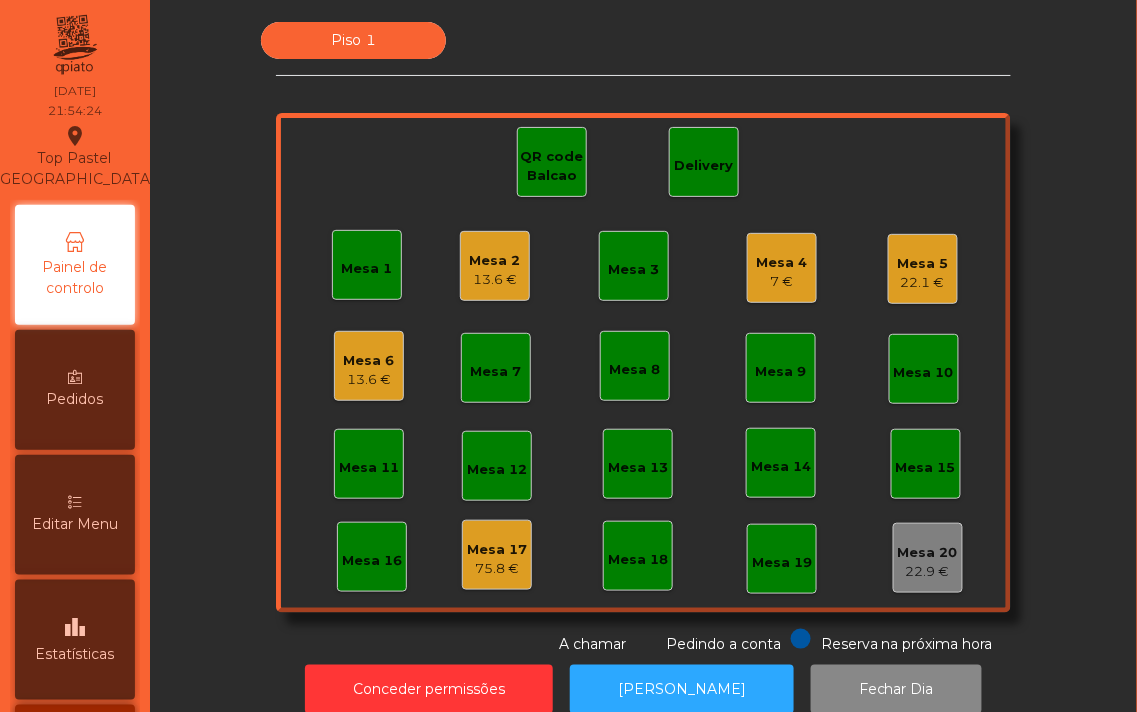 click on "22.1 €" 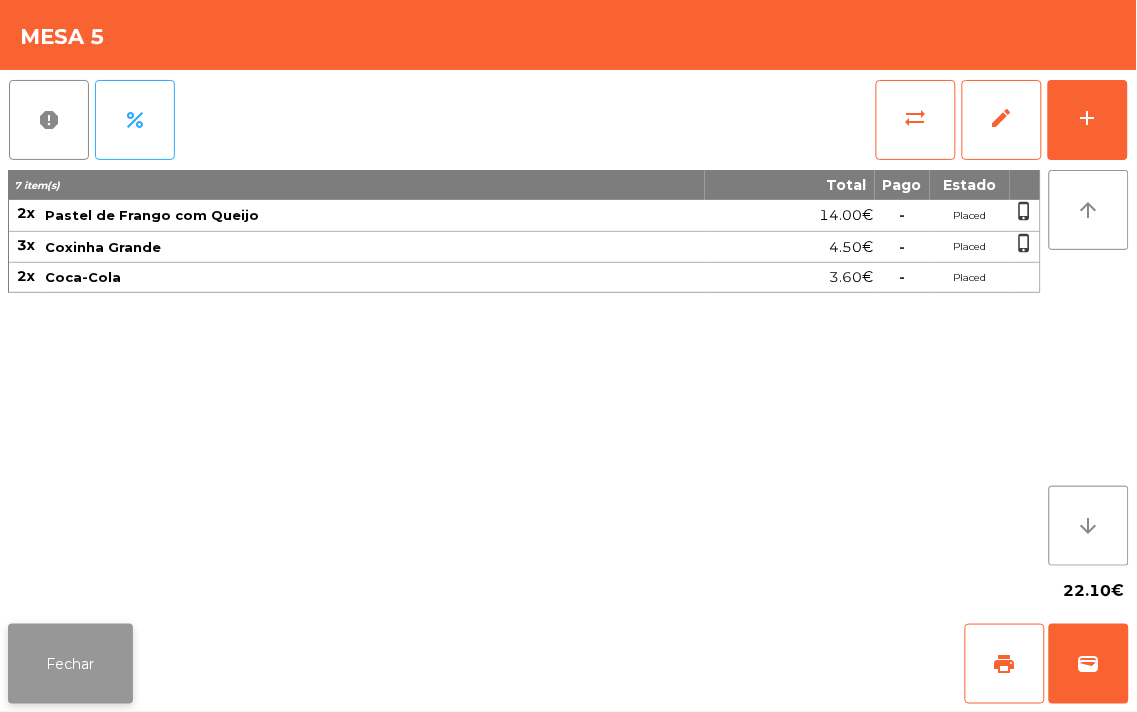 click on "Fechar" 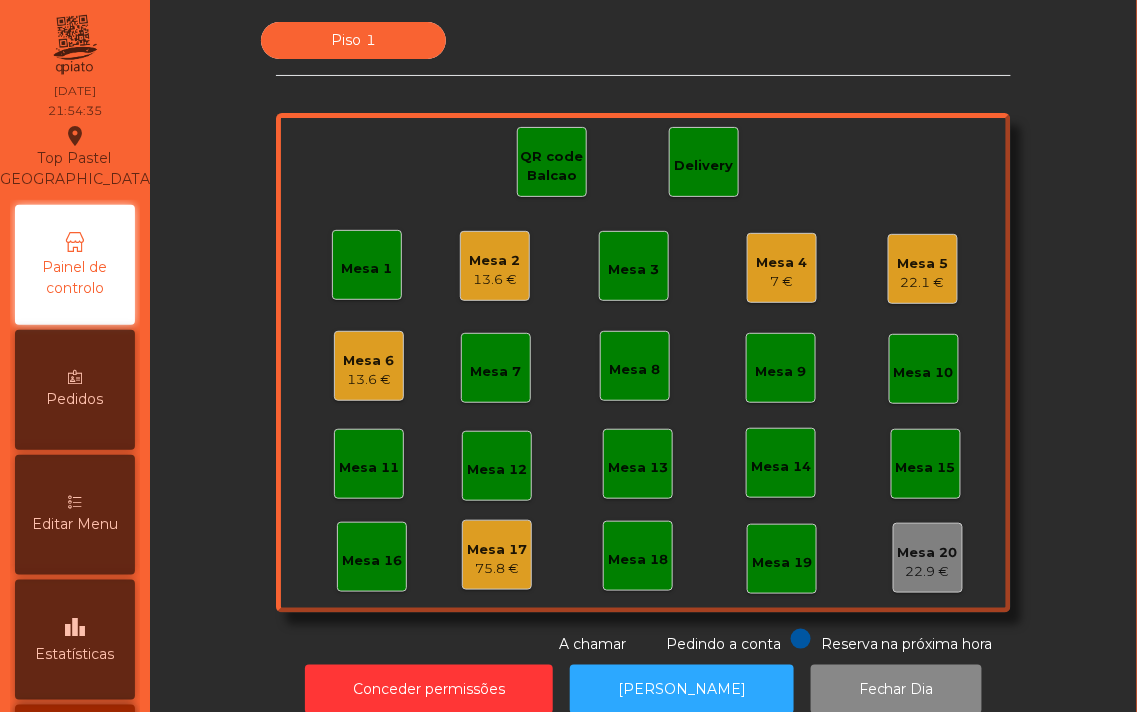 click on "13.6 €" 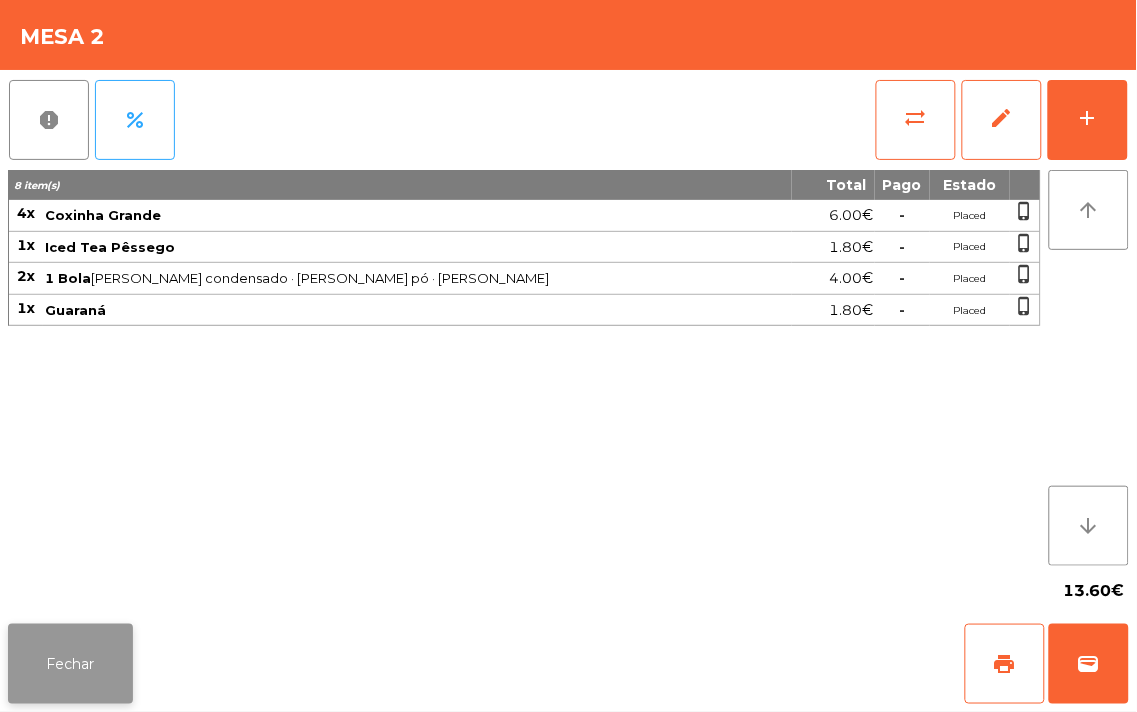 click on "Fechar" 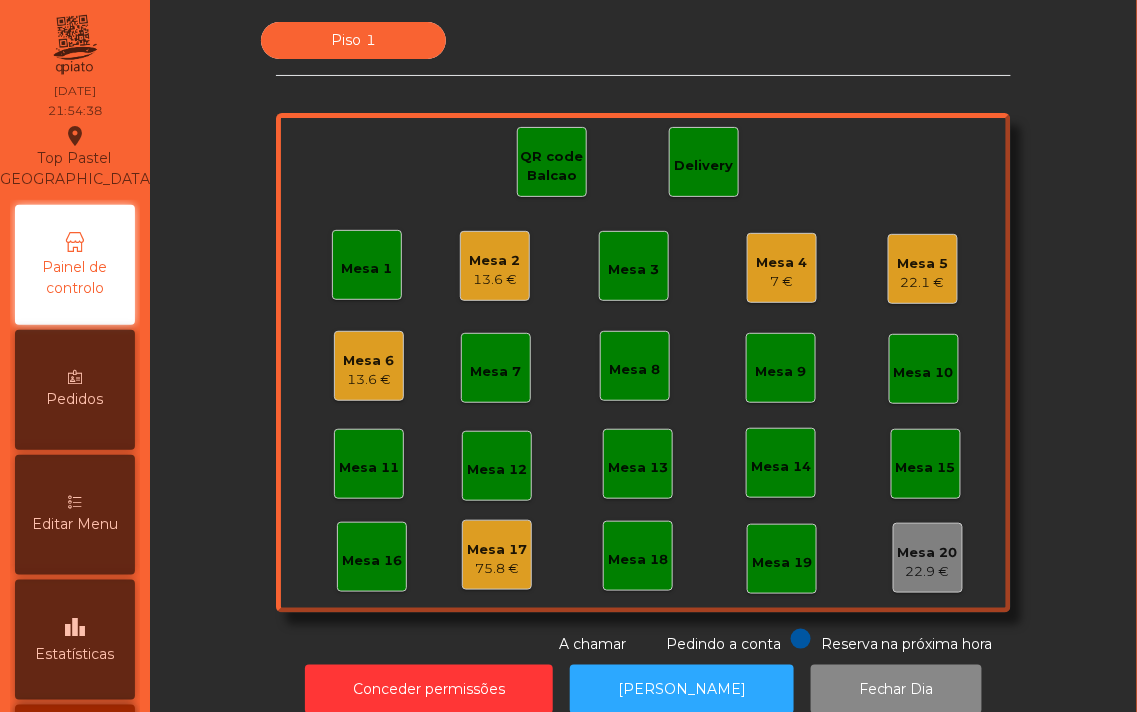 click on "7 €" 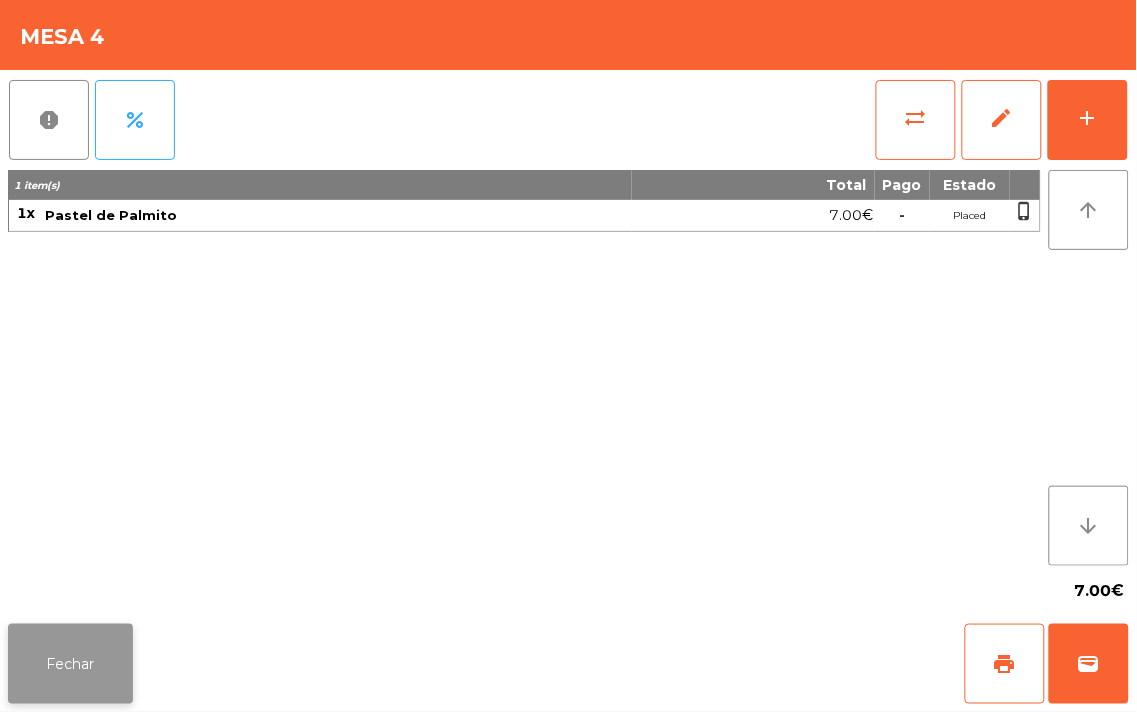 click on "Fechar" 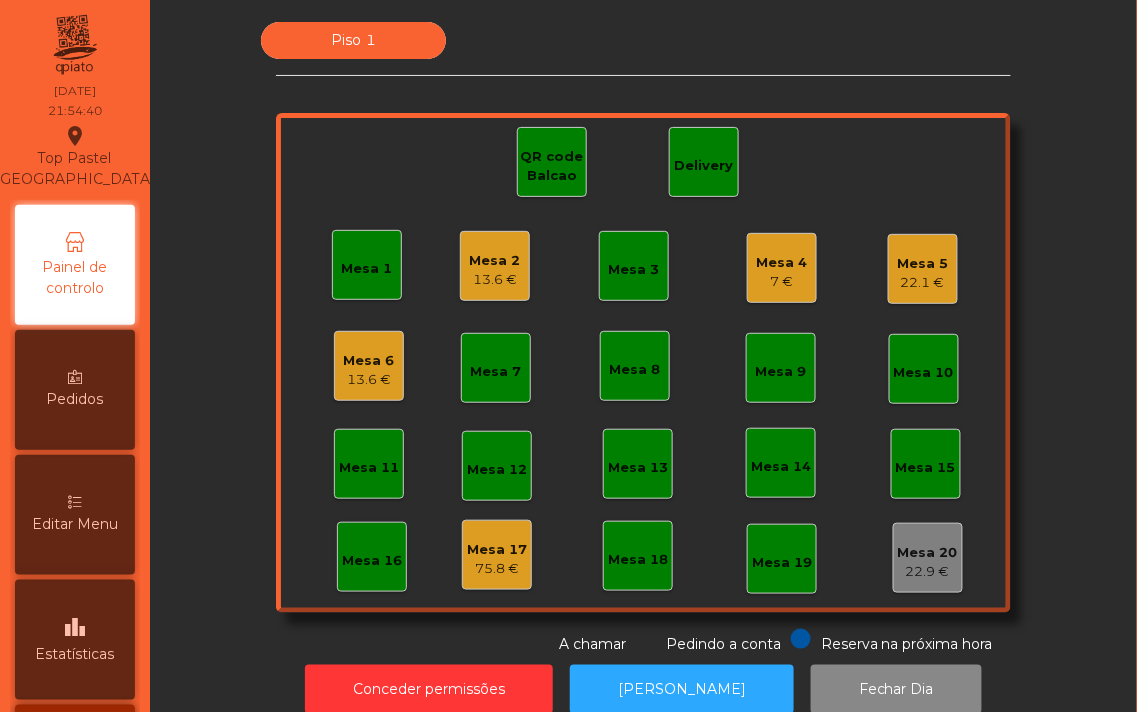 click on "13.6 €" 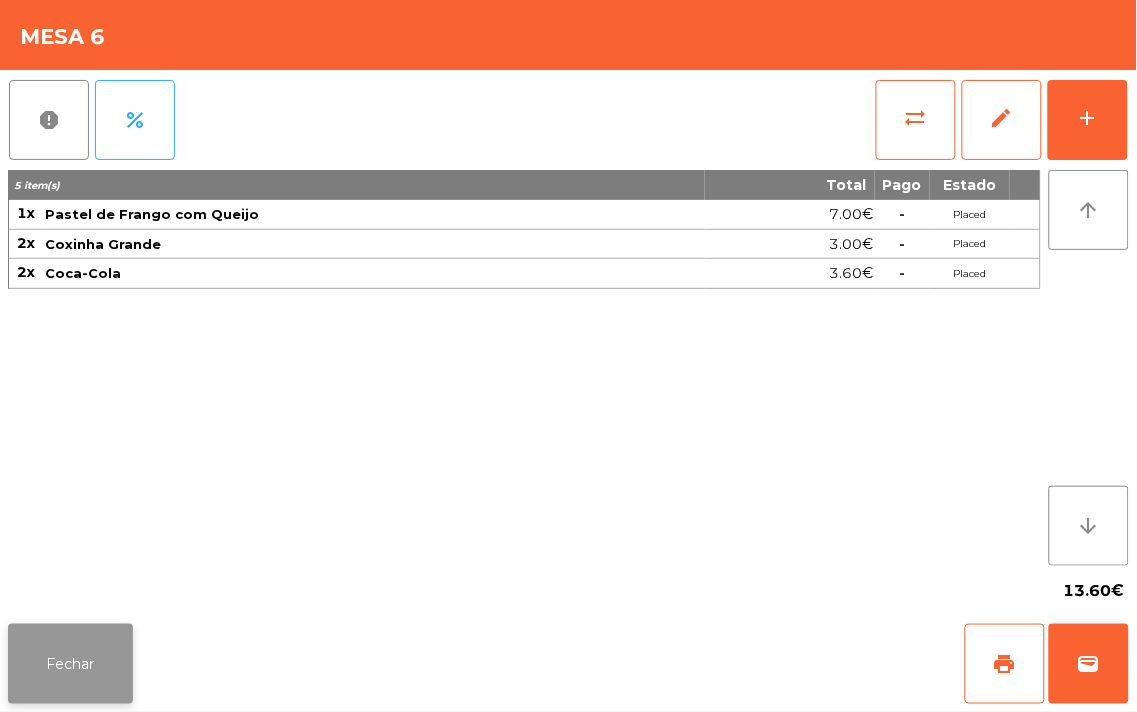 click on "Fechar" 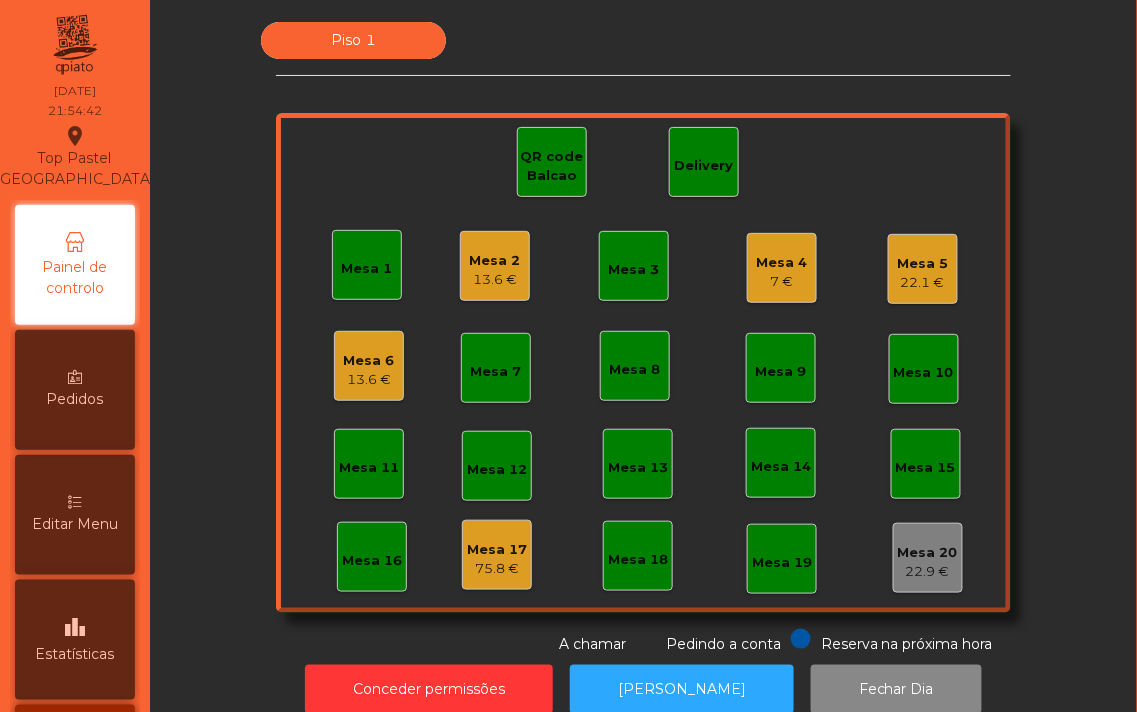 click on "Mesa 5" 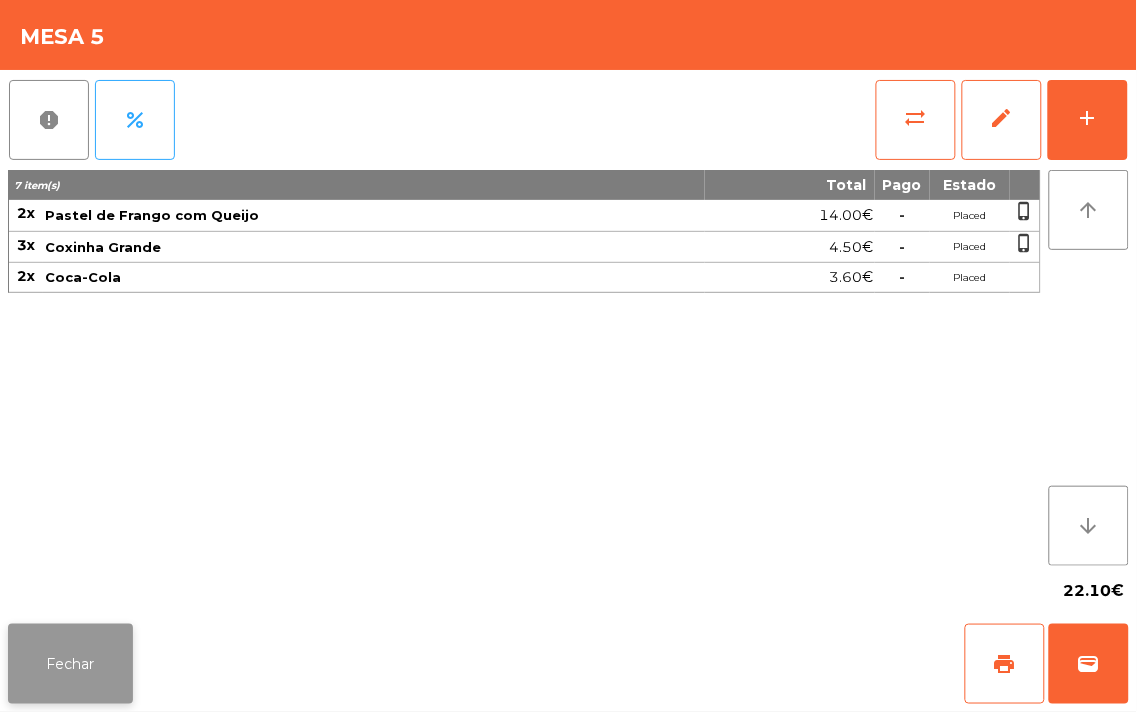 click on "Fechar" 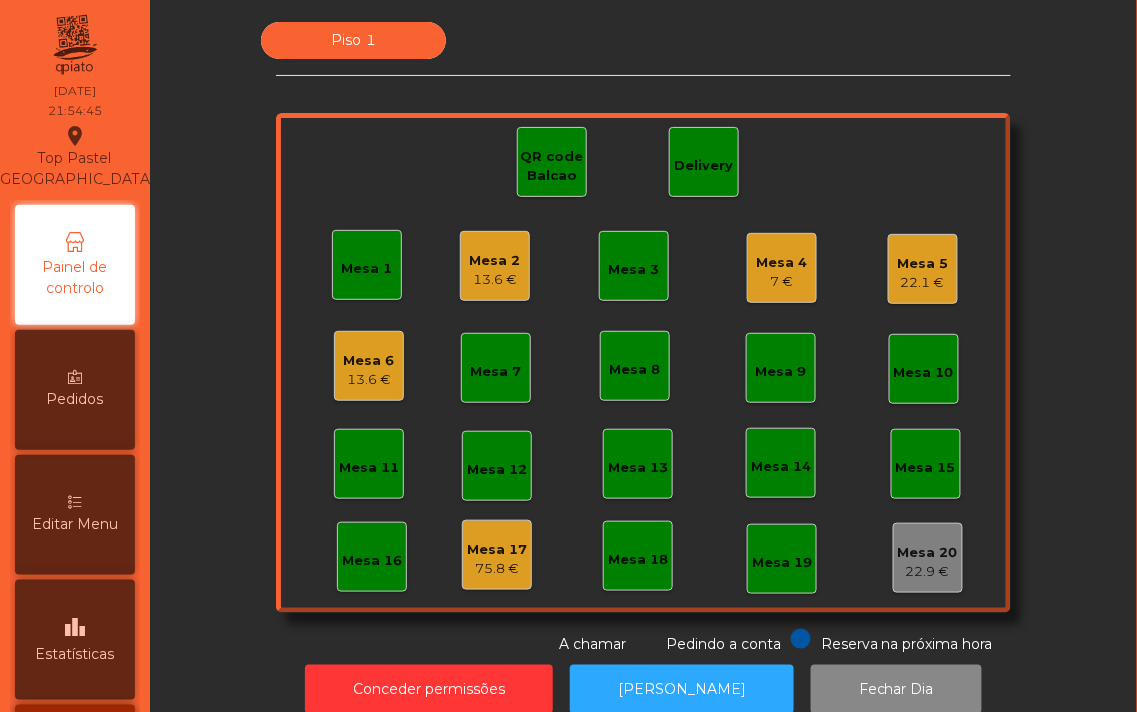 click on "Mesa 11" 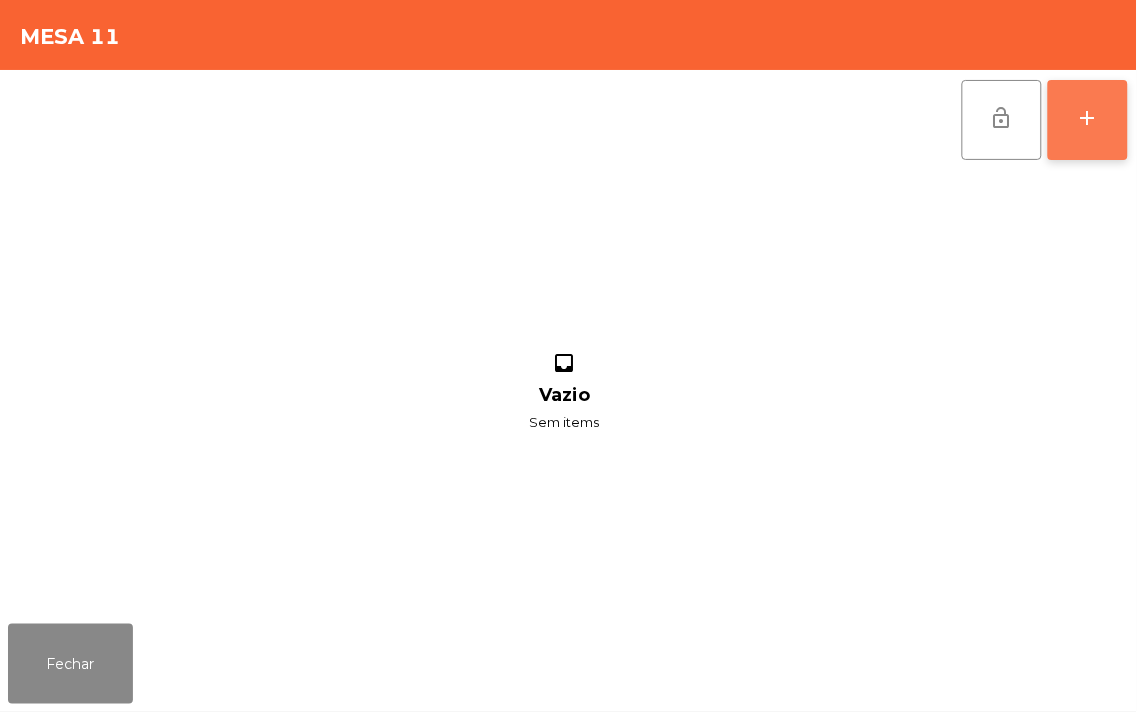 click on "add" 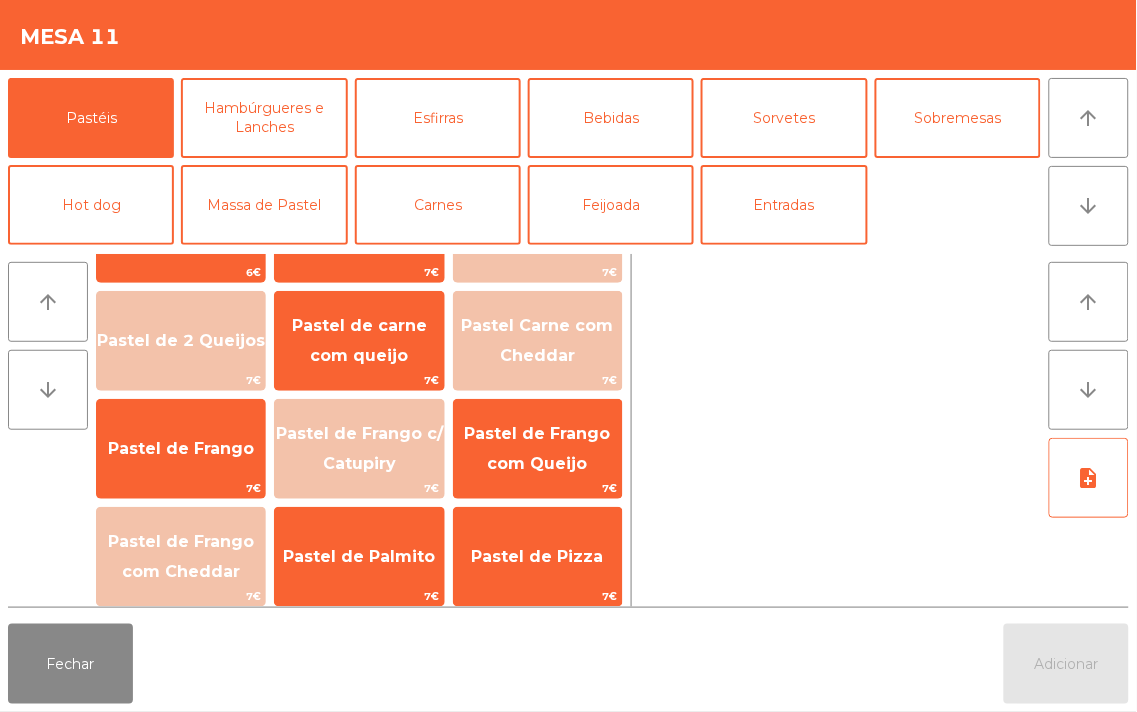 scroll, scrollTop: 90, scrollLeft: 0, axis: vertical 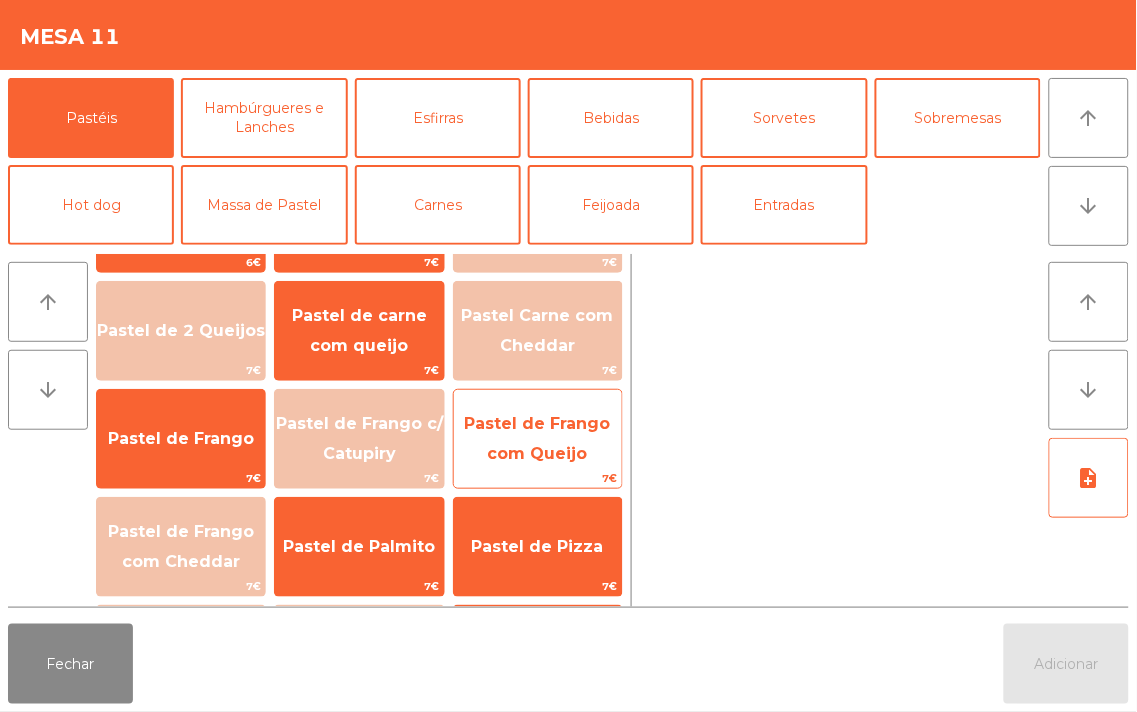 click on "Pastel de Frango com Queijo" 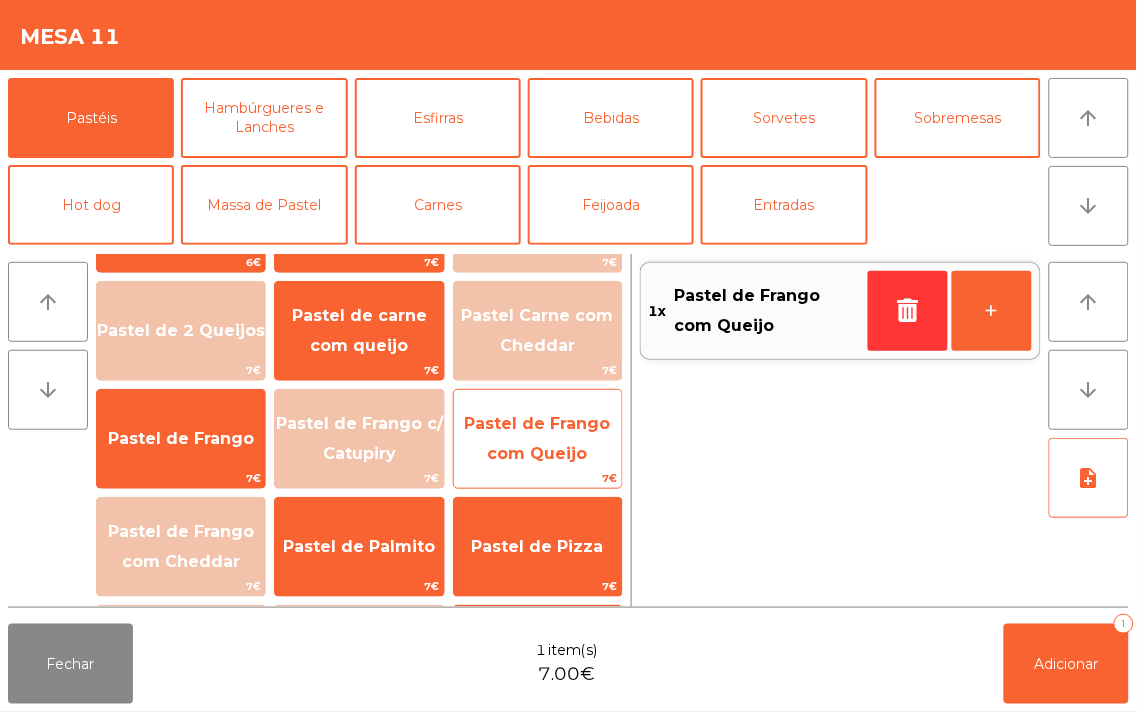 click on "Pastel de Frango com Queijo" 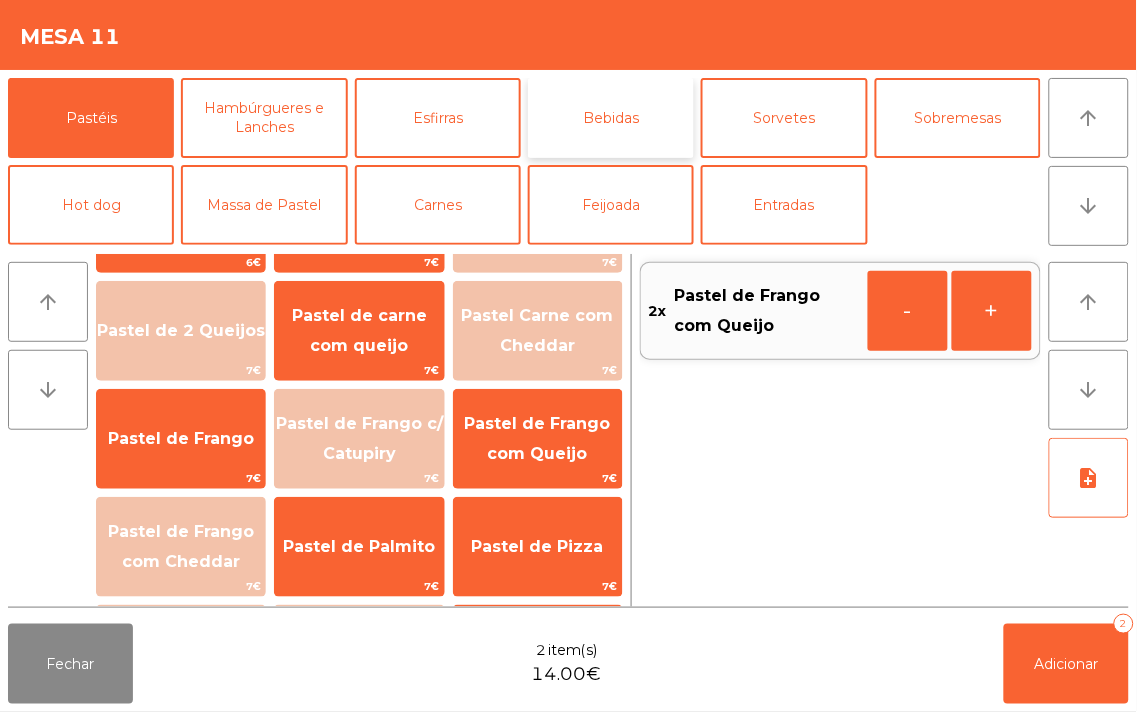 click on "Bebidas" 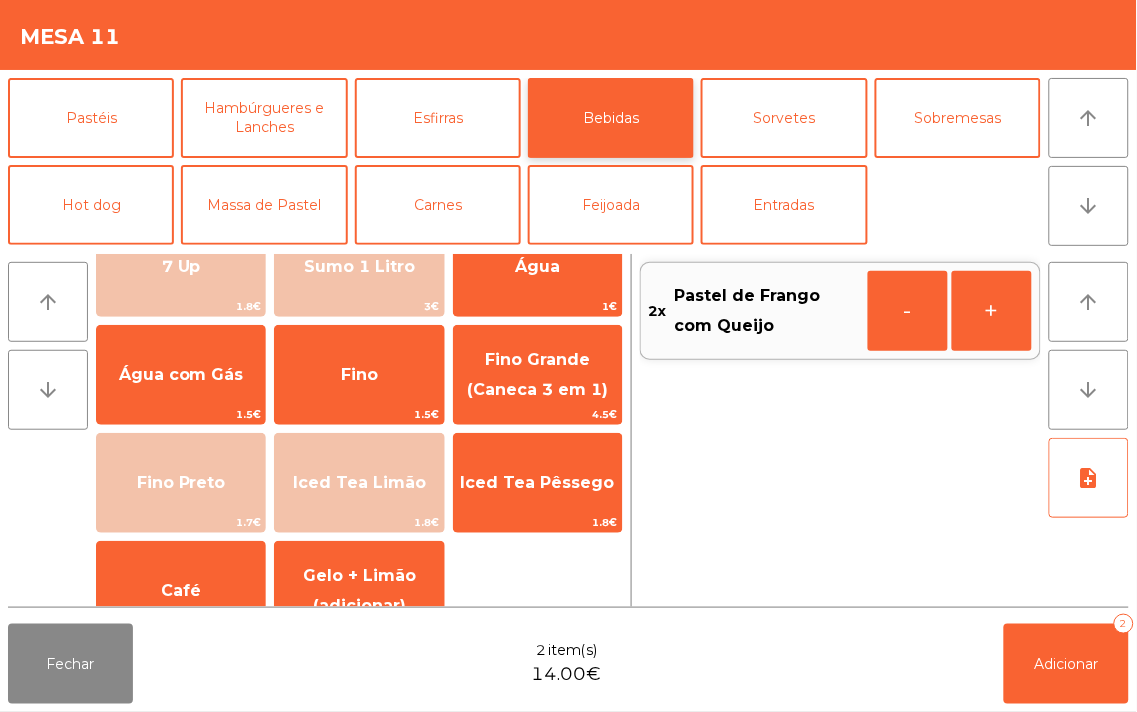 scroll, scrollTop: 195, scrollLeft: 0, axis: vertical 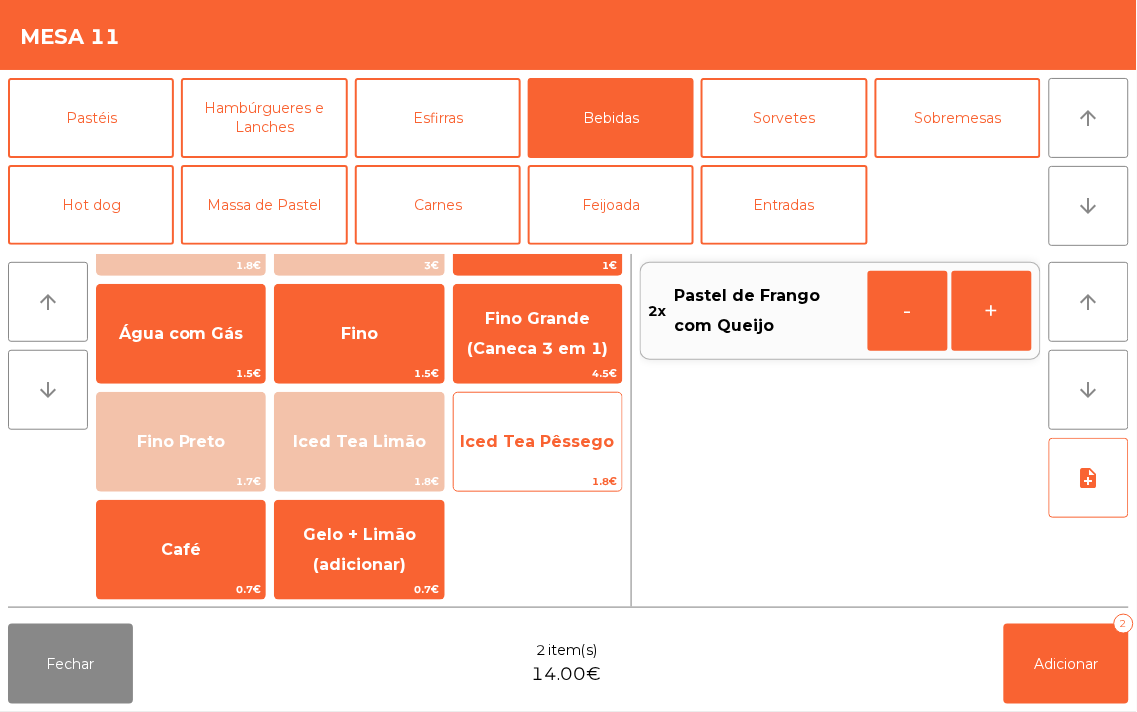 click on "Iced Tea Pêssego" 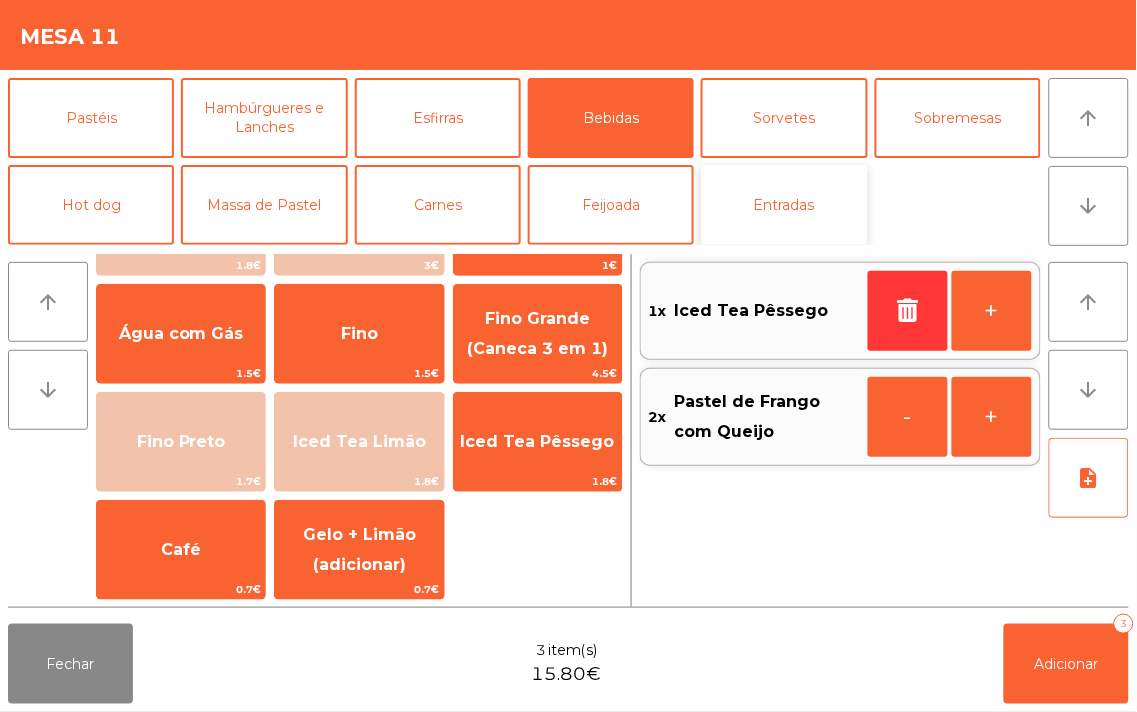 click on "Entradas" 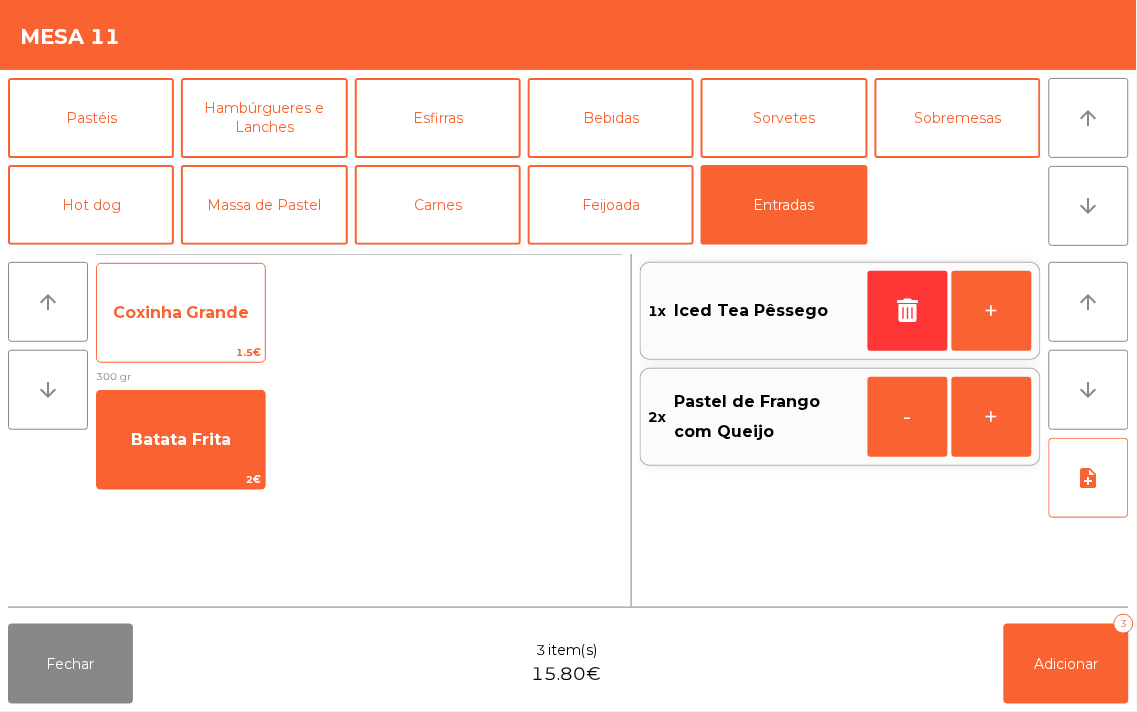 click on "Coxinha Grande" 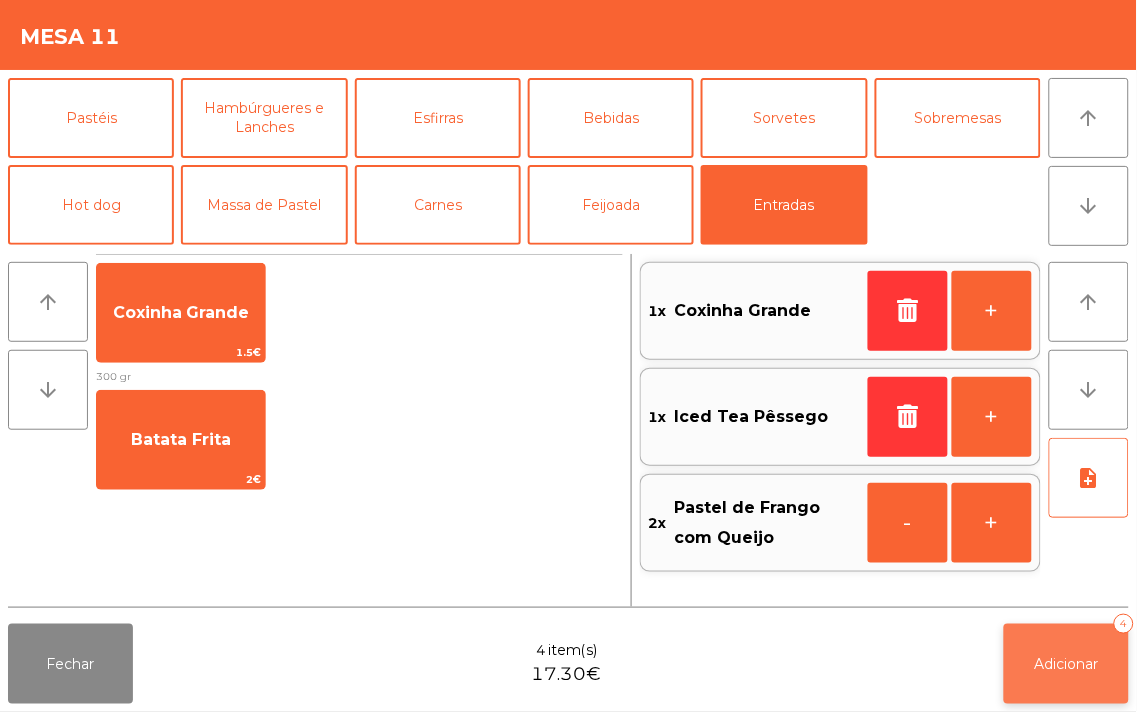 click on "Adicionar   4" 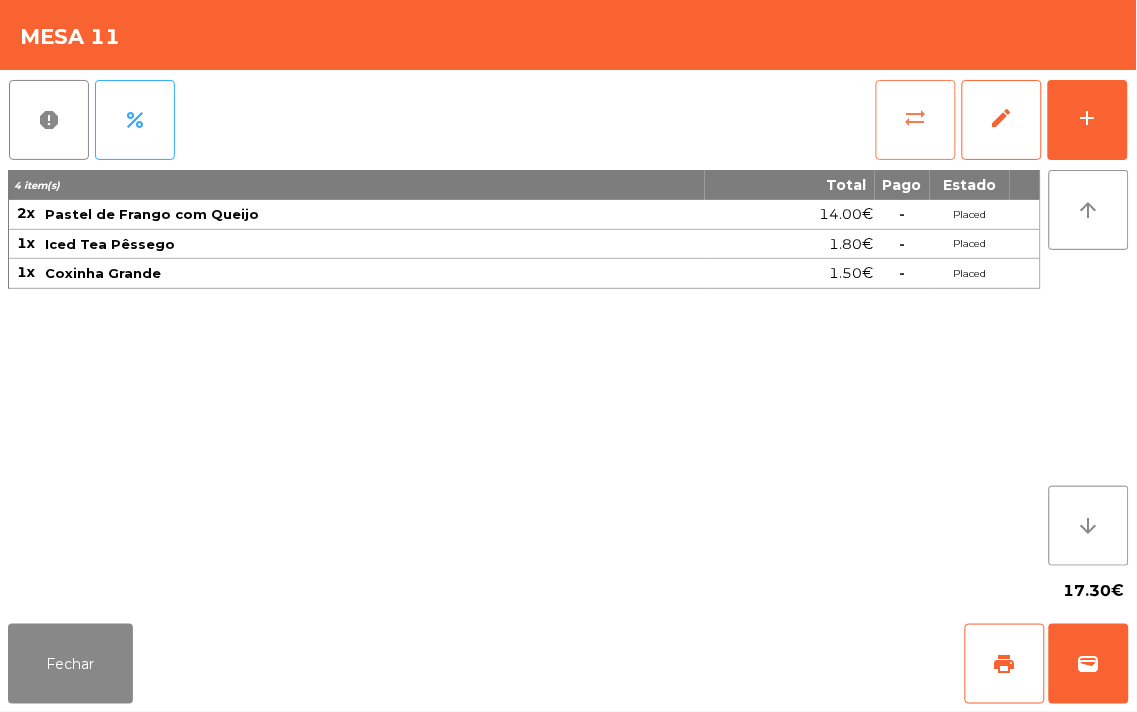 click on "sync_alt" 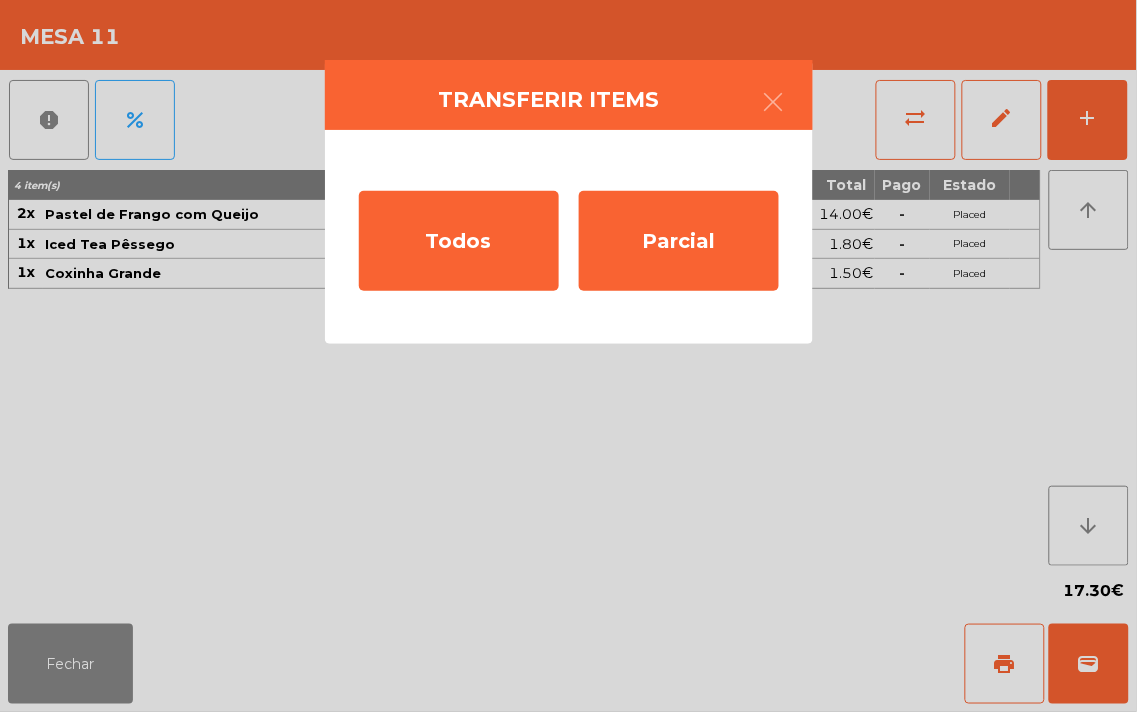 click on "Transferir items  Todos   Parcial" 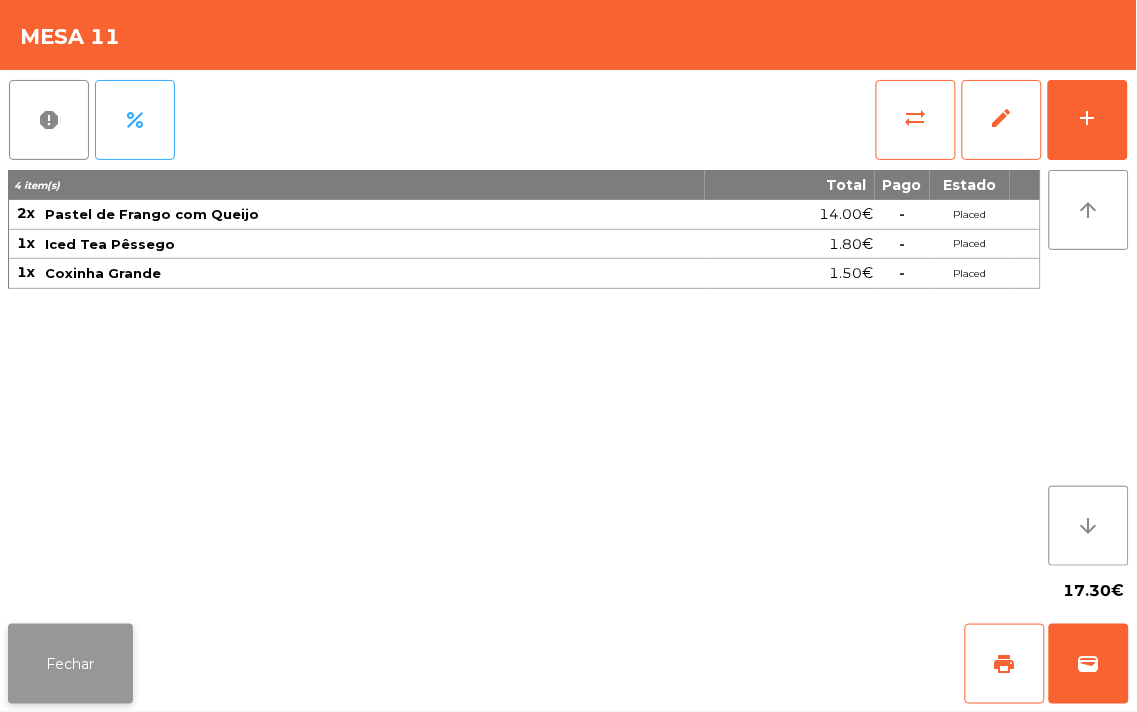 click on "Fechar" 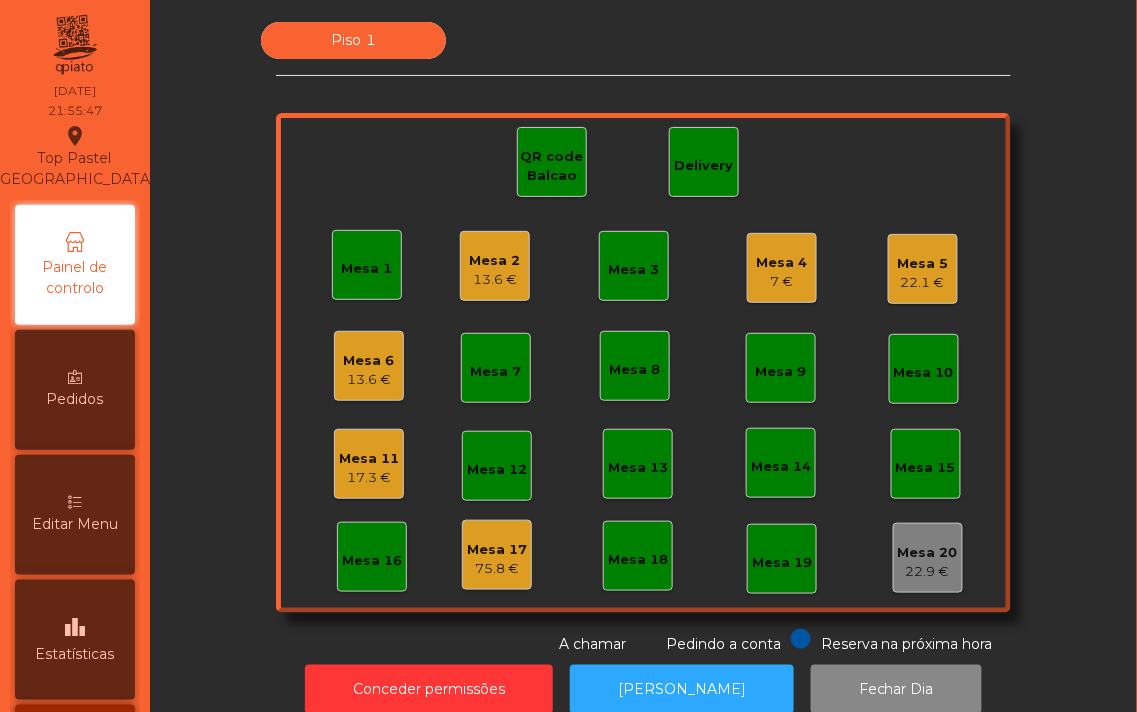 click on "7 €" 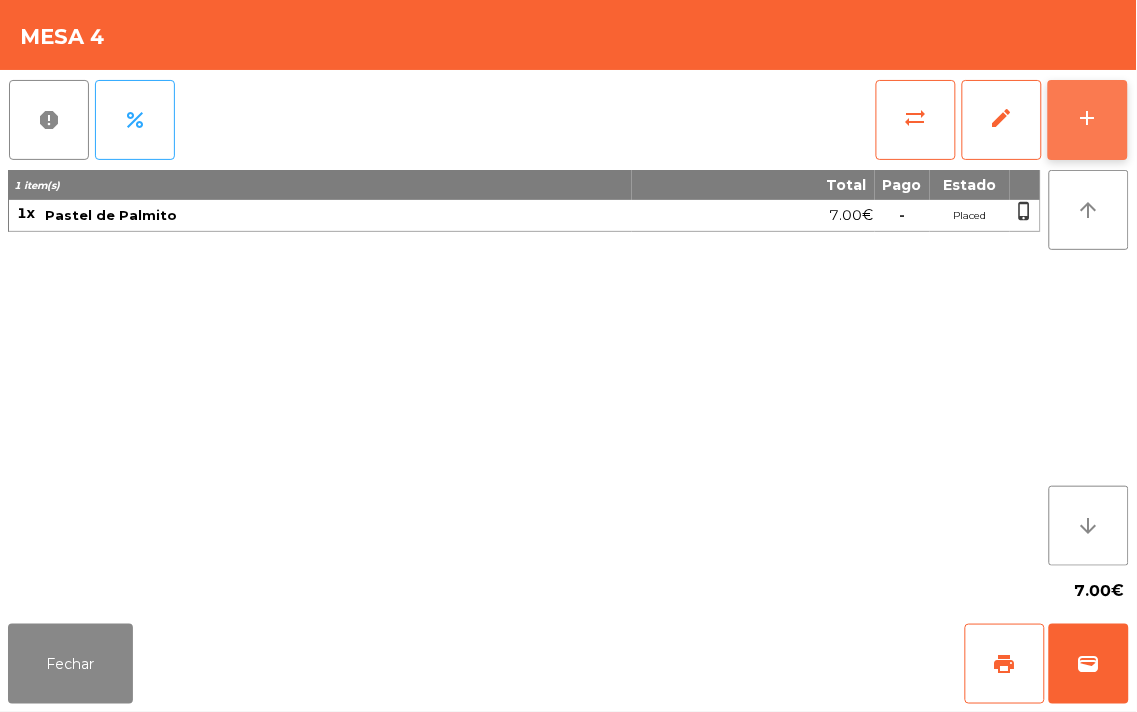 click on "add" 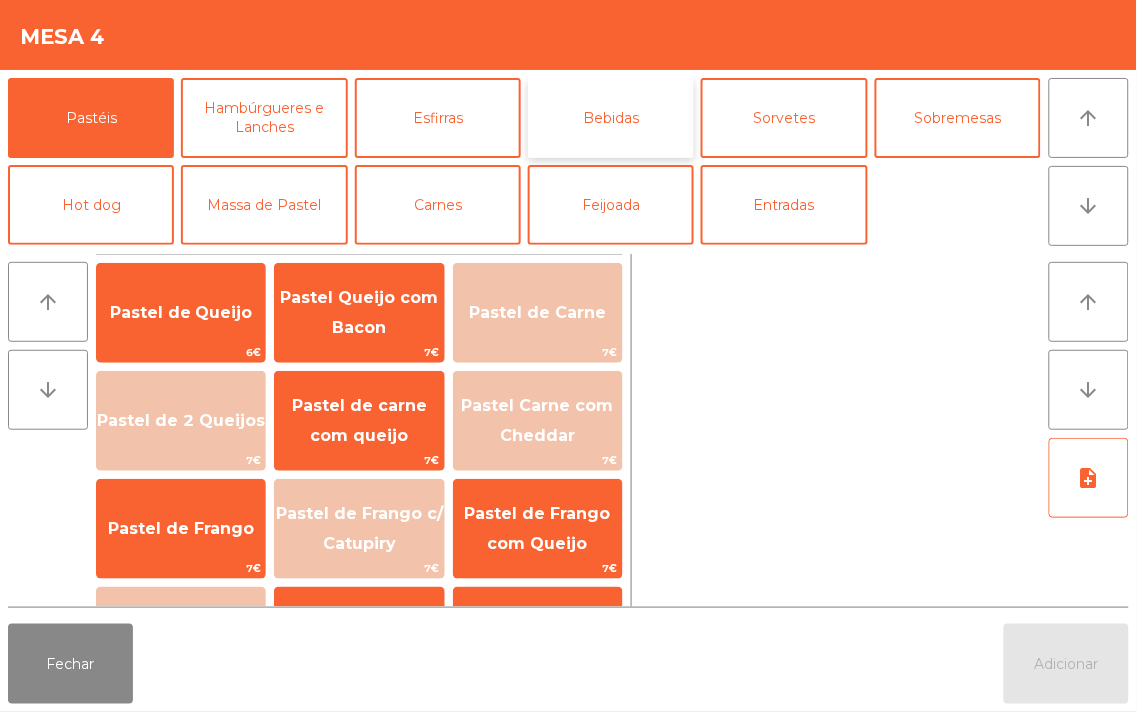 click on "Bebidas" 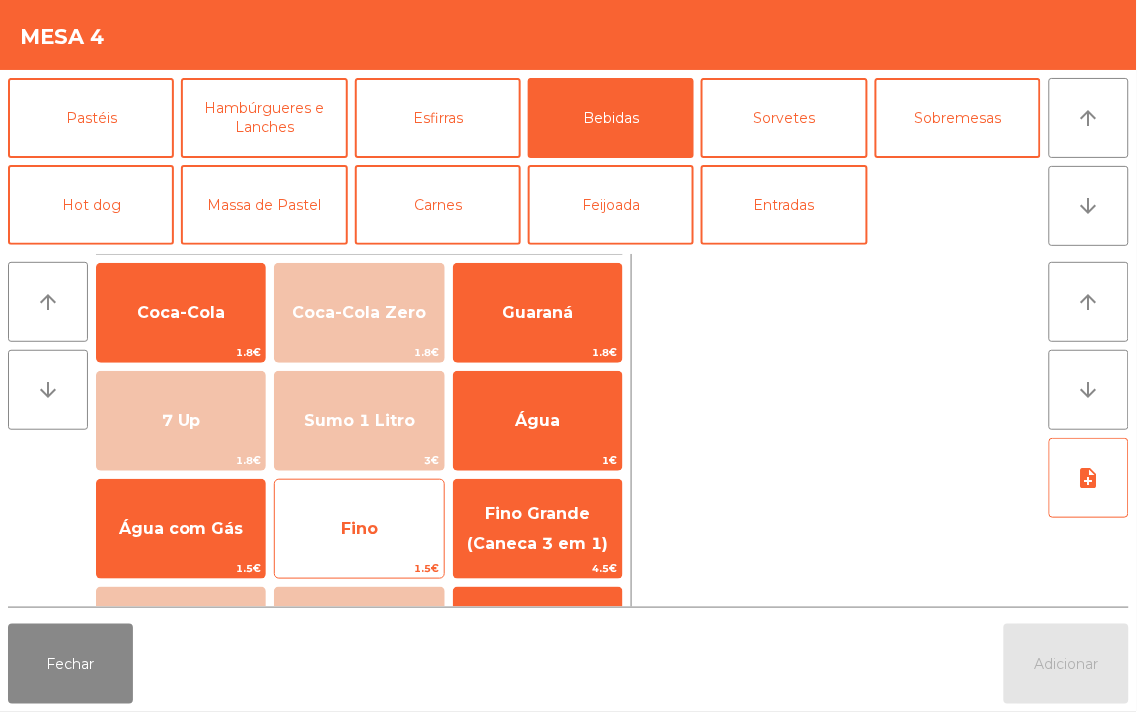 click on "Fino" 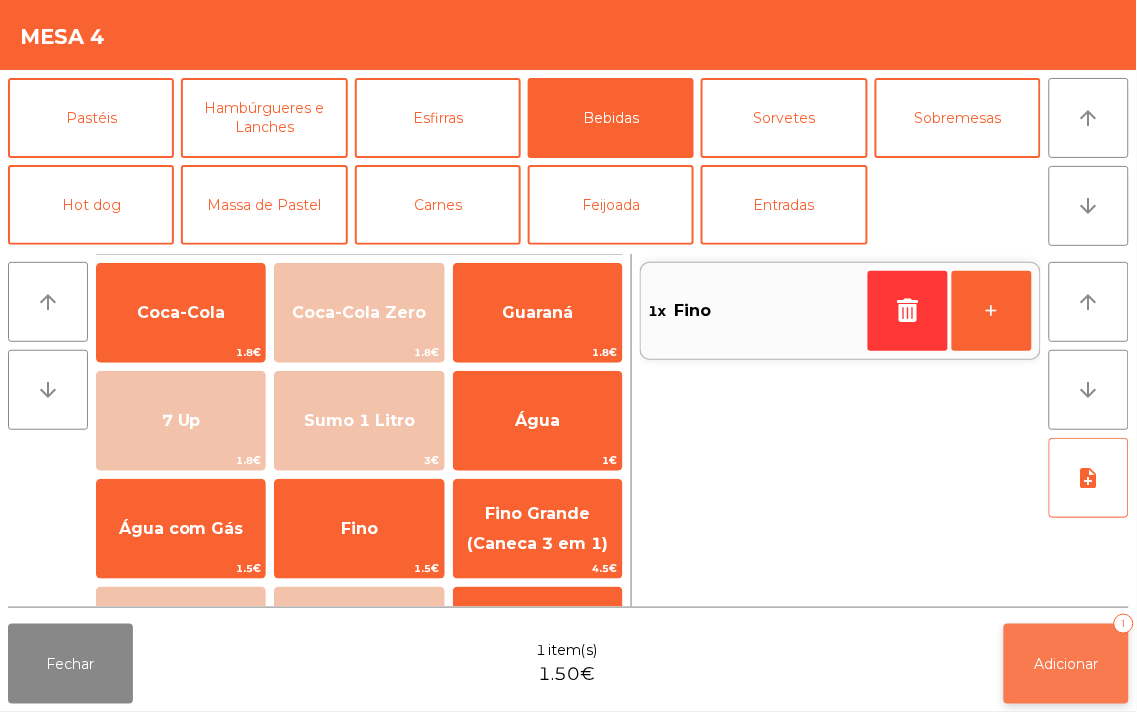 click on "Adicionar   1" 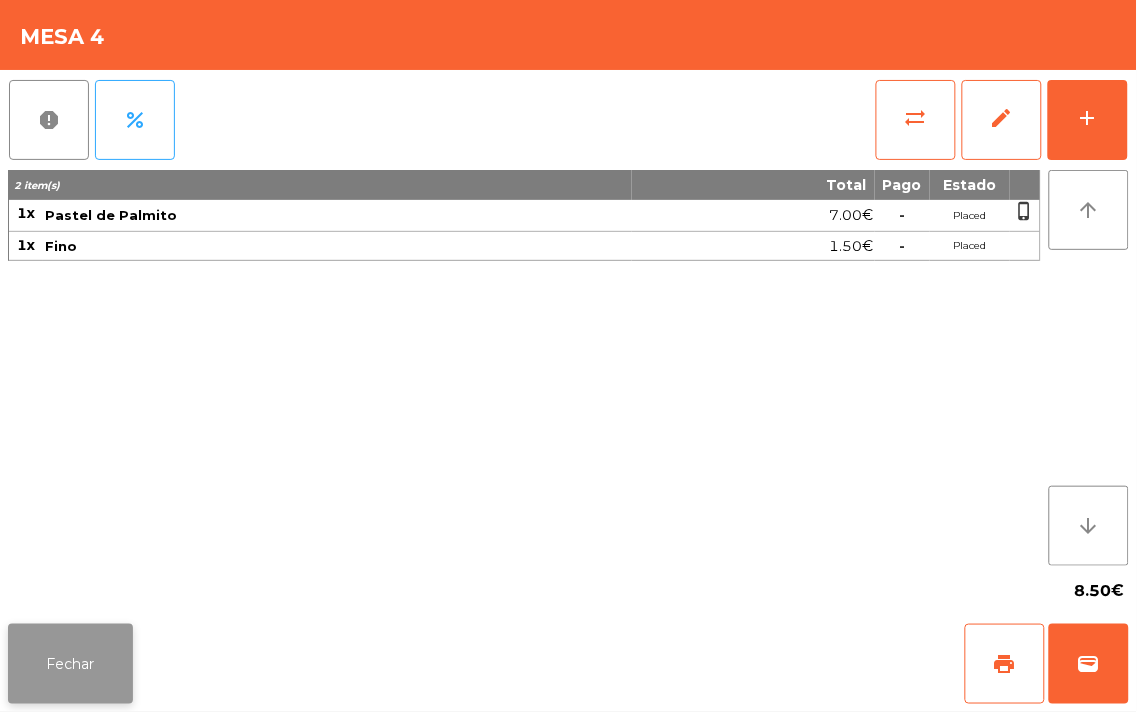 click on "Fechar" 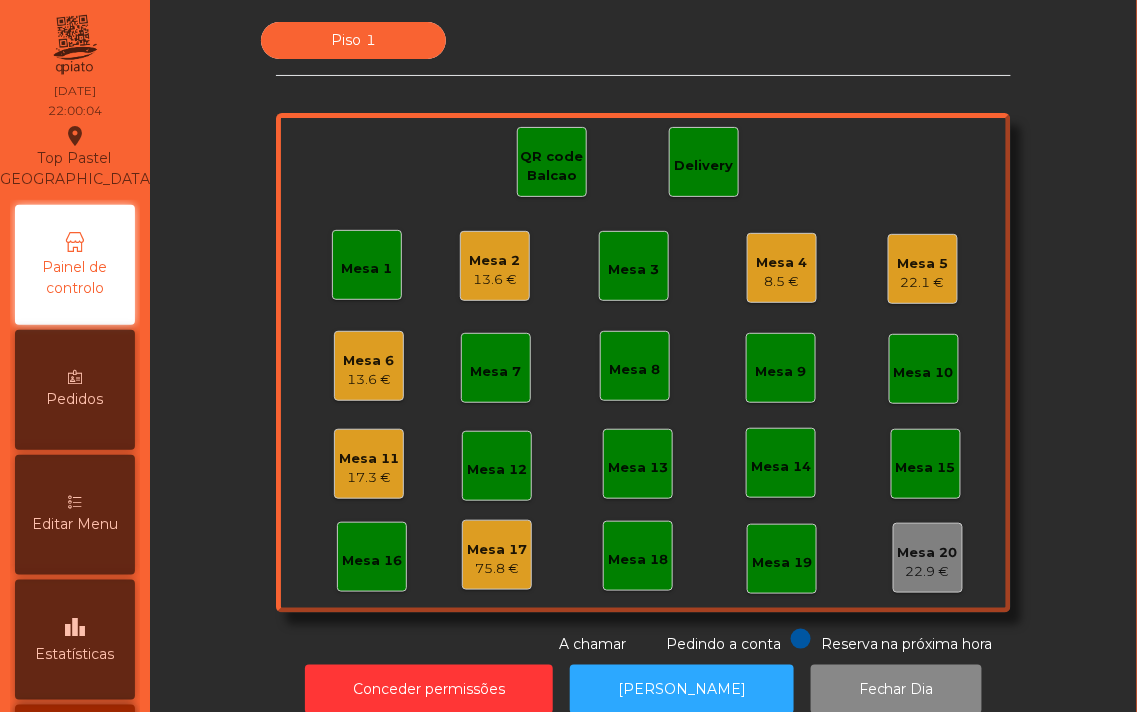 click on "8.5 €" 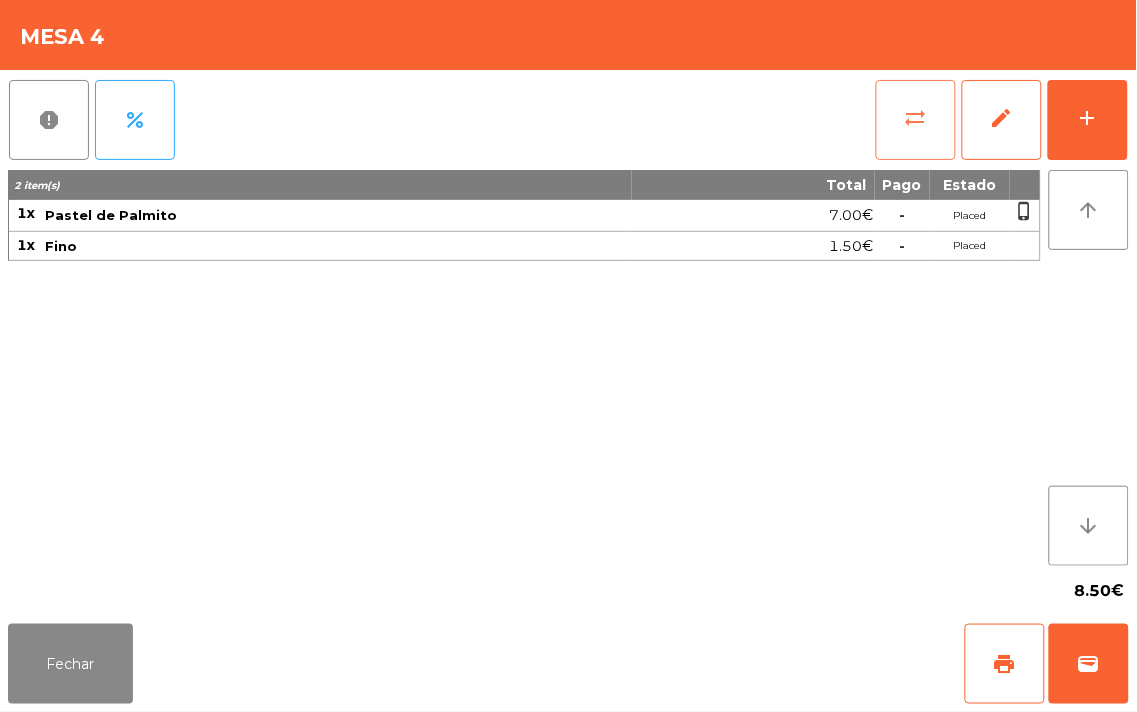 click on "sync_alt" 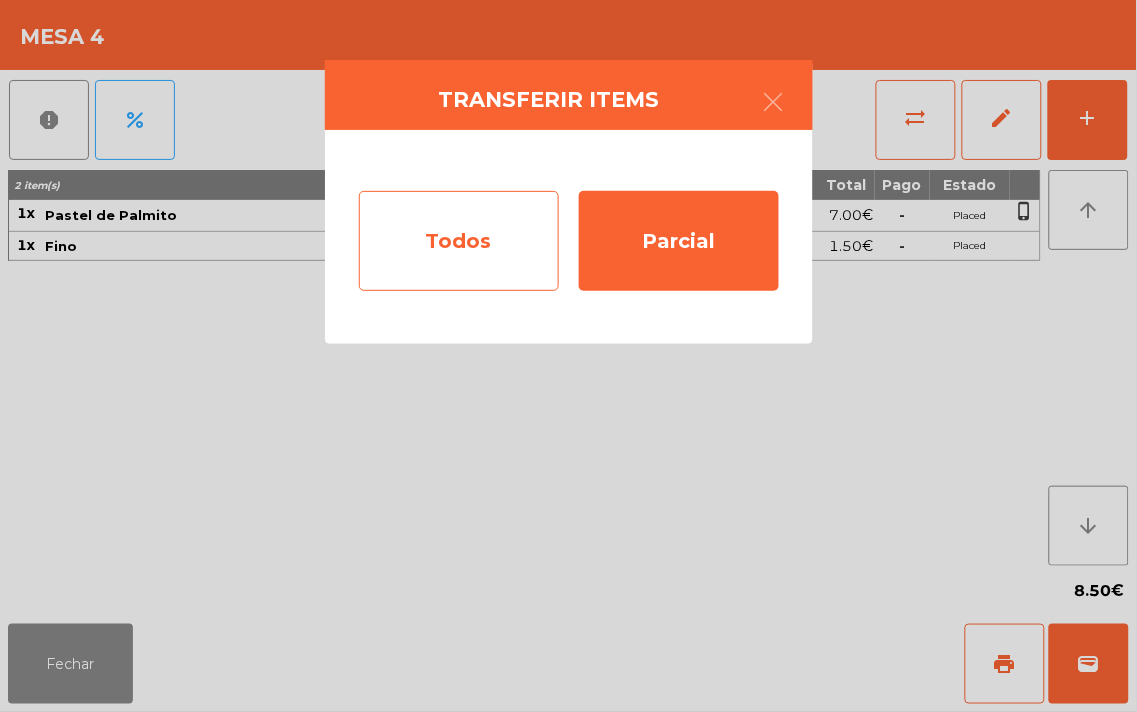 click on "Todos" 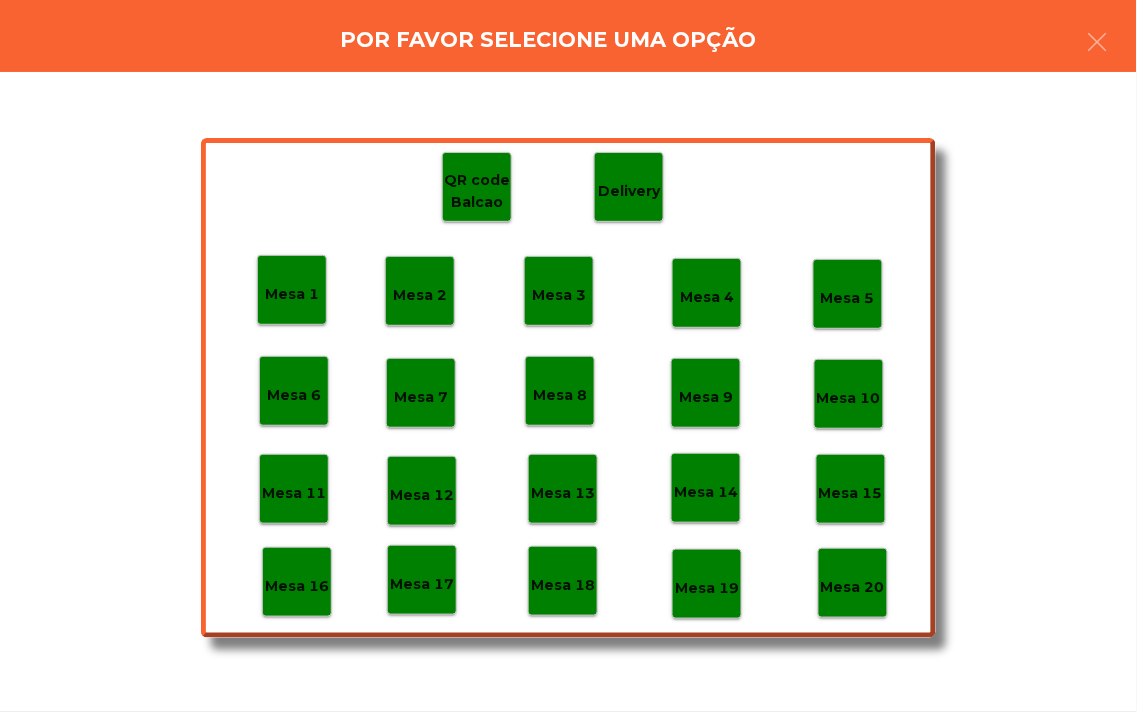 click on "Mesa 17" 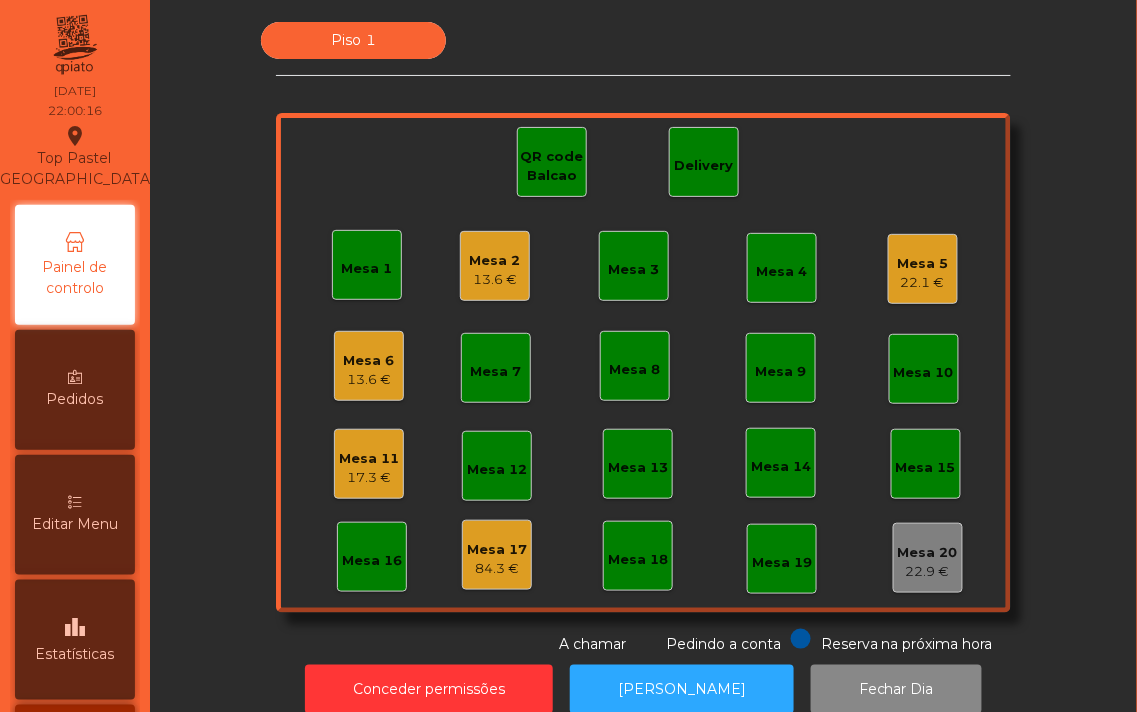 click on "Mesa 11" 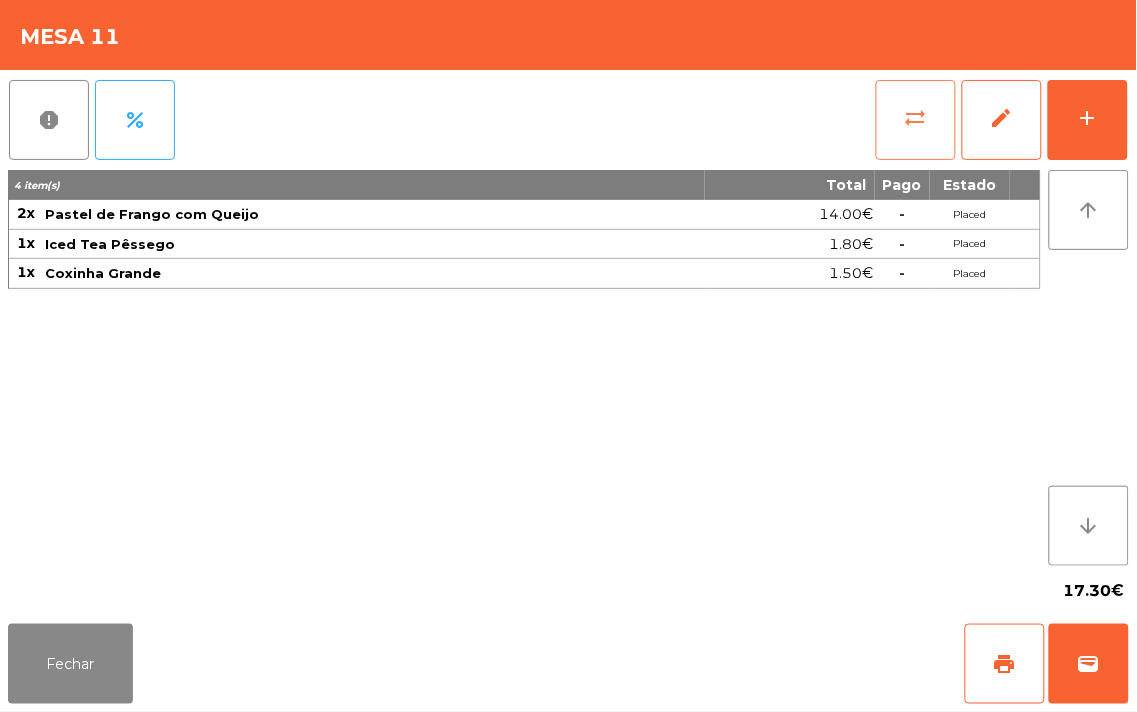 click on "sync_alt" 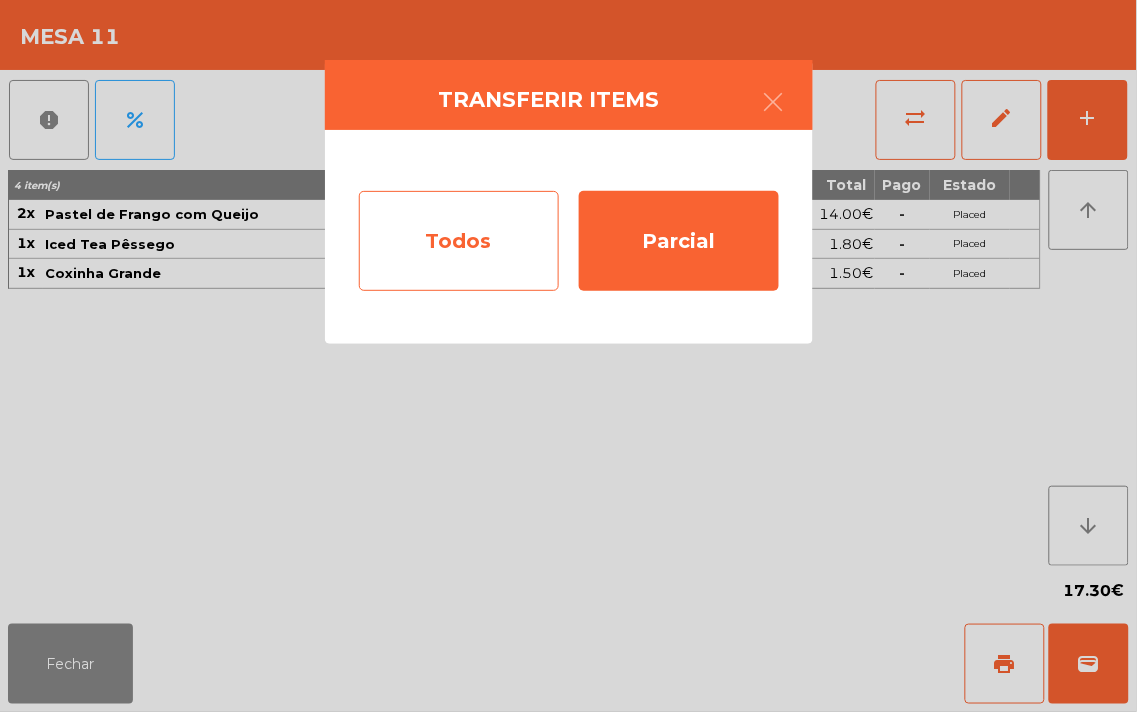 click on "Todos" 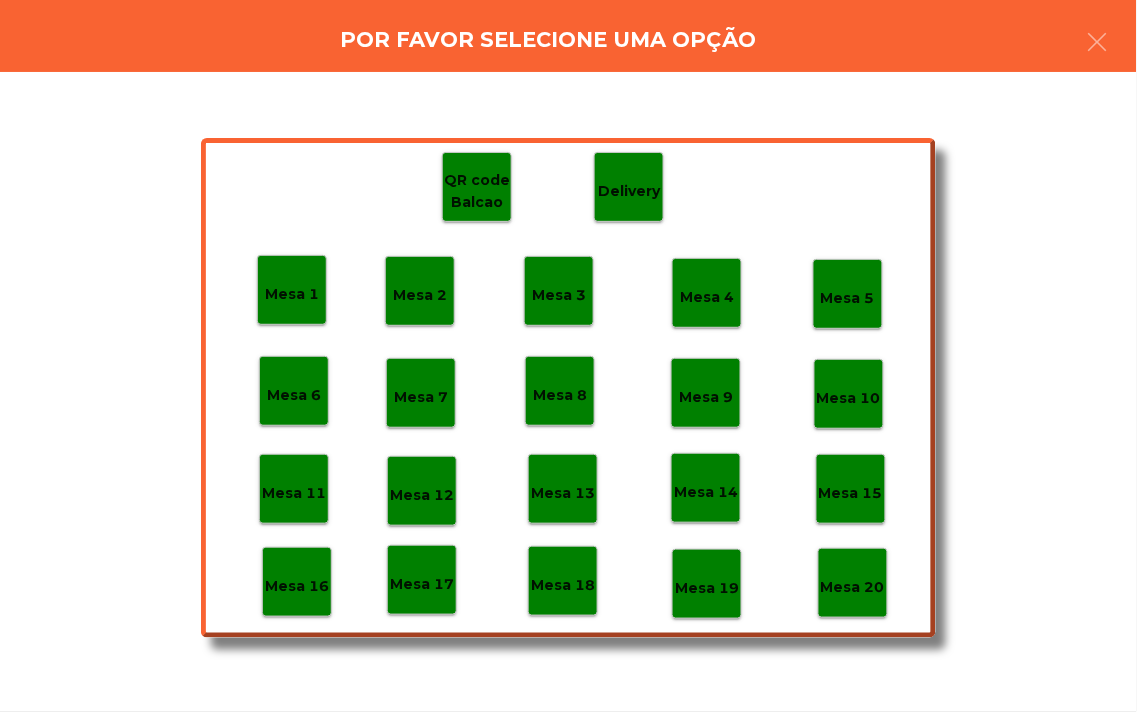 click on "Mesa 17" 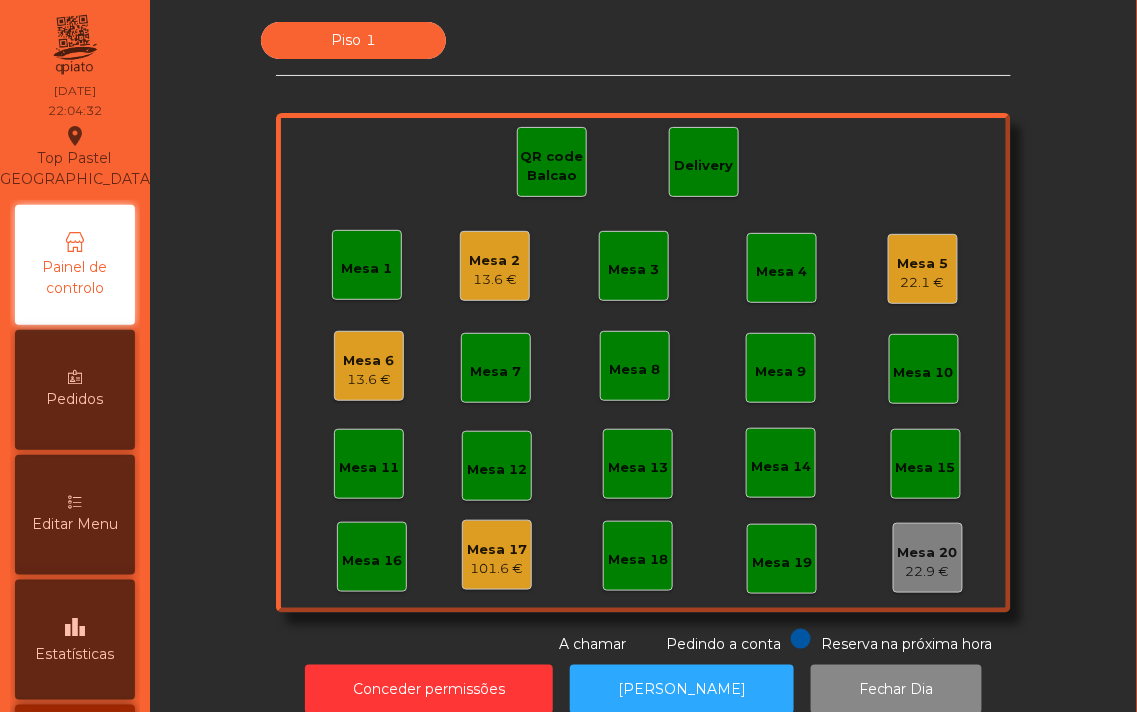 click on "Mesa 11" 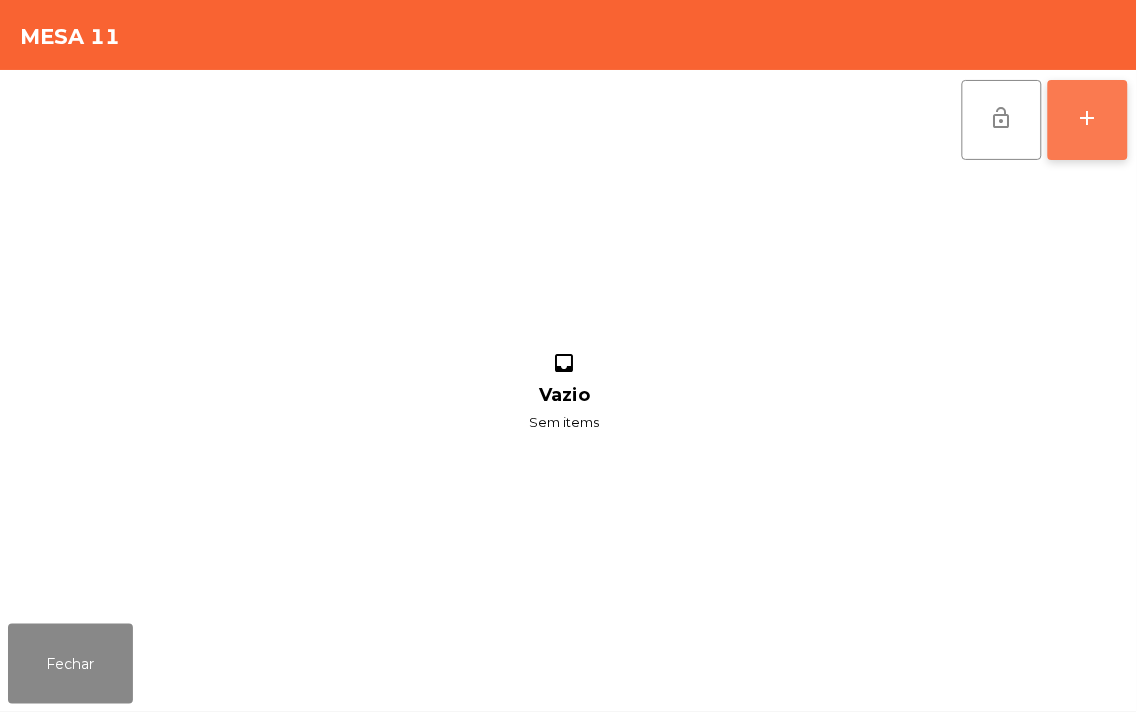 click on "add" 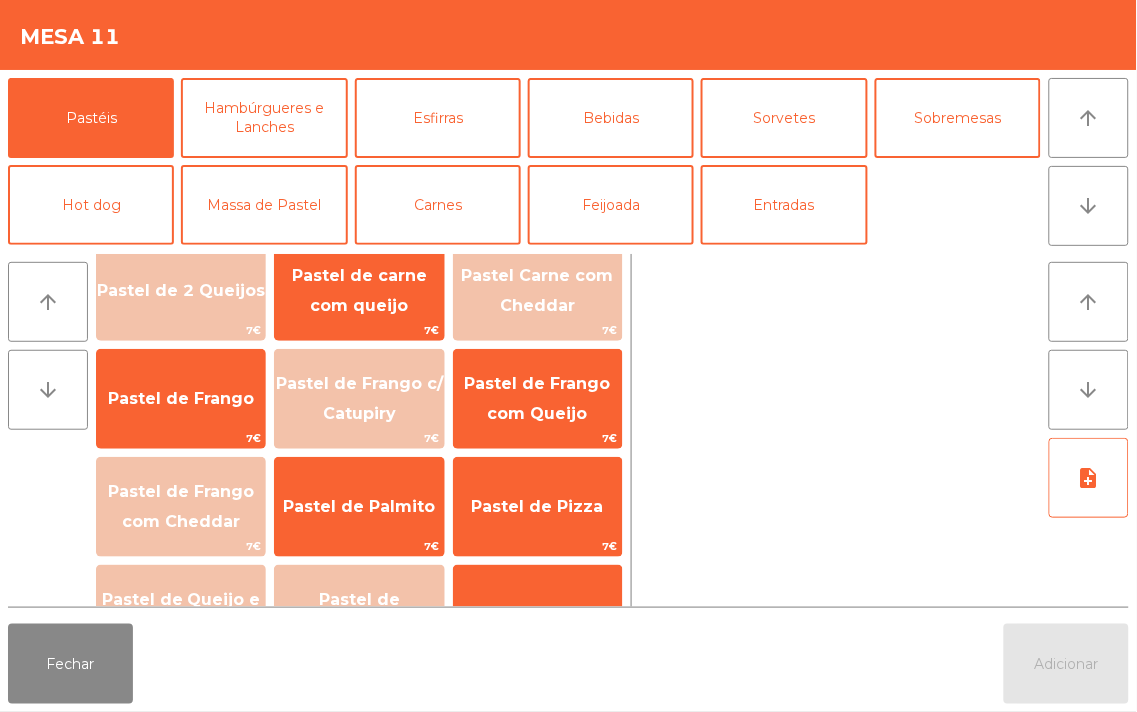 scroll, scrollTop: 127, scrollLeft: 0, axis: vertical 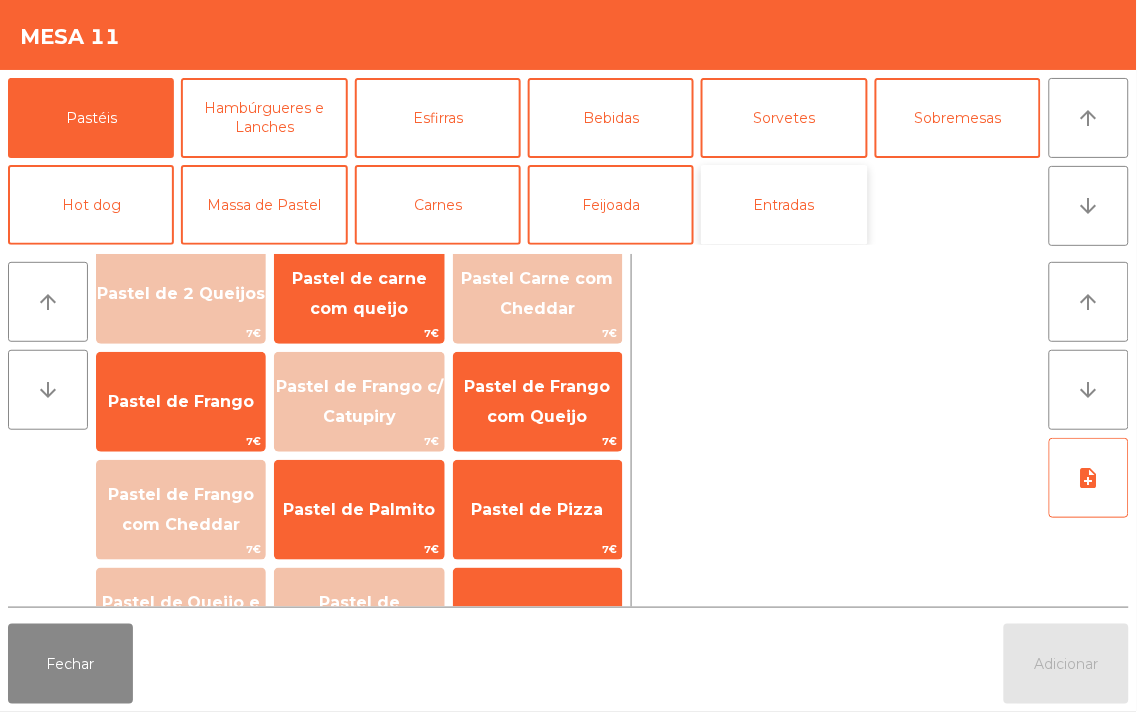 click on "Entradas" 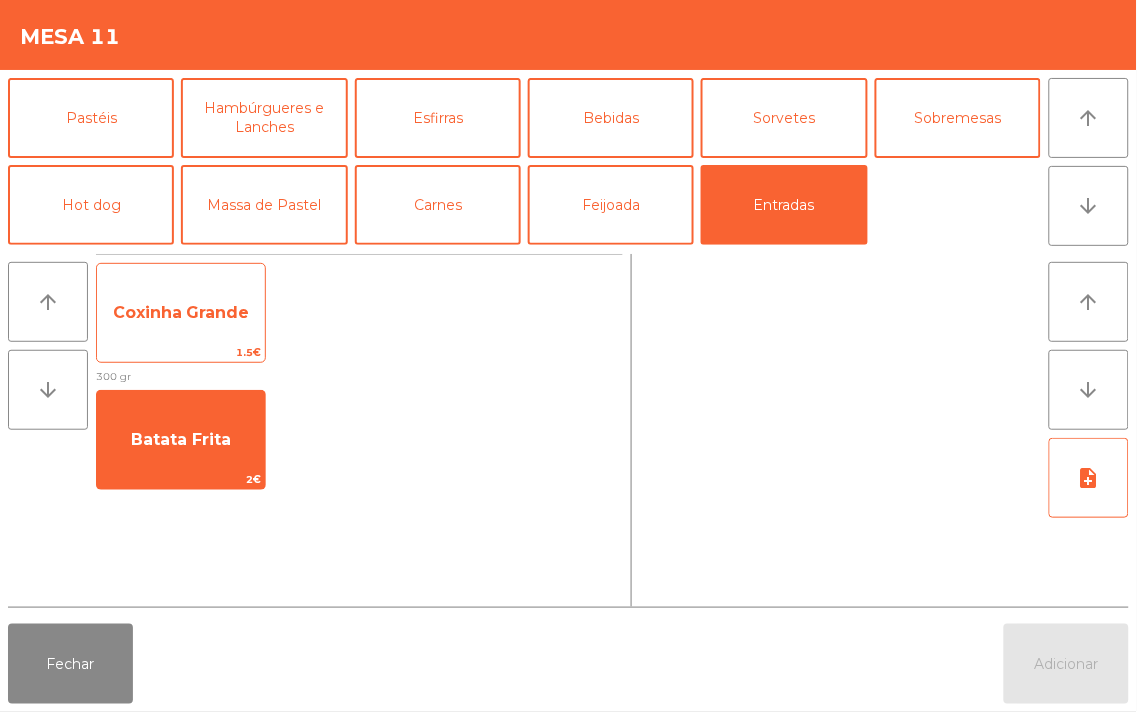 click on "Coxinha Grande" 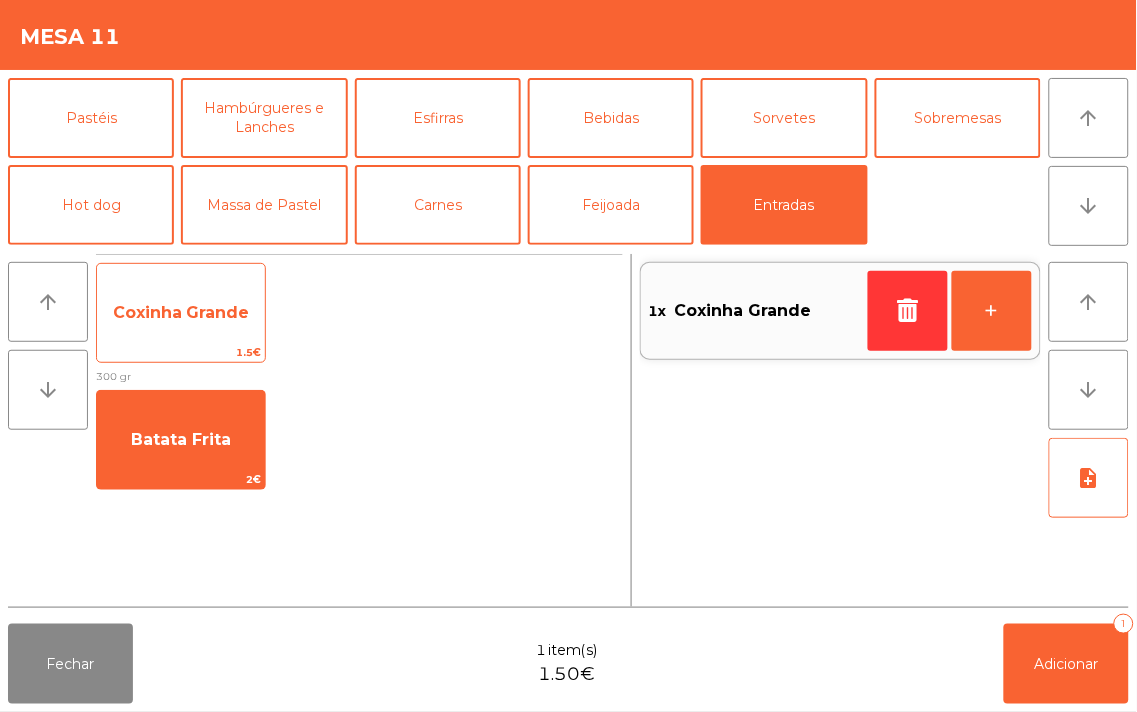 click on "Coxinha Grande" 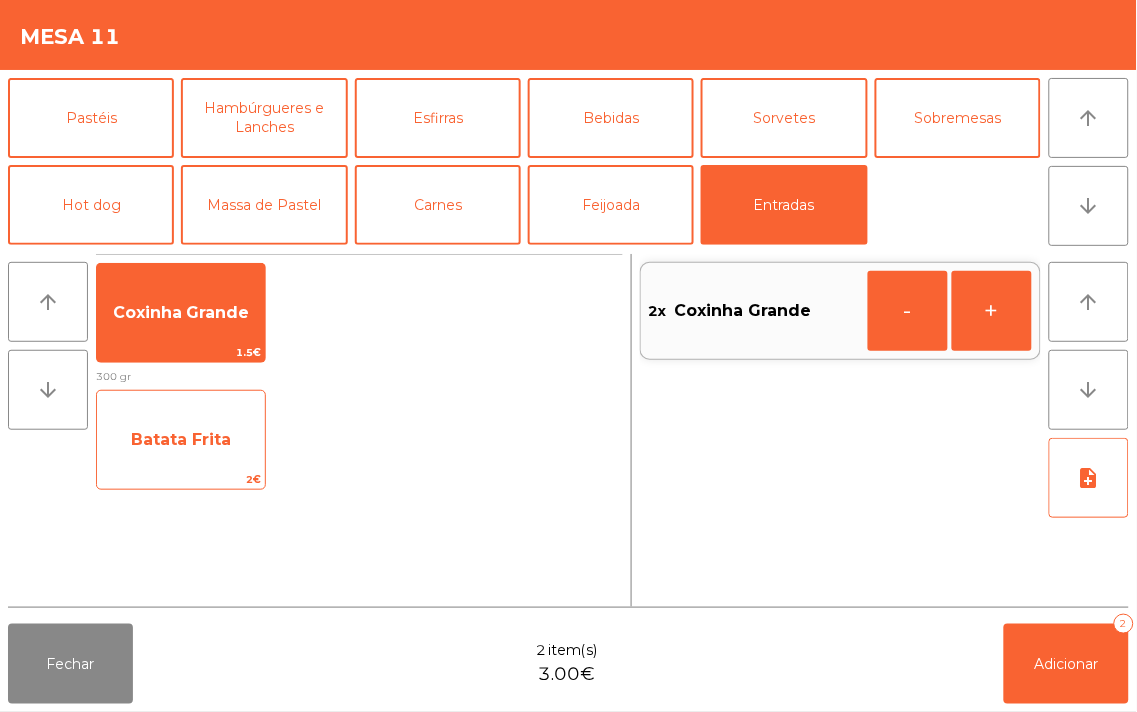 click on "Batata Frita" 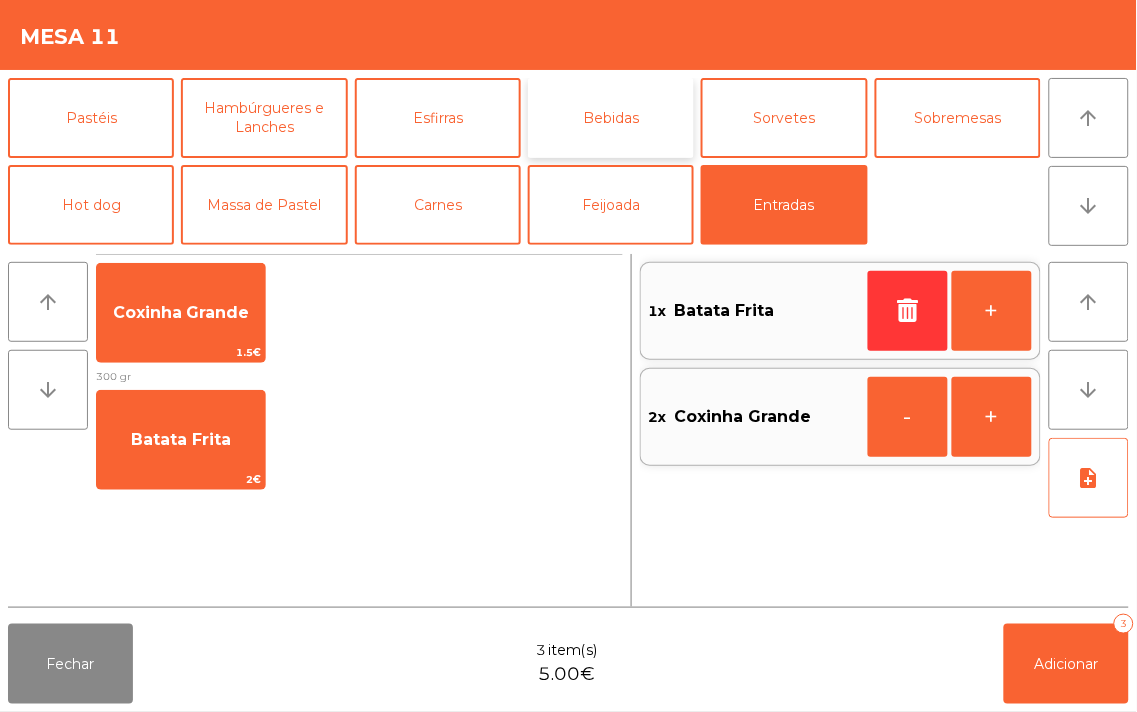 click on "Bebidas" 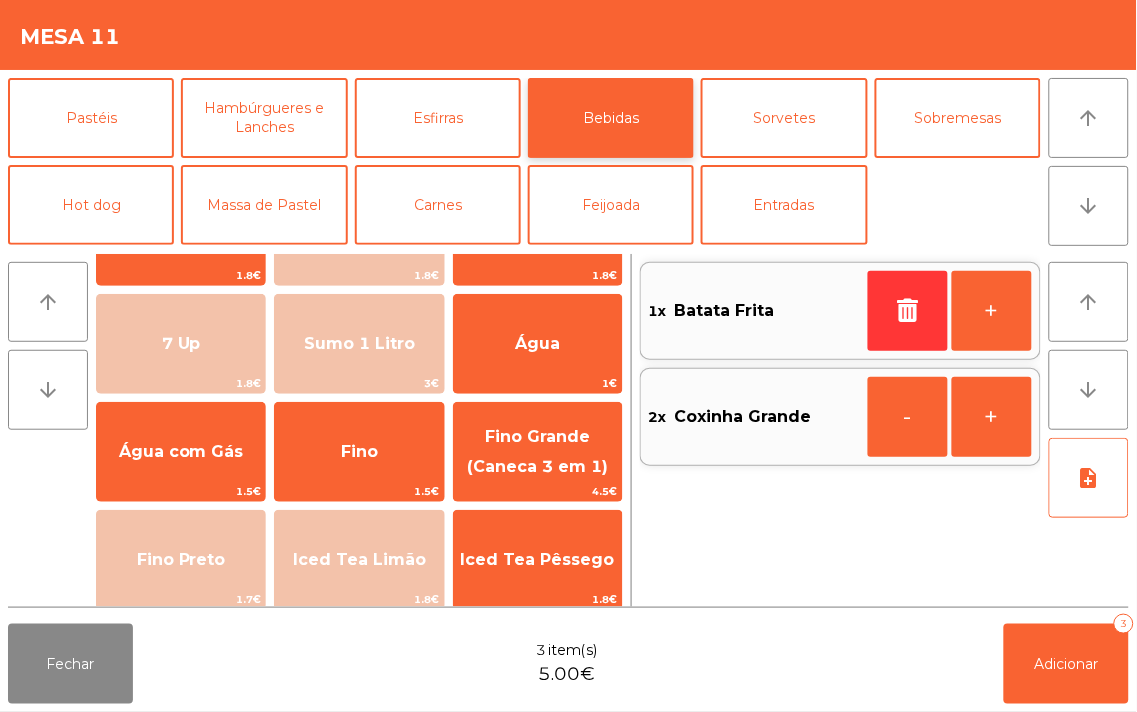 scroll, scrollTop: 82, scrollLeft: 0, axis: vertical 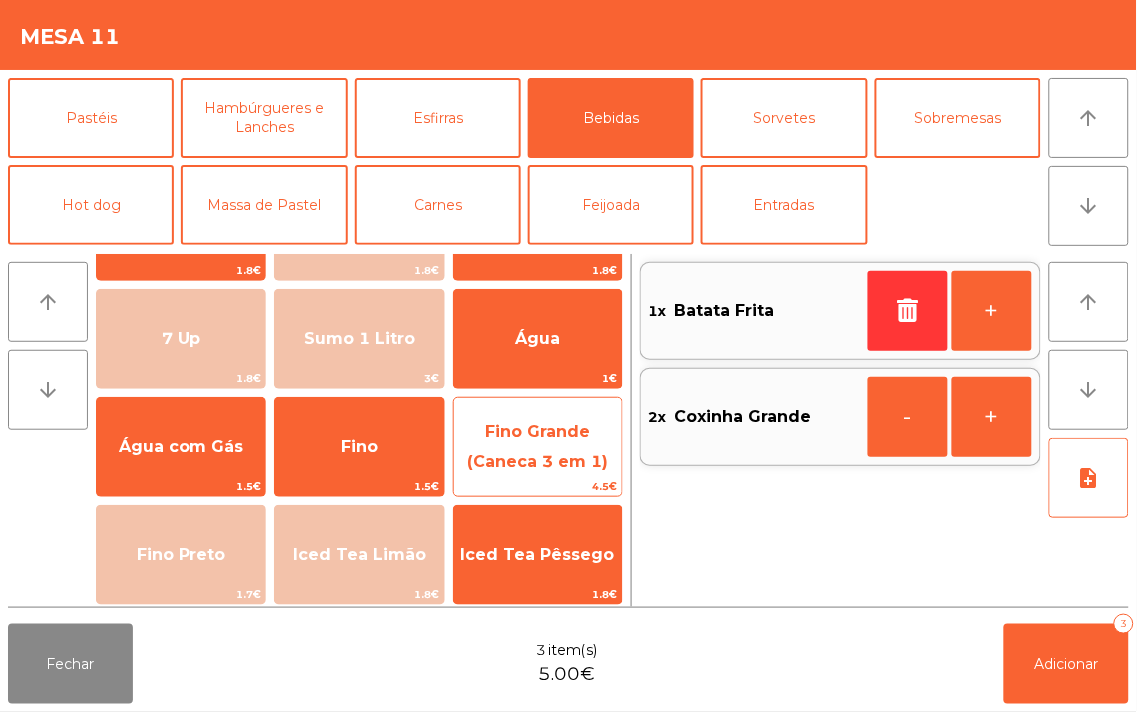 click on "Fino Grande (Caneca 3 em 1)" 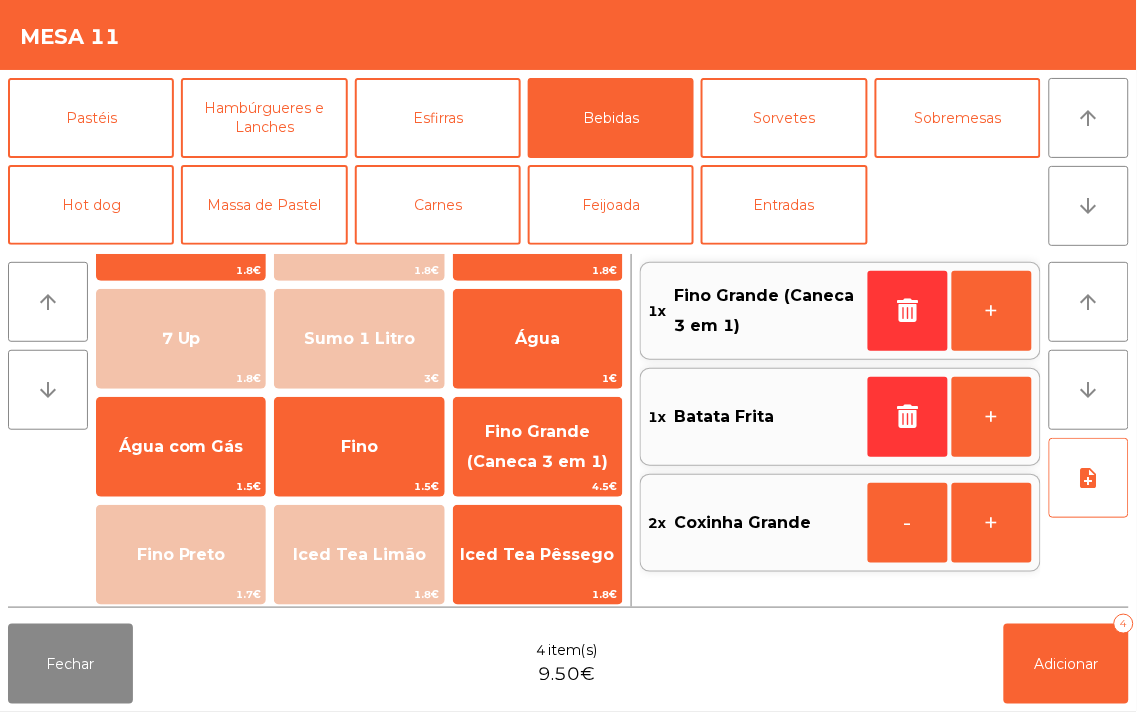 click on "1x    Batata Frita" 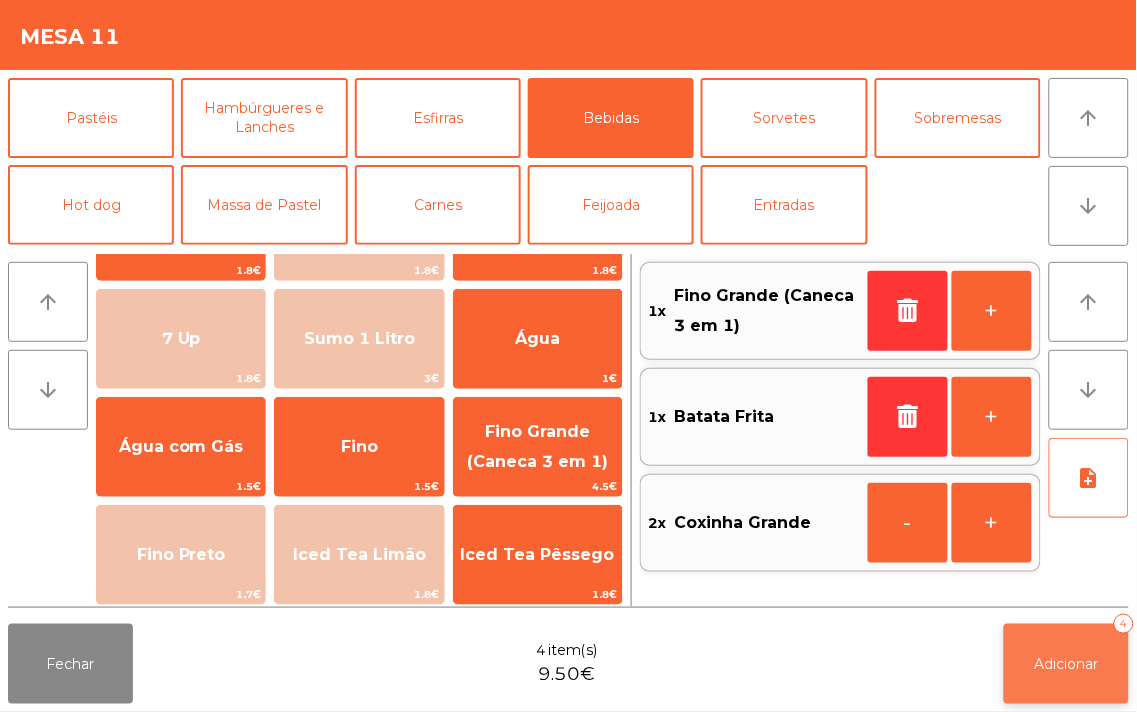 click on "Adicionar" 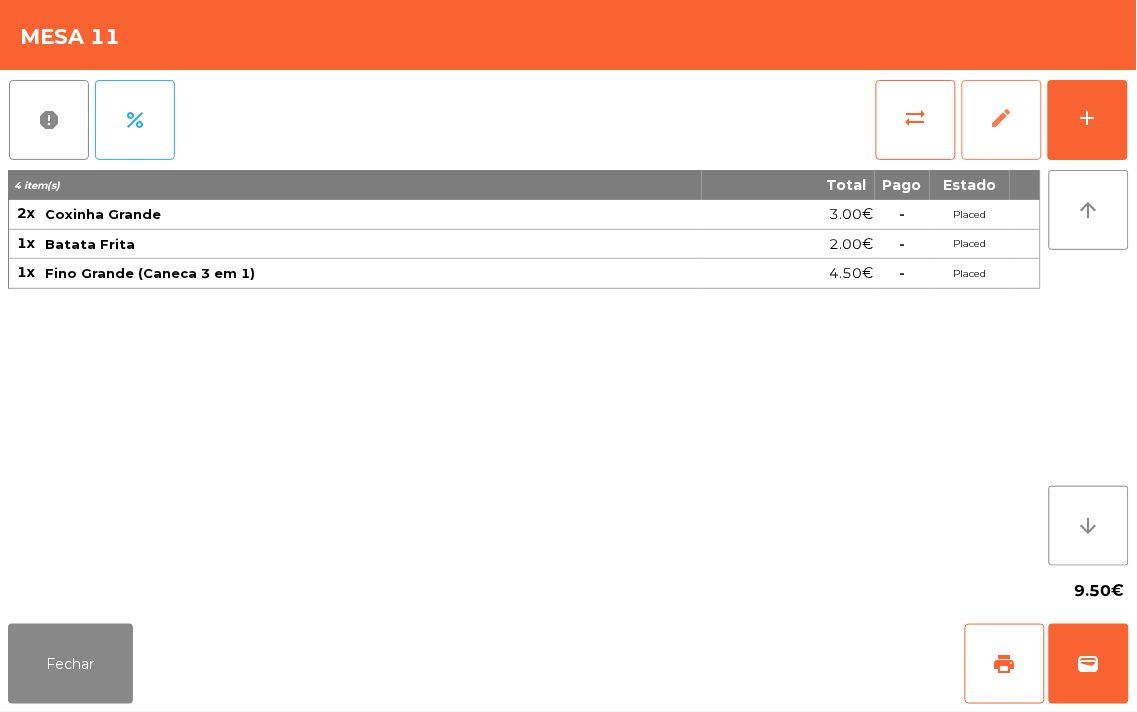 click on "edit" 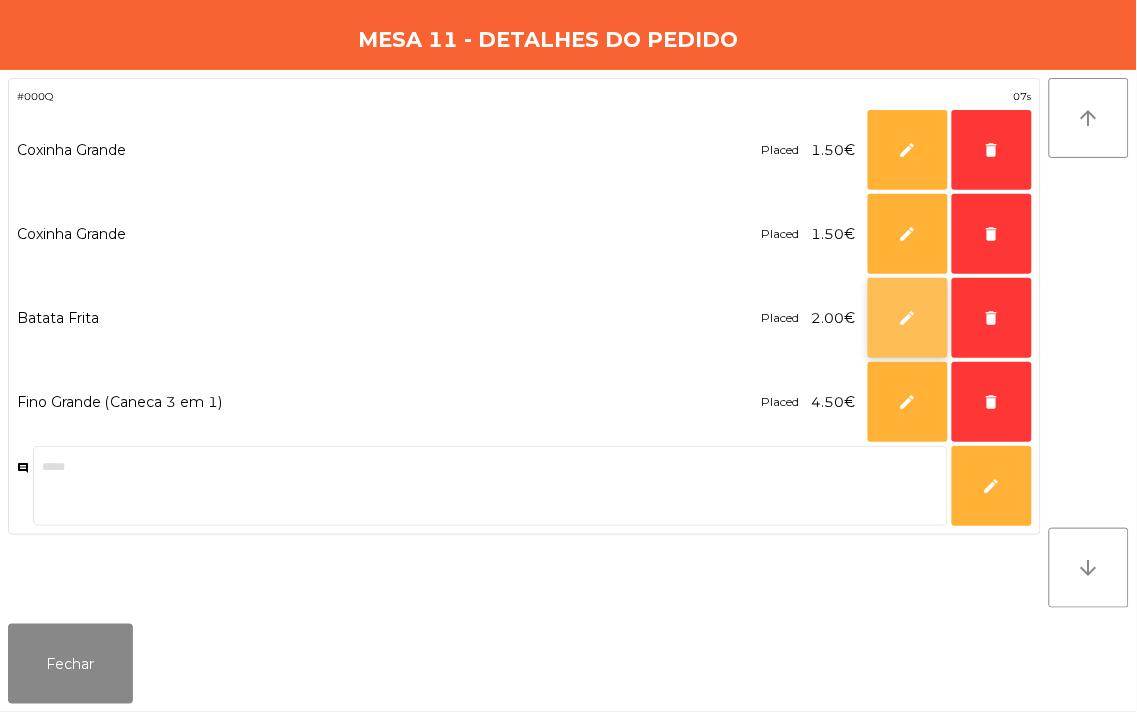 click on "edit" 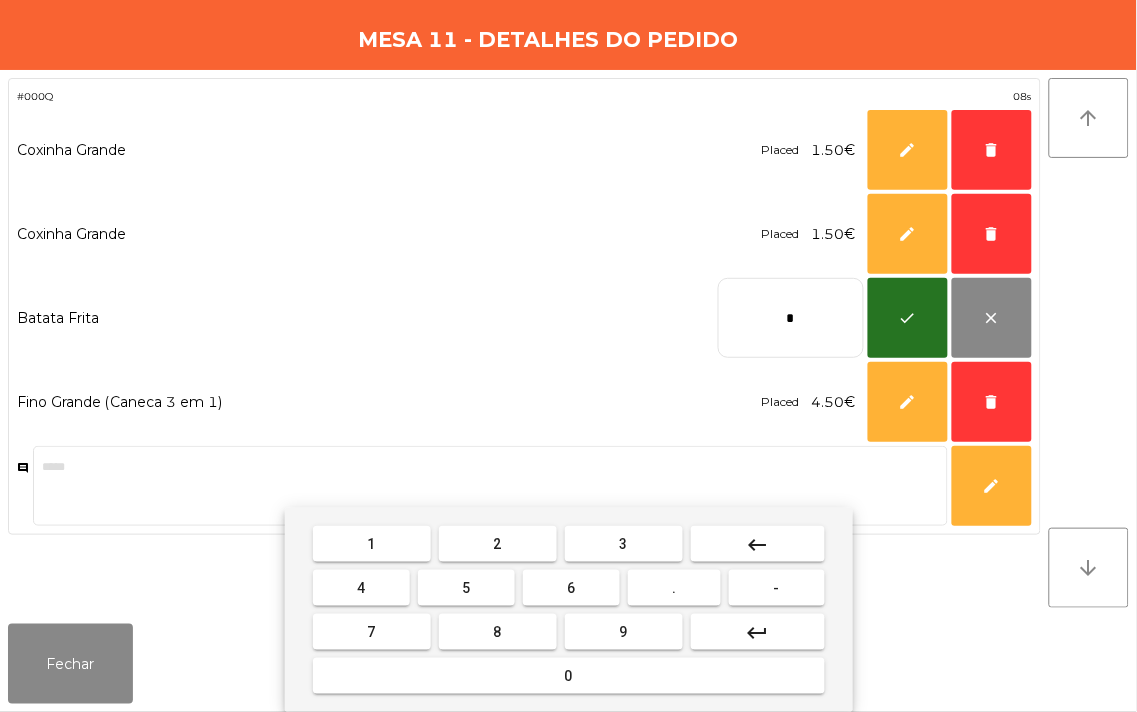 click on "keyboard_backspace" at bounding box center (758, 545) 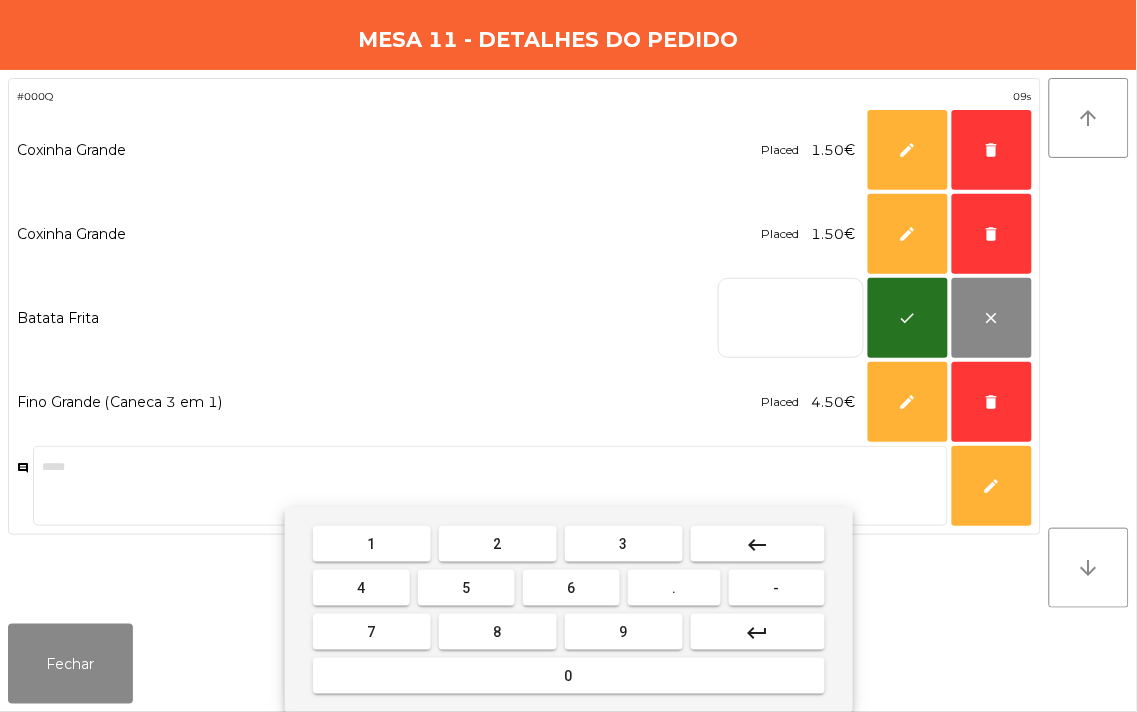 click on "3" at bounding box center [624, 544] 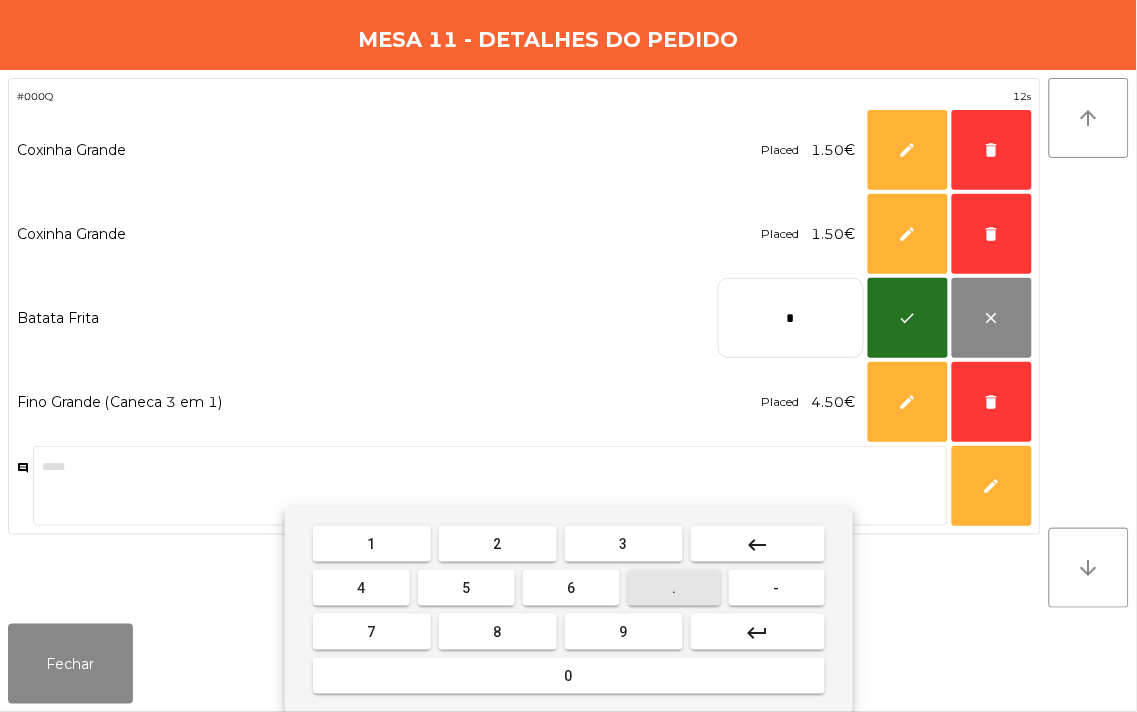 click on "." at bounding box center [675, 588] 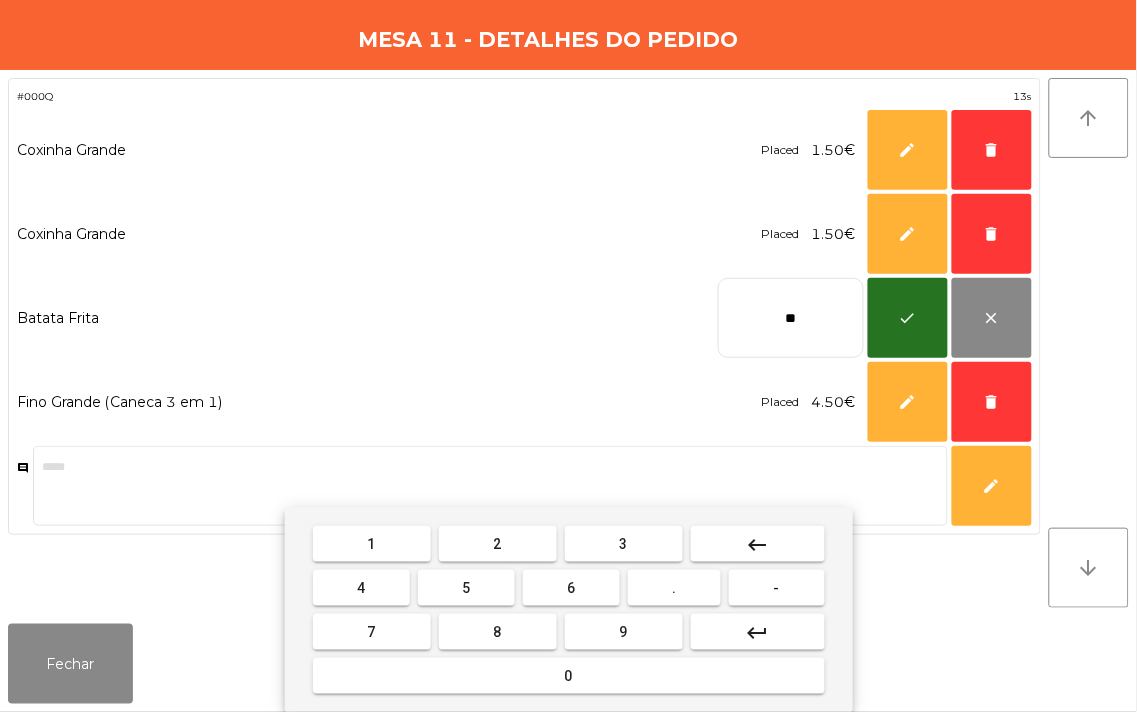 click on "5" at bounding box center (466, 588) 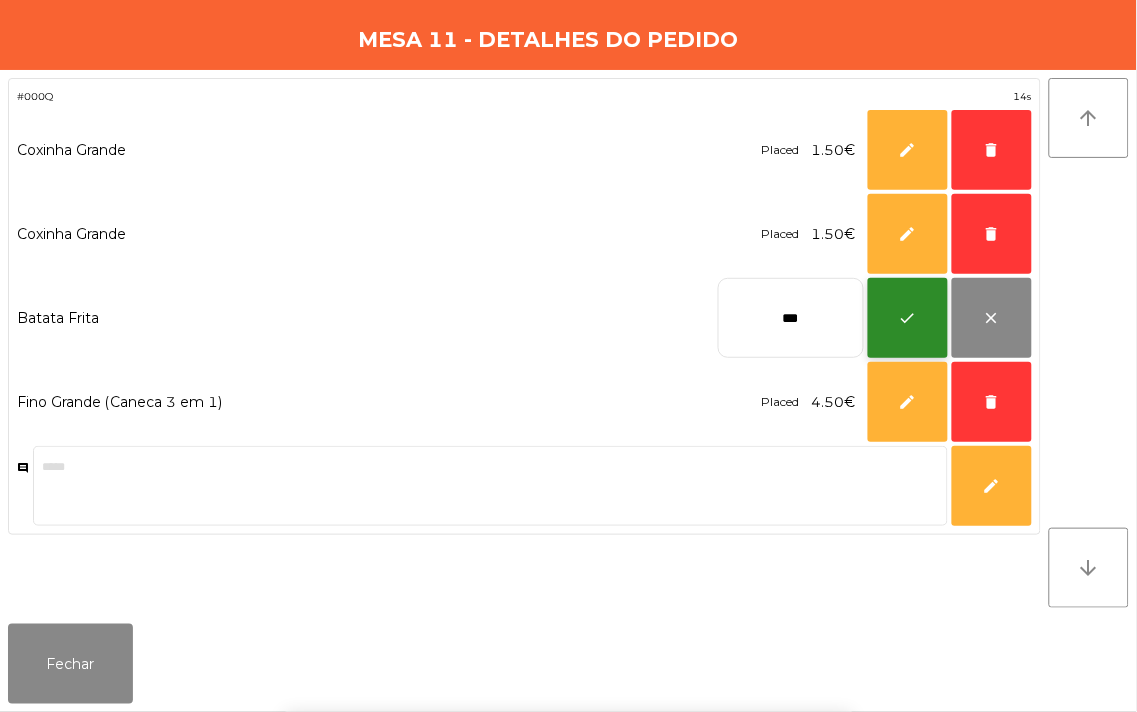 click on "check" 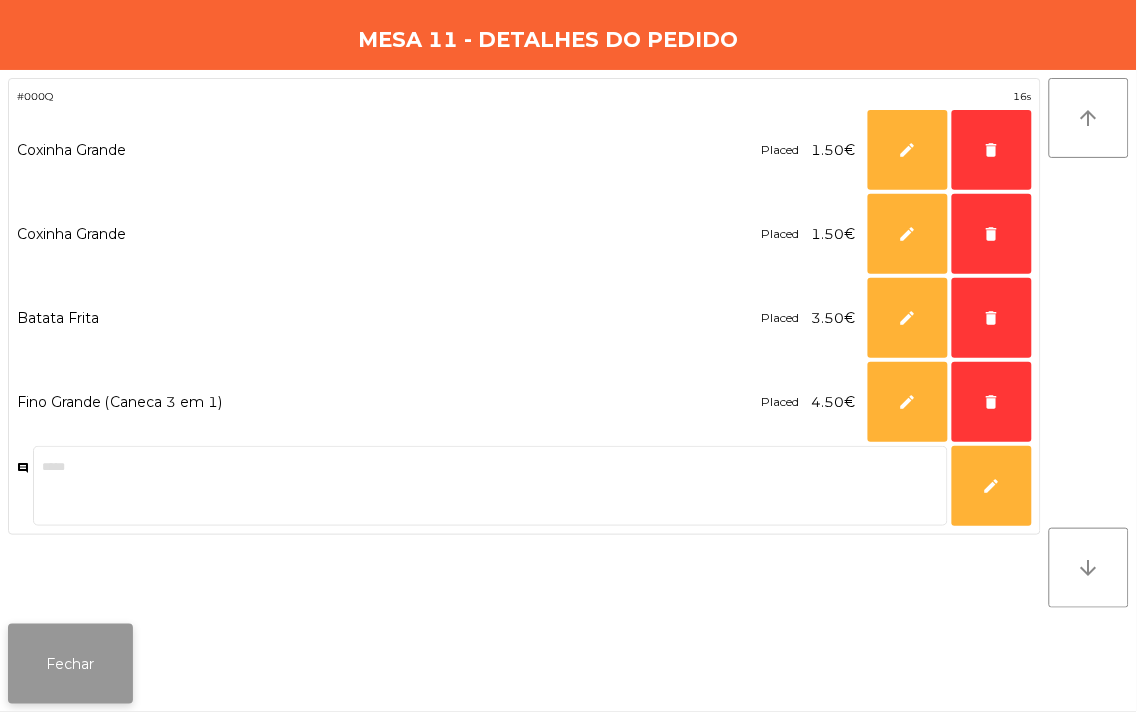 click on "Fechar" 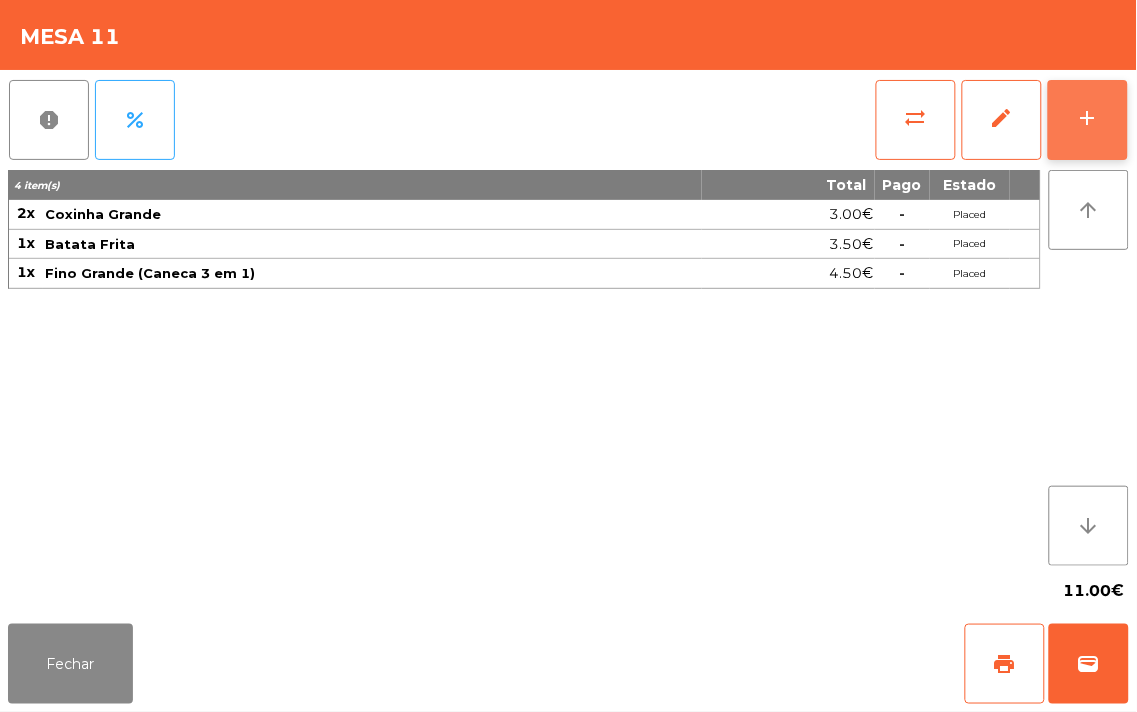click on "add" 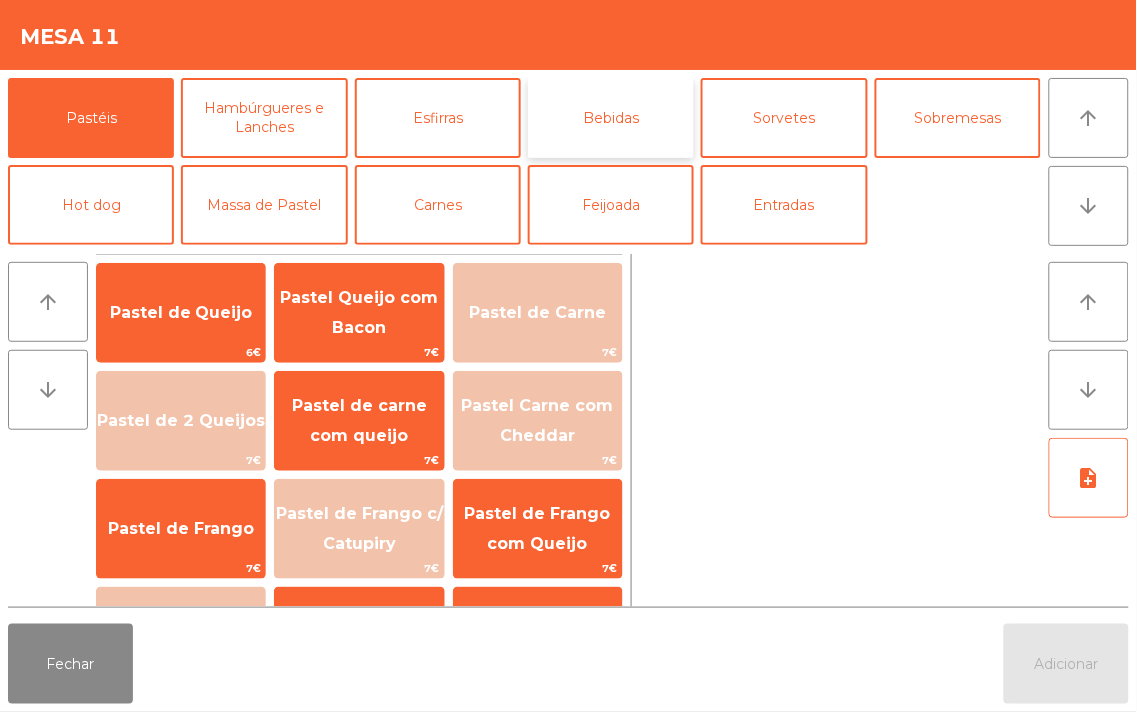 click on "Bebidas" 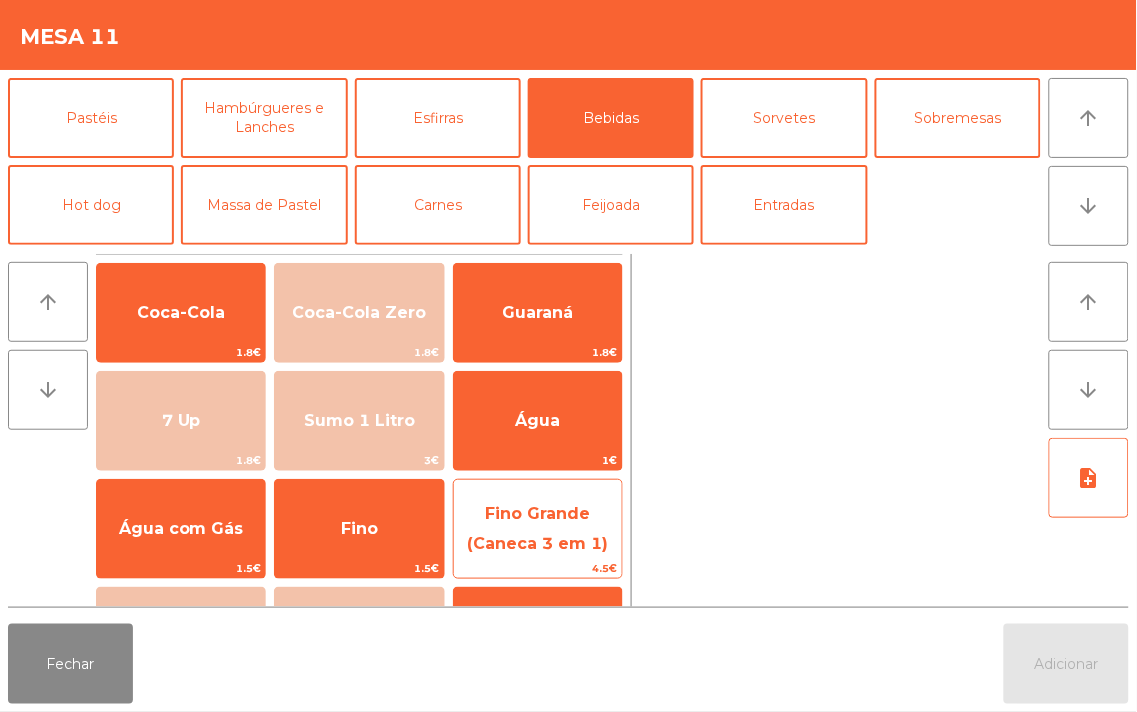click on "Fino Grande (Caneca 3 em 1)" 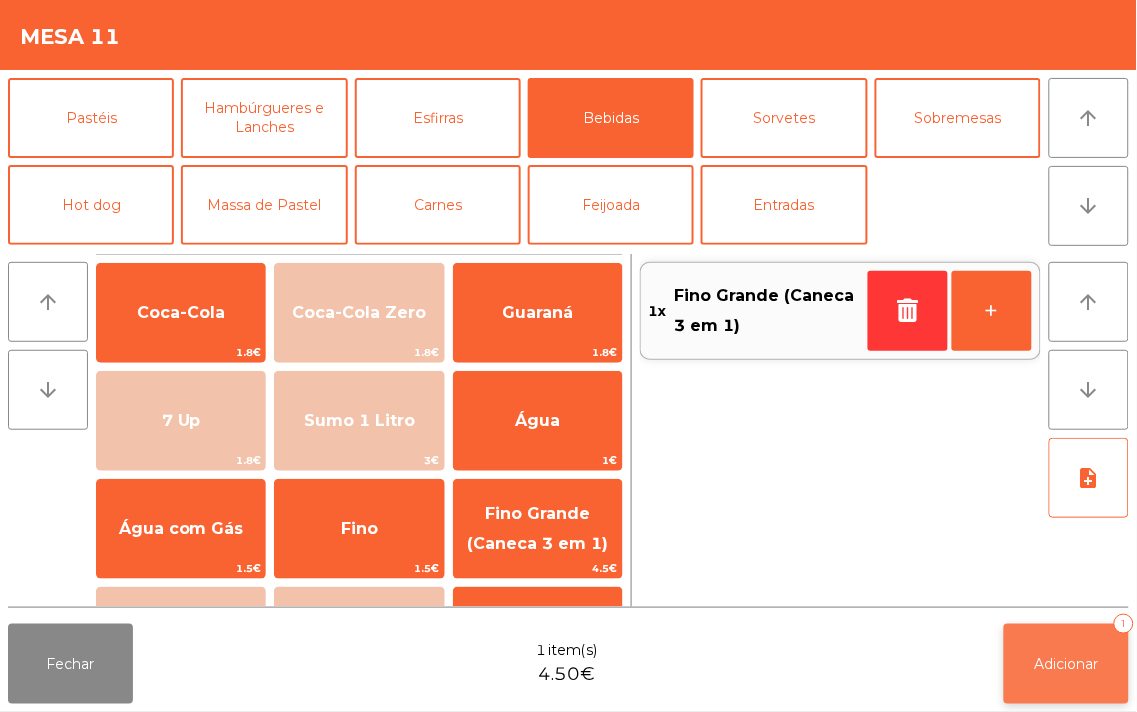 click on "Adicionar" 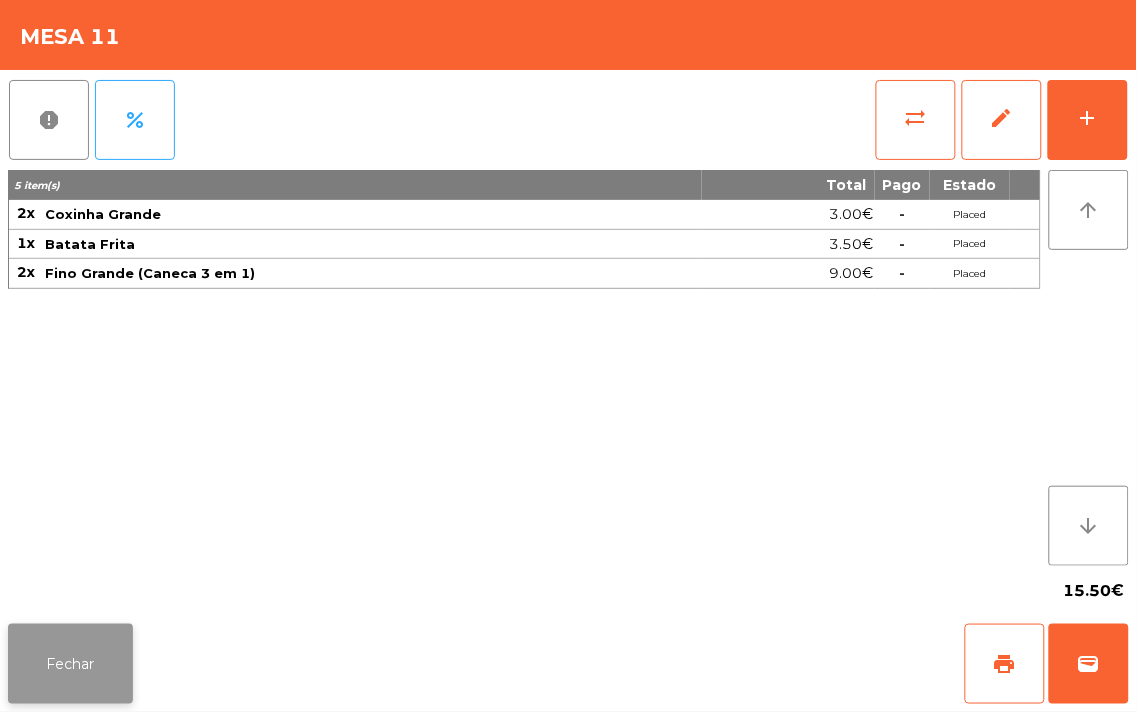 click on "Fechar" 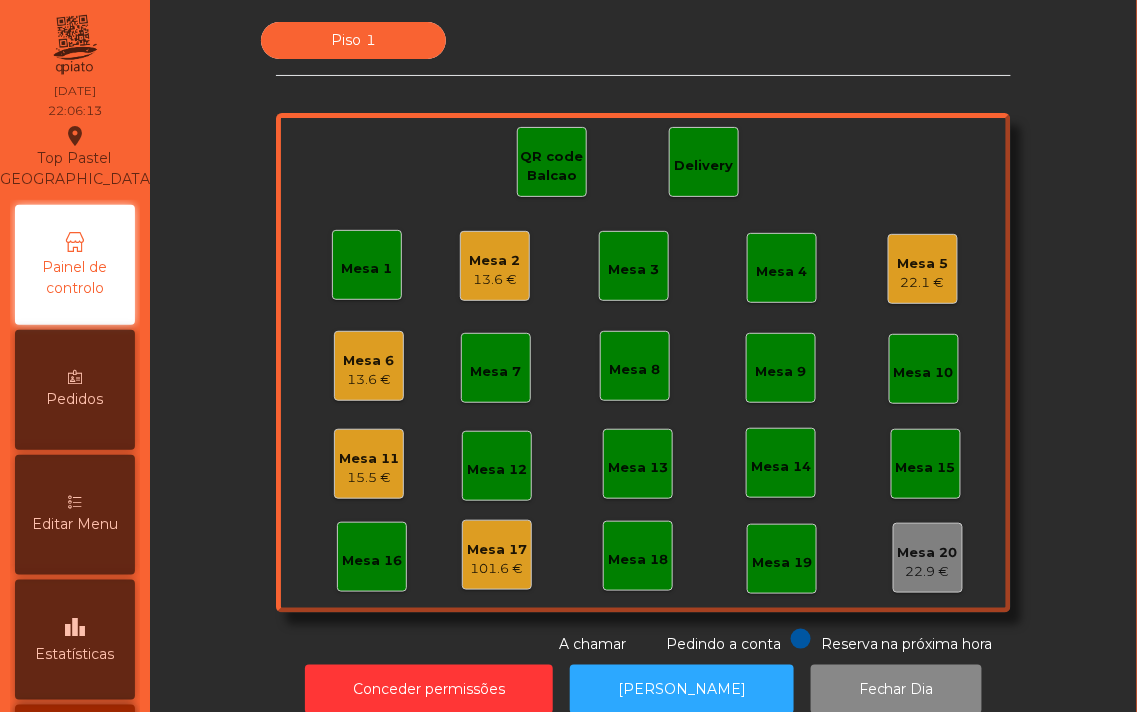 click on "15.5 €" 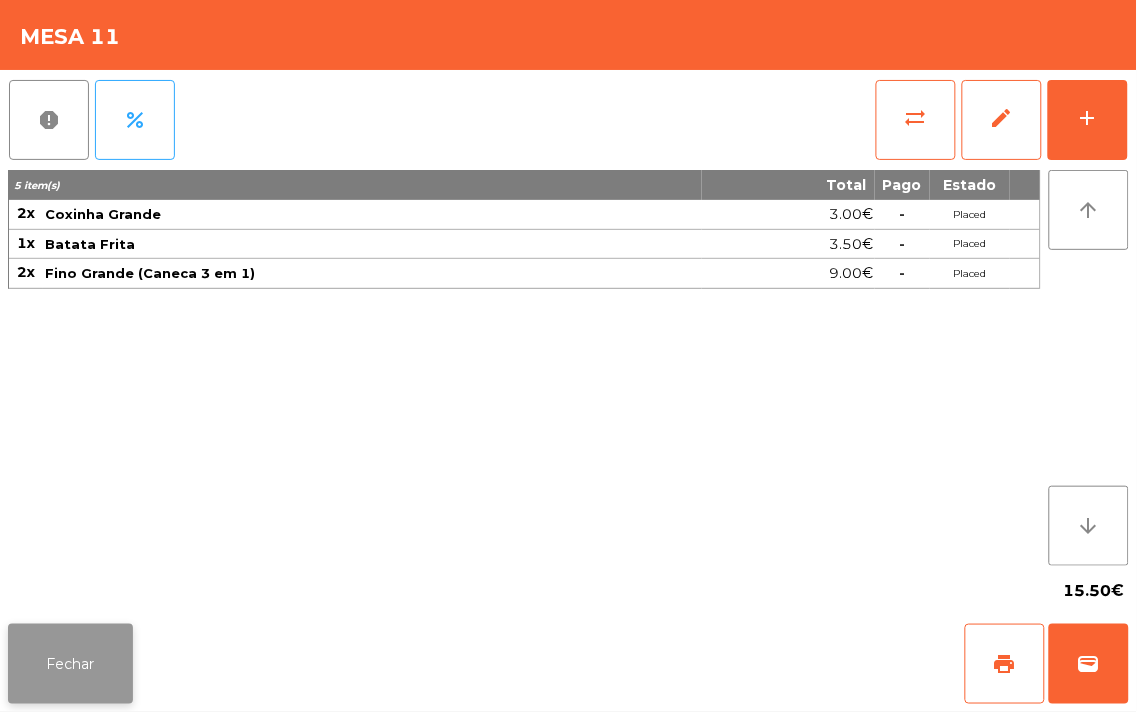click on "Fechar" 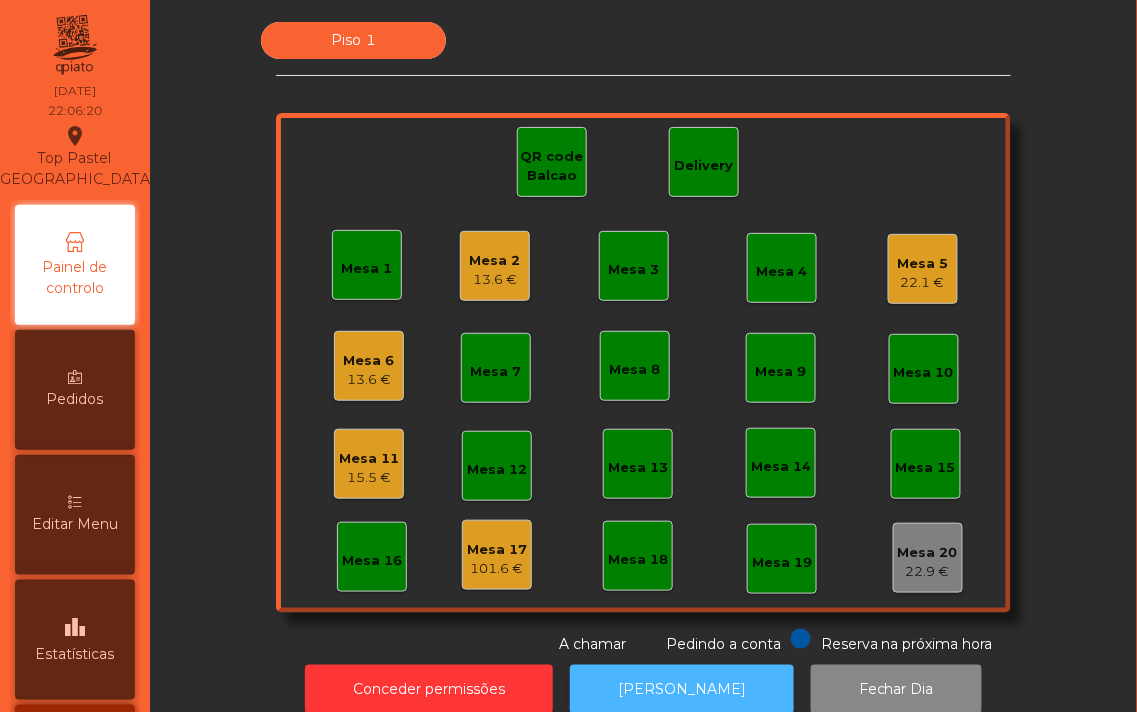 click on "[PERSON_NAME]" 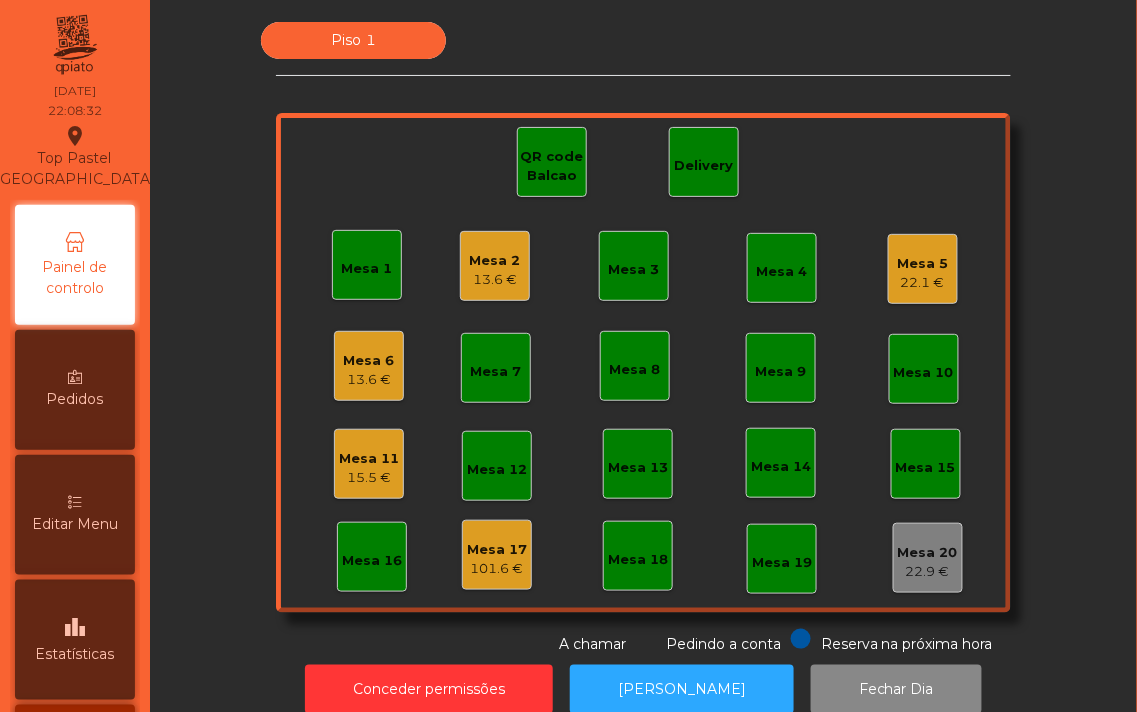 click on "Mesa 12" 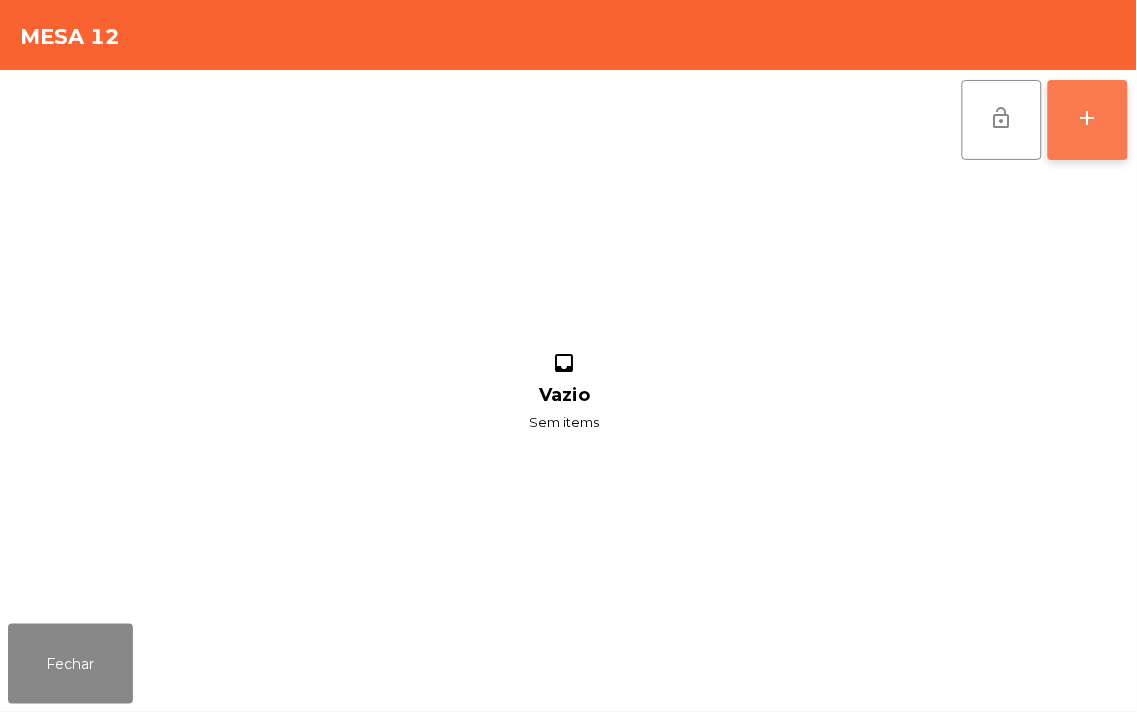 click on "add" 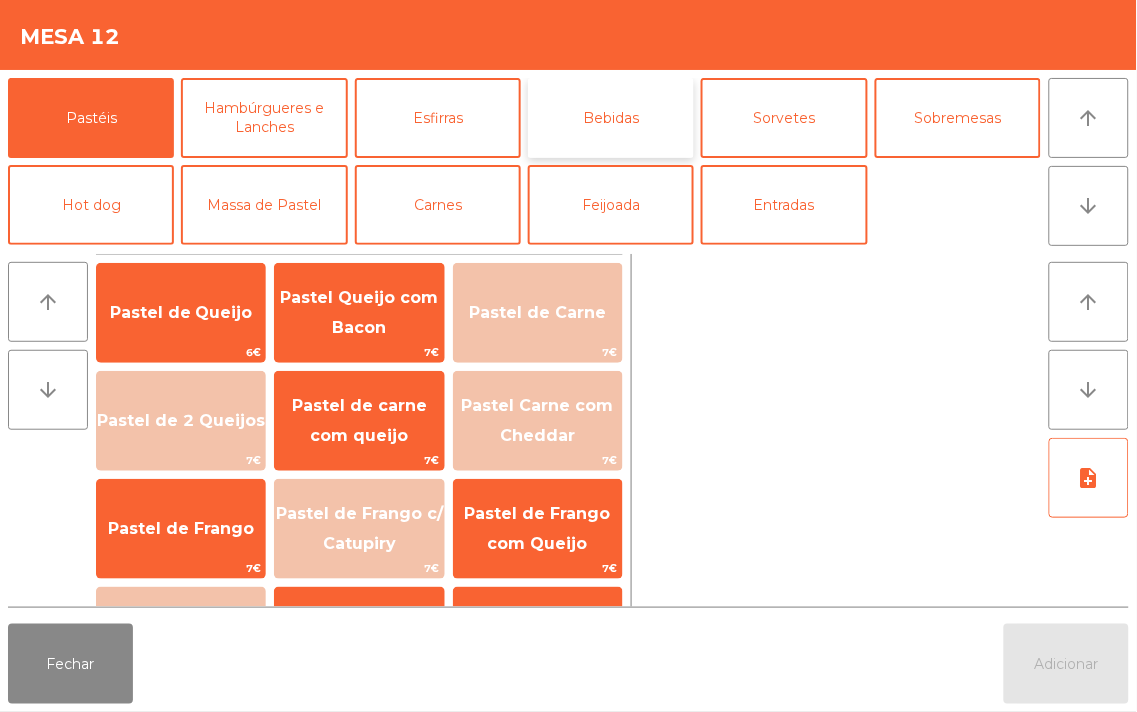 click on "Bebidas" 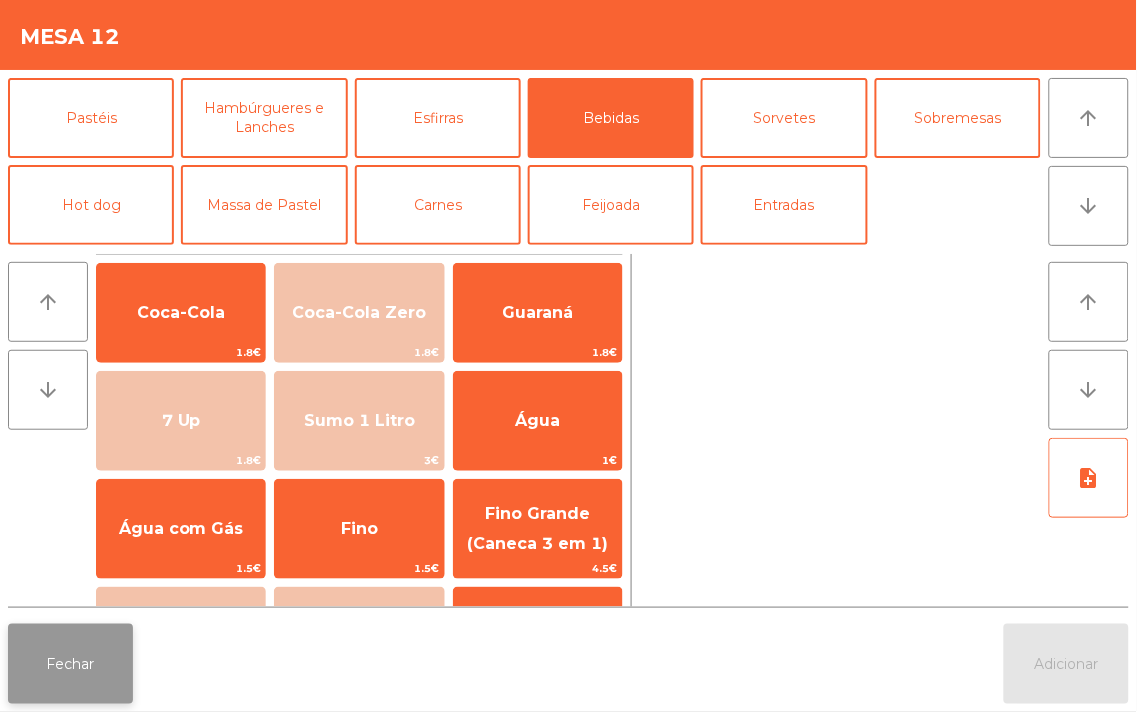 click on "Fechar" 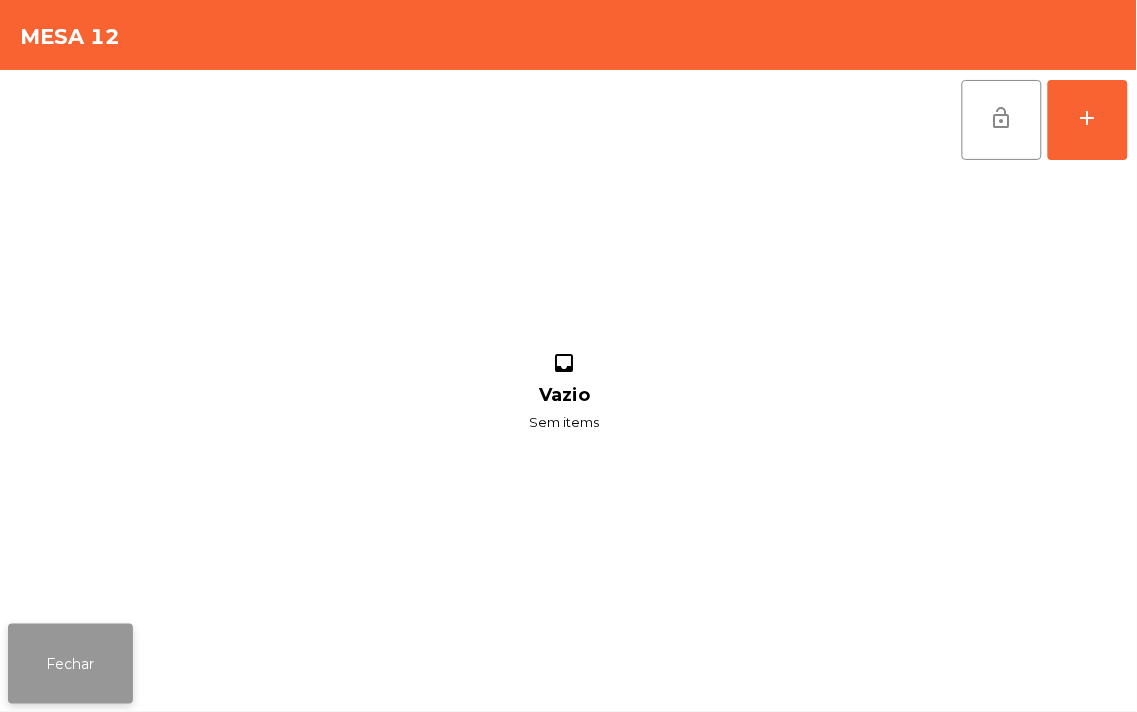 click on "Fechar" 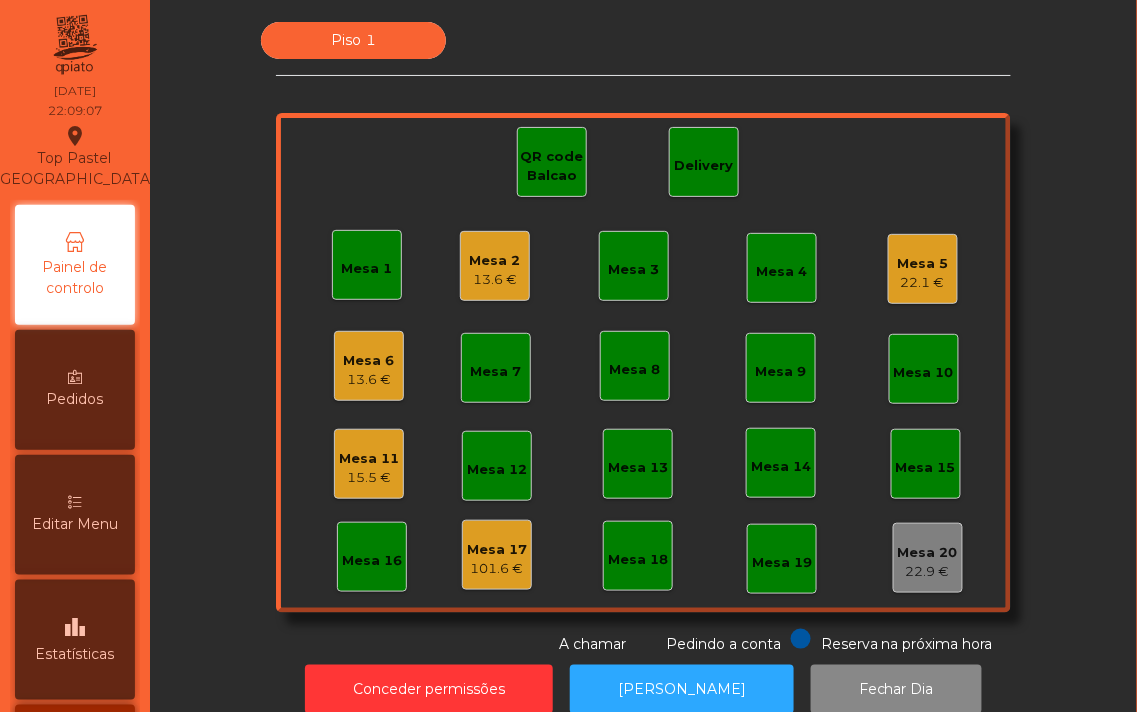 click on "Mesa 2" 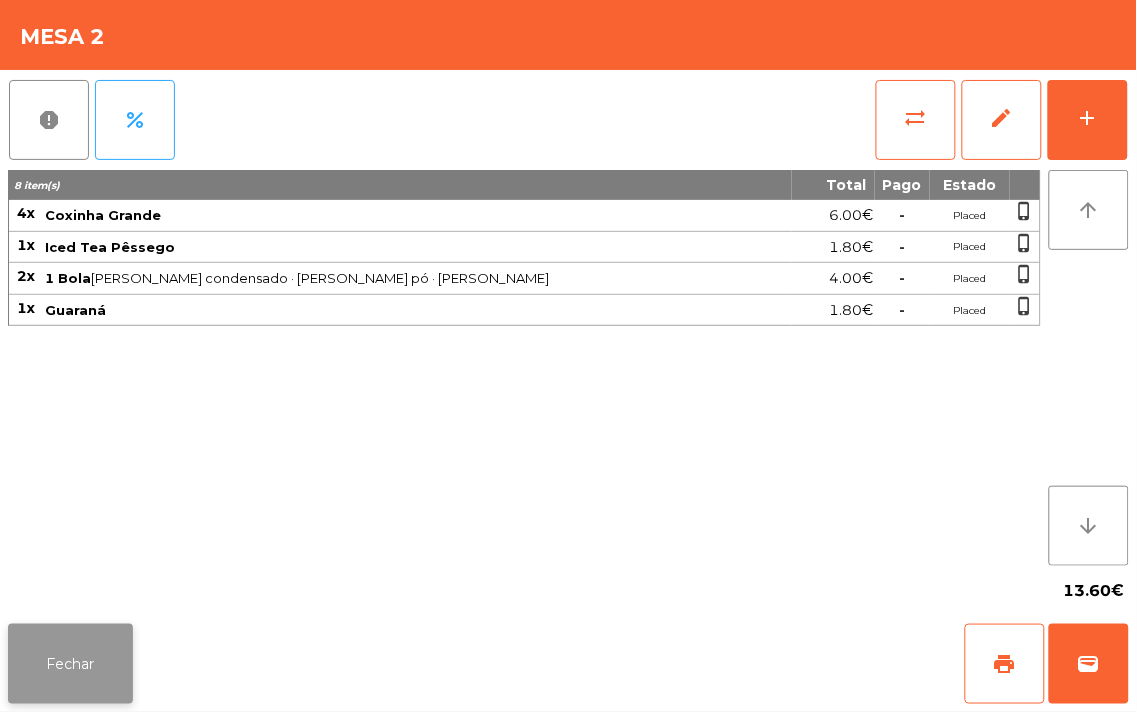 click on "Fechar" 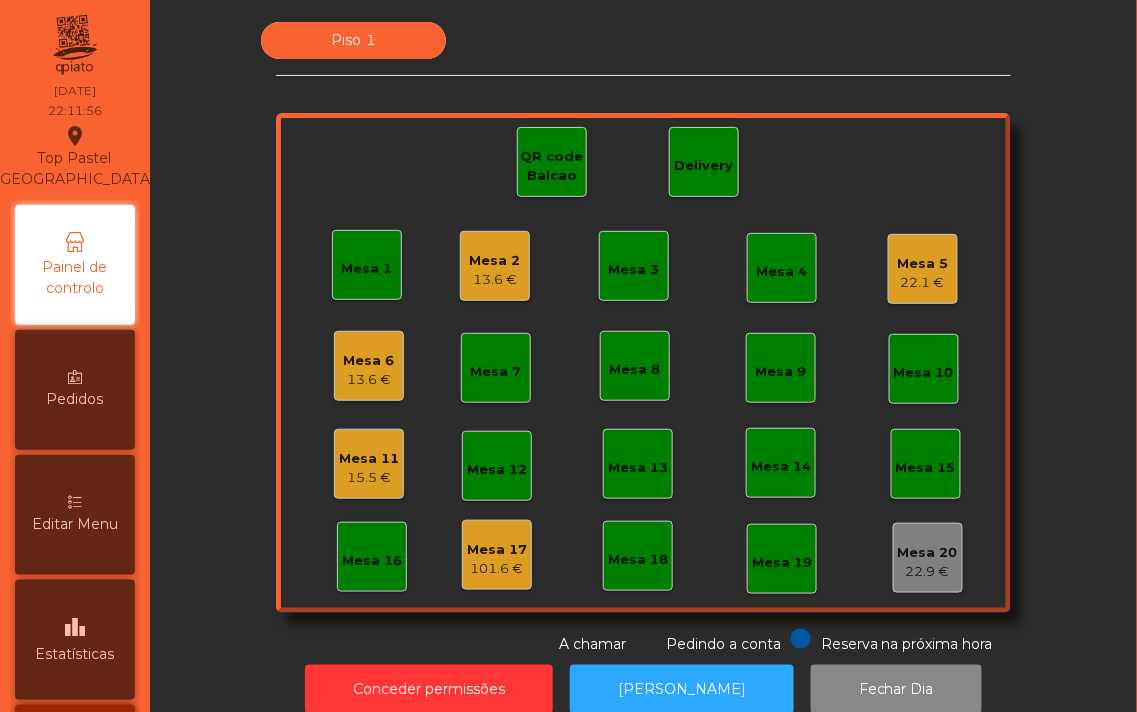 click on "13.6 €" 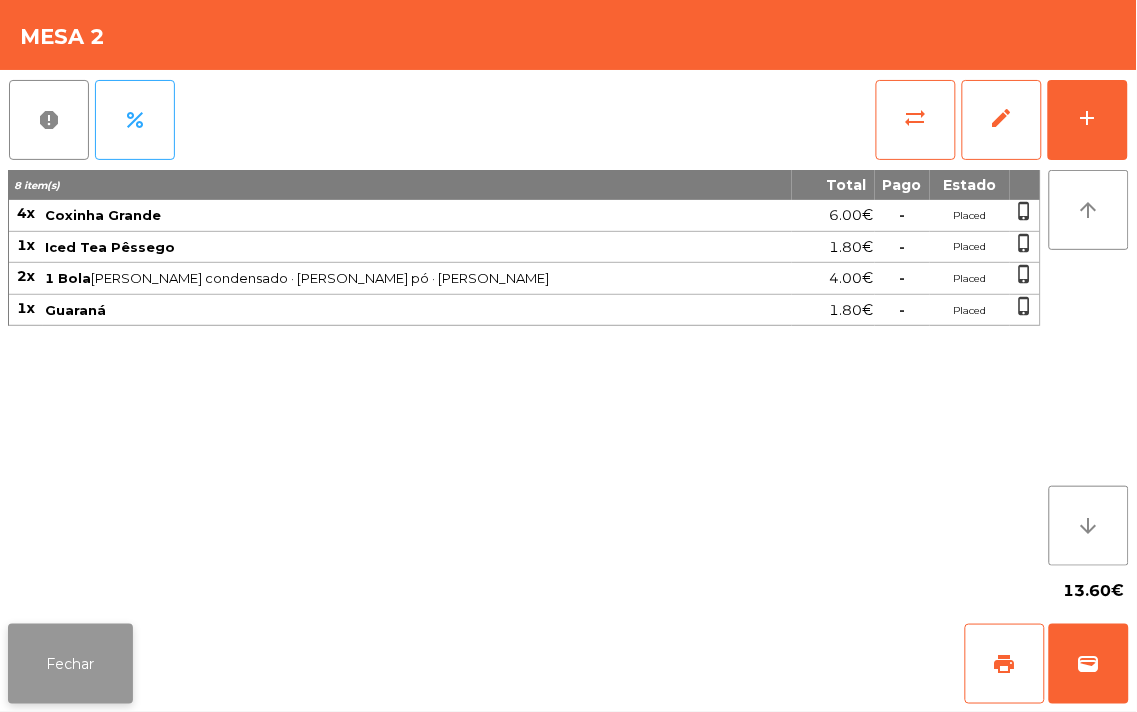 click on "Fechar" 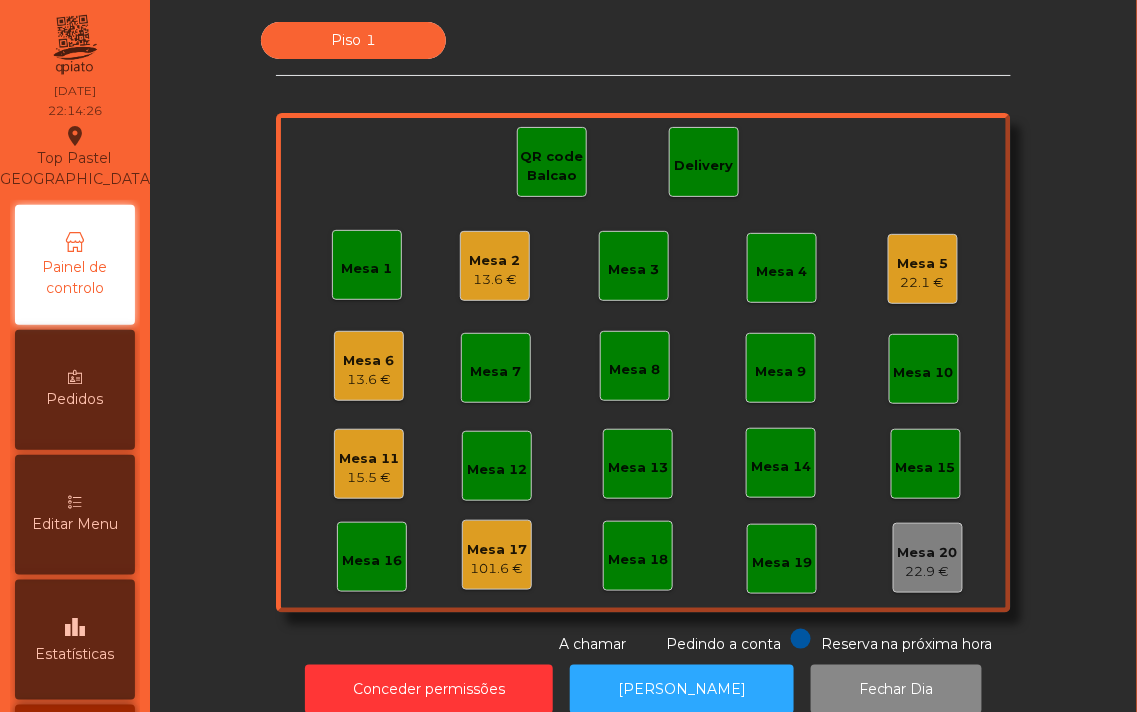 click on "Mesa 2" 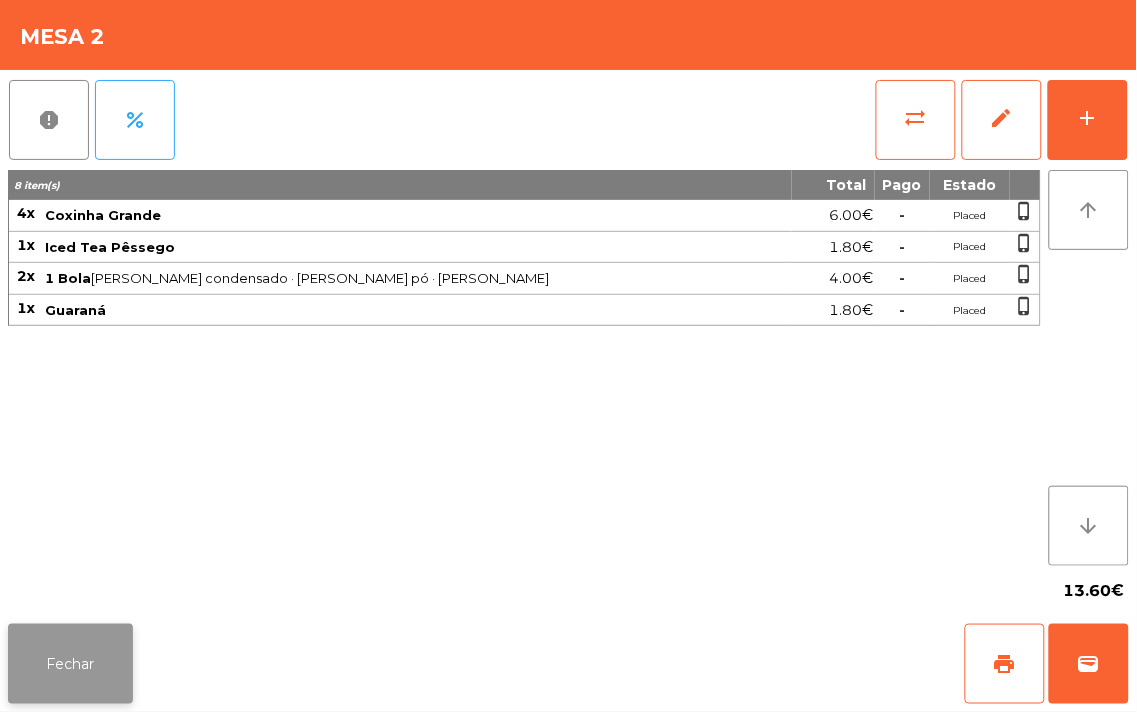 click on "Fechar" 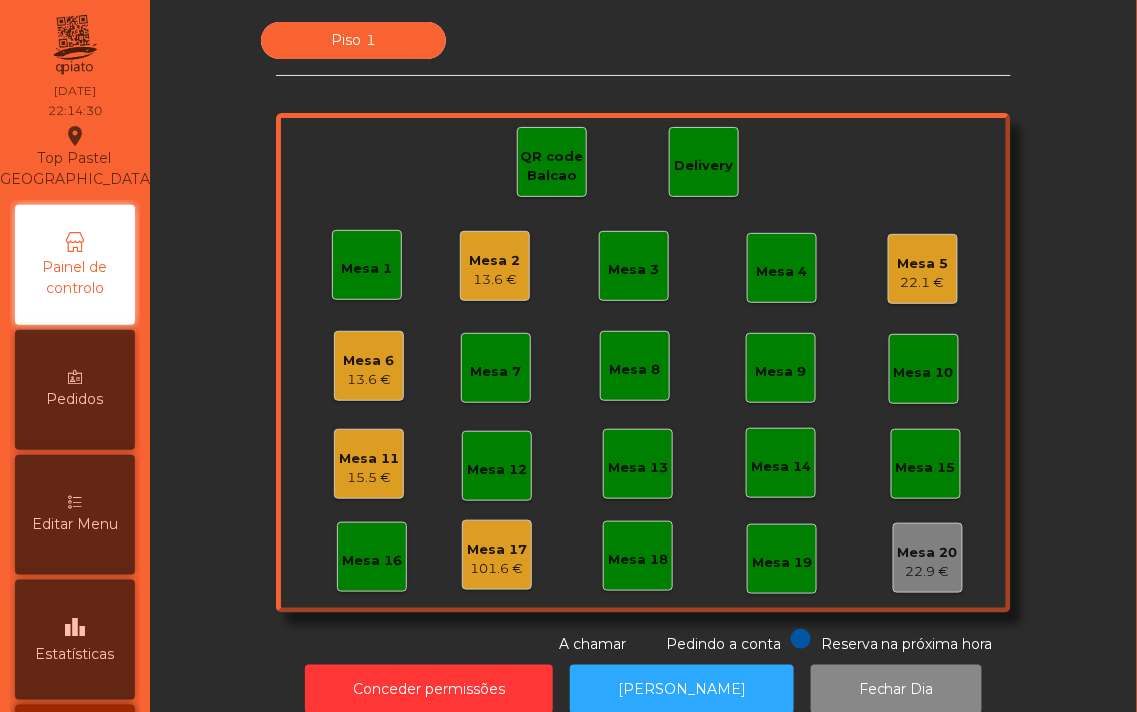 click on "Mesa 11   15.5 €" 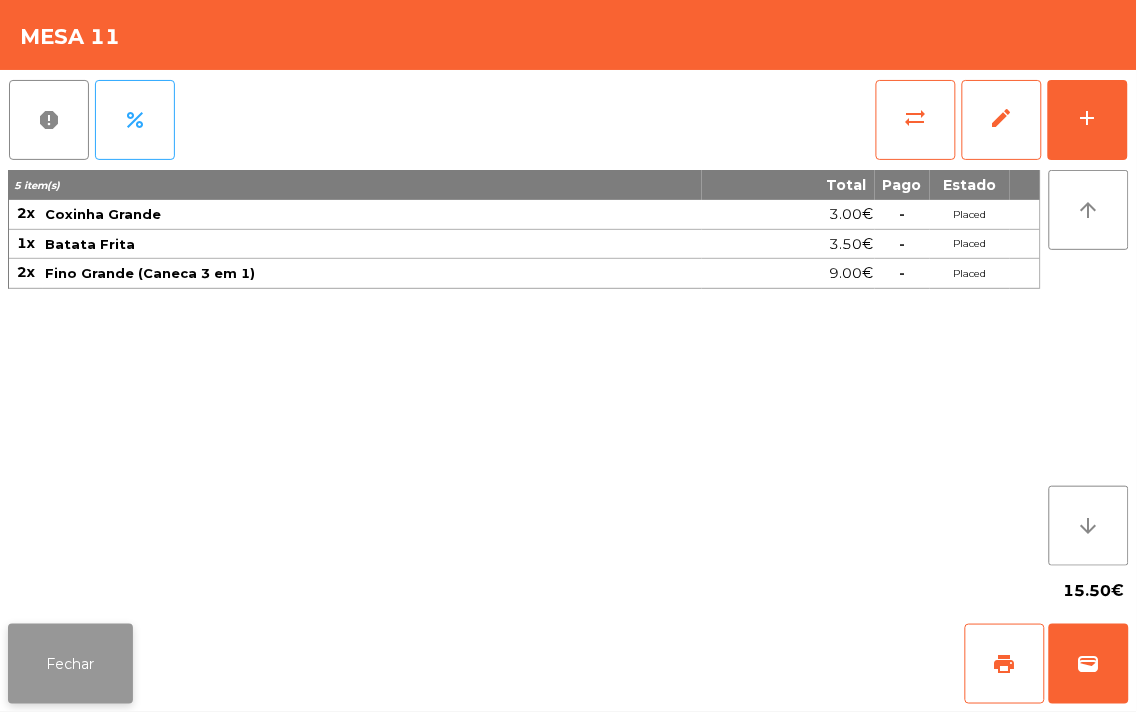 click on "Fechar" 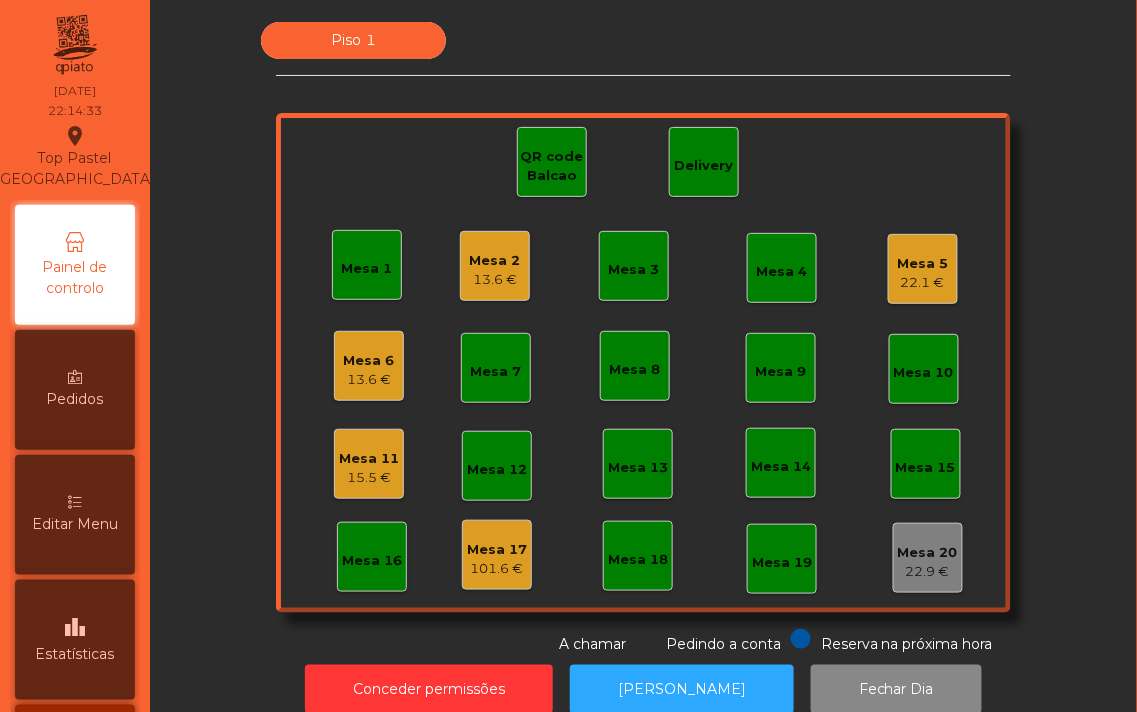 click on "Mesa 5" 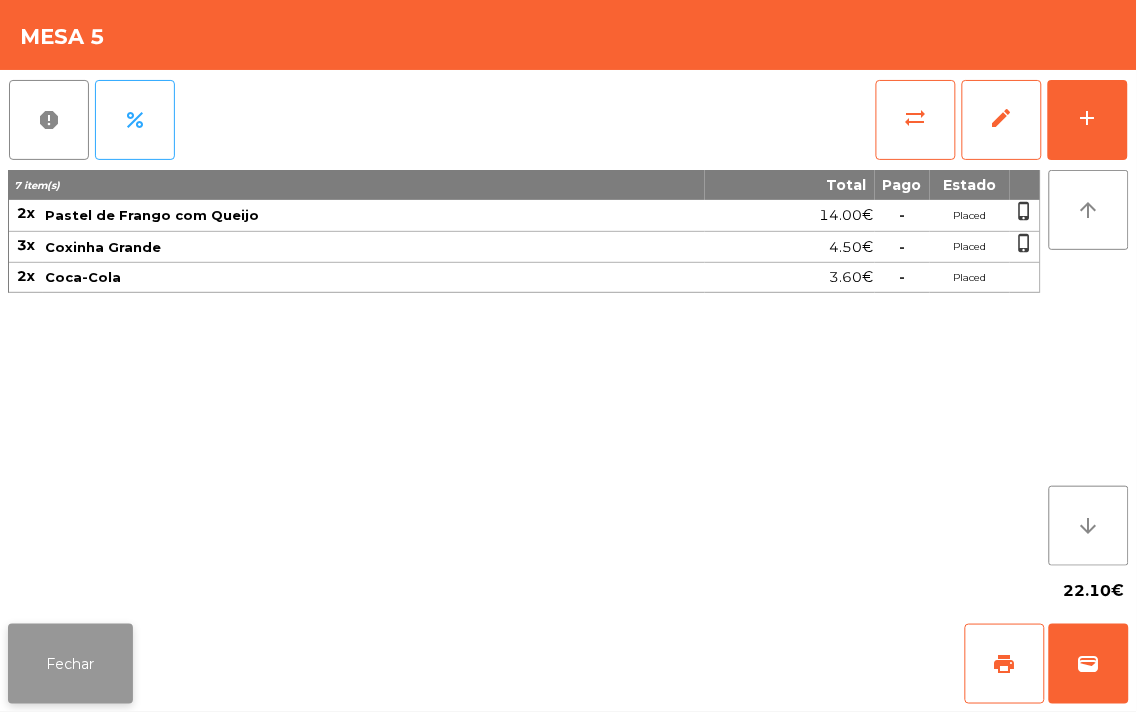 click on "Fechar" 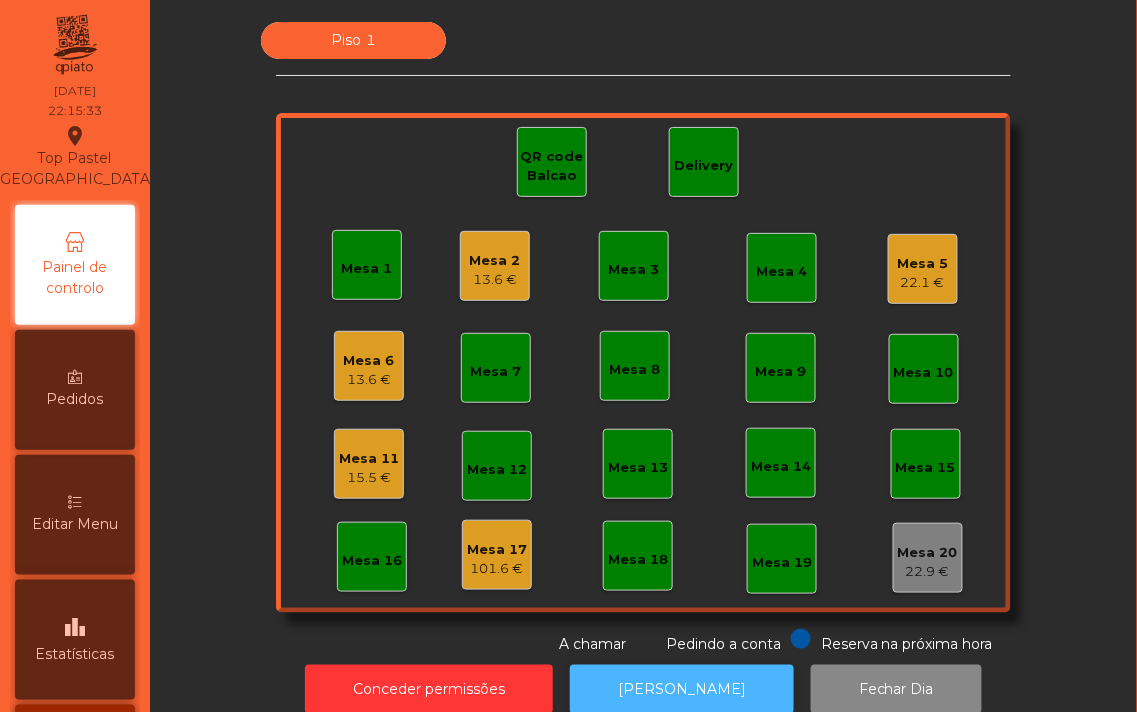 click on "[PERSON_NAME]" 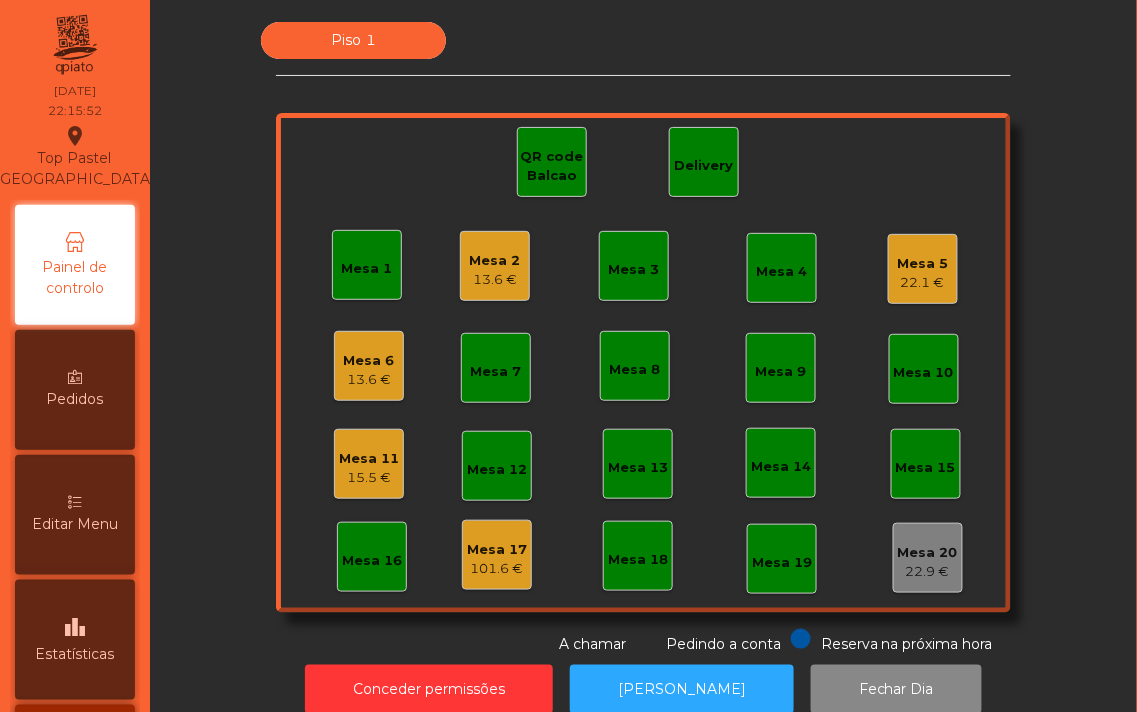 click on "Mesa 1" 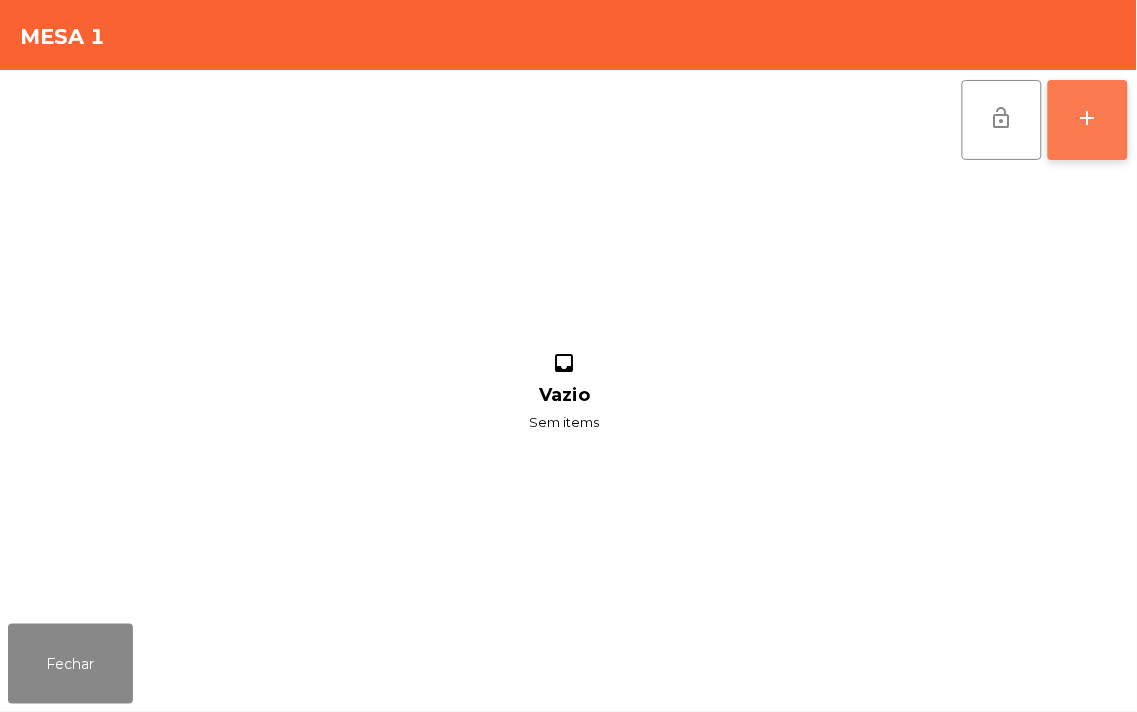 click on "add" 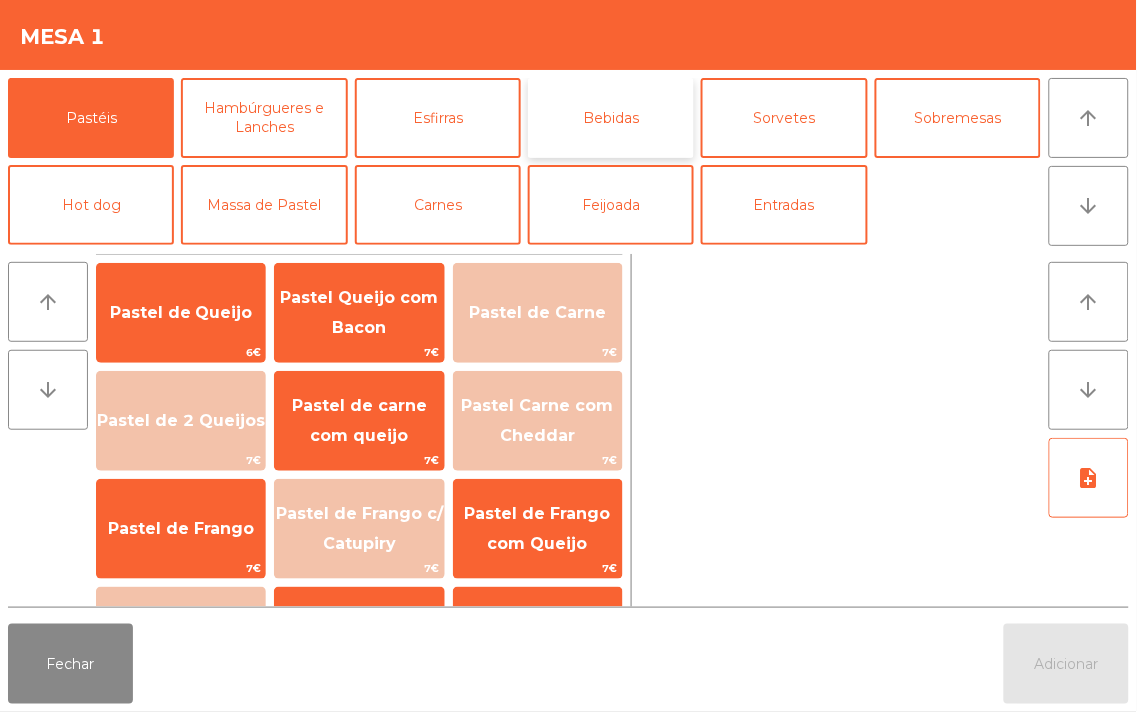 click on "Bebidas" 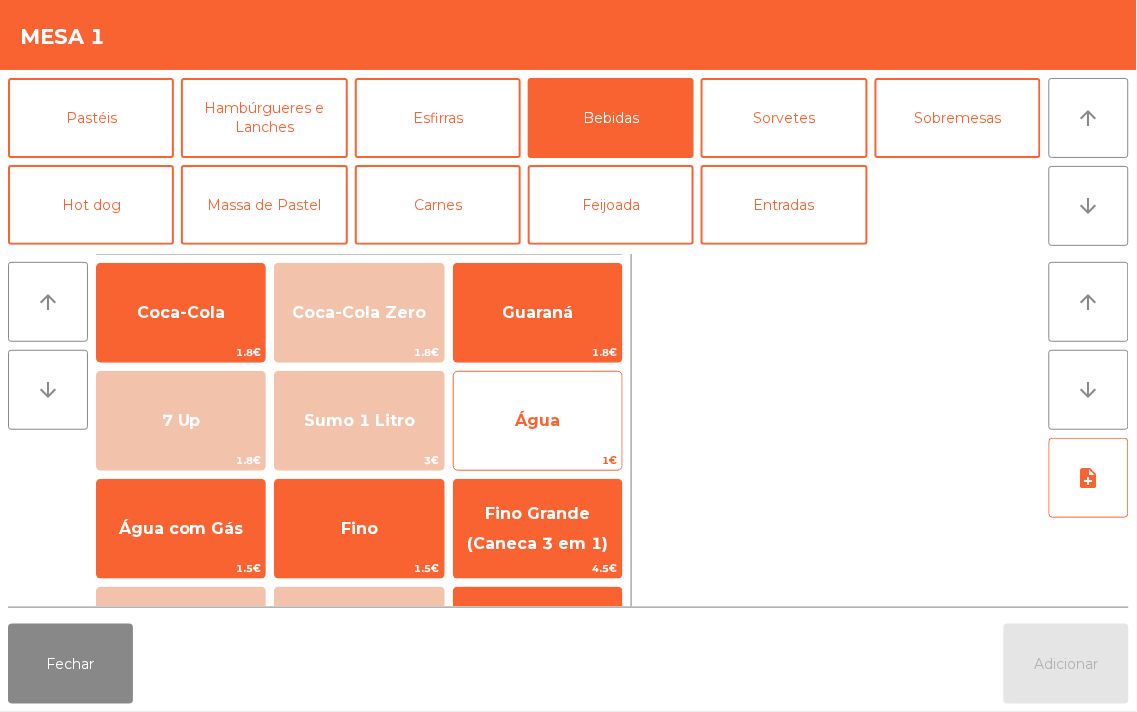 click on "Água" 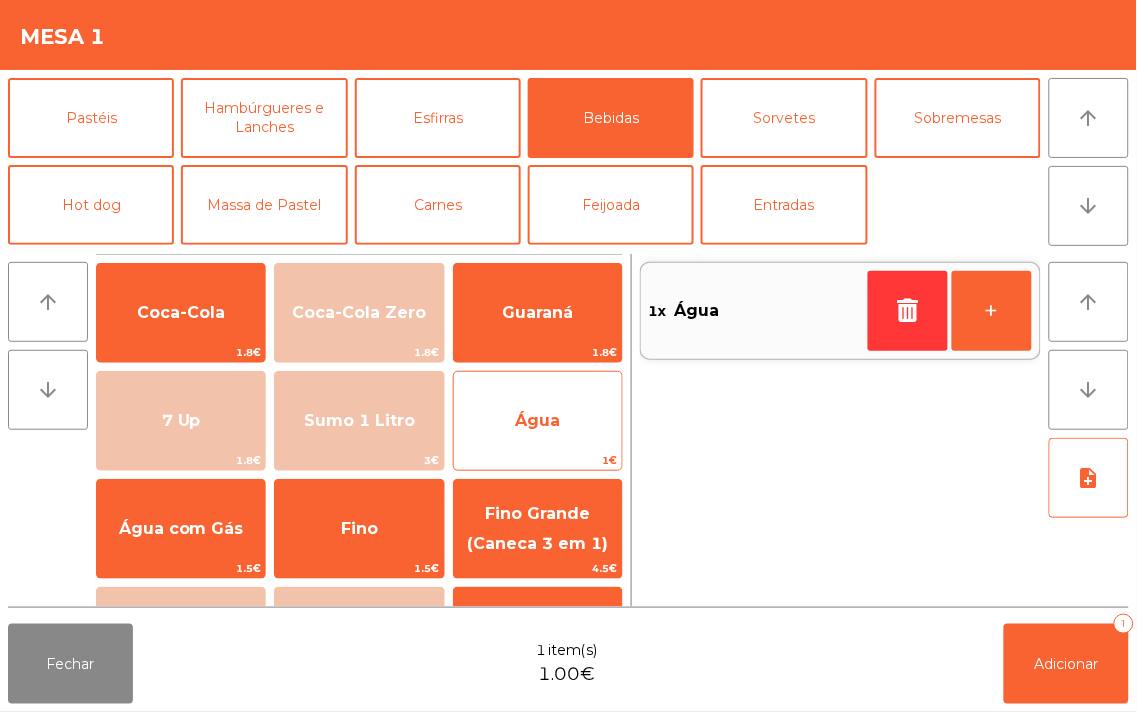 click on "Água" 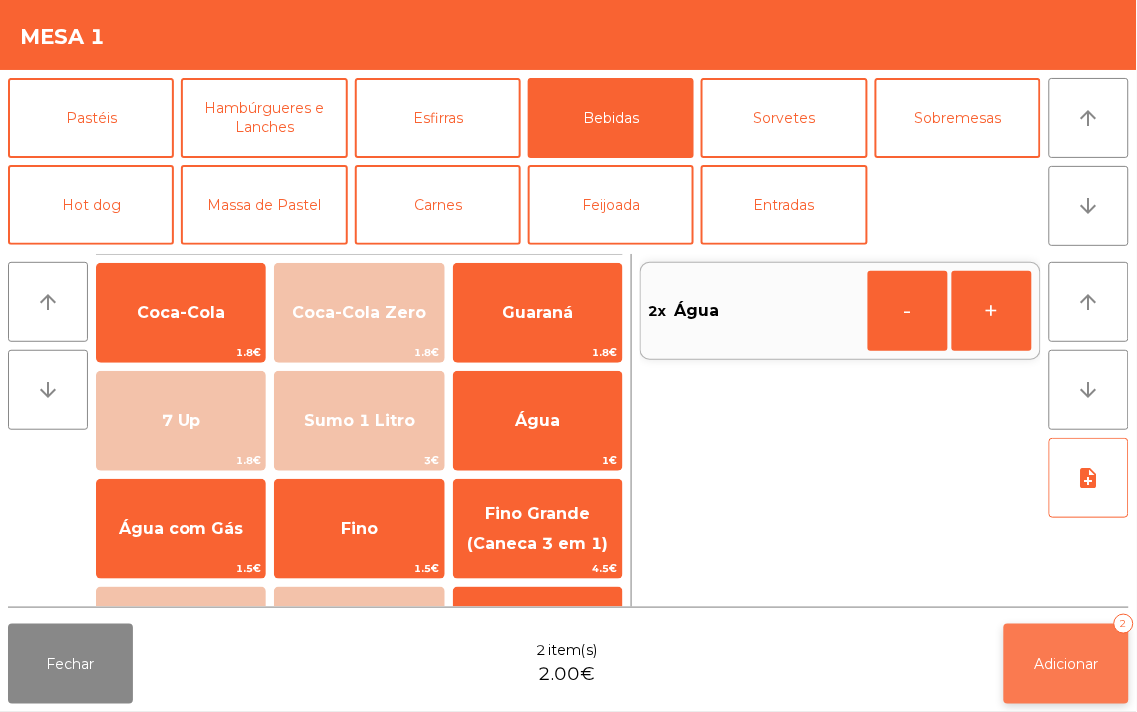 click on "Adicionar   2" 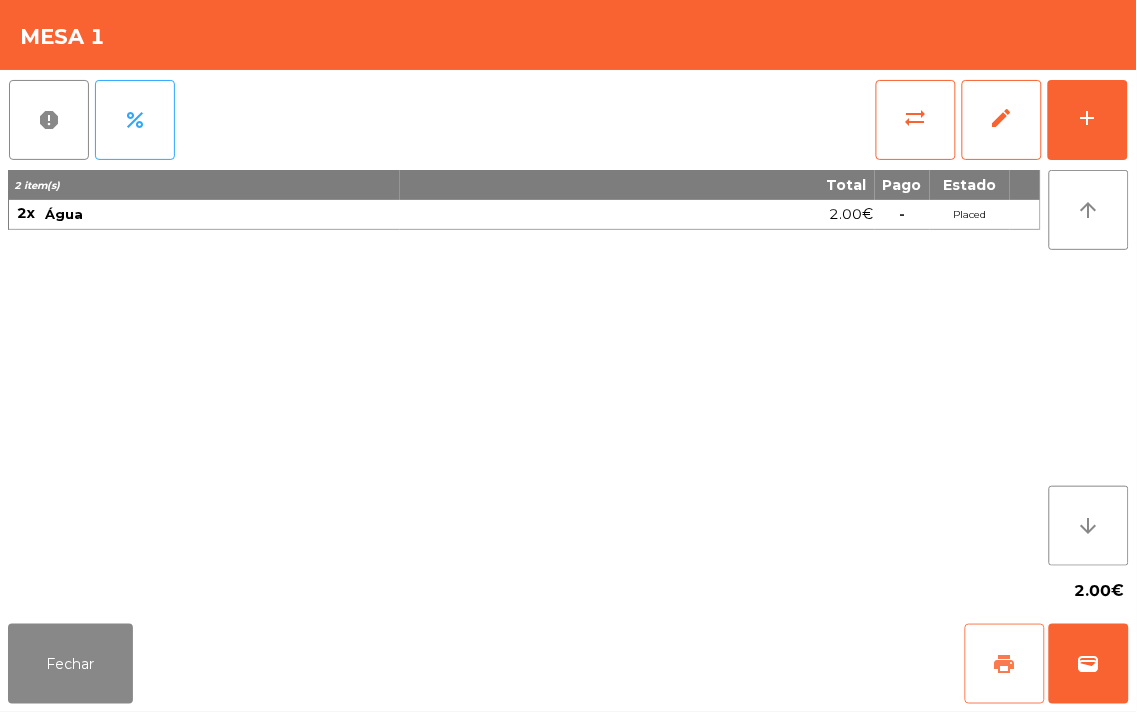 click on "print" 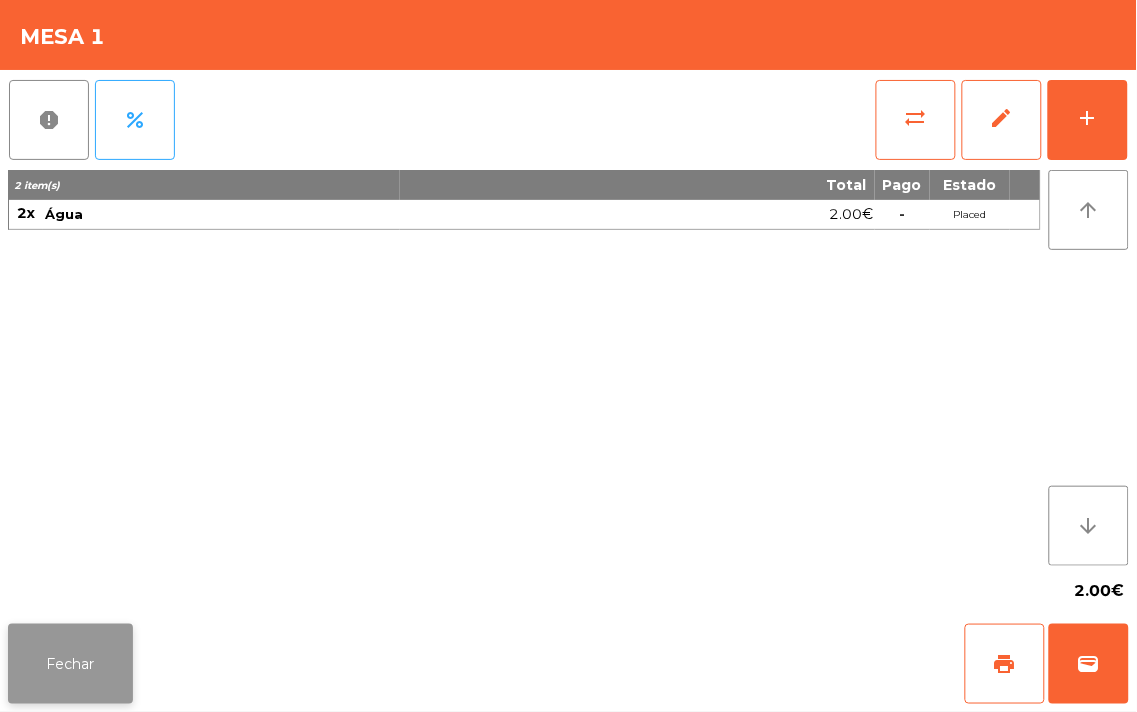 click on "Fechar" 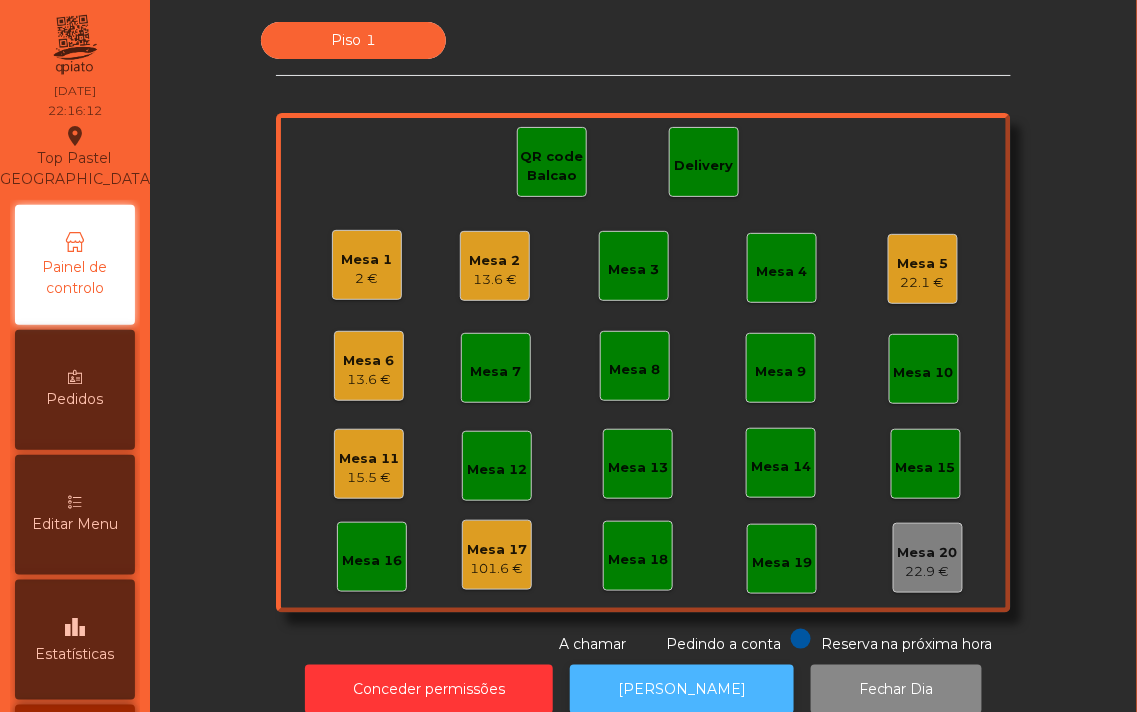 click on "[PERSON_NAME]" 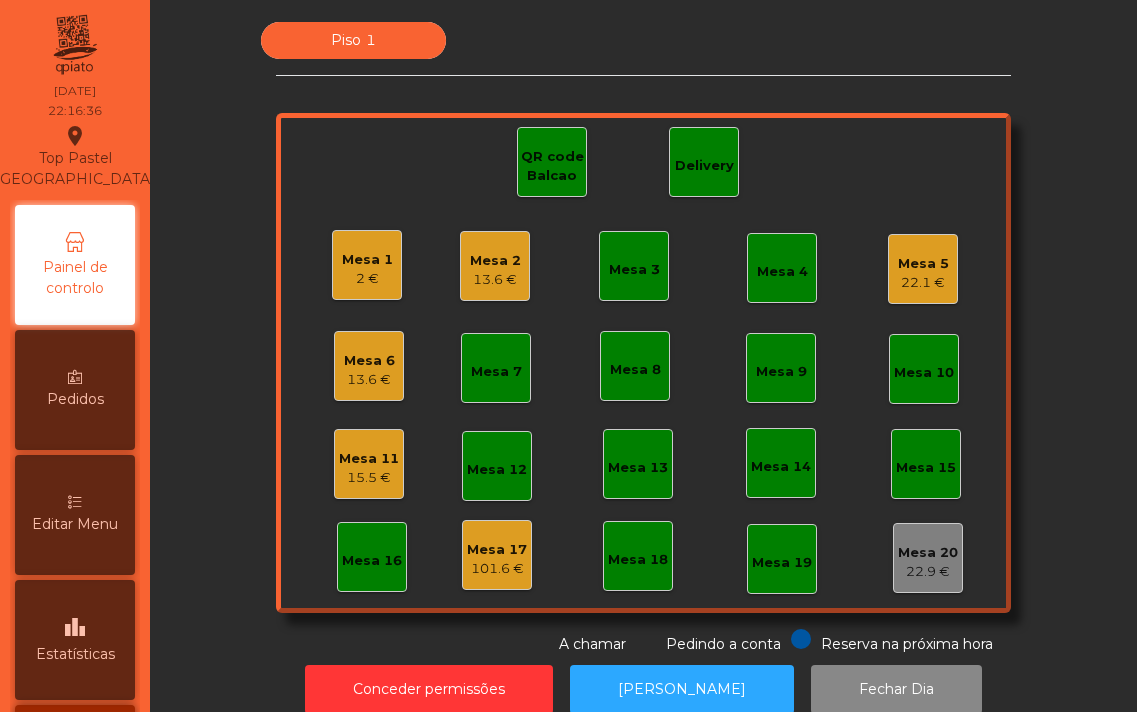 scroll, scrollTop: 0, scrollLeft: 0, axis: both 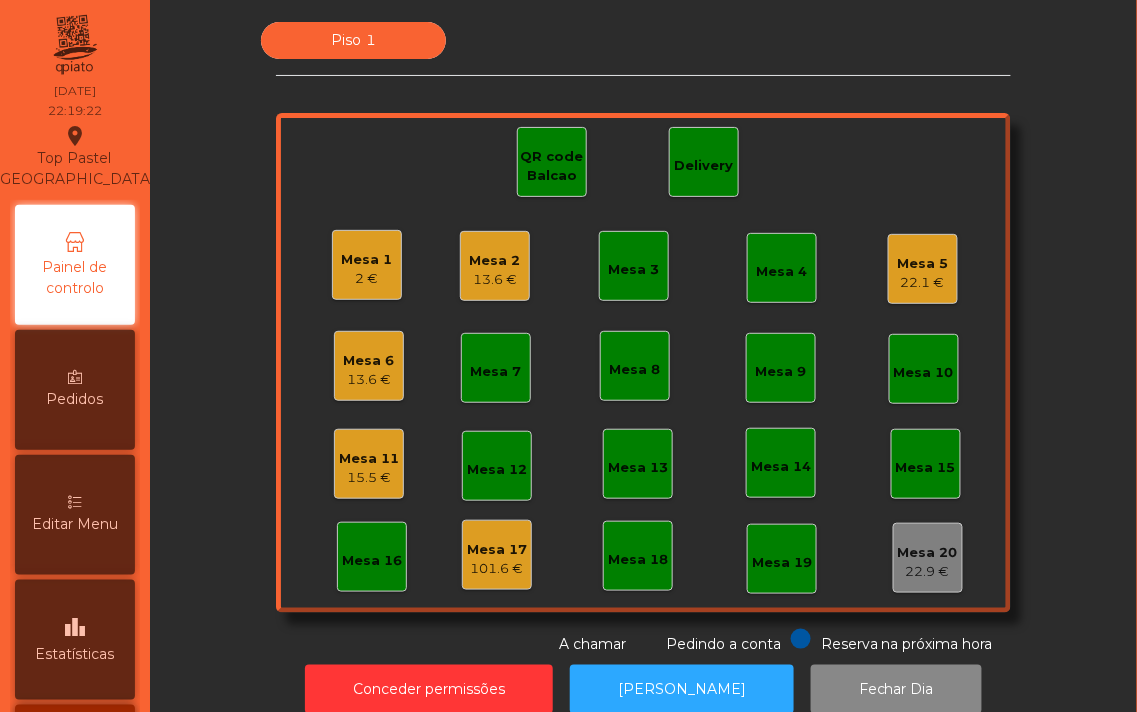 click on "QR code Balcao" 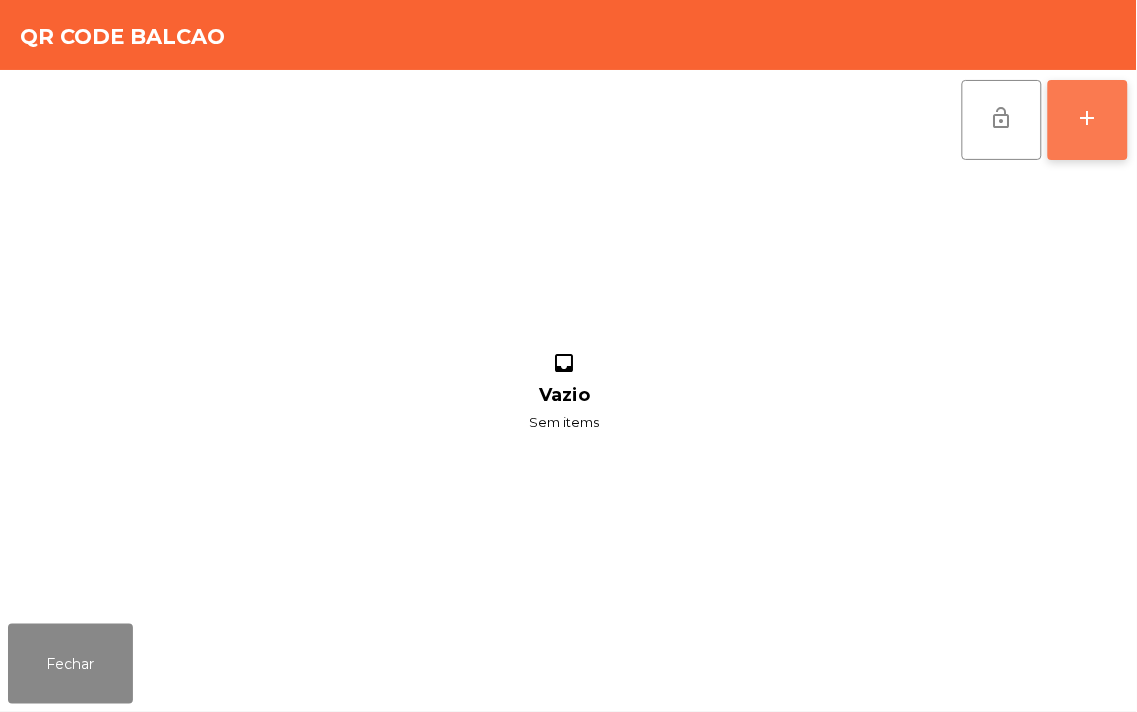 click on "add" 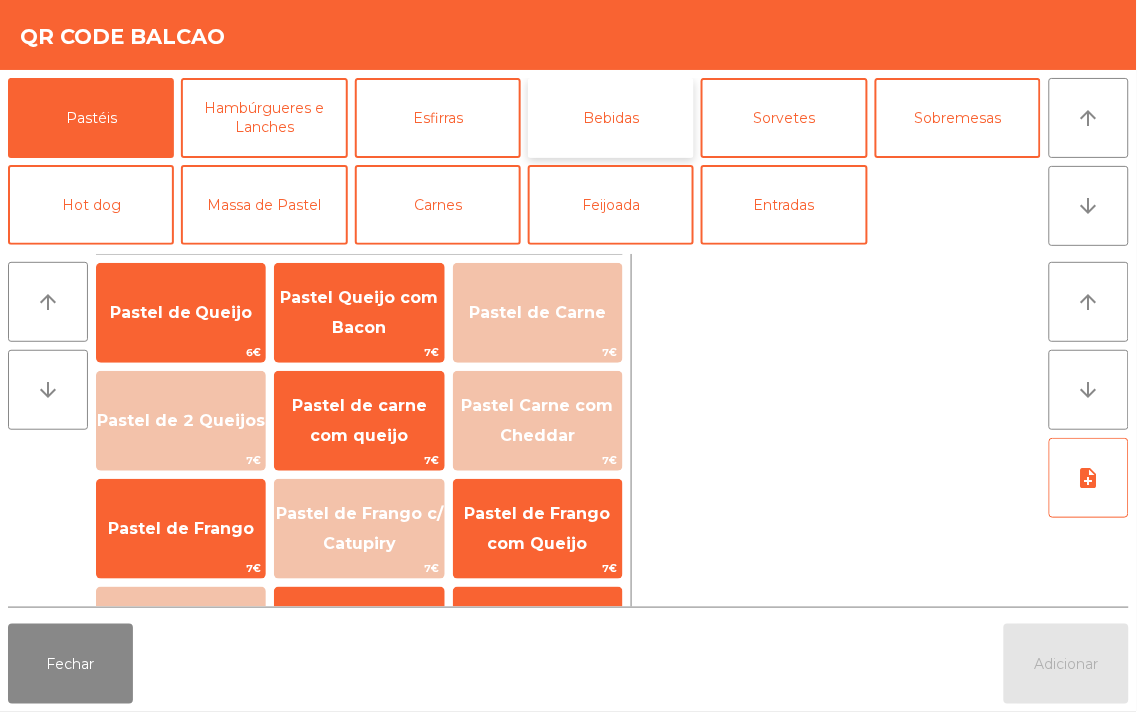 click on "Bebidas" 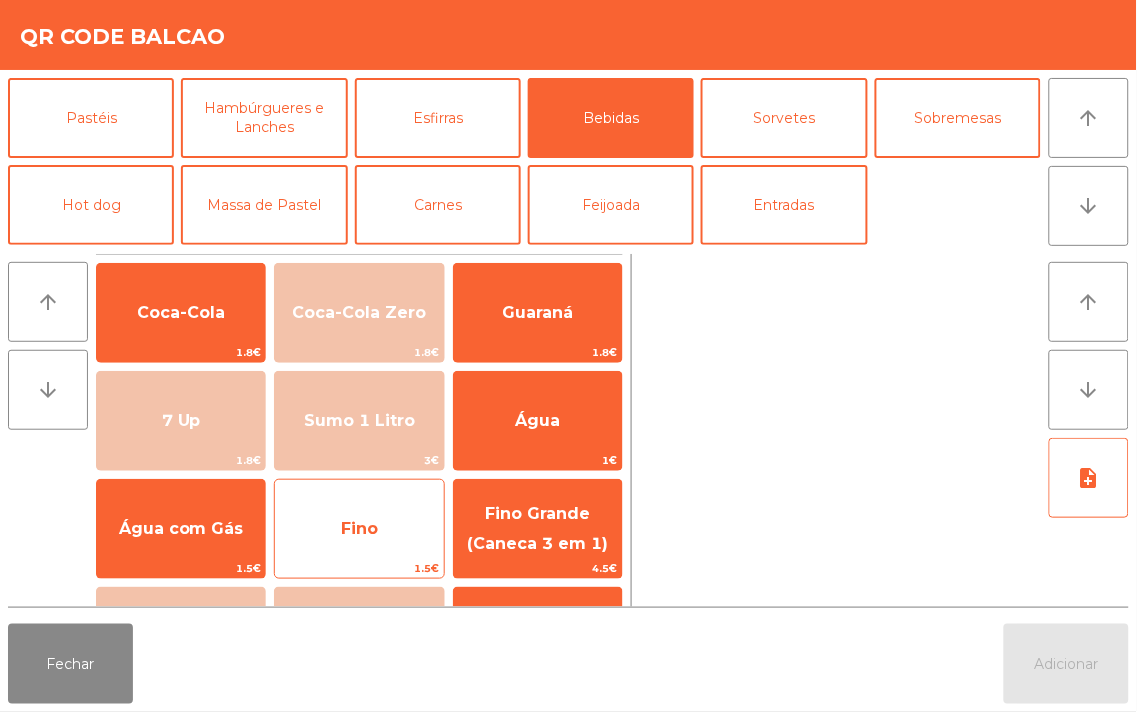 click on "Fino" 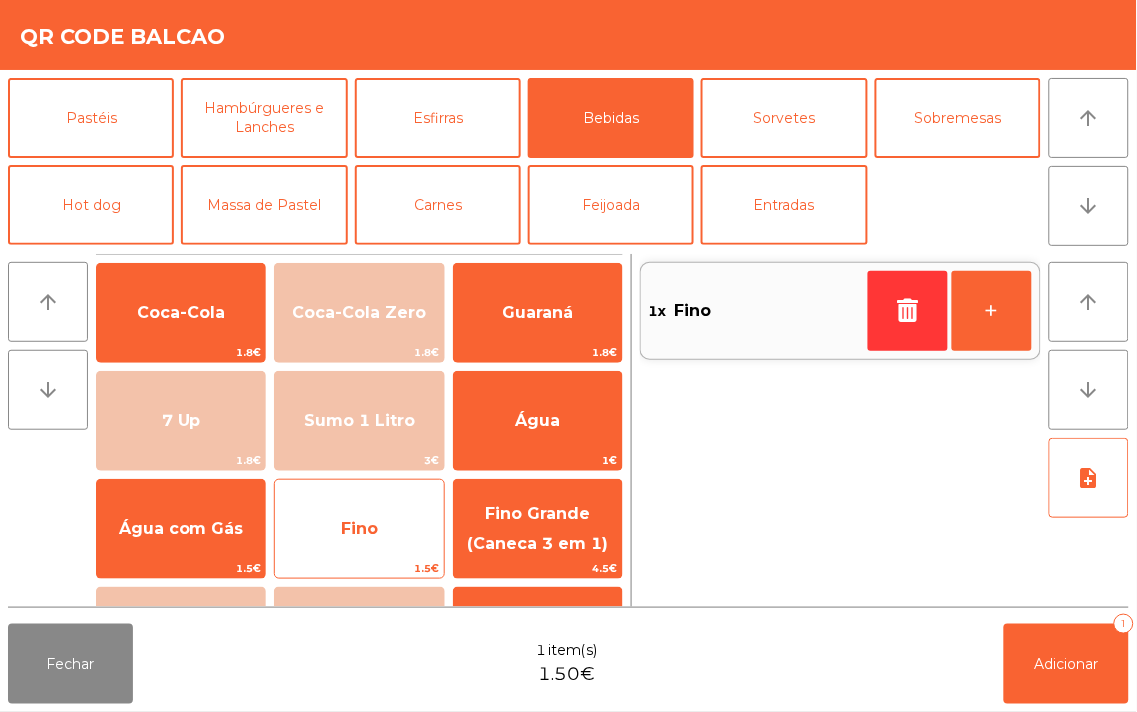 click on "Fino" 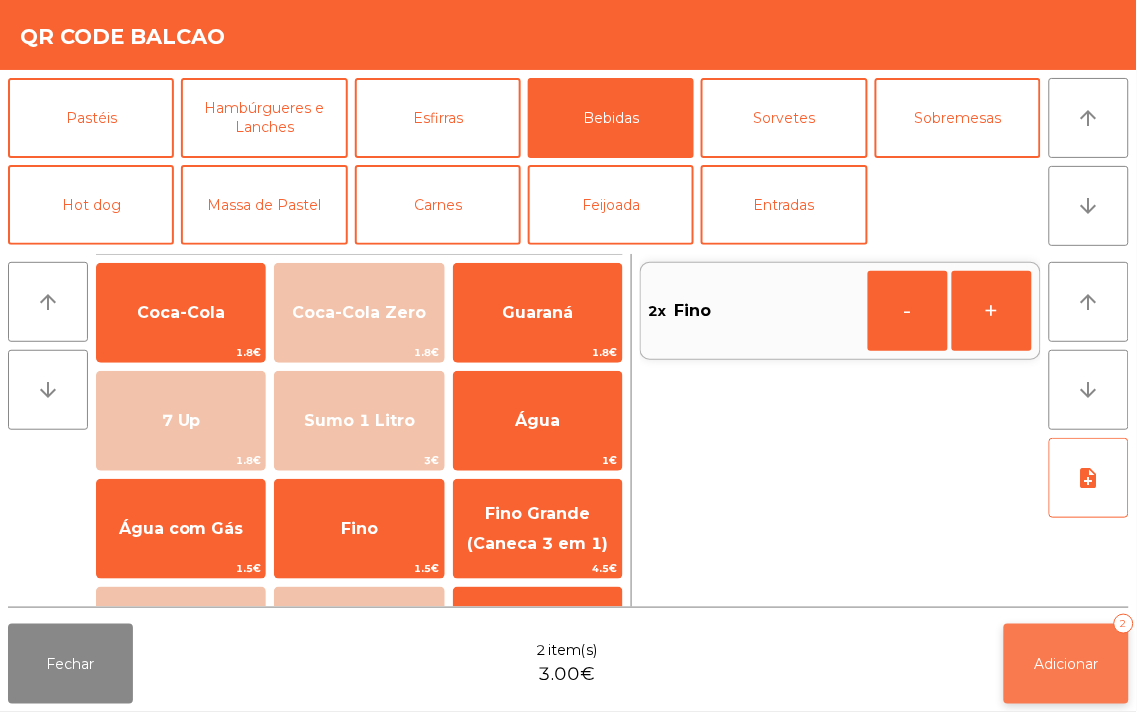 click on "Adicionar" 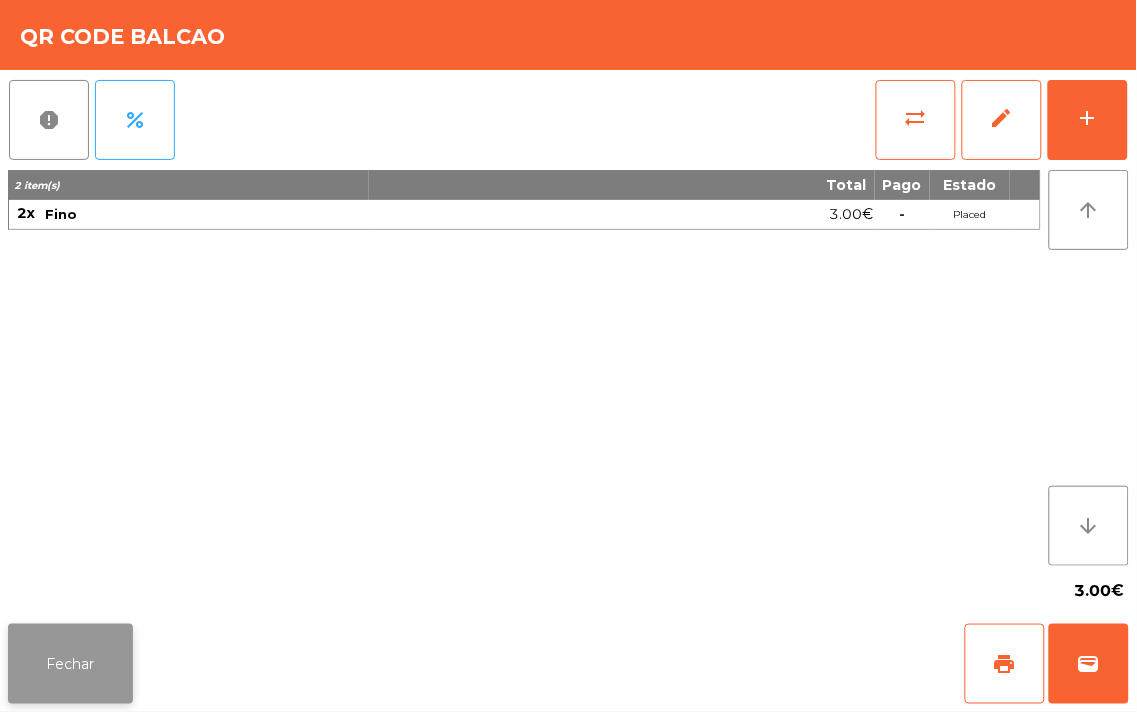 click on "Fechar" 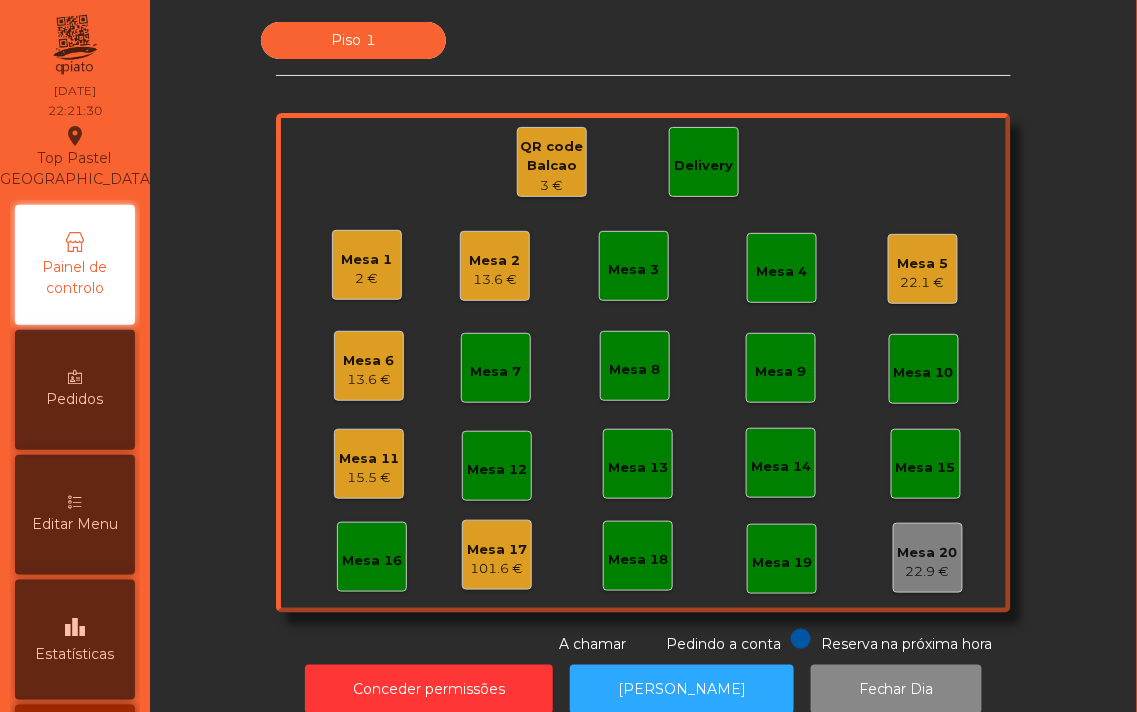 click on "QR code Balcao" 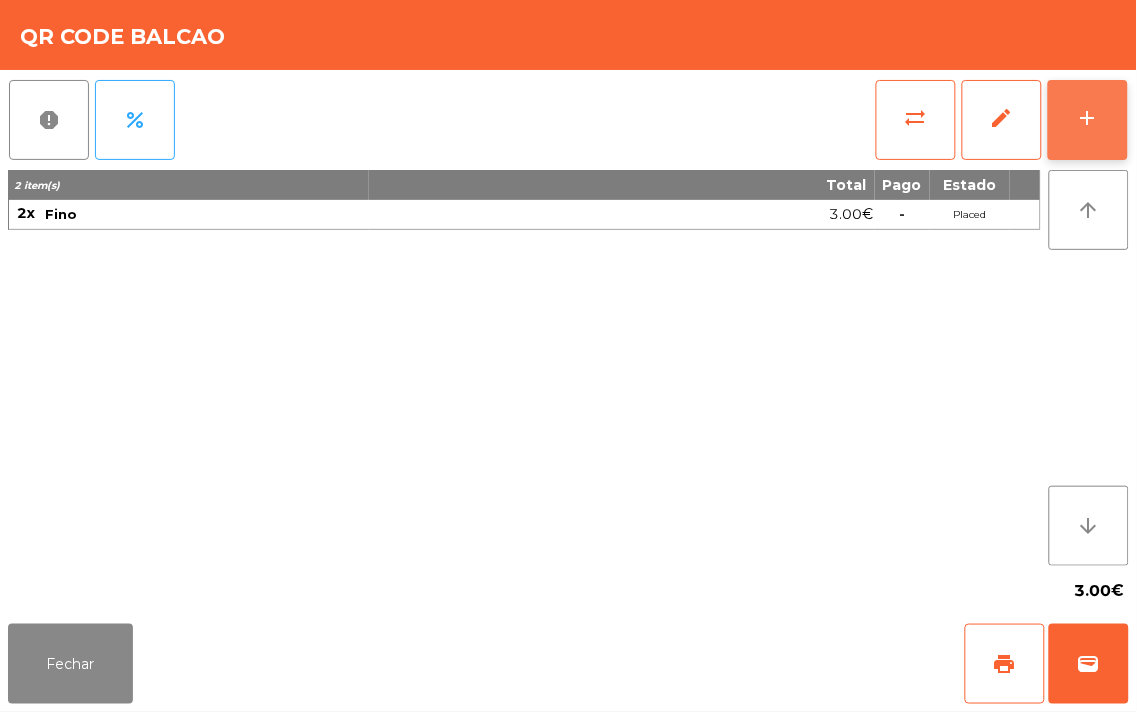 click on "add" 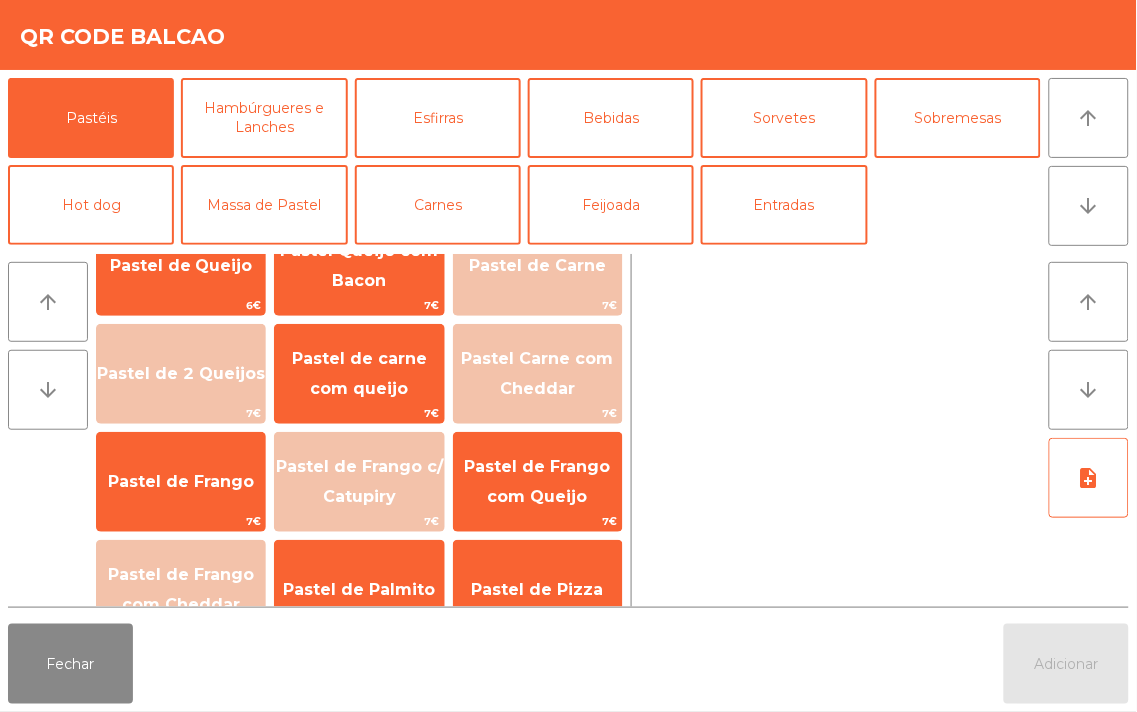 scroll, scrollTop: 0, scrollLeft: 0, axis: both 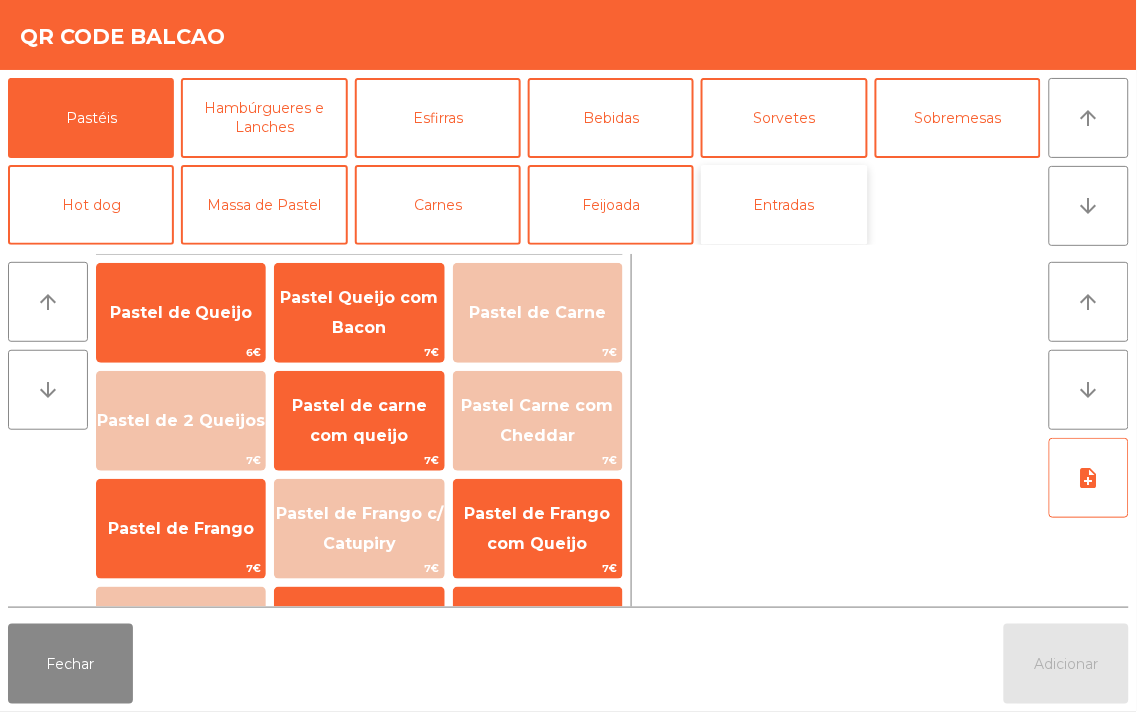 click on "Entradas" 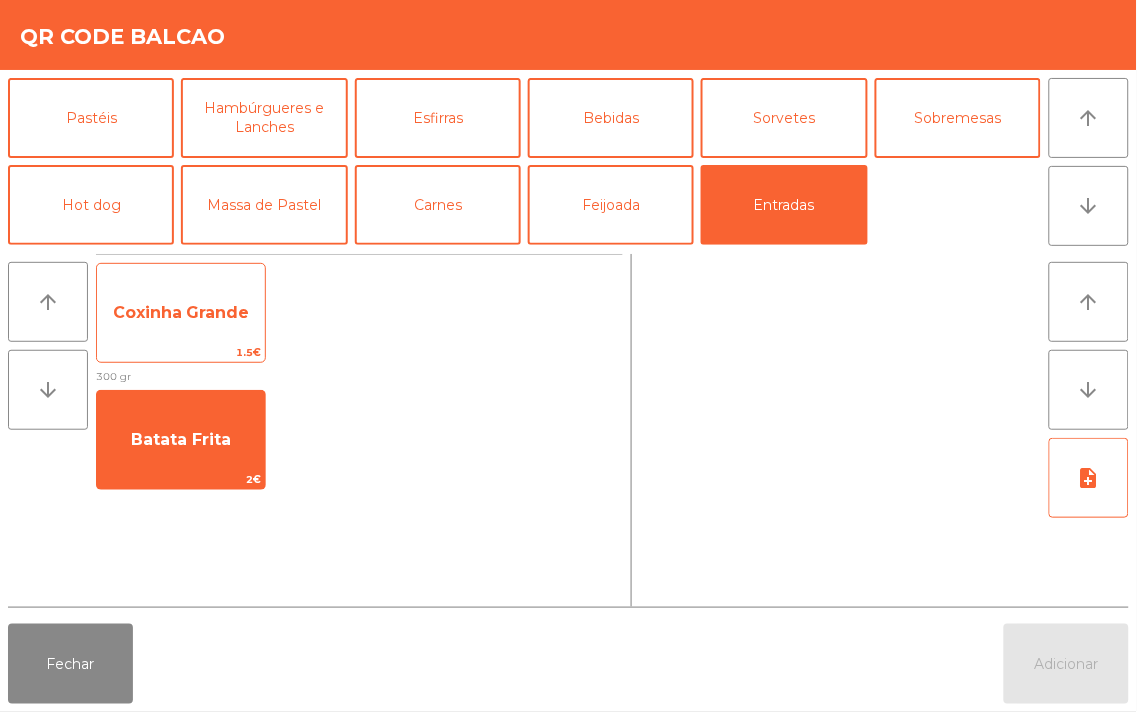 click on "Coxinha Grande" 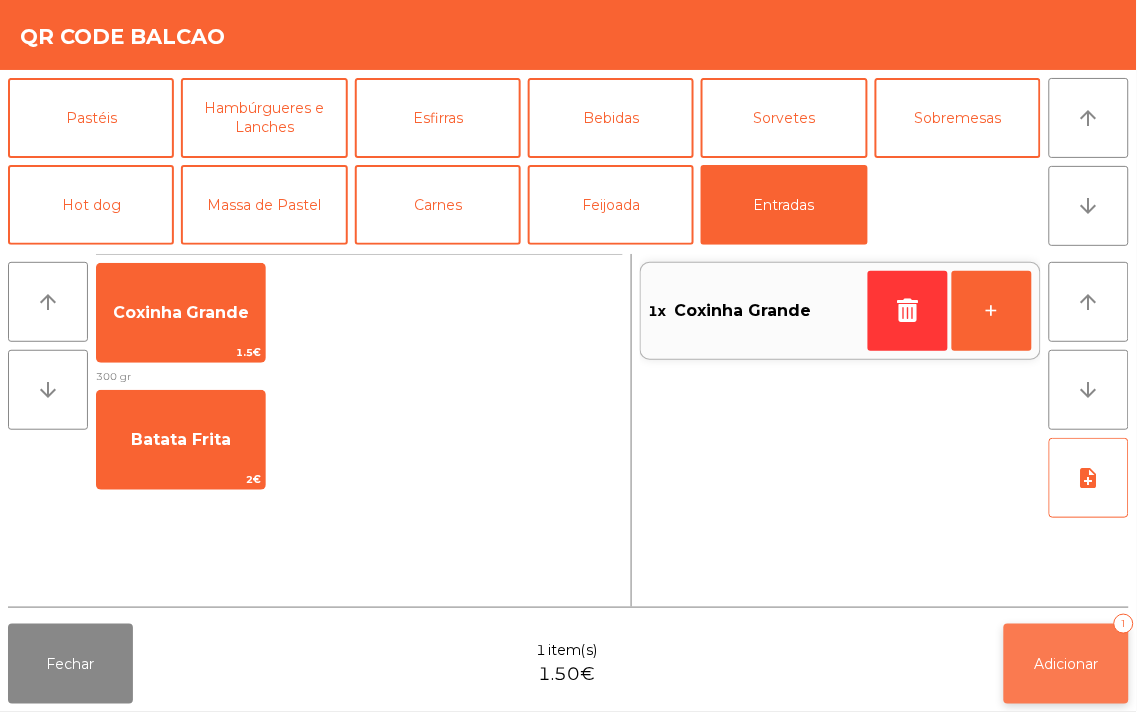click on "Adicionar   1" 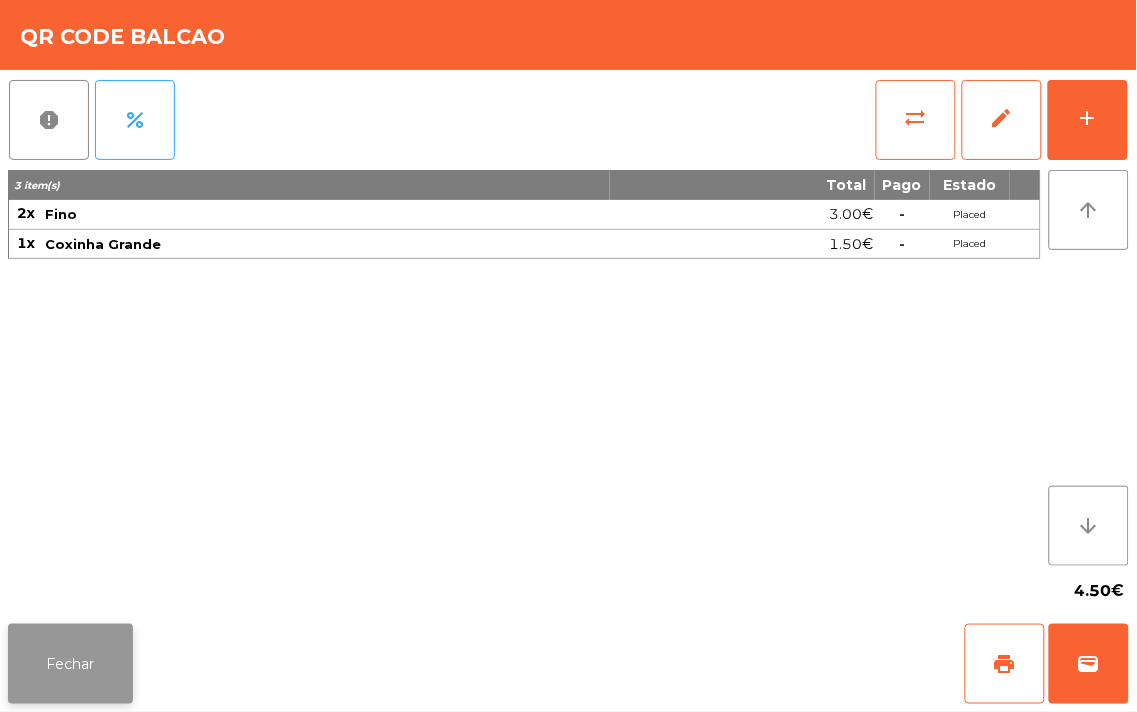 click on "Fechar" 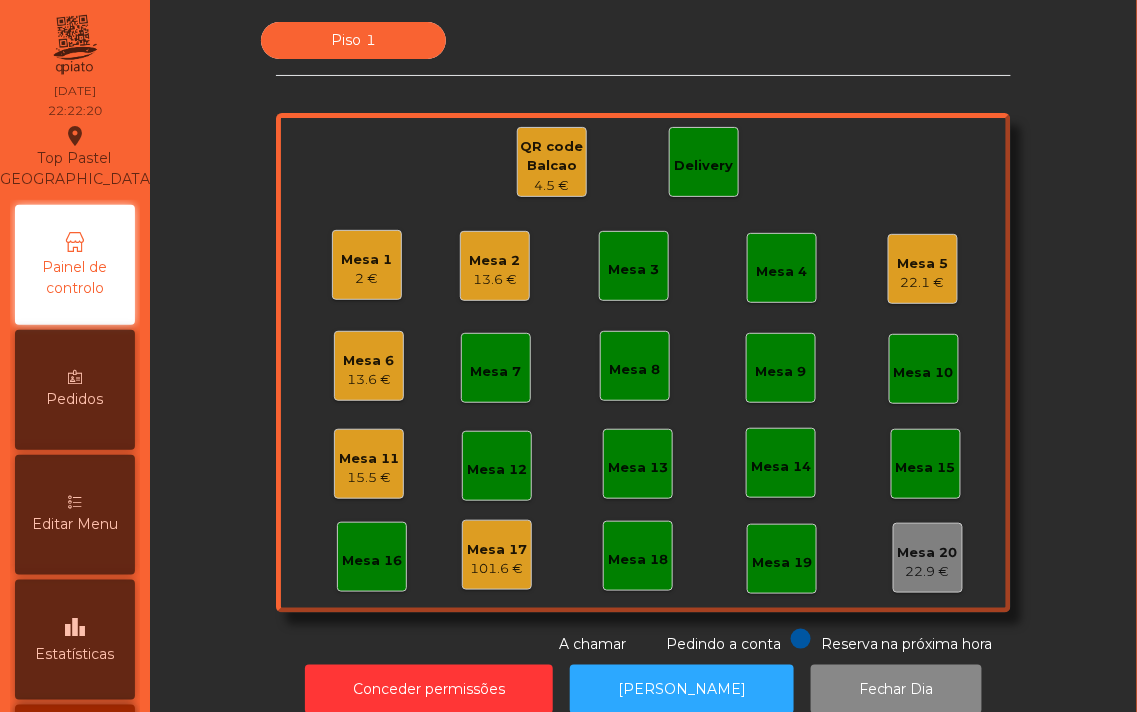 click on "Mesa 1   2 €" 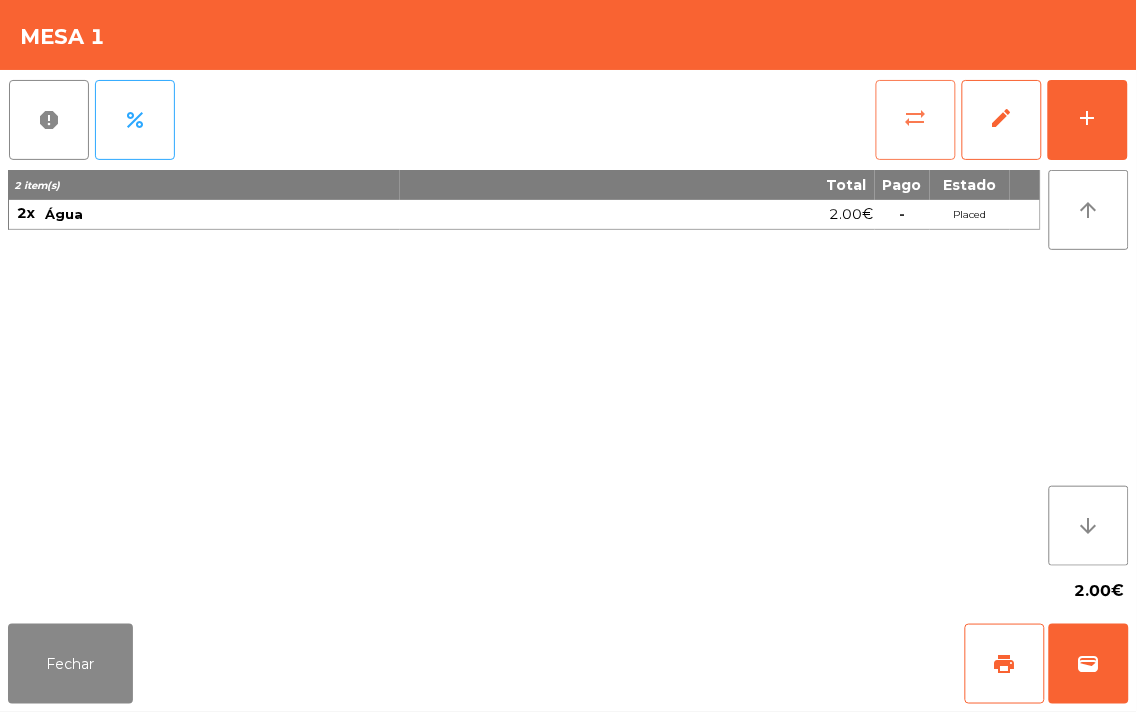 click on "sync_alt" 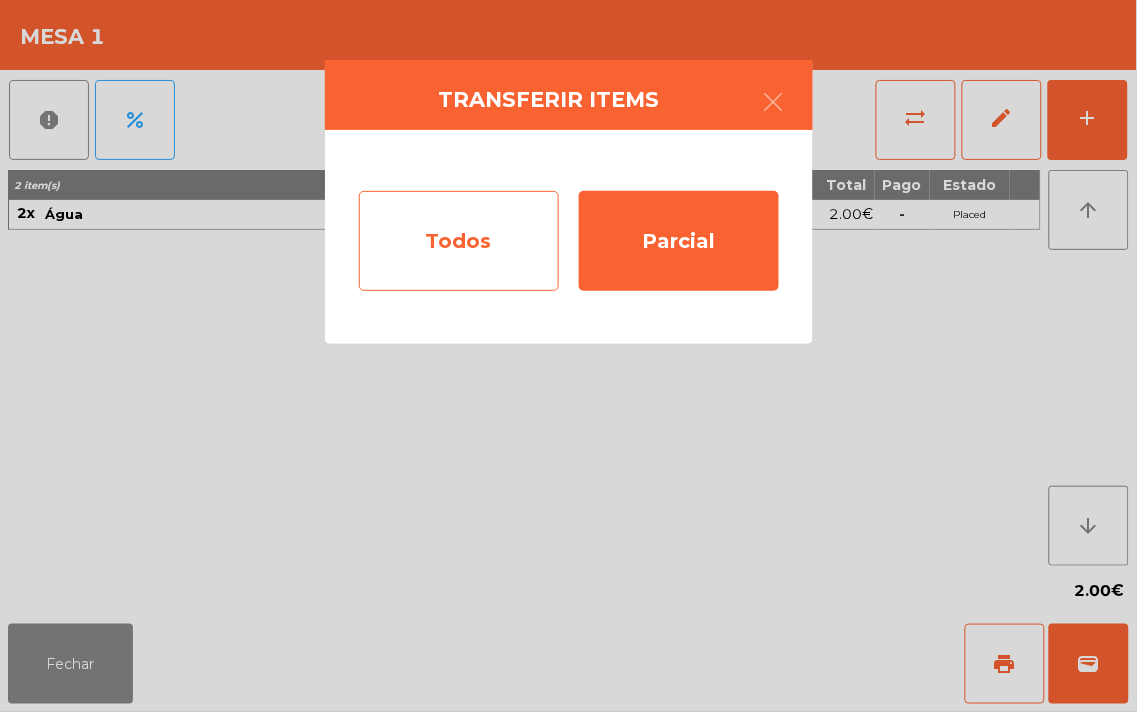 click on "Todos" 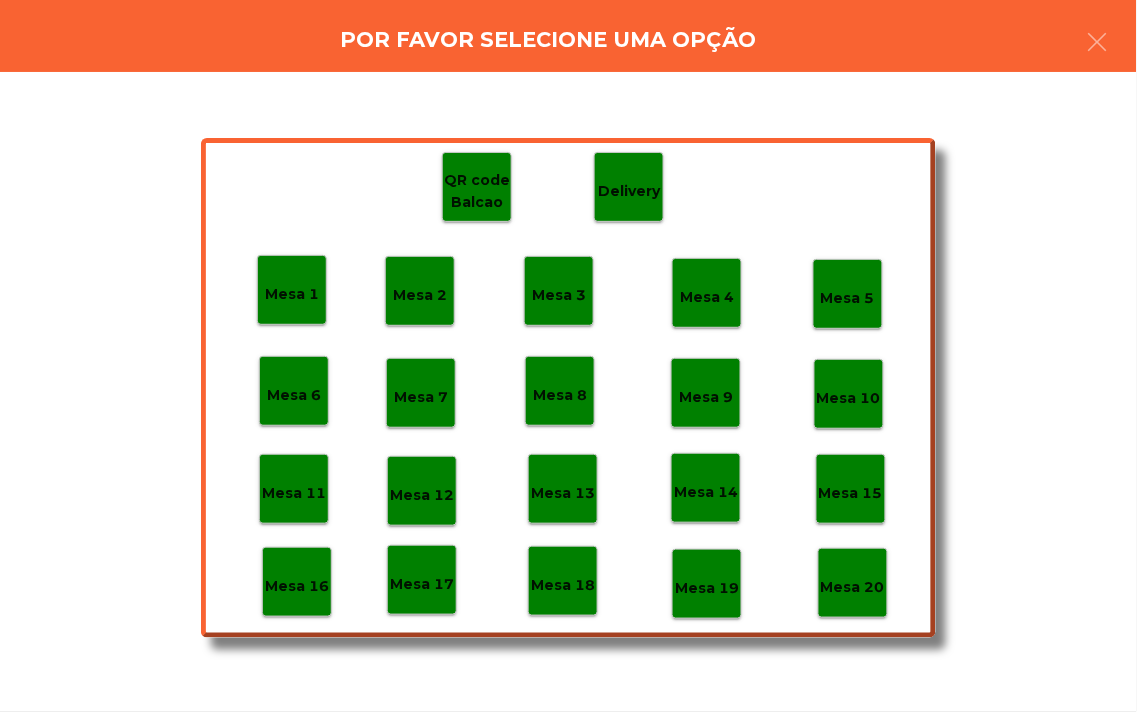 click on "Mesa 17" 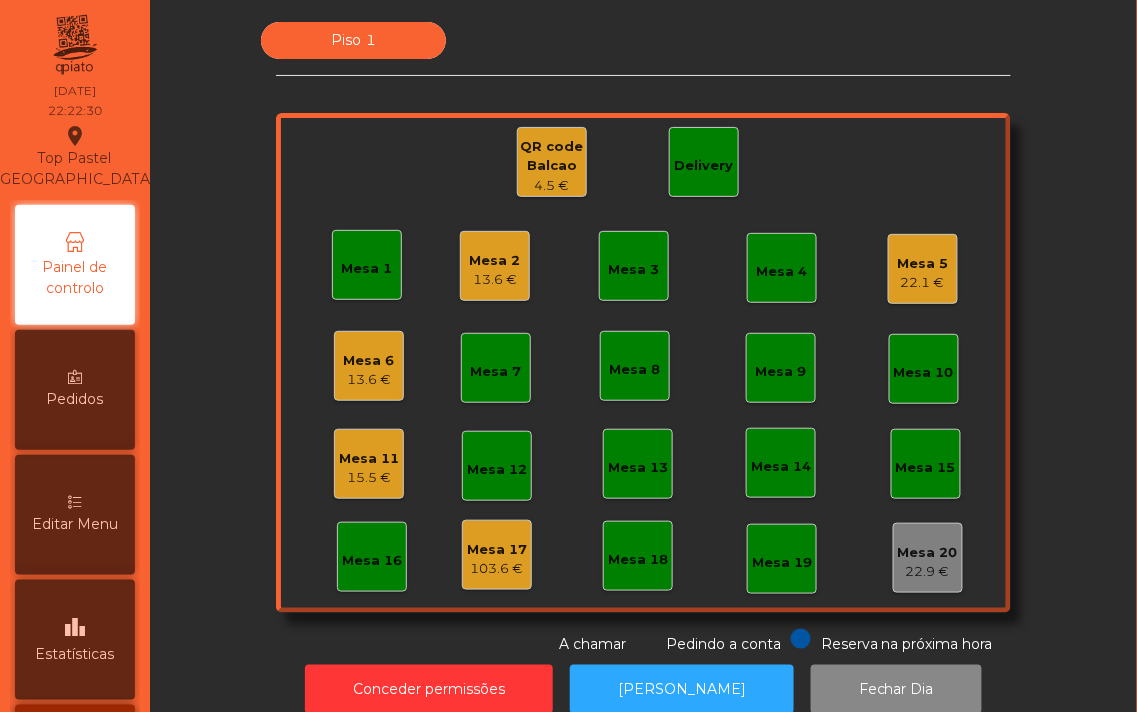 click on "Mesa 4" 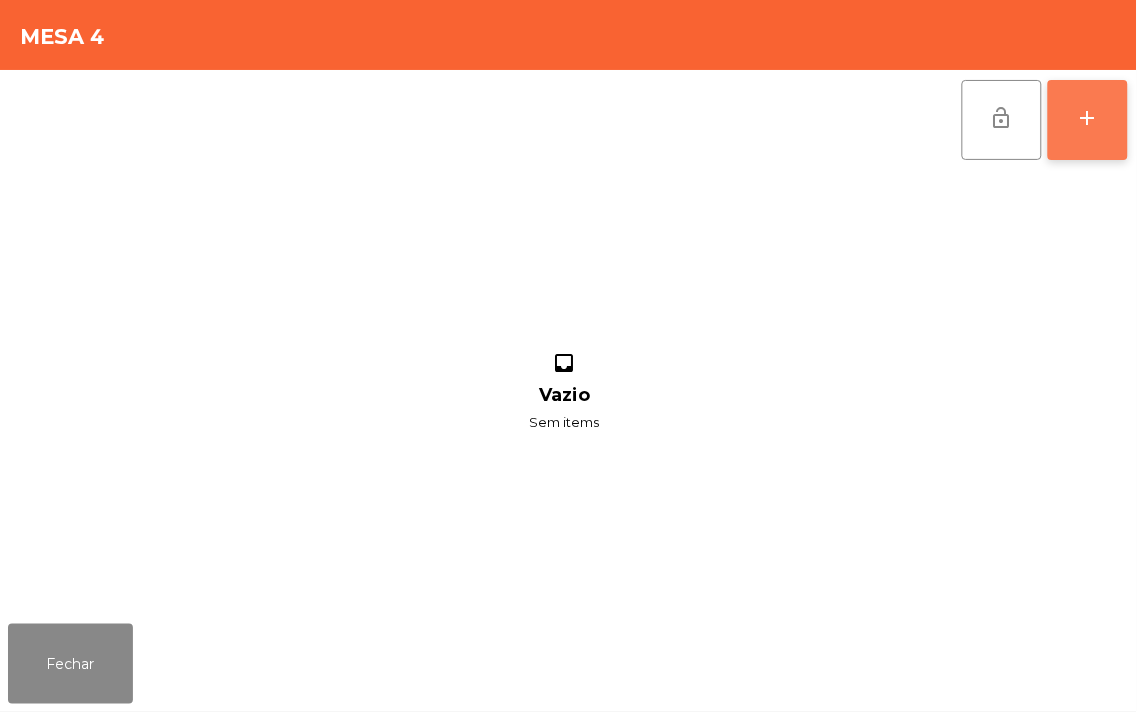 click on "add" 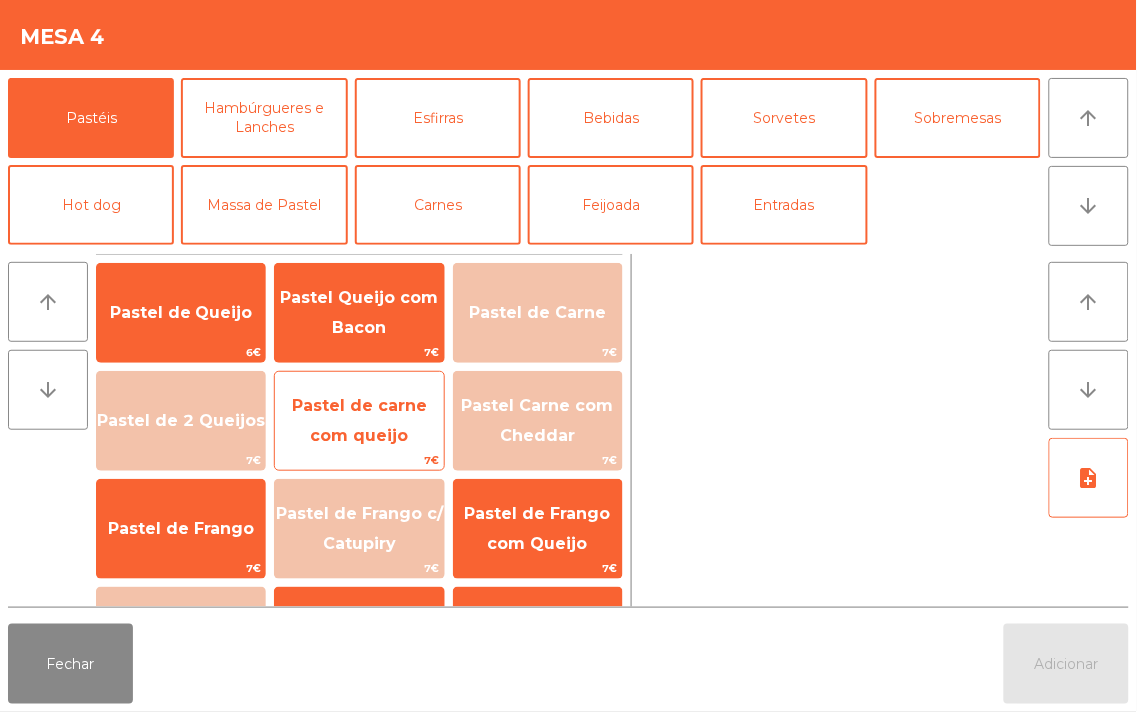 click on "Pastel de carne com queijo" 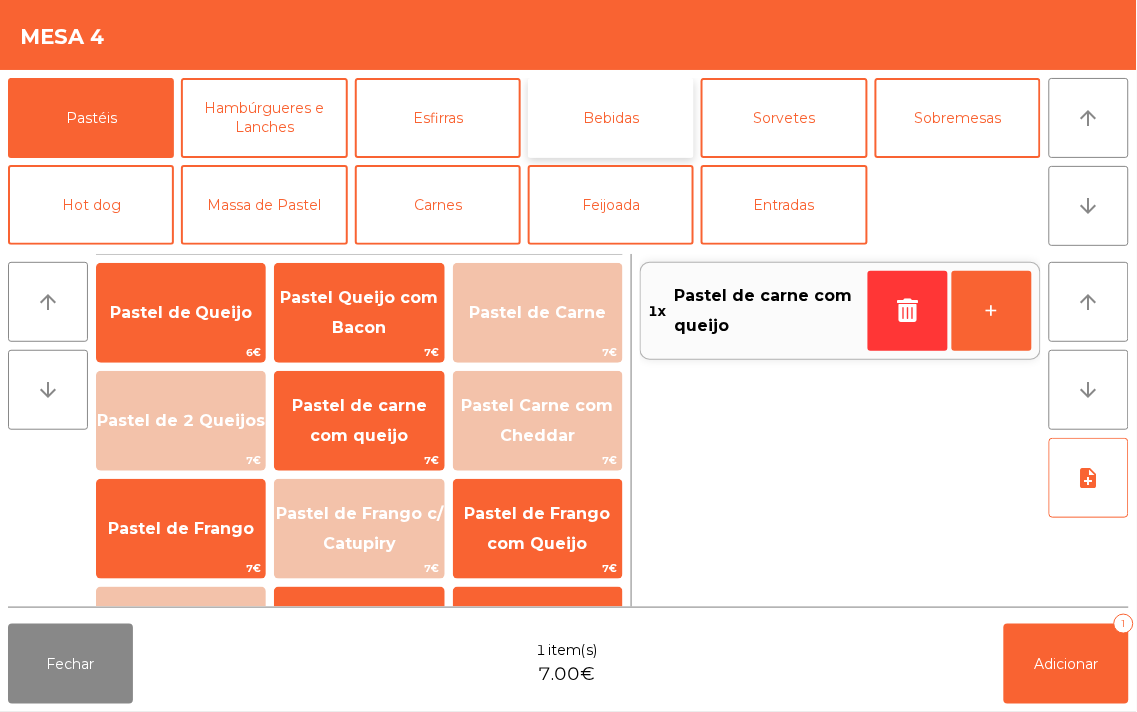 click on "Bebidas" 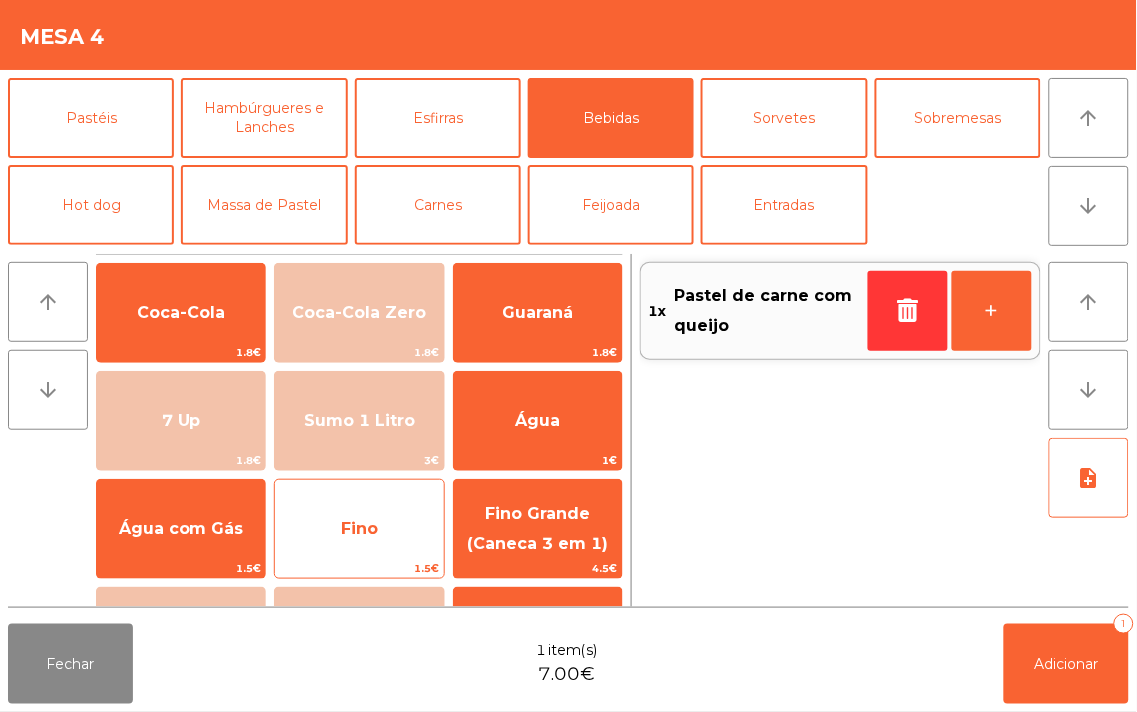 click on "Fino" 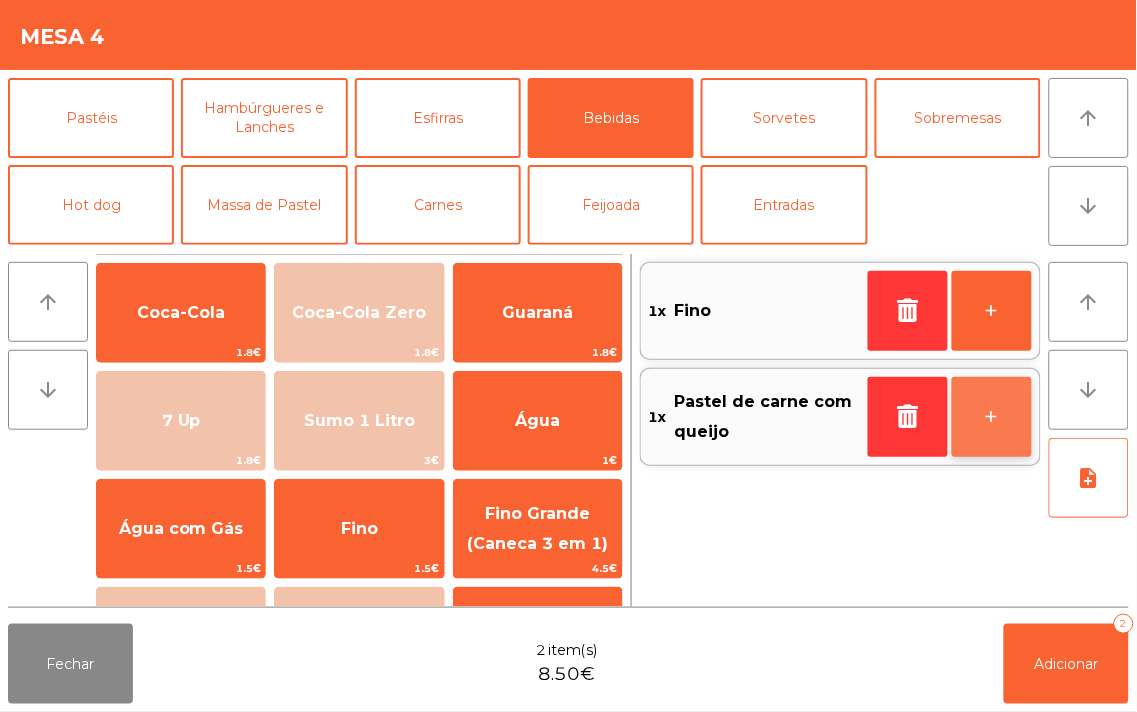 click on "+" 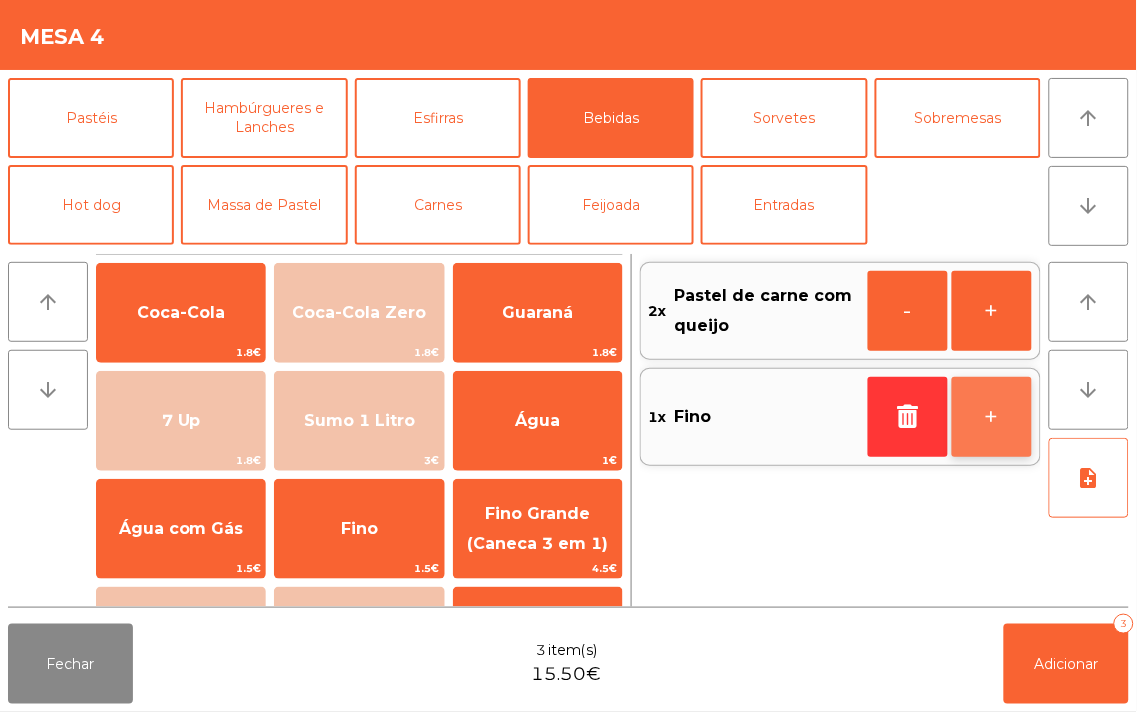 click on "+" 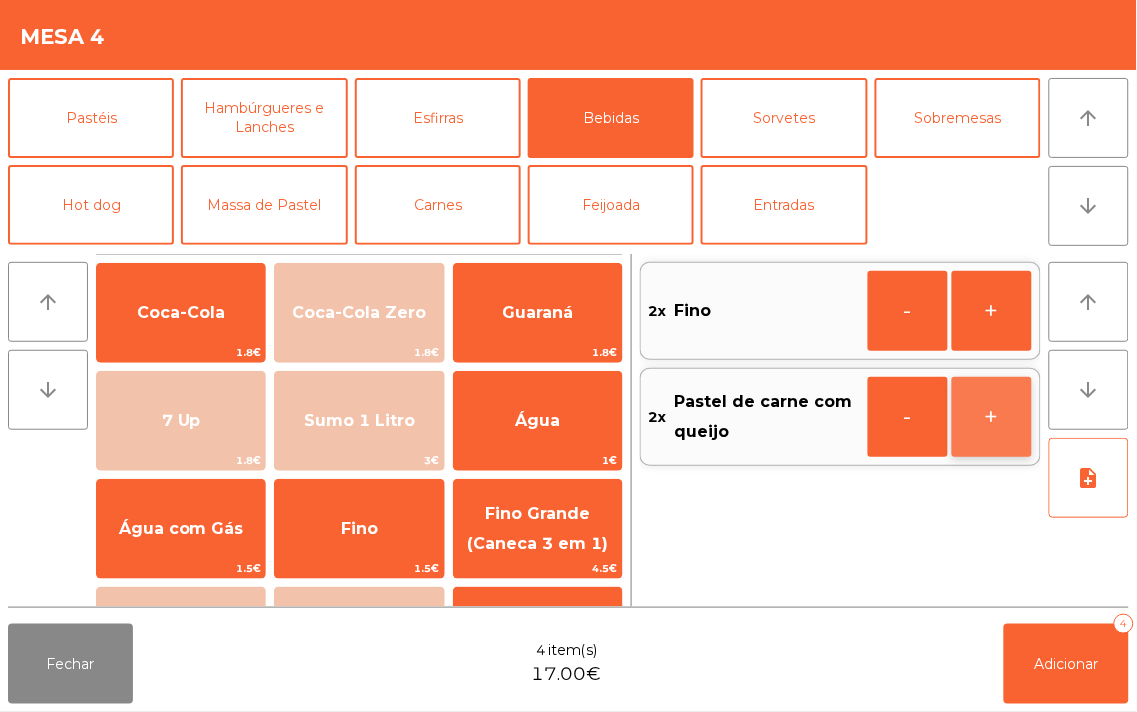 click on "+" 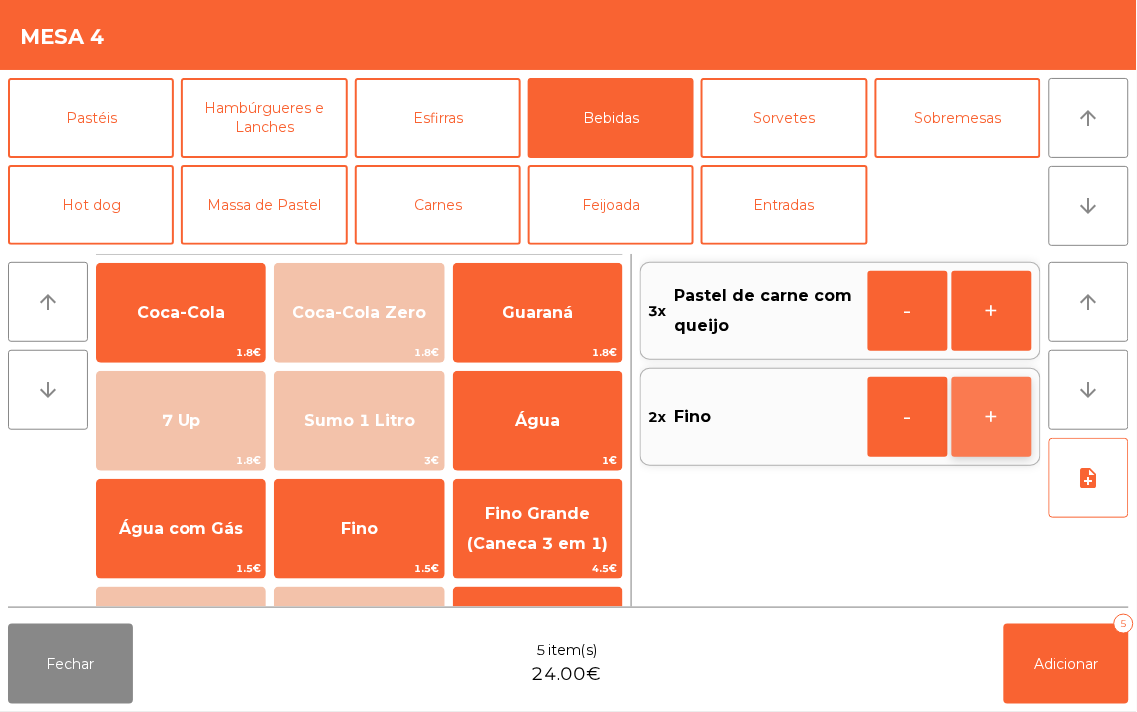 click on "+" 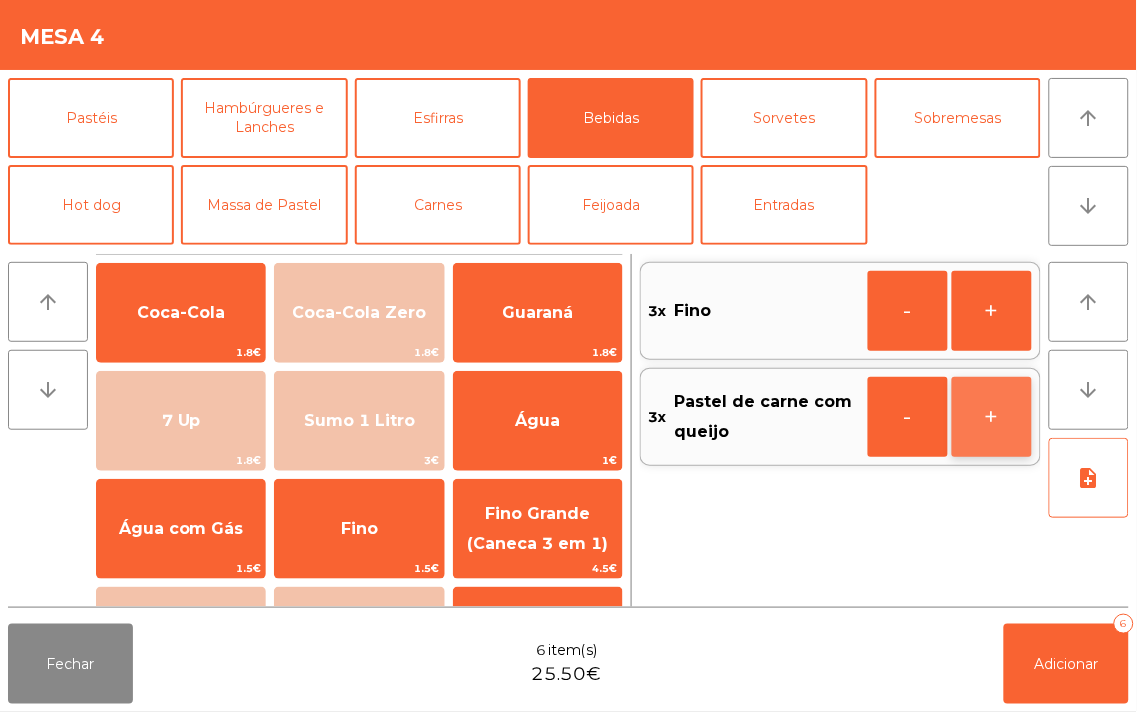 click on "+" 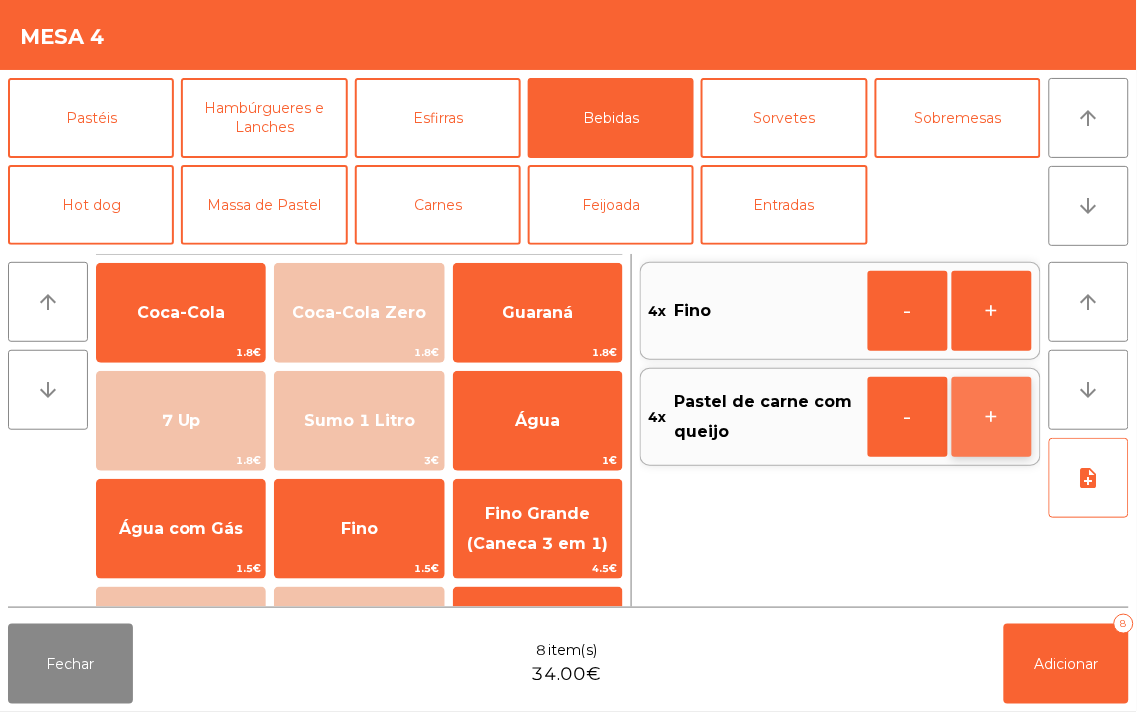 click on "+" 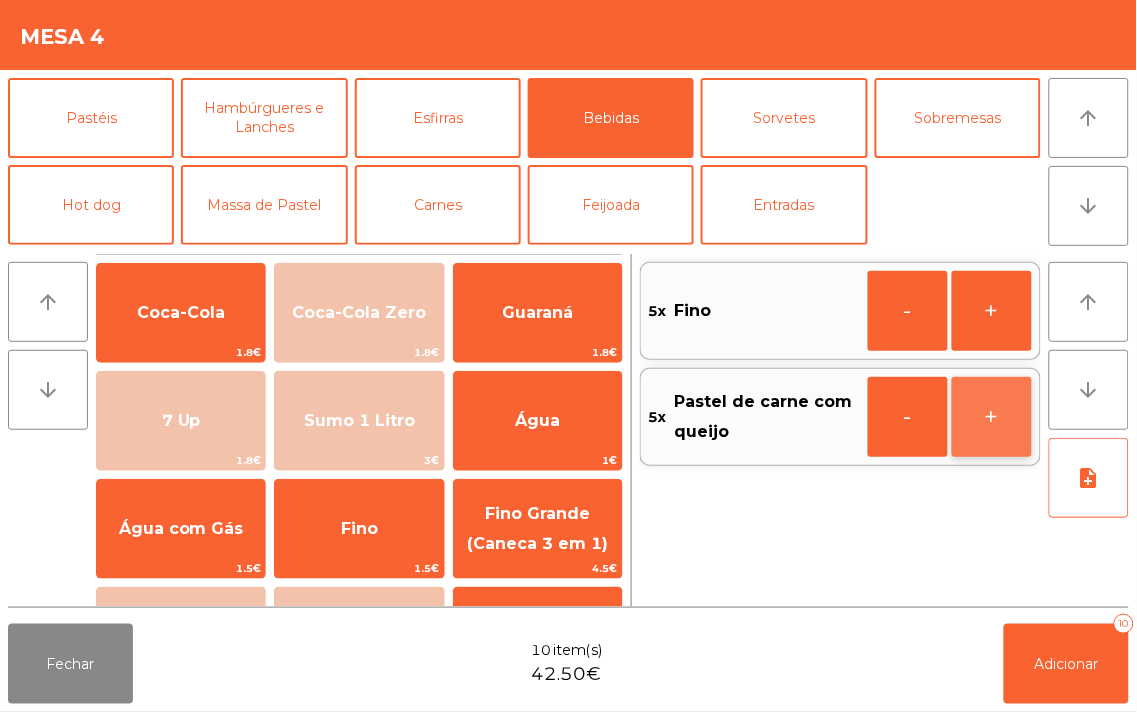 click on "+" 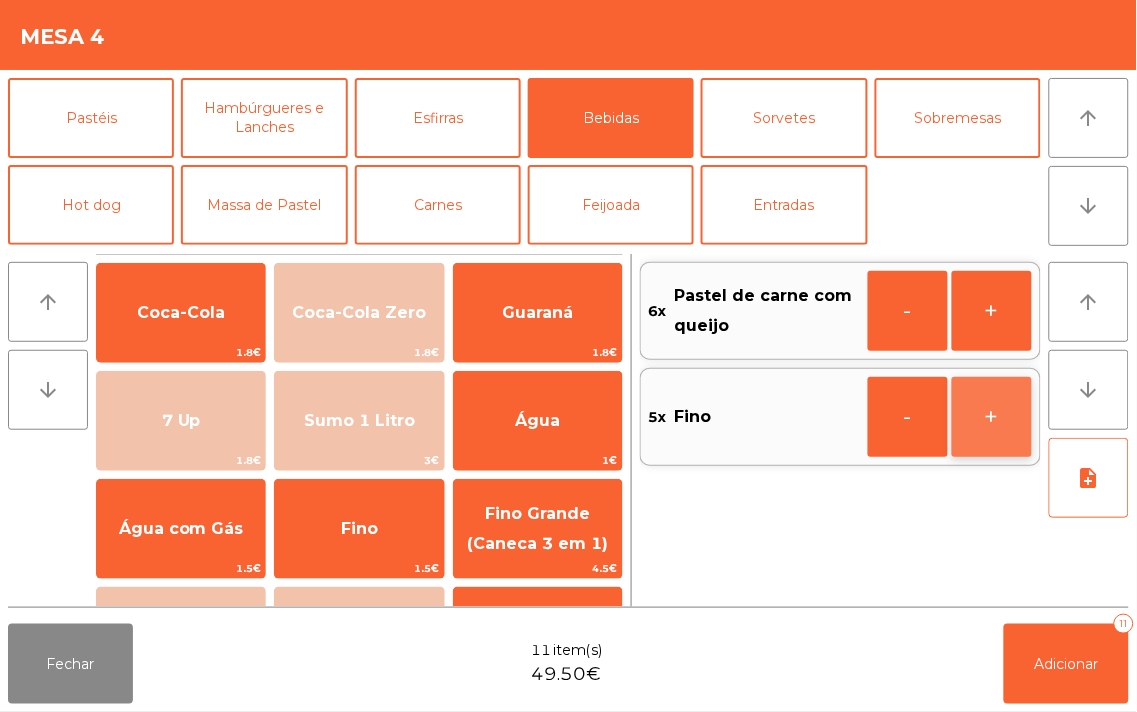 click on "+" 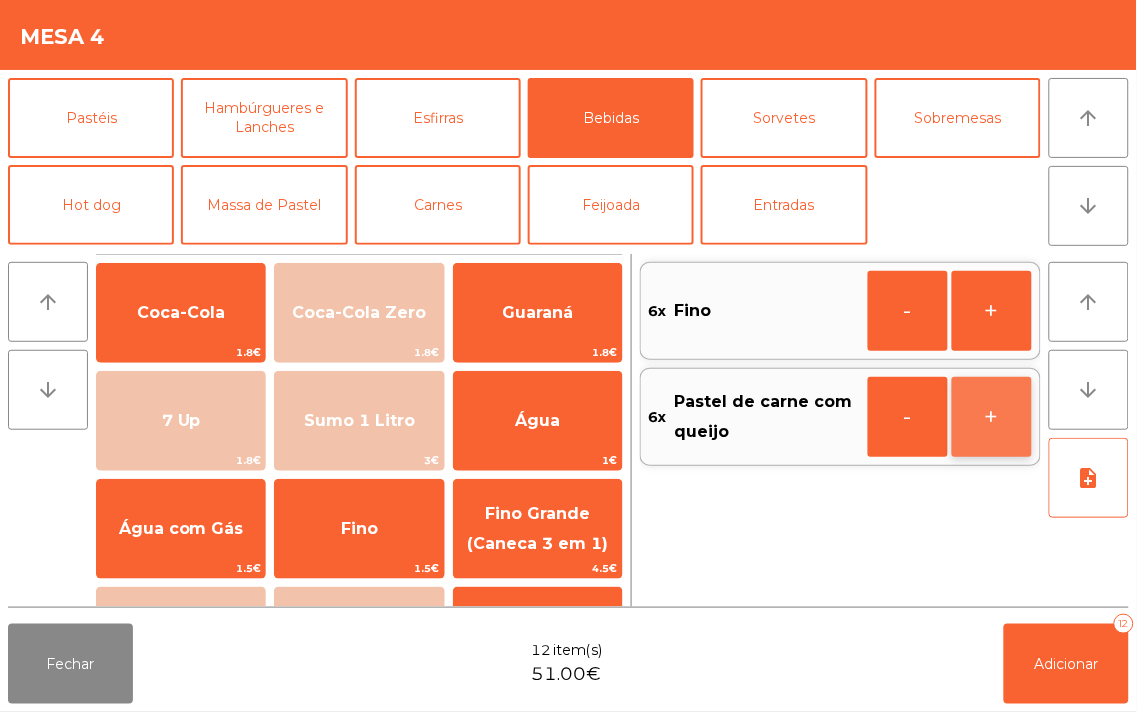click on "+" 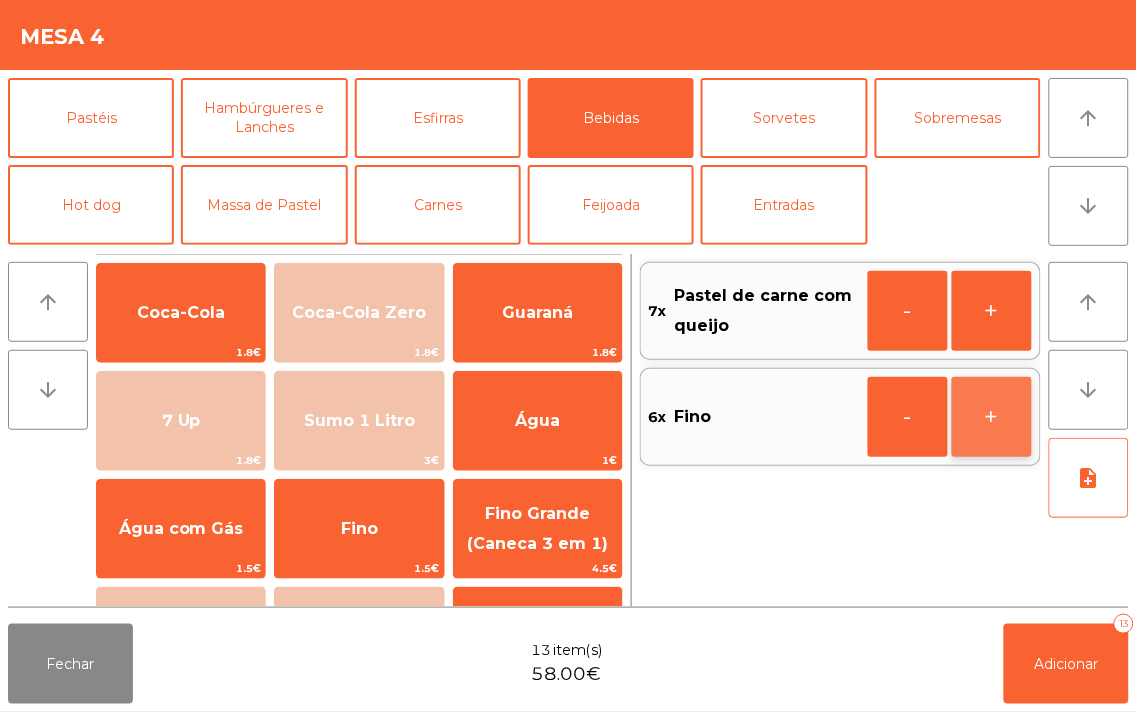 click on "+" 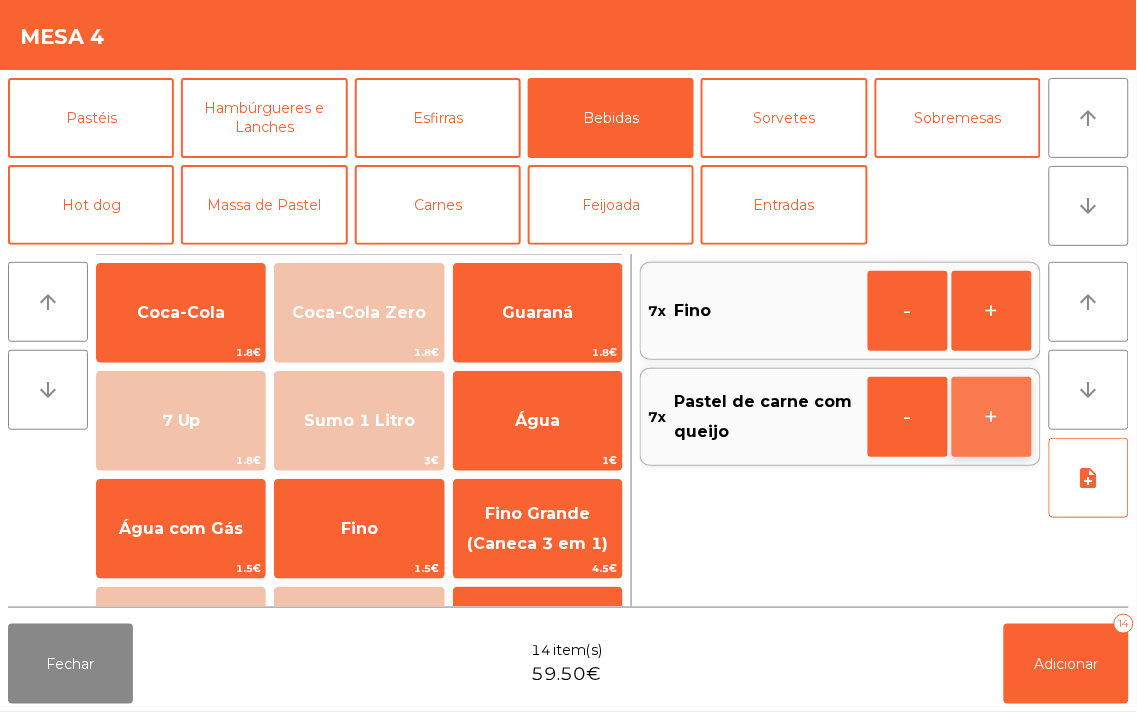 click on "+" 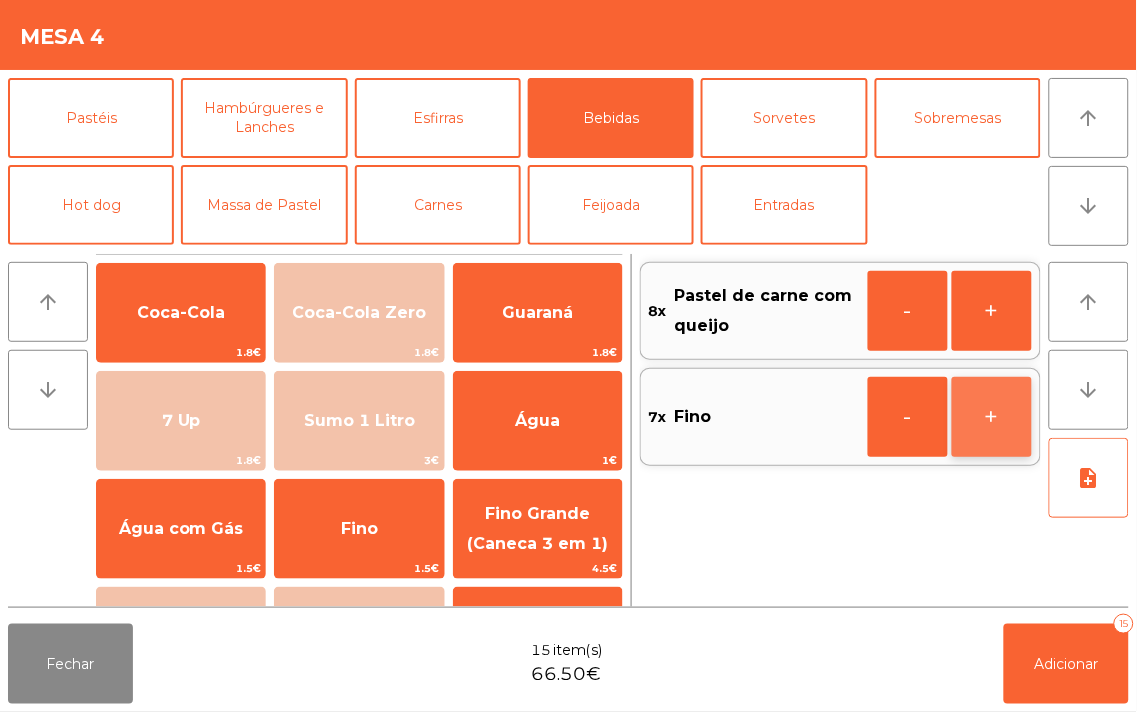 click on "+" 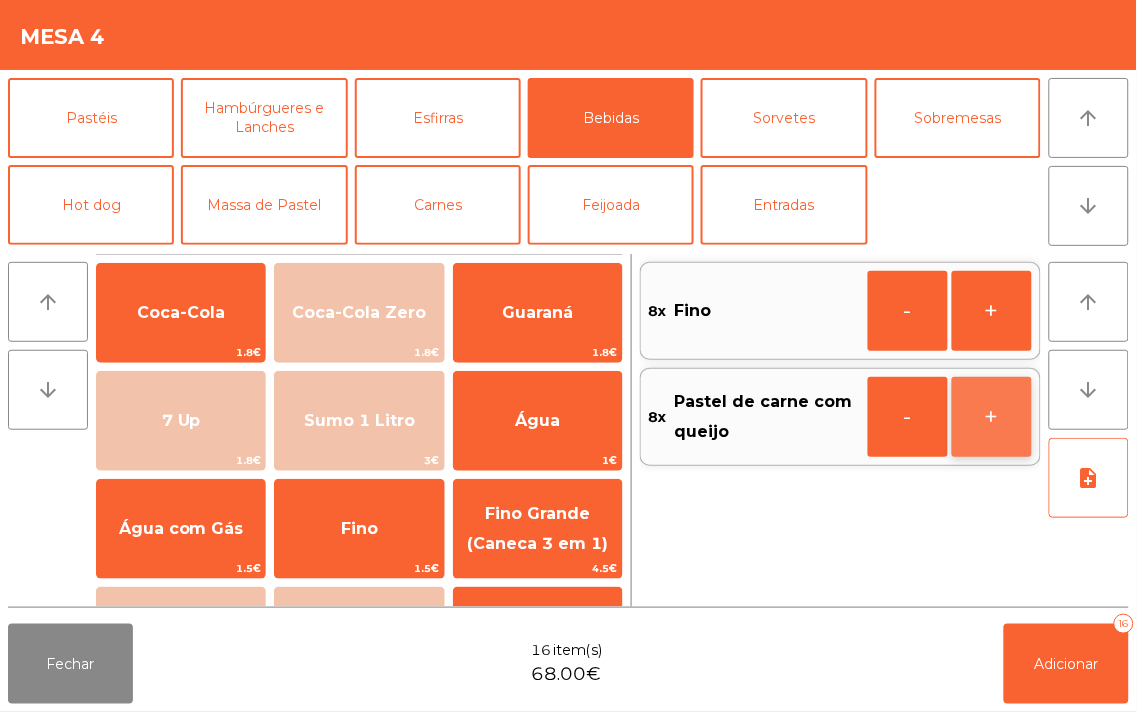 click on "+" 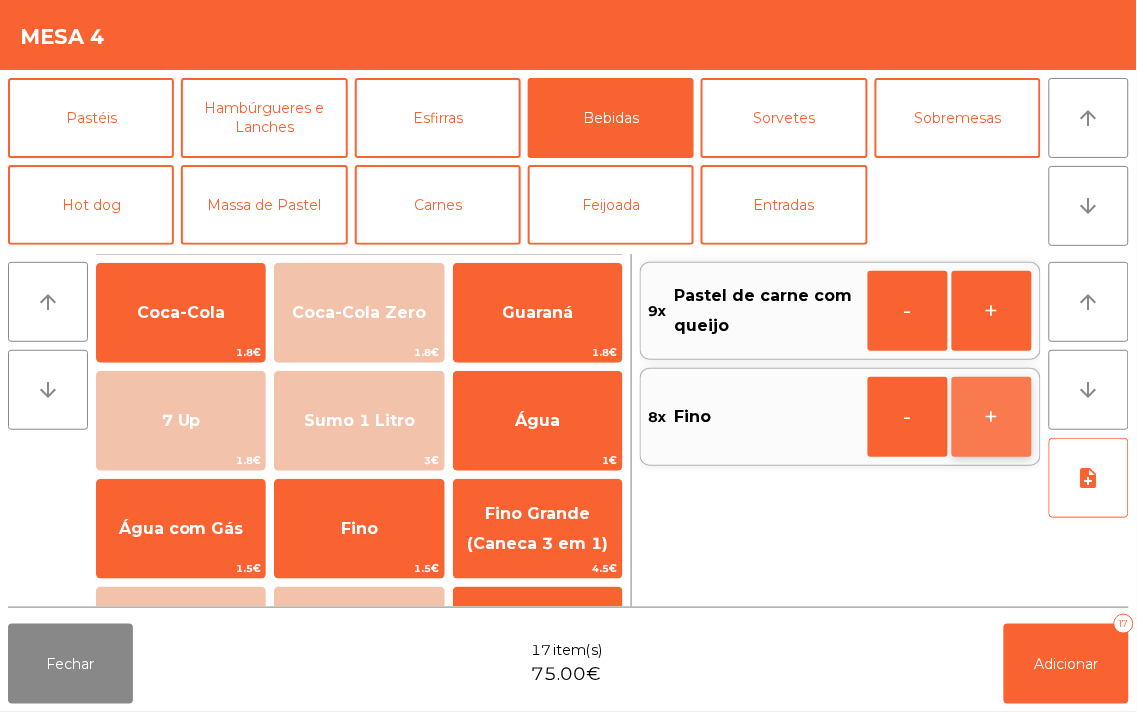 click on "+" 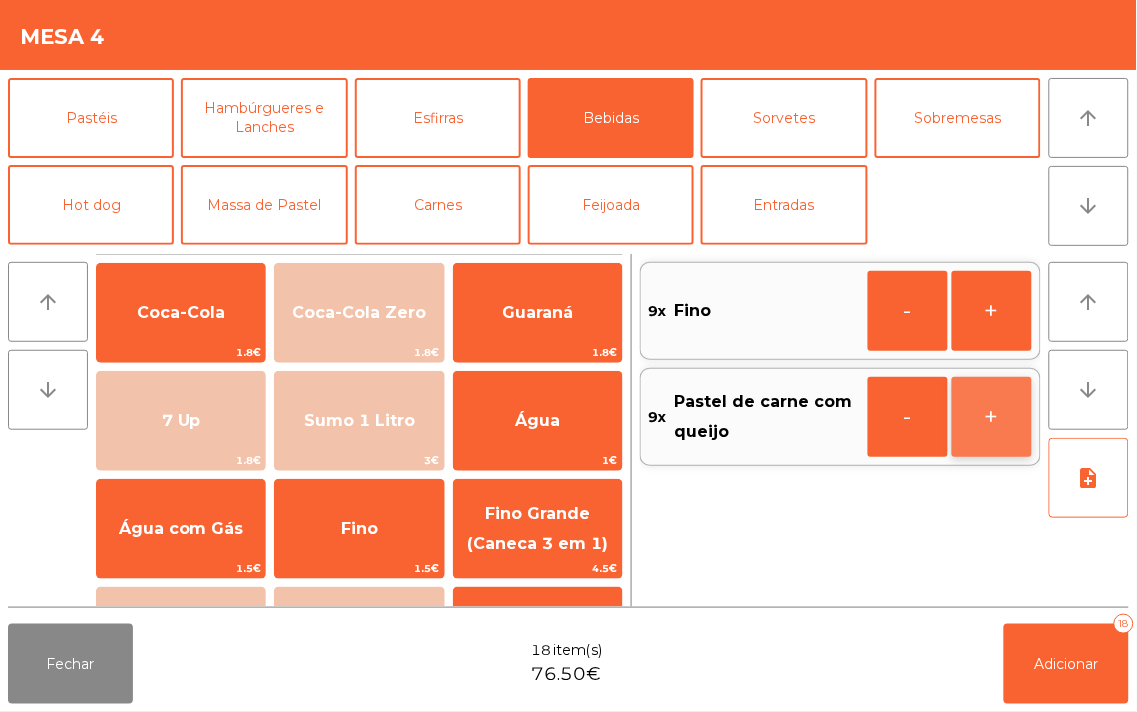 click on "+" 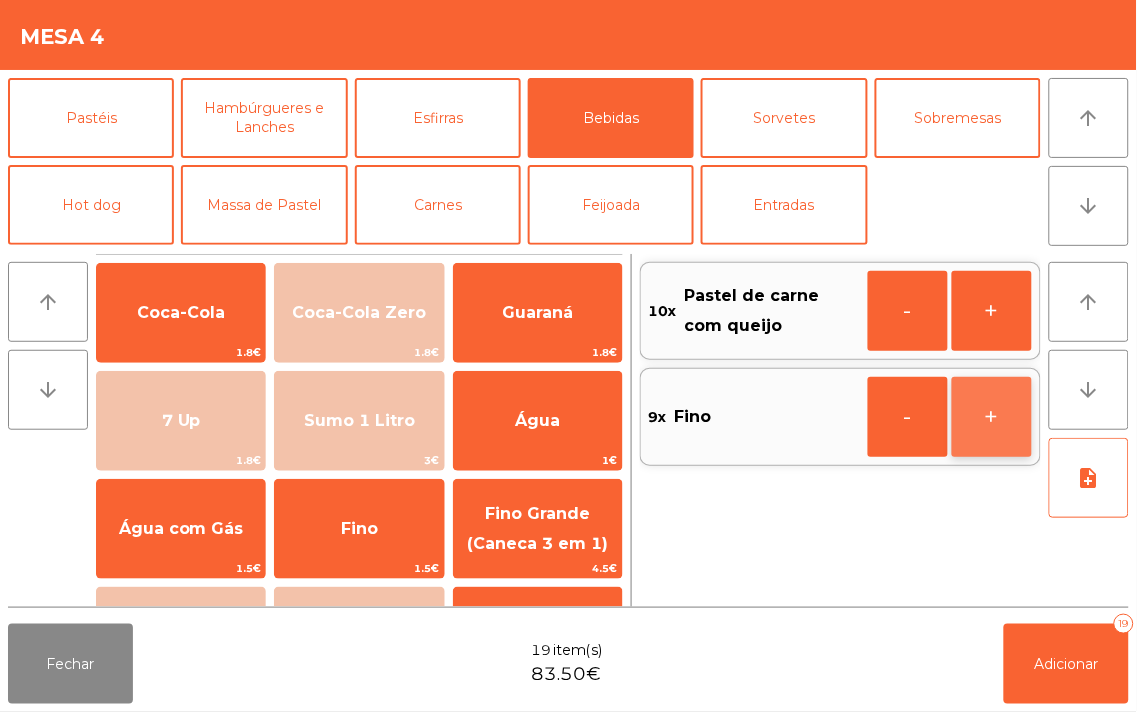 click on "+" 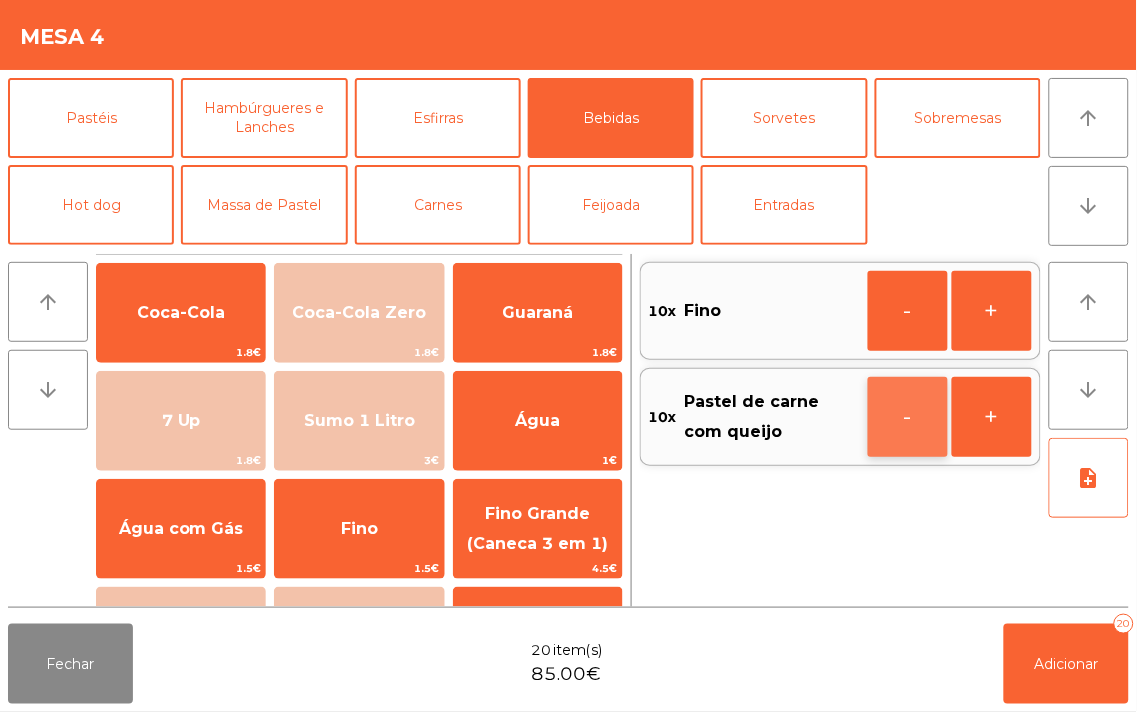 click on "-" 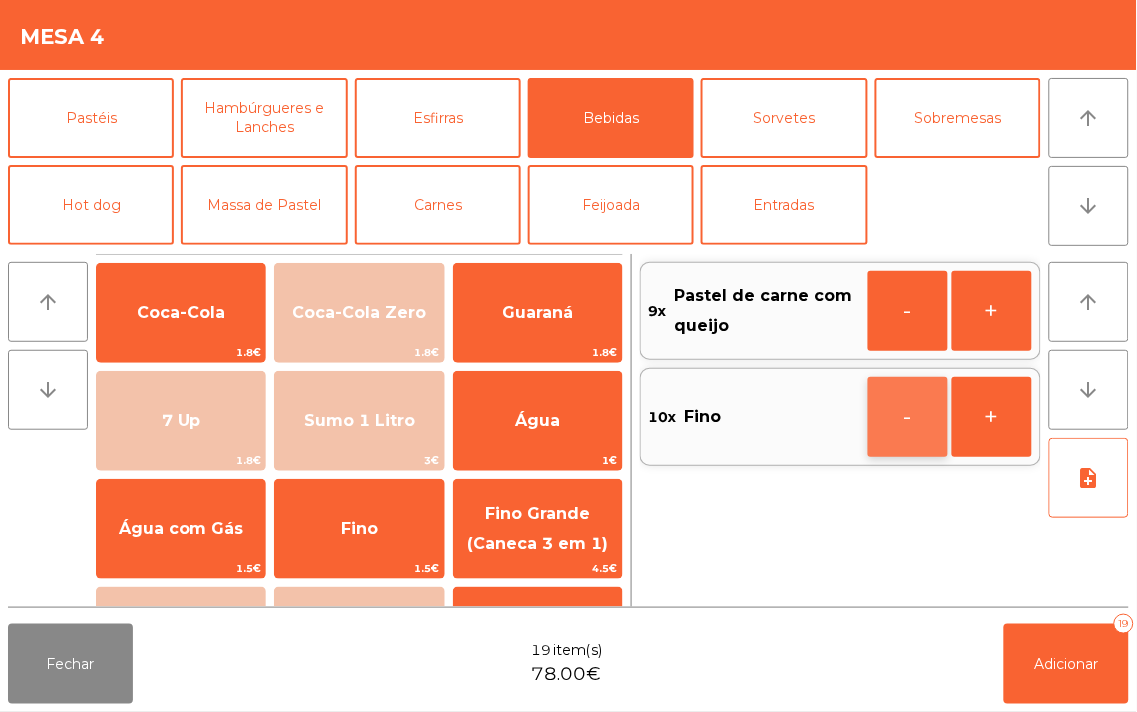 click on "-" 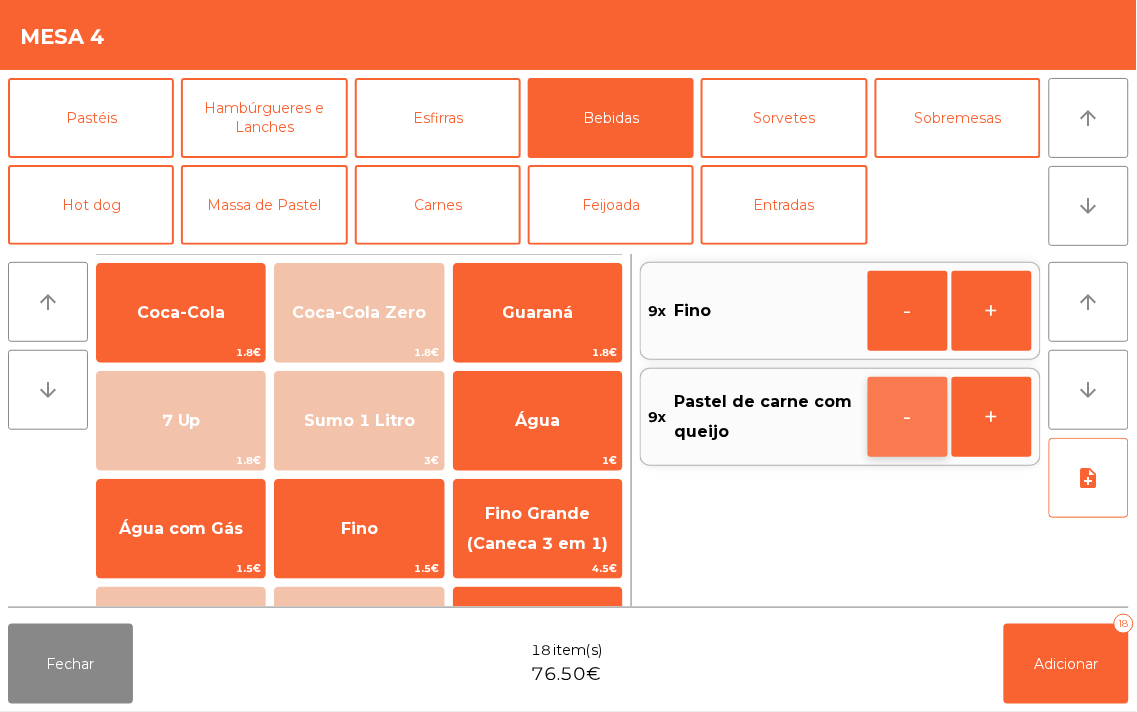 click on "-" 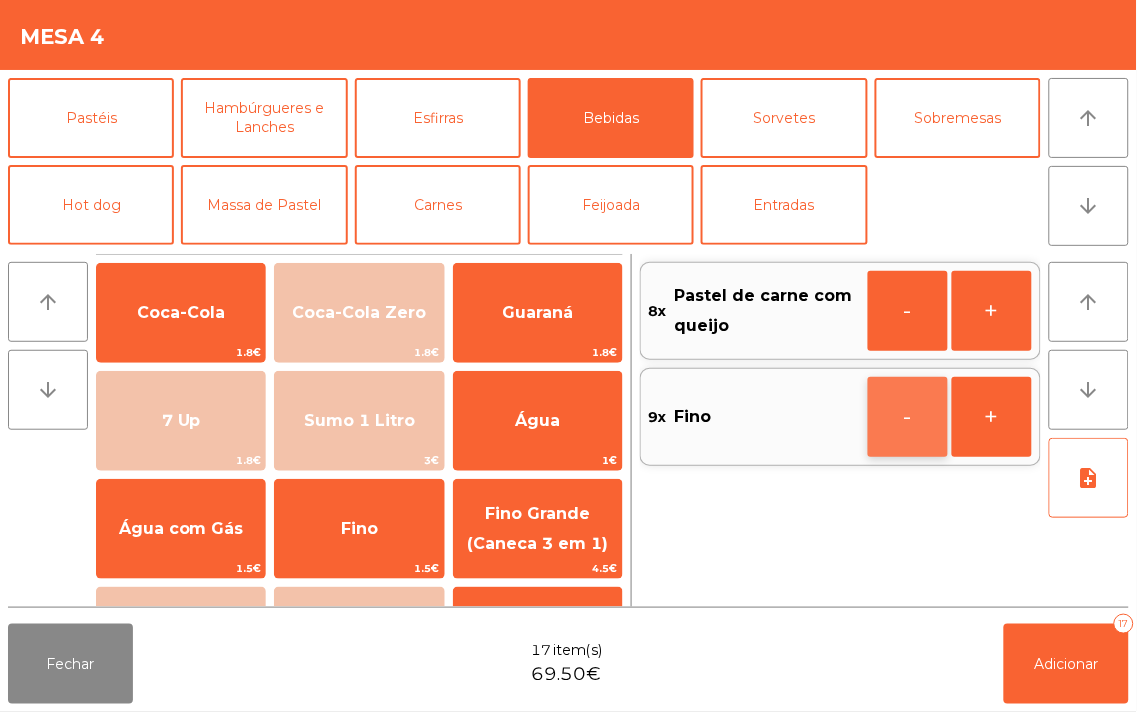click on "-" 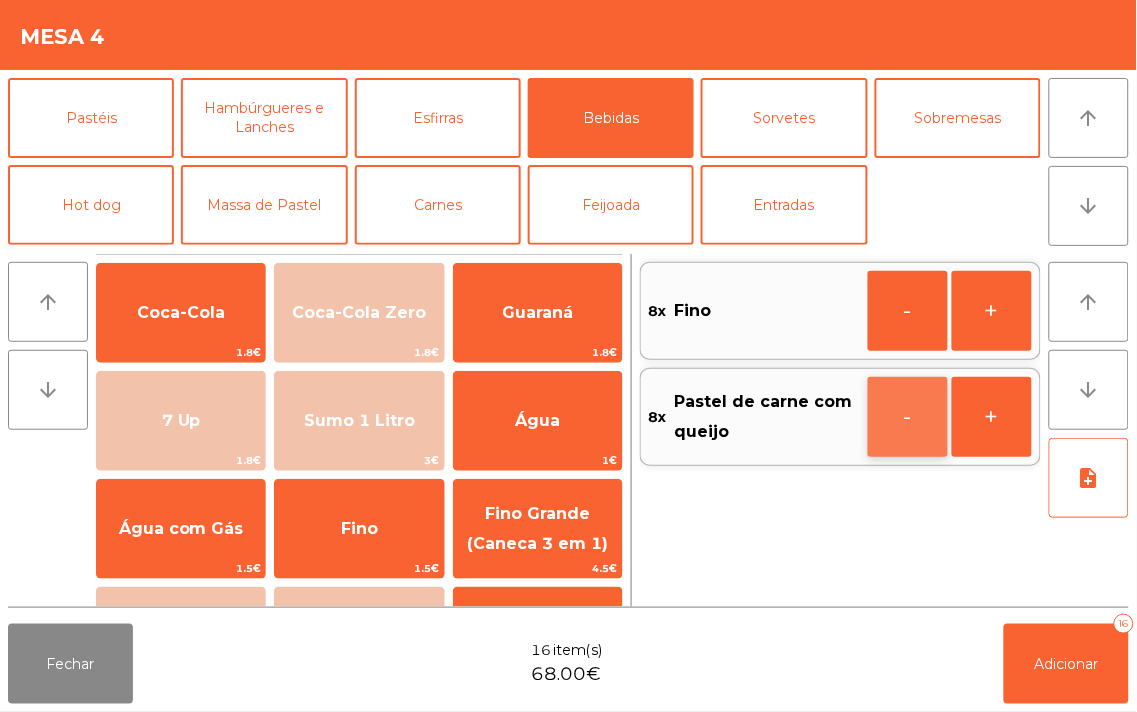 click on "-" 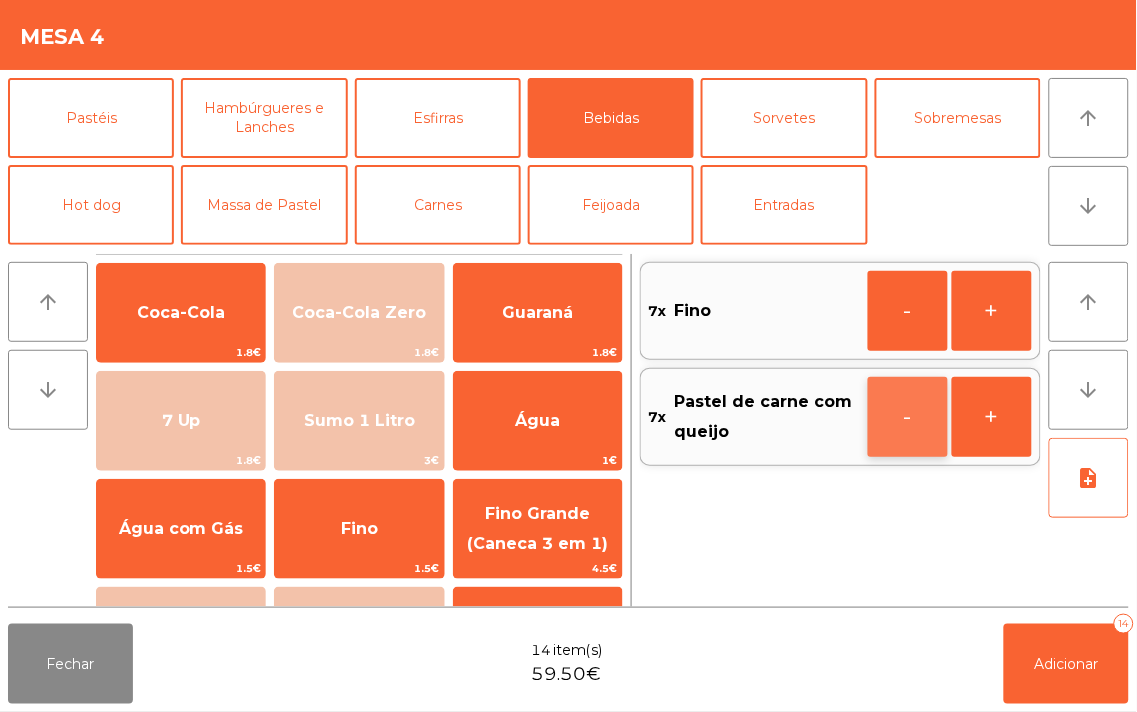 click on "-" 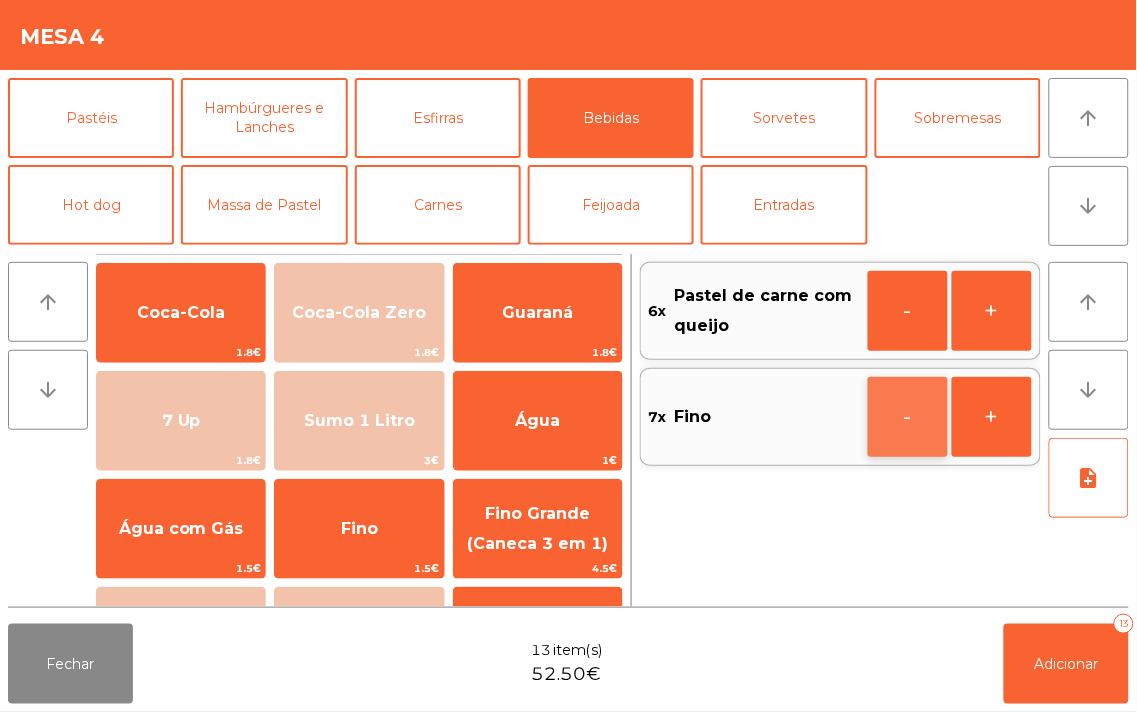 click on "-" 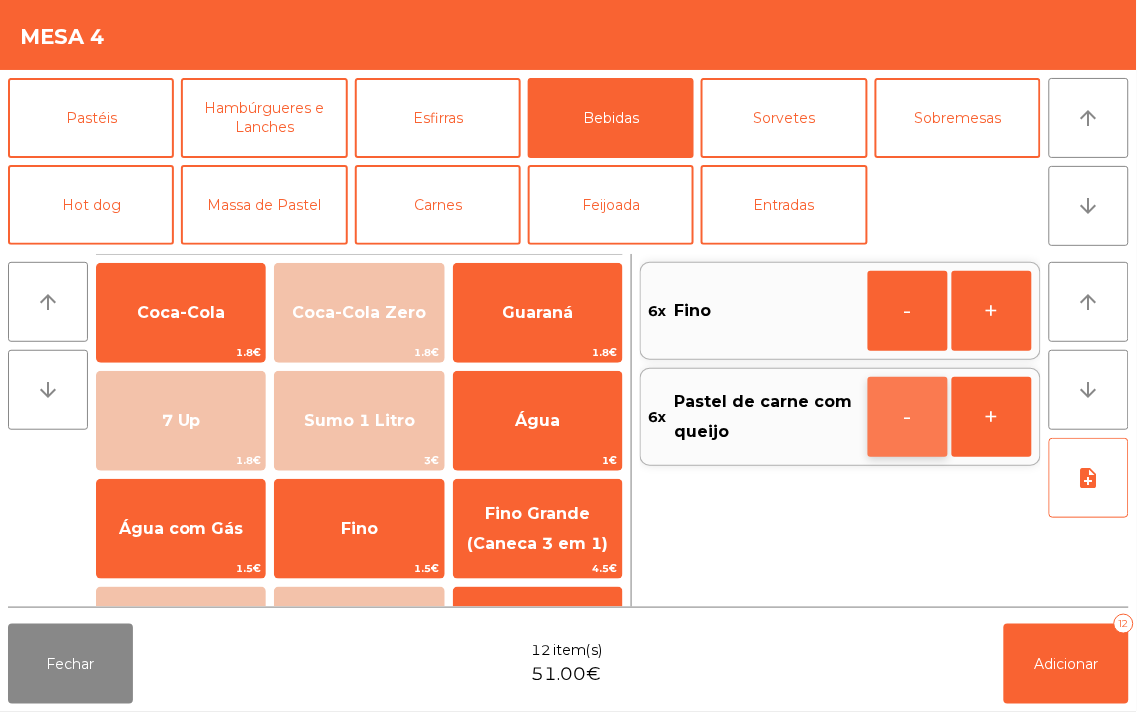 click on "-" 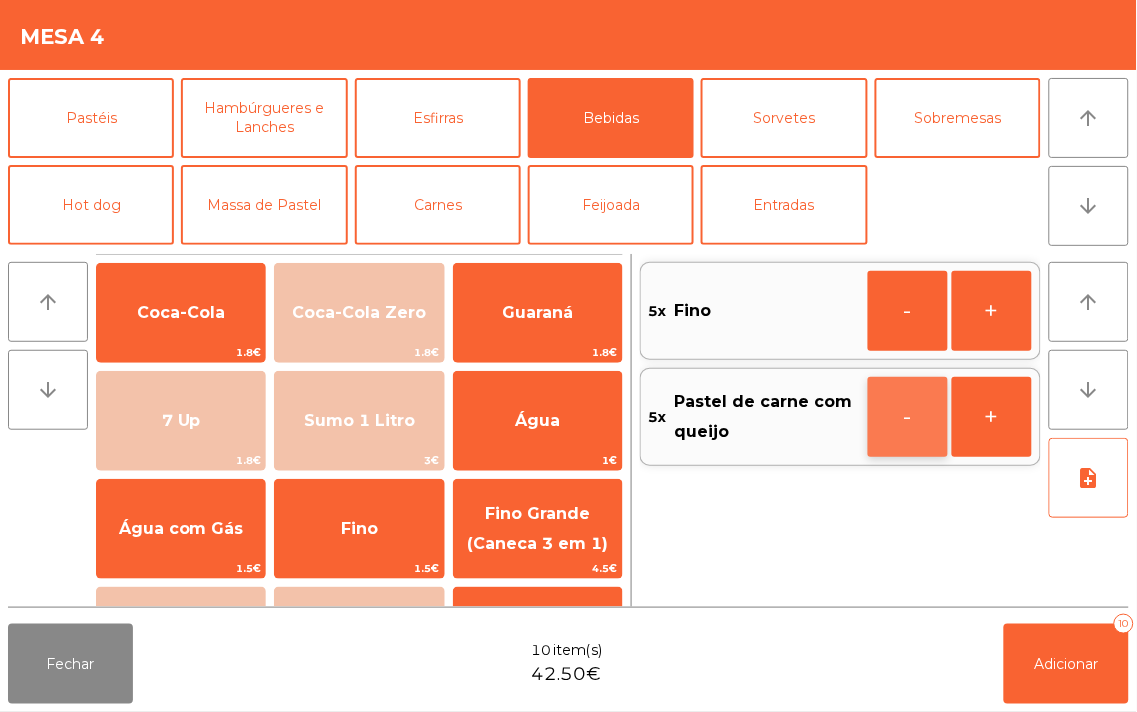 click on "-" 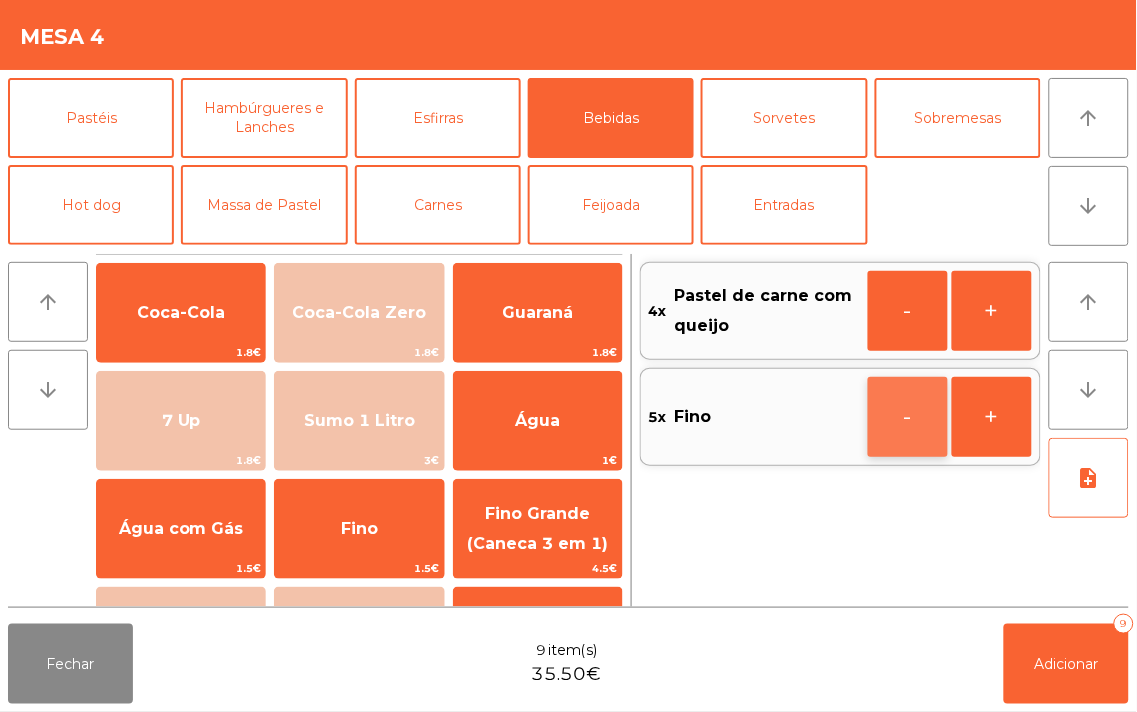 click on "-" 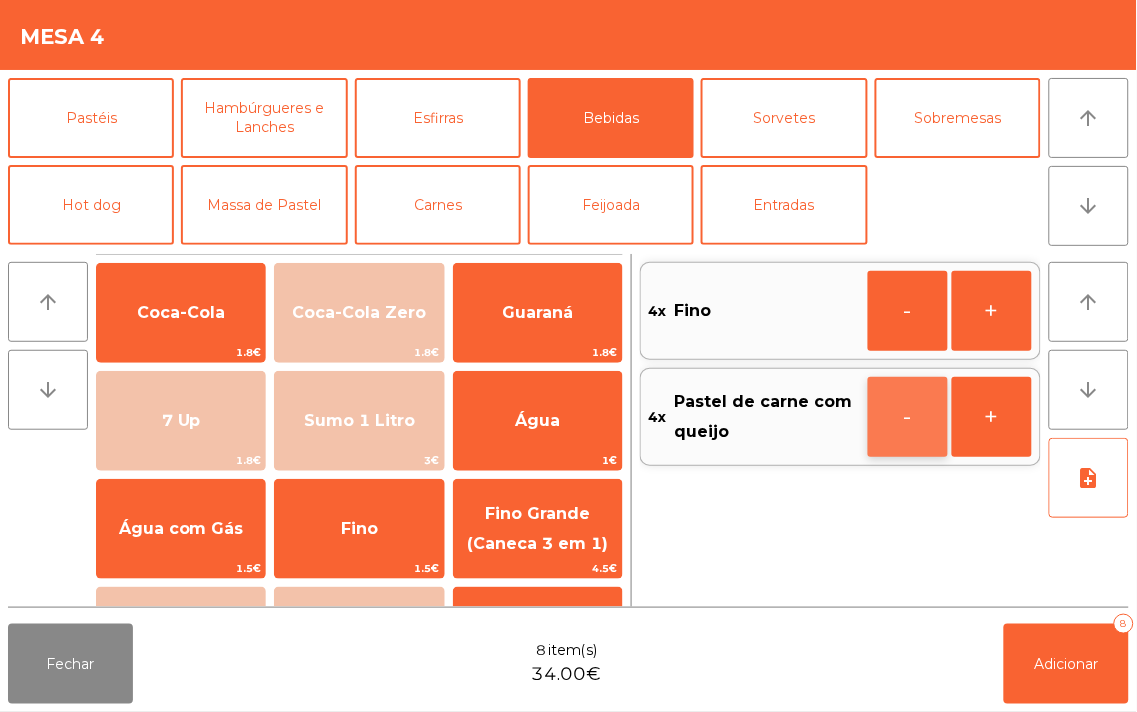 click on "-" 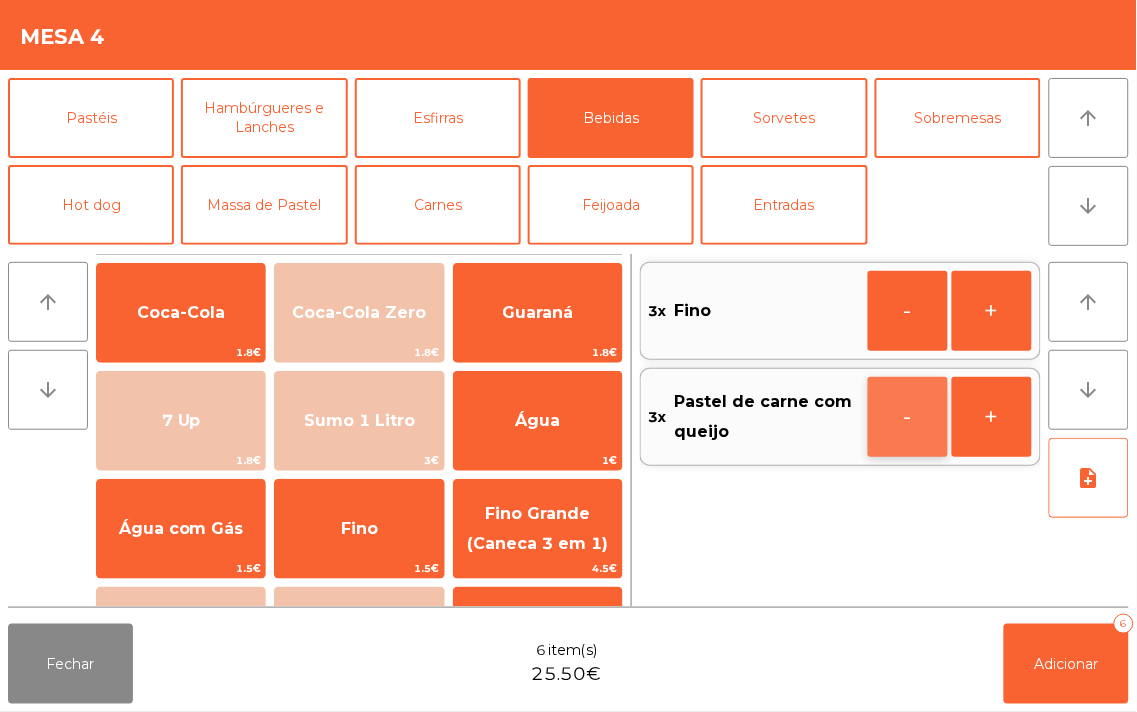 click on "-" 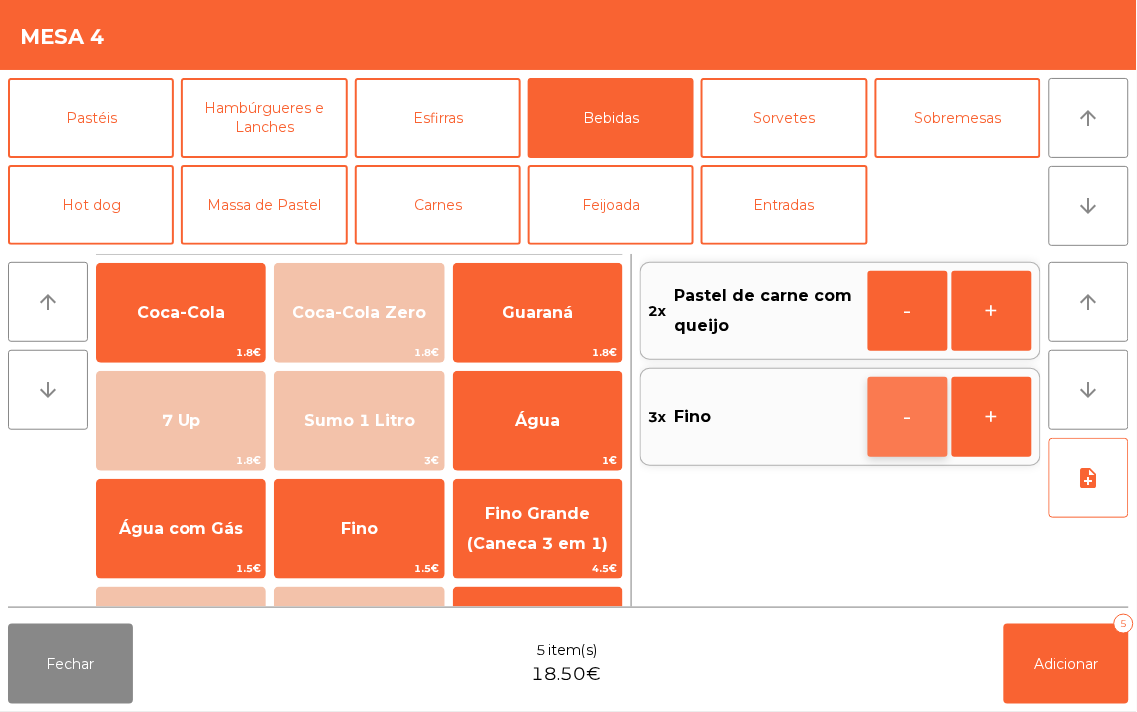 click on "-" 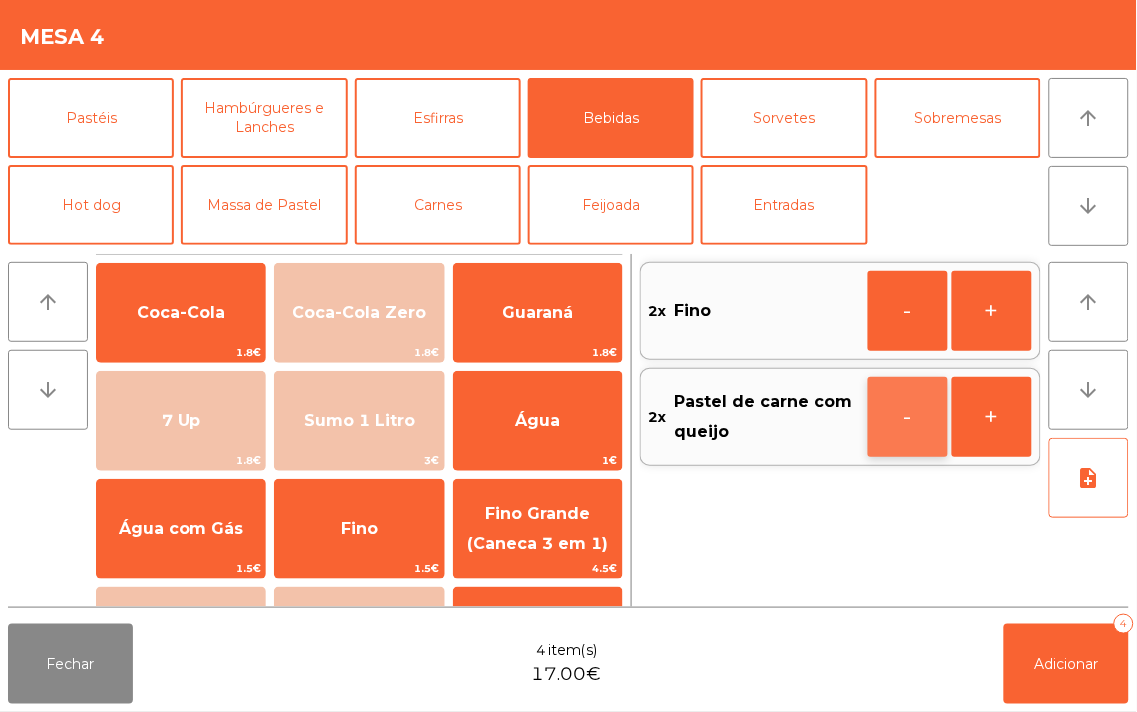 click on "-" 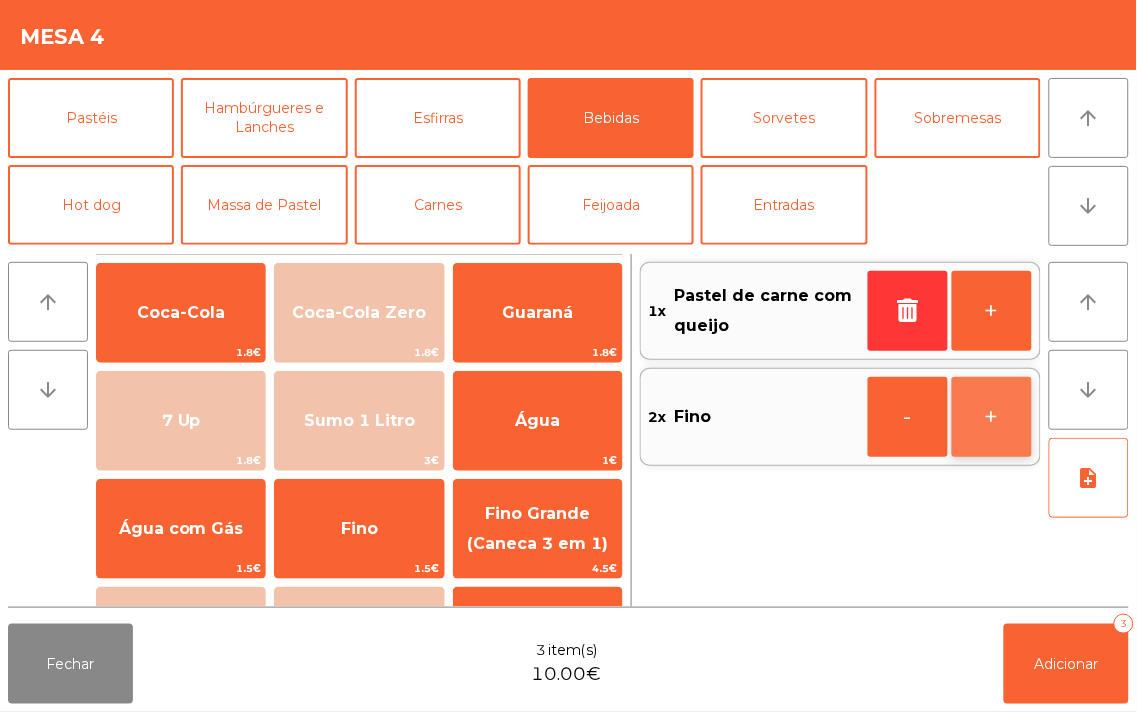 click on "+" 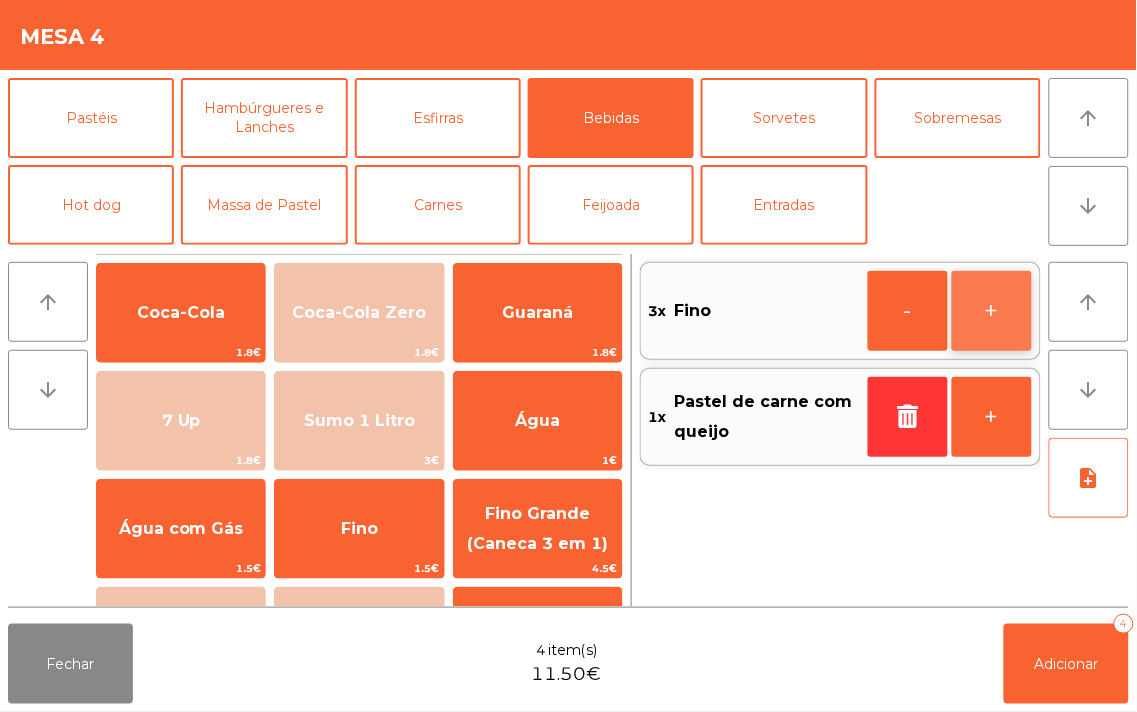 click on "+" 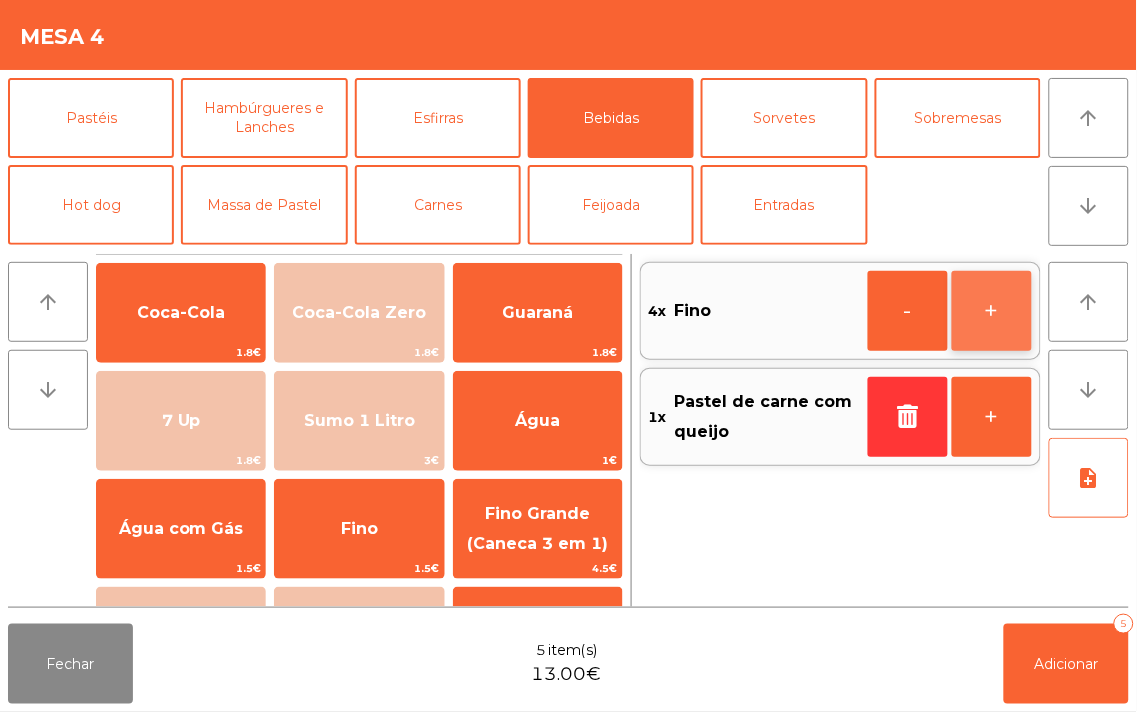 click on "+" 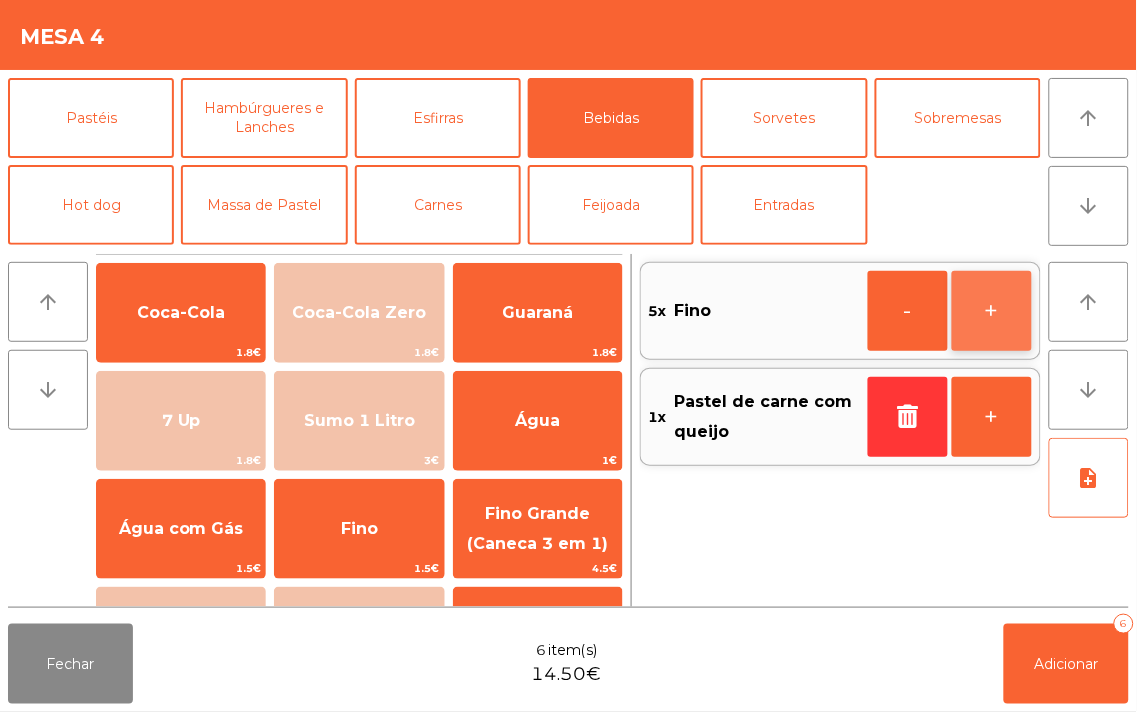 click on "+" 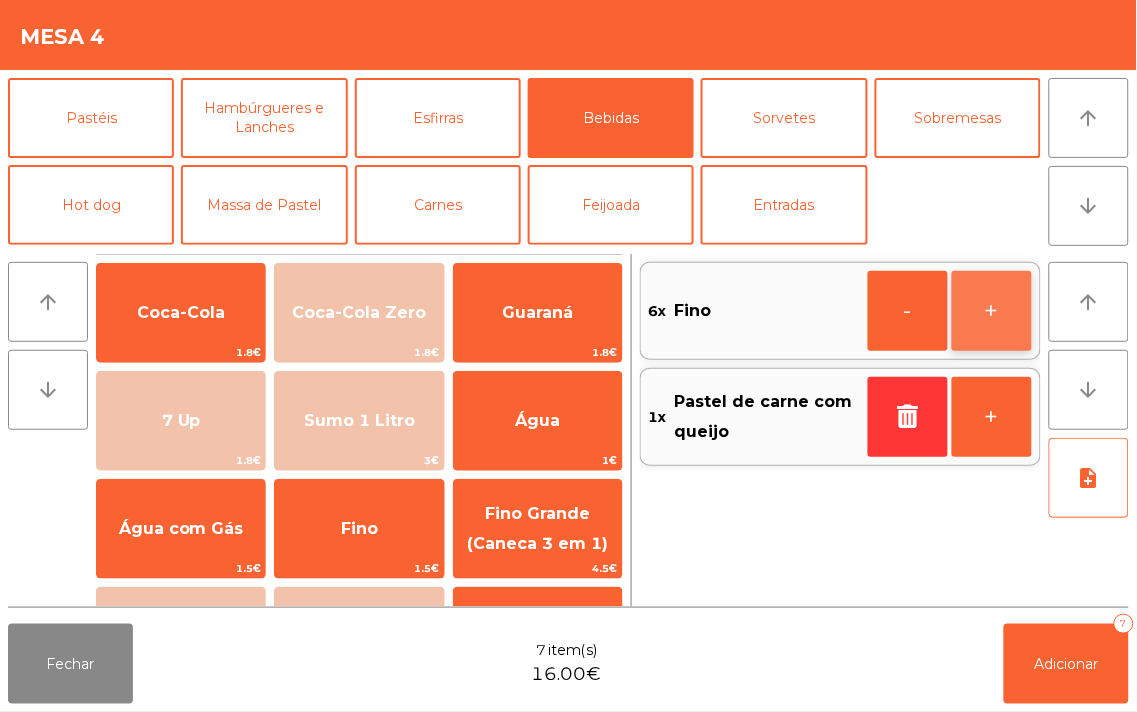 click on "+" 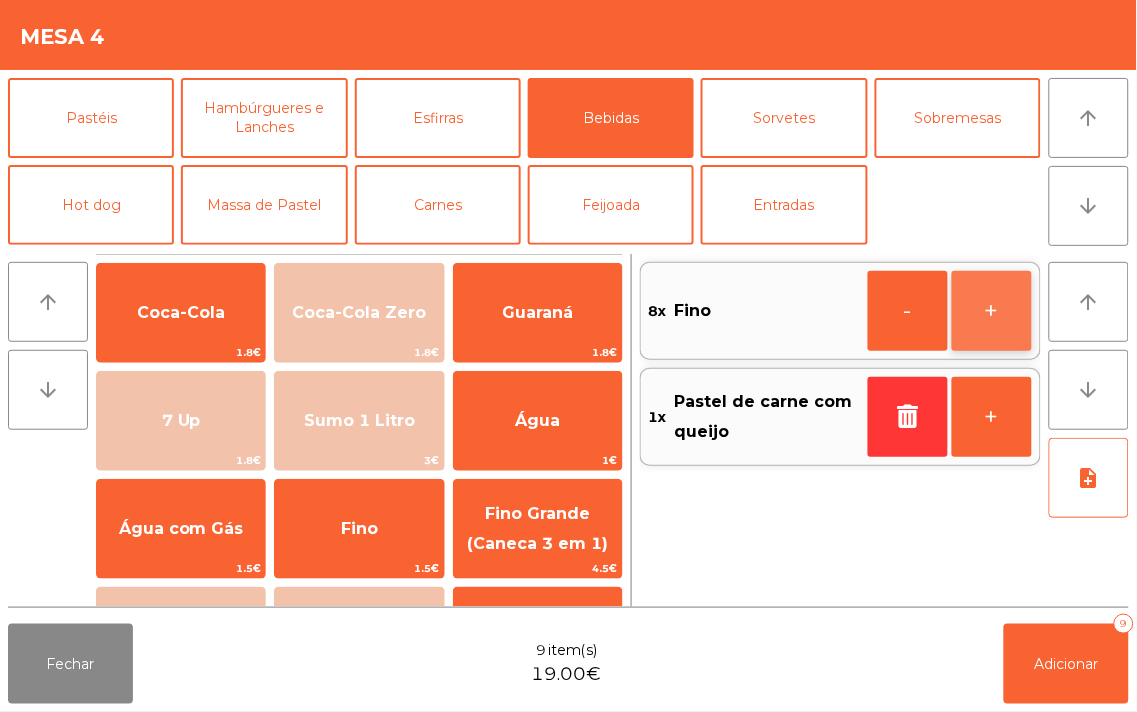 click on "+" 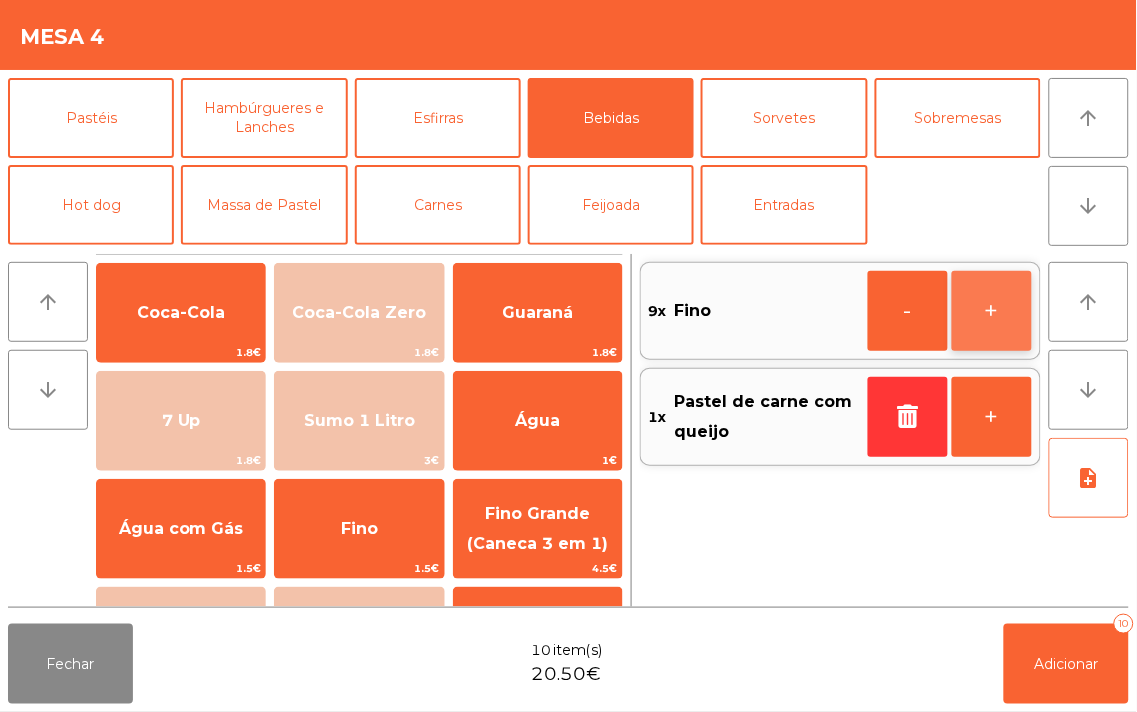 click on "+" 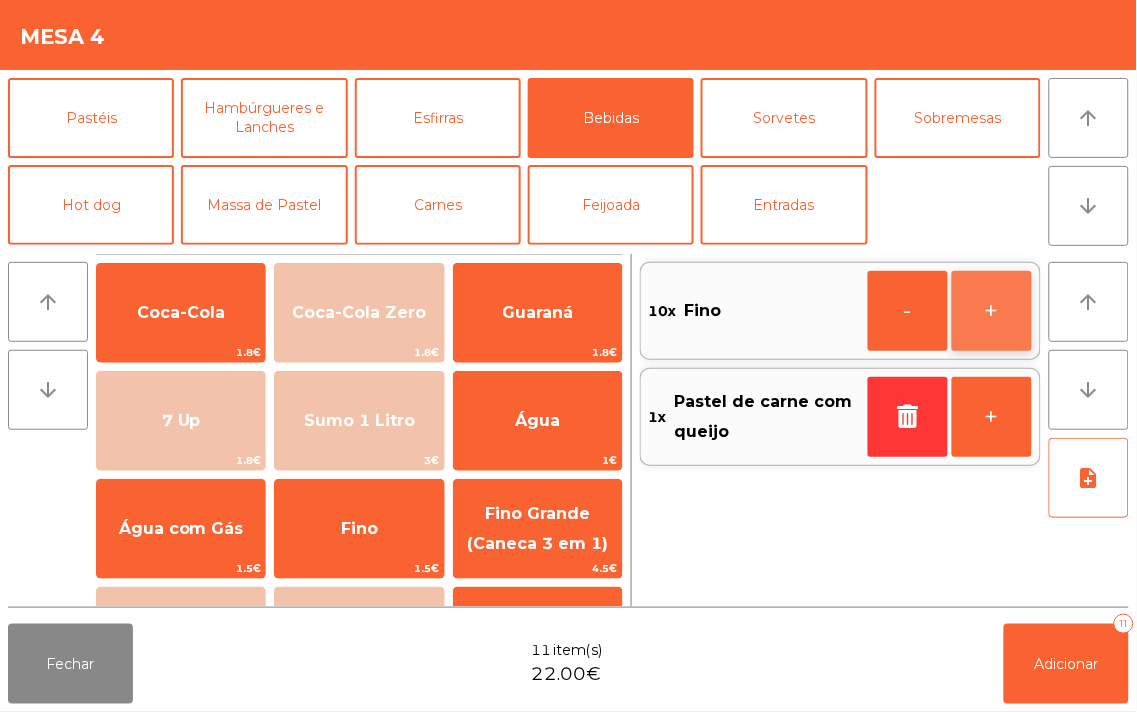 click on "+" 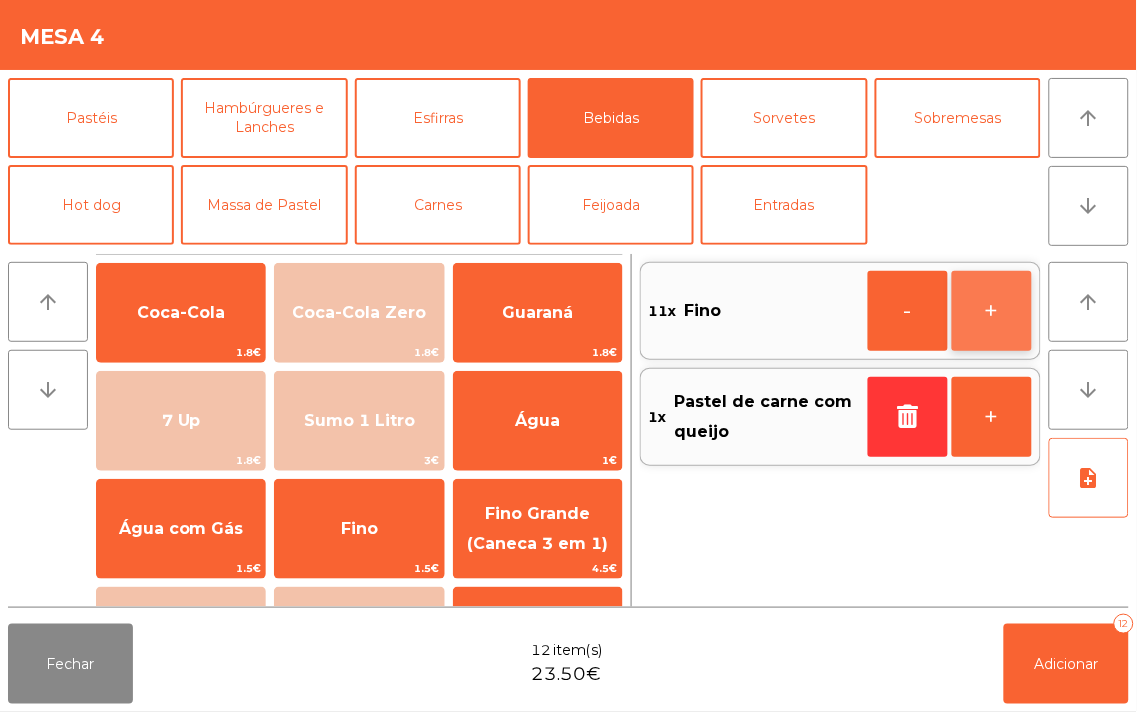 click on "+" 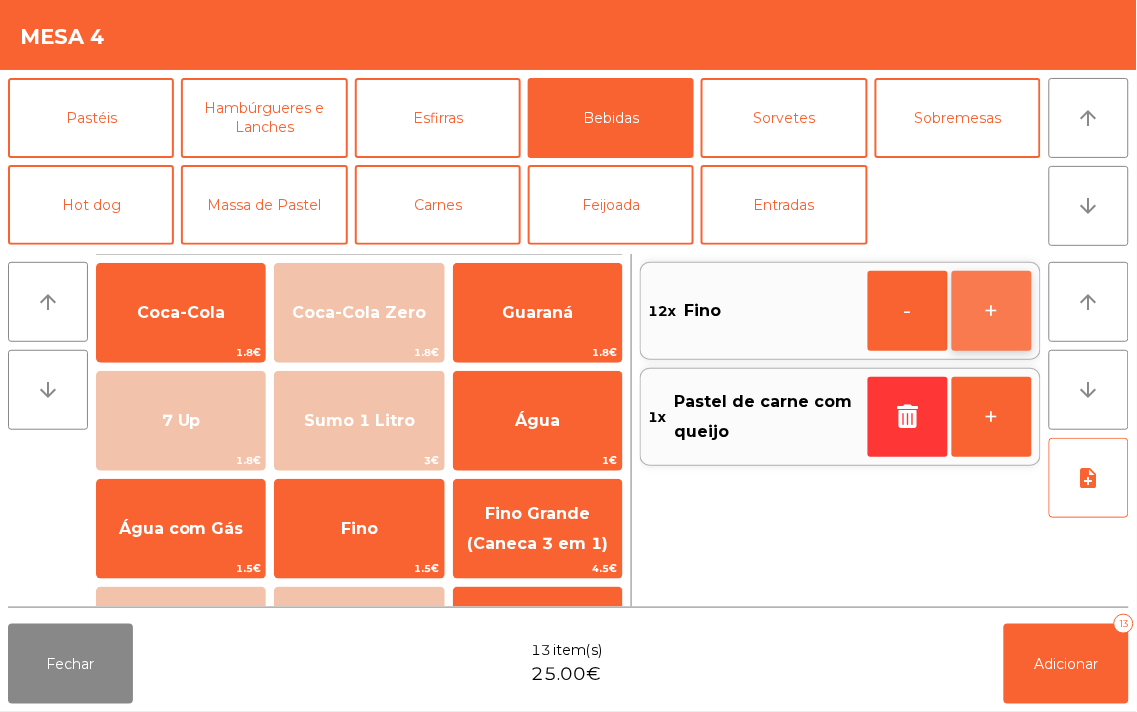 click on "+" 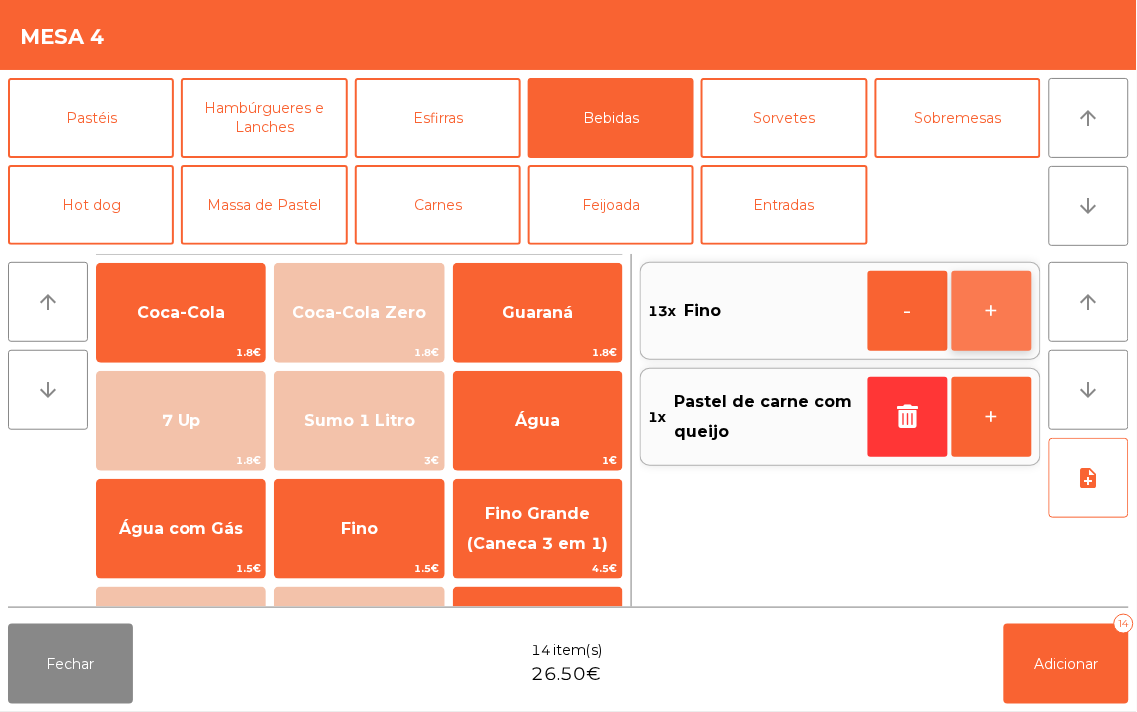 click on "+" 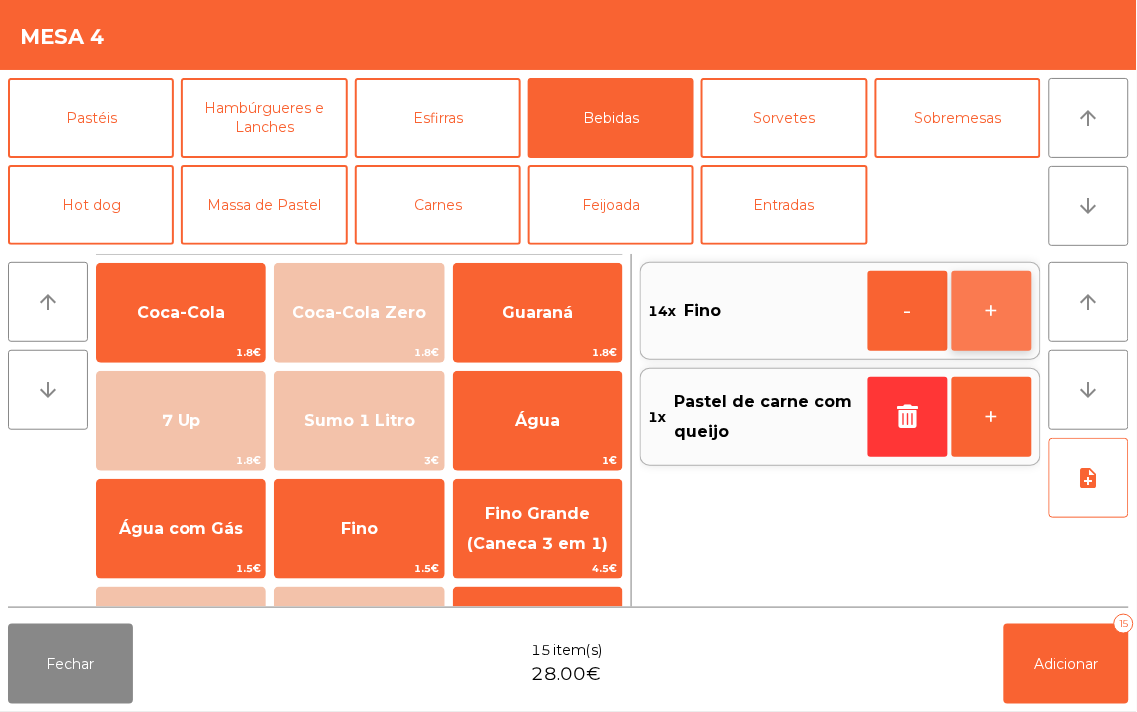 click on "+" 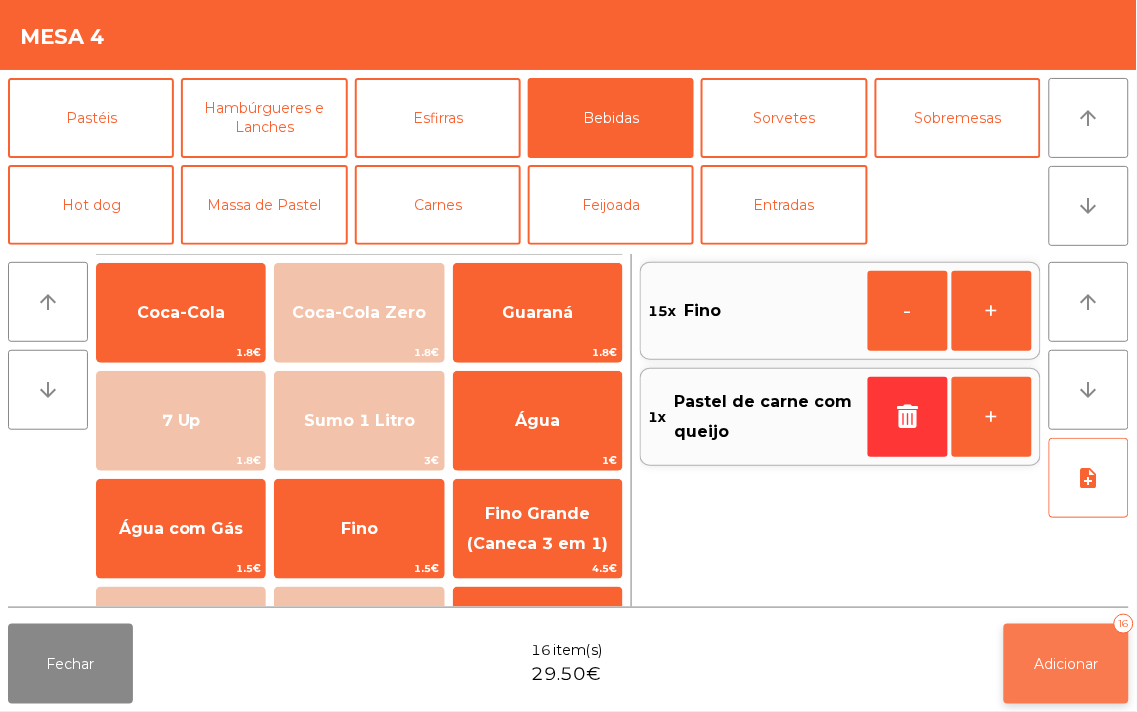 click on "Adicionar   16" 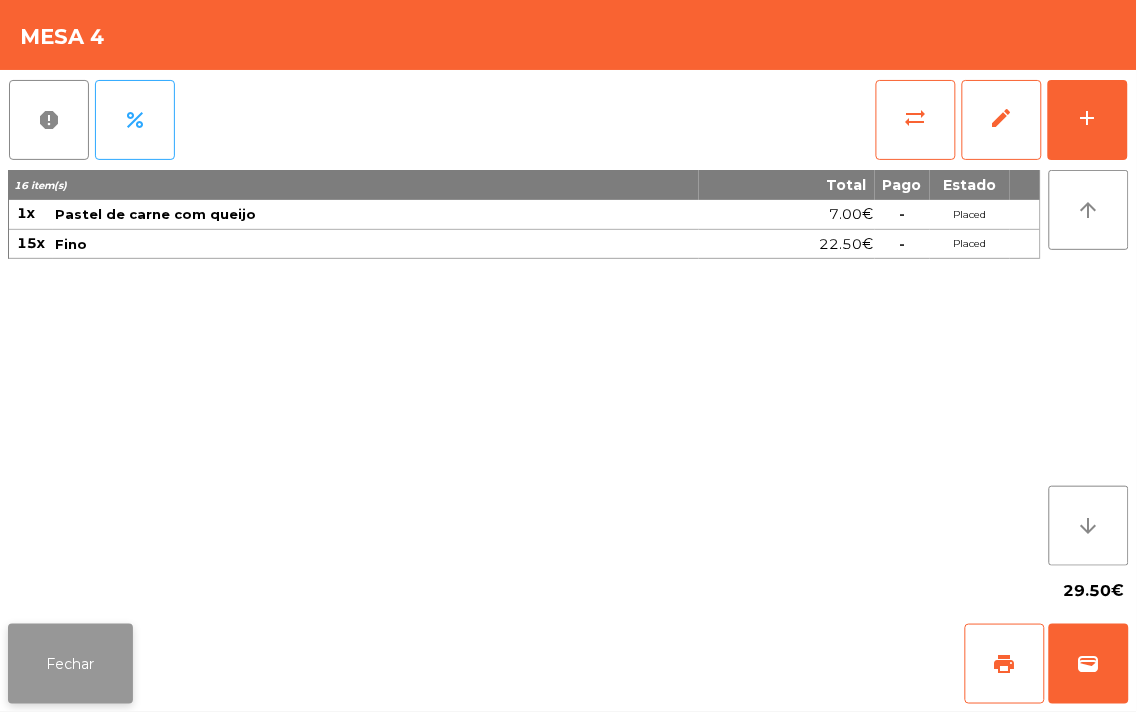 click on "Fechar" 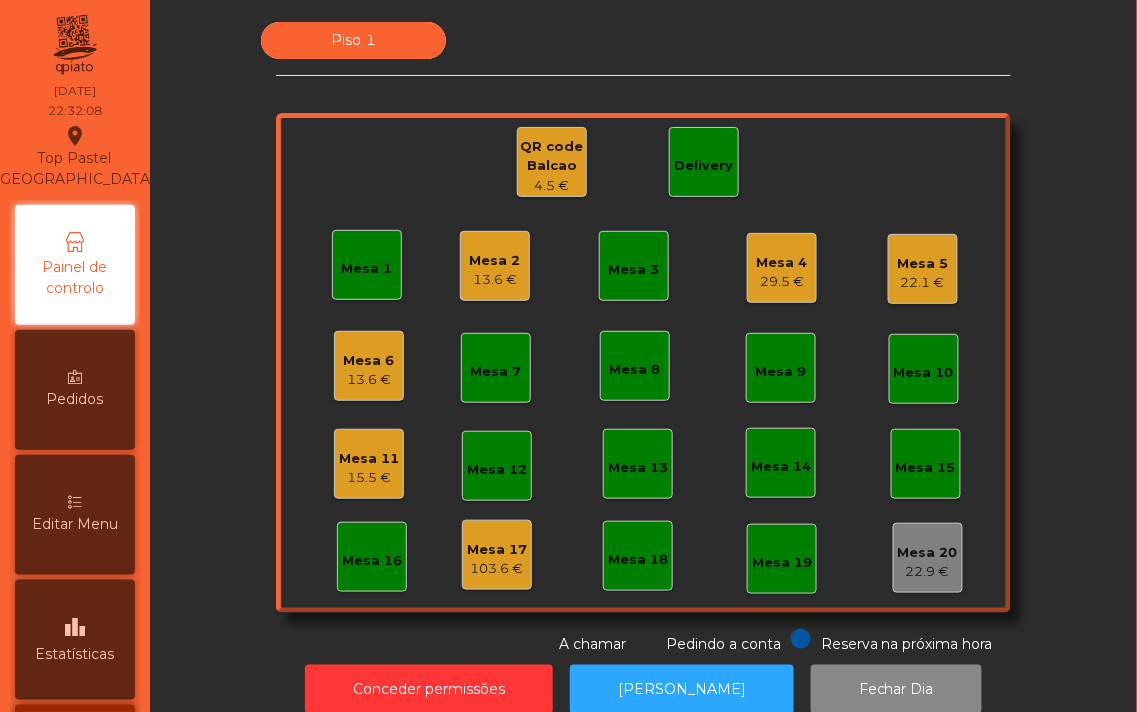 click on "QR code Balcao" 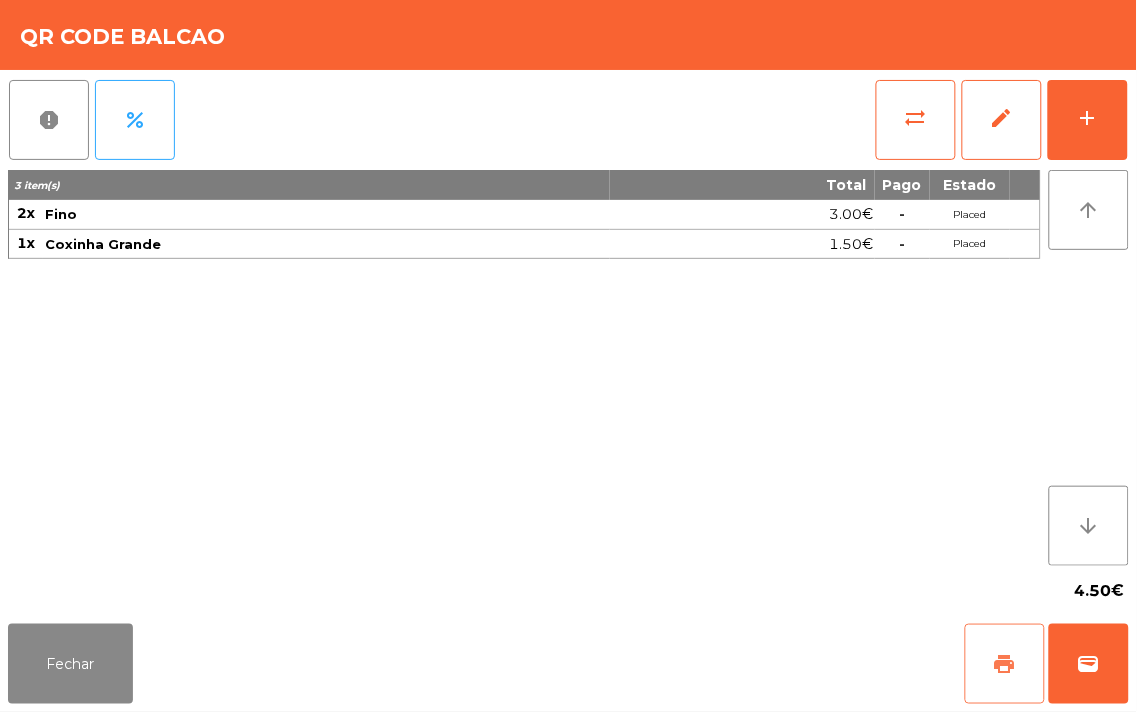 click on "print" 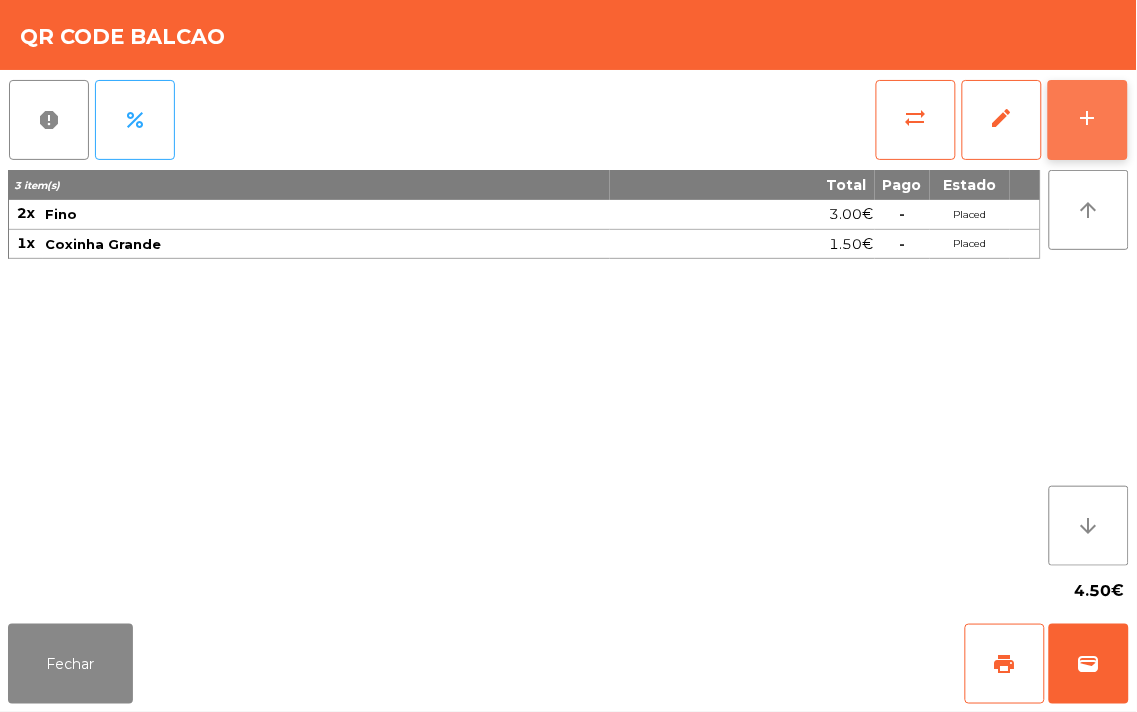 click on "add" 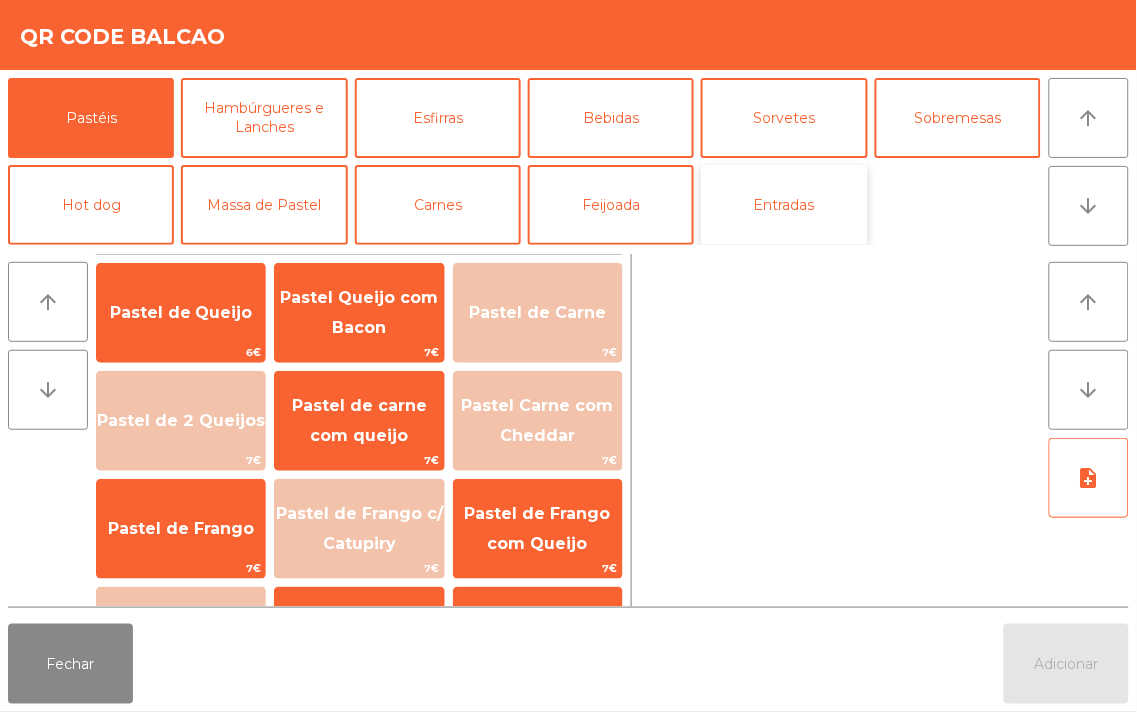 click on "Entradas" 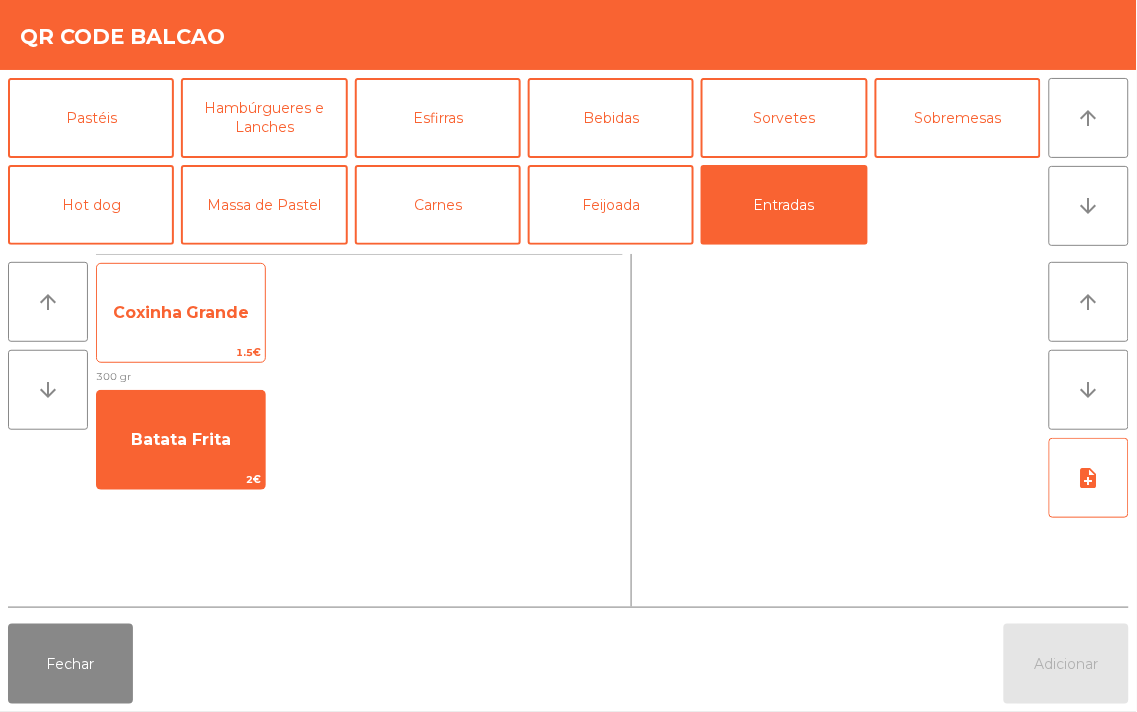 click on "Coxinha Grande" 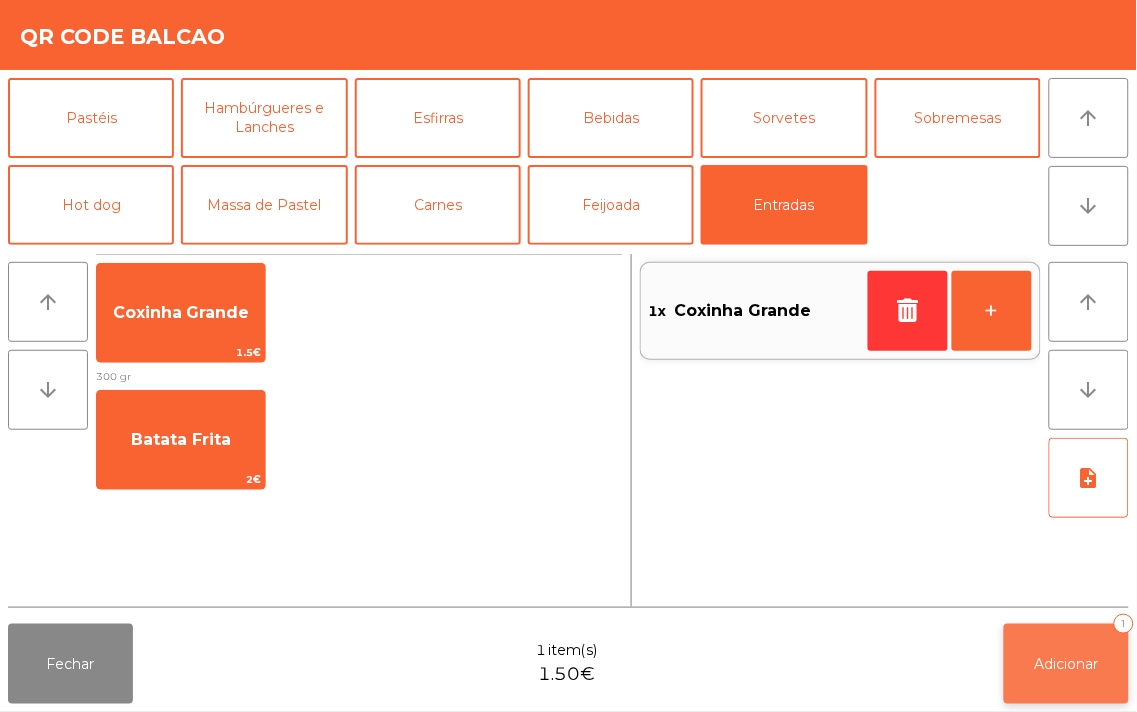 click on "Adicionar" 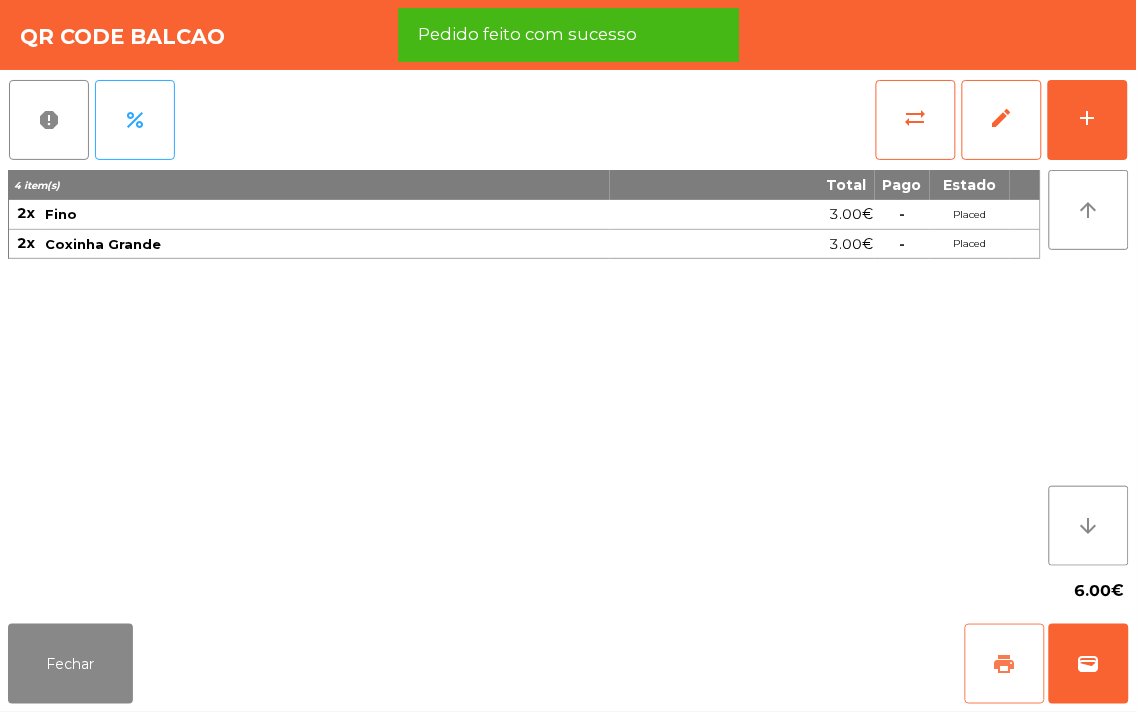 click on "print" 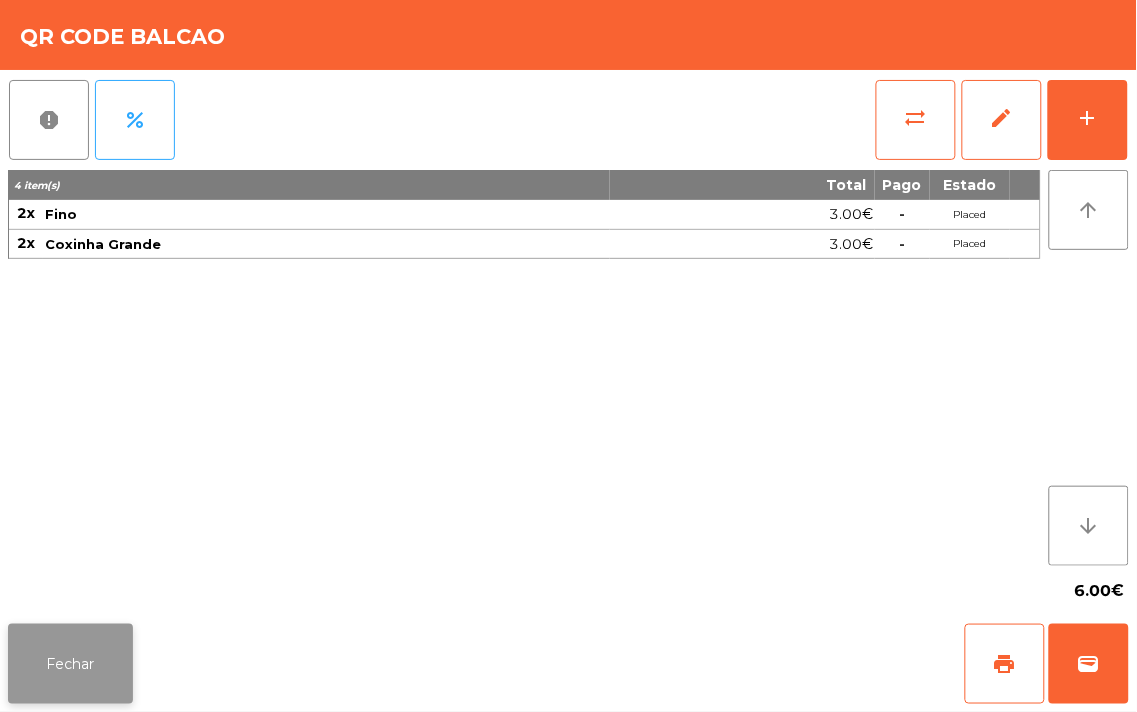 click on "Fechar" 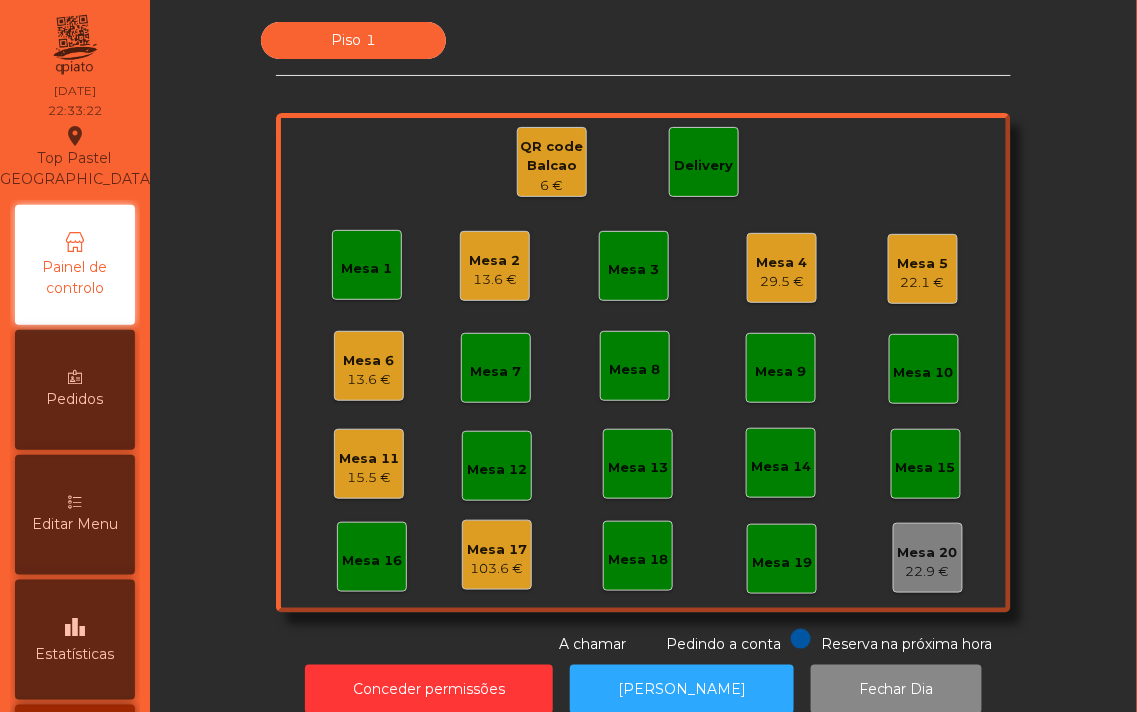 click on "13.6 €" 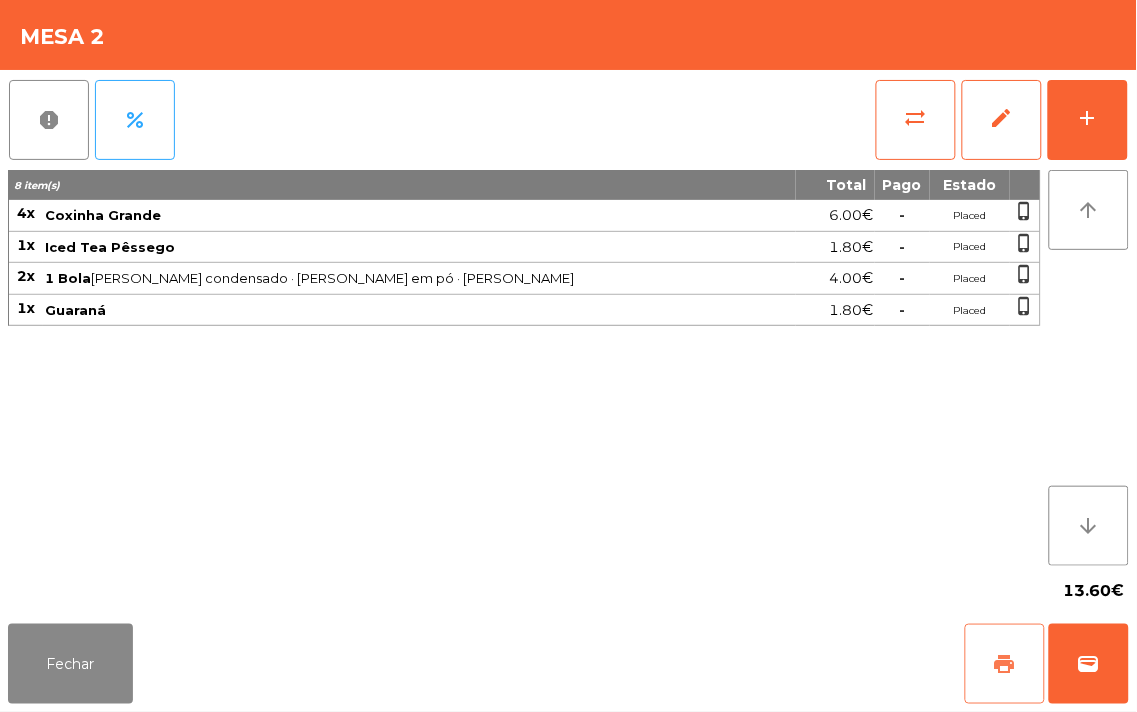 click on "print" 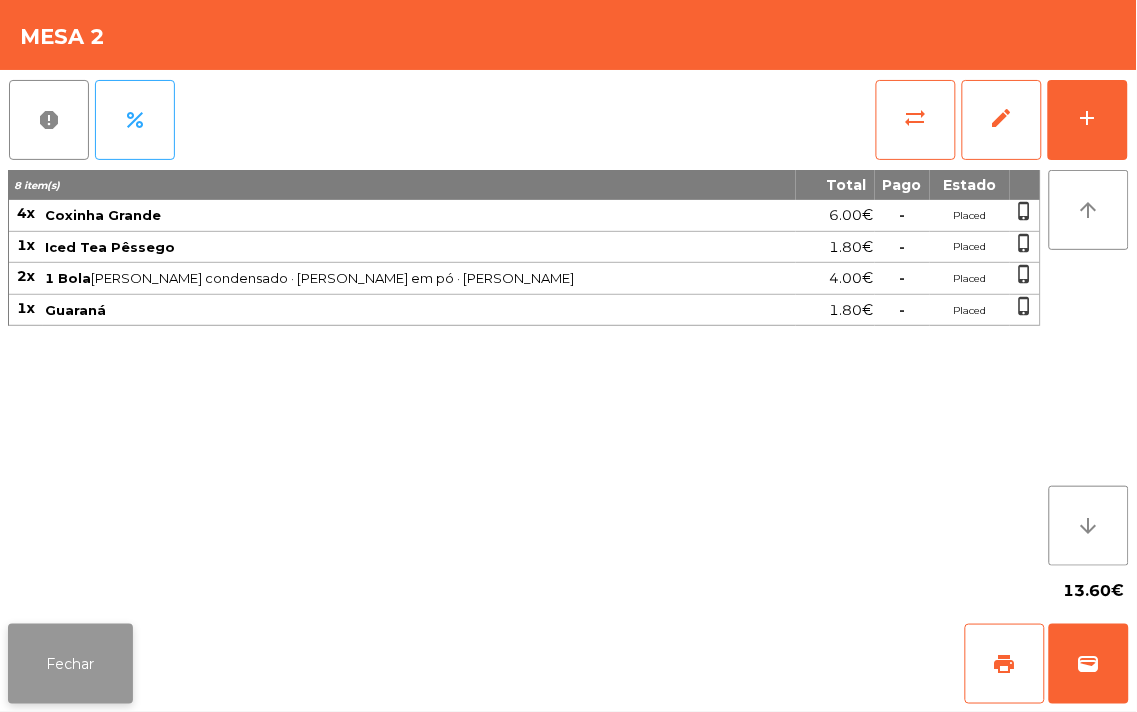 click on "Fechar" 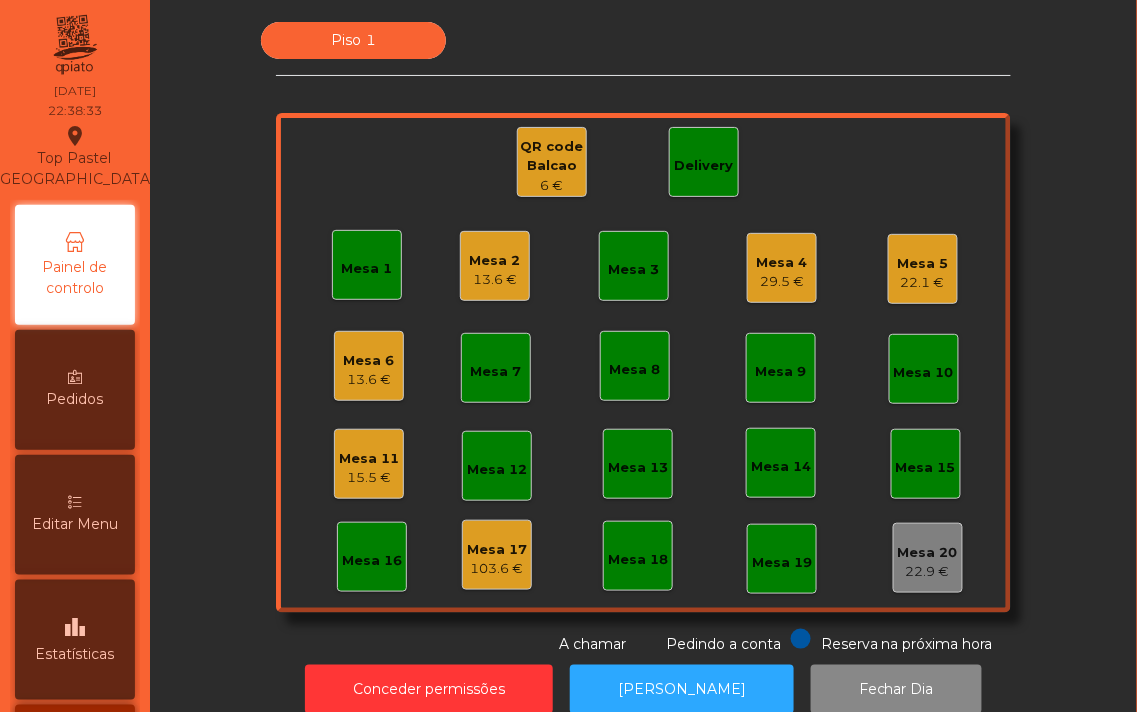 click on "13.6 €" 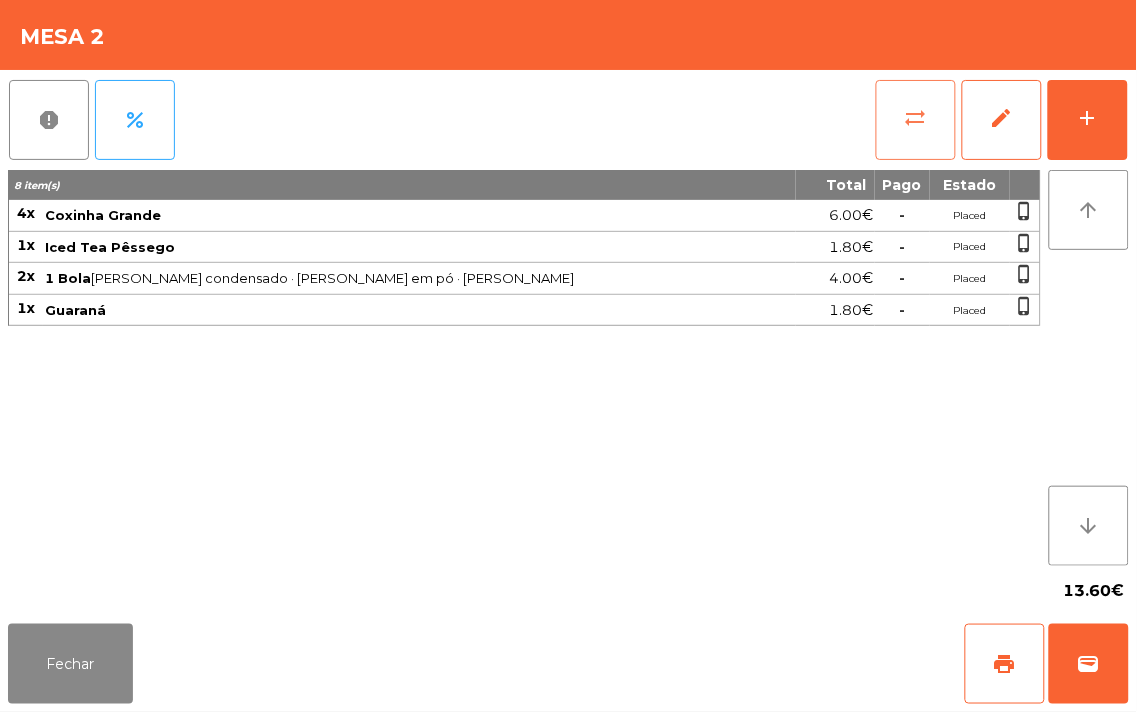 click on "sync_alt" 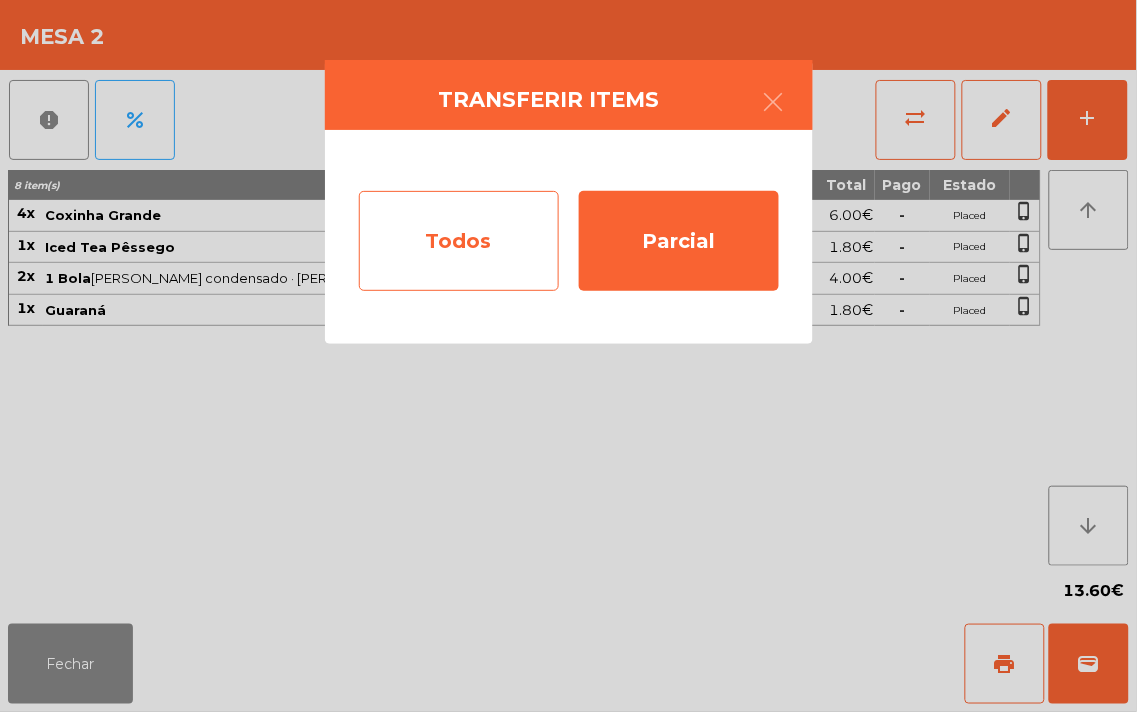 click on "Todos" 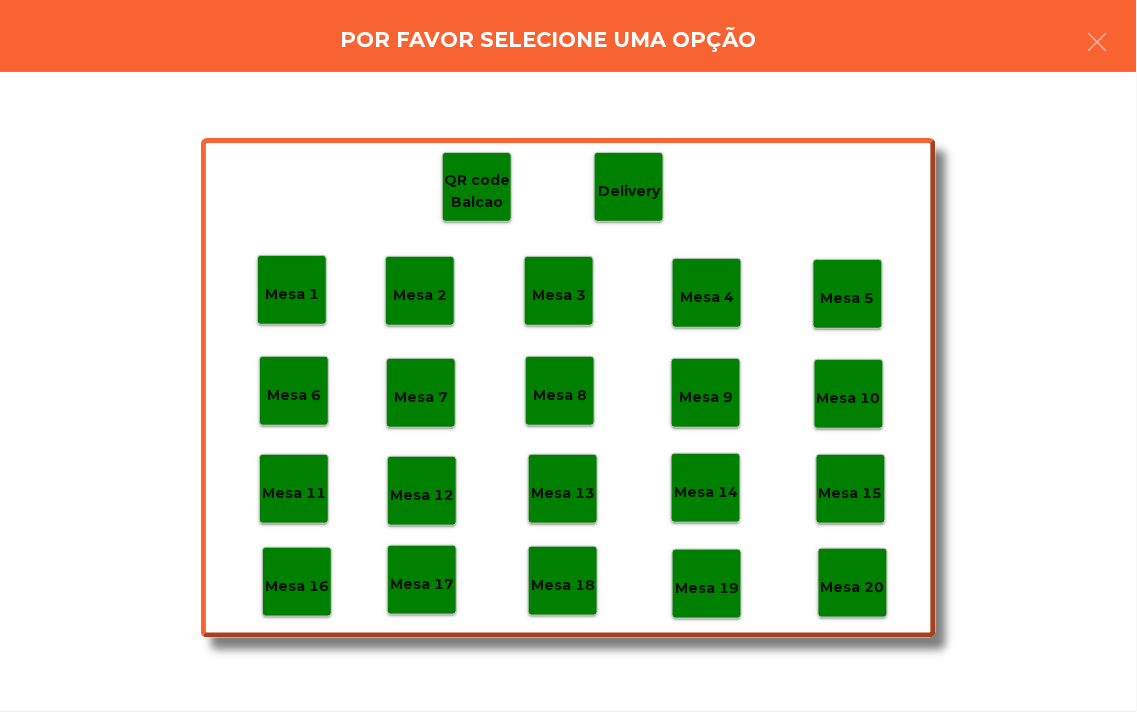 click on "Mesa 17" 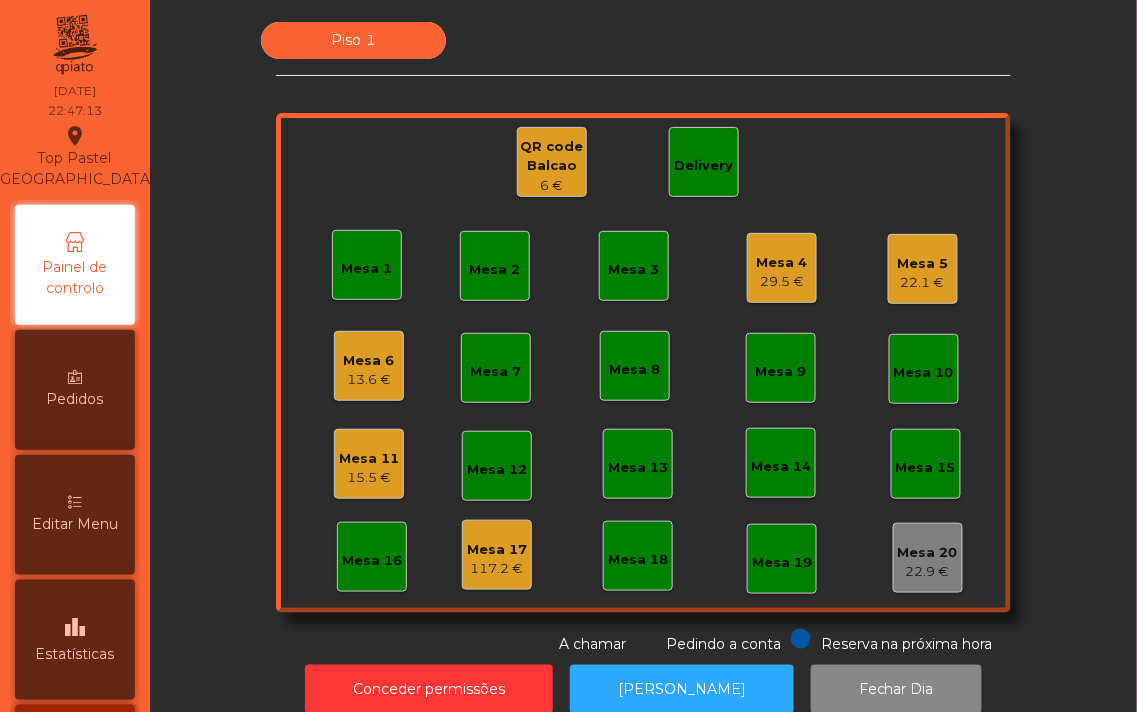 click on "Mesa 5" 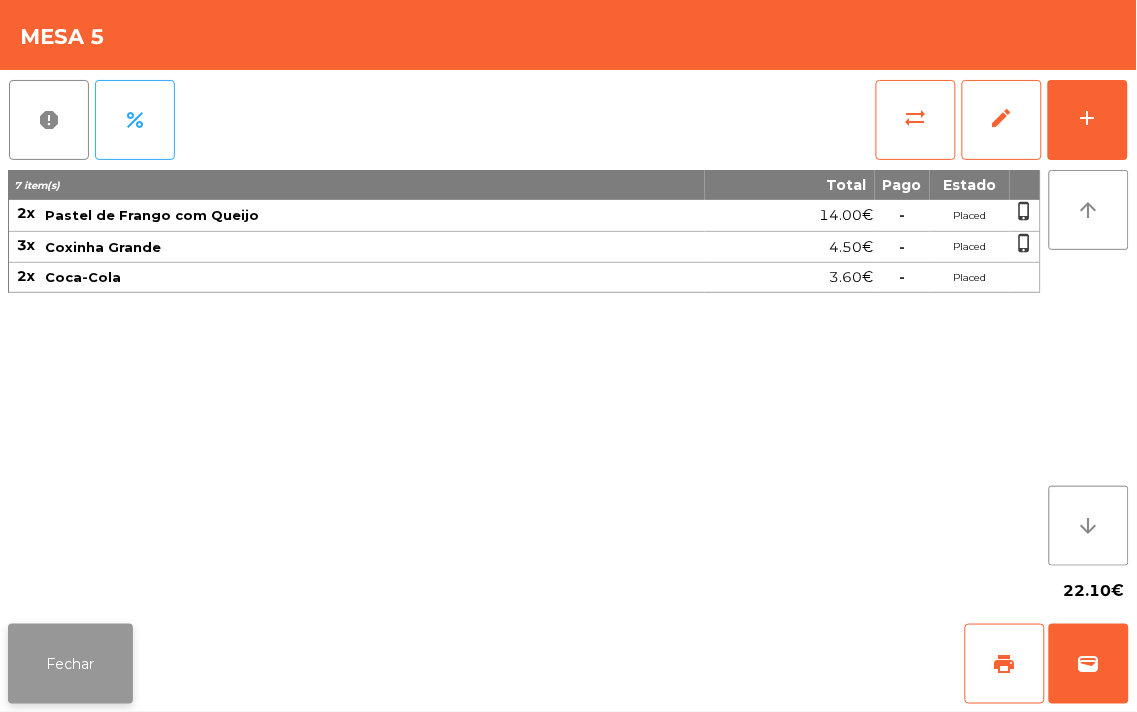 click on "Fechar" 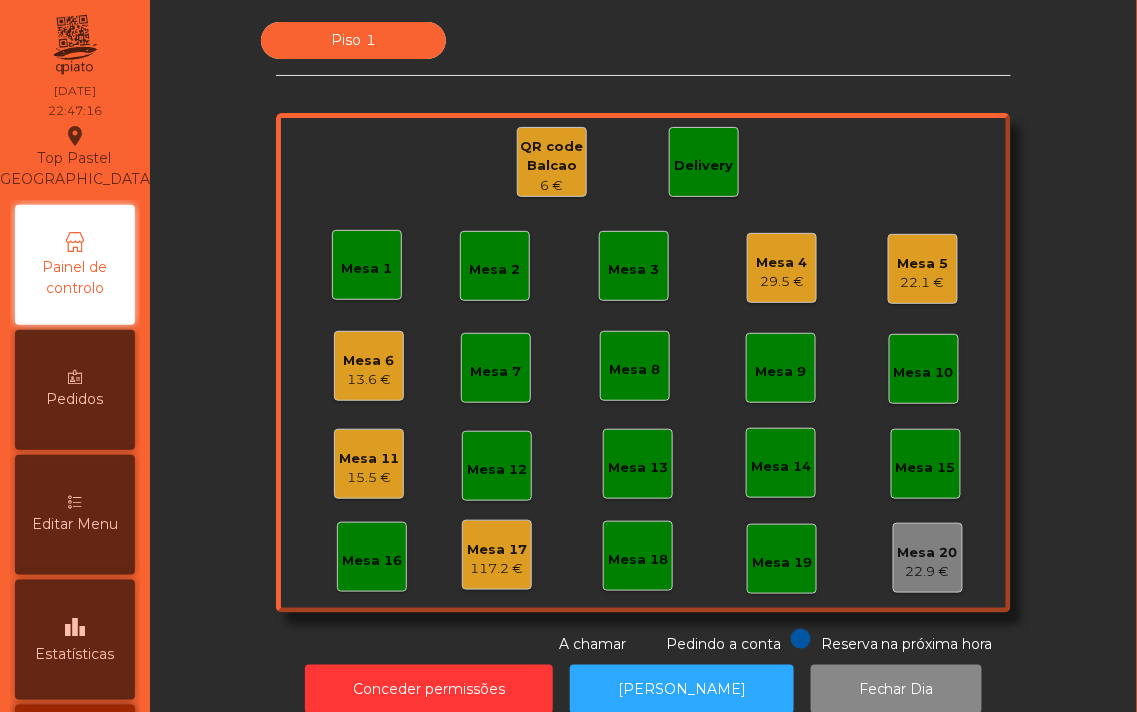 click on "Mesa 1   Mesa 2   Mesa 3   Mesa 4   29.5 €   Mesa 5   22.1 €   Mesa 6   13.6 €   Mesa 7   Mesa 8   Mesa 9   Mesa 10   Mesa 11   15.5 €   Mesa 12   Mesa 13   Mesa 14   Mesa 15   Mesa 16   Mesa 17   117.2 €   Mesa 18   Mesa 19   Mesa 20   22.9 €   QR code Balcao   6 €   Delivery" 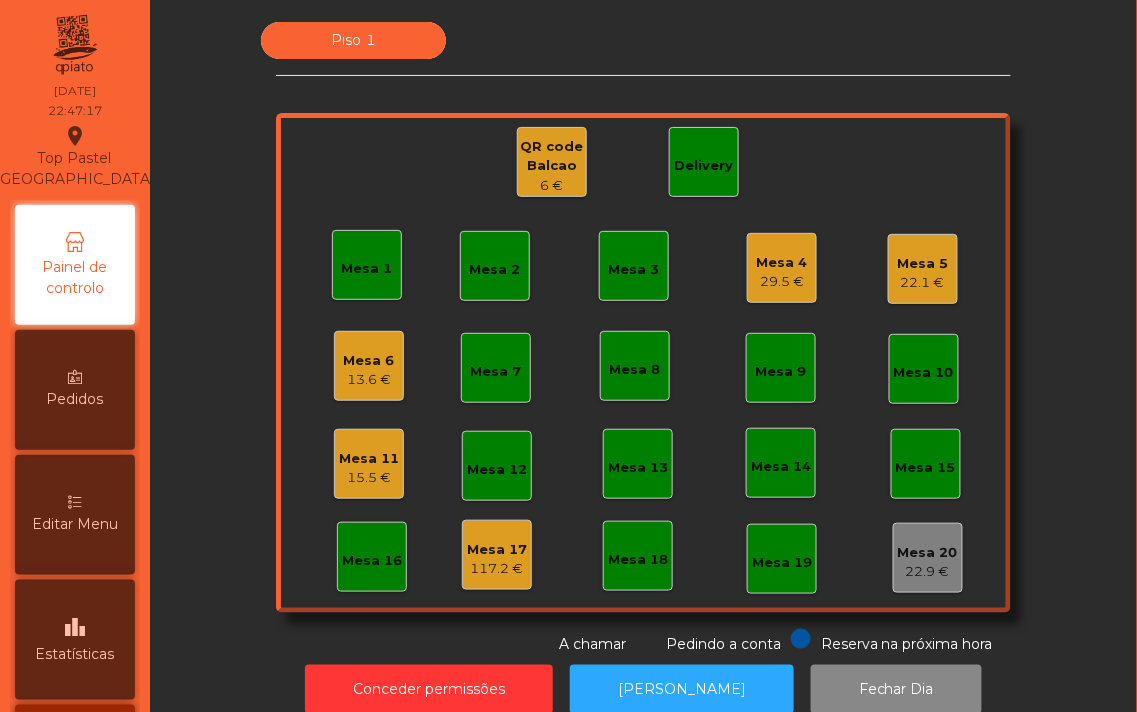 click on "29.5 €" 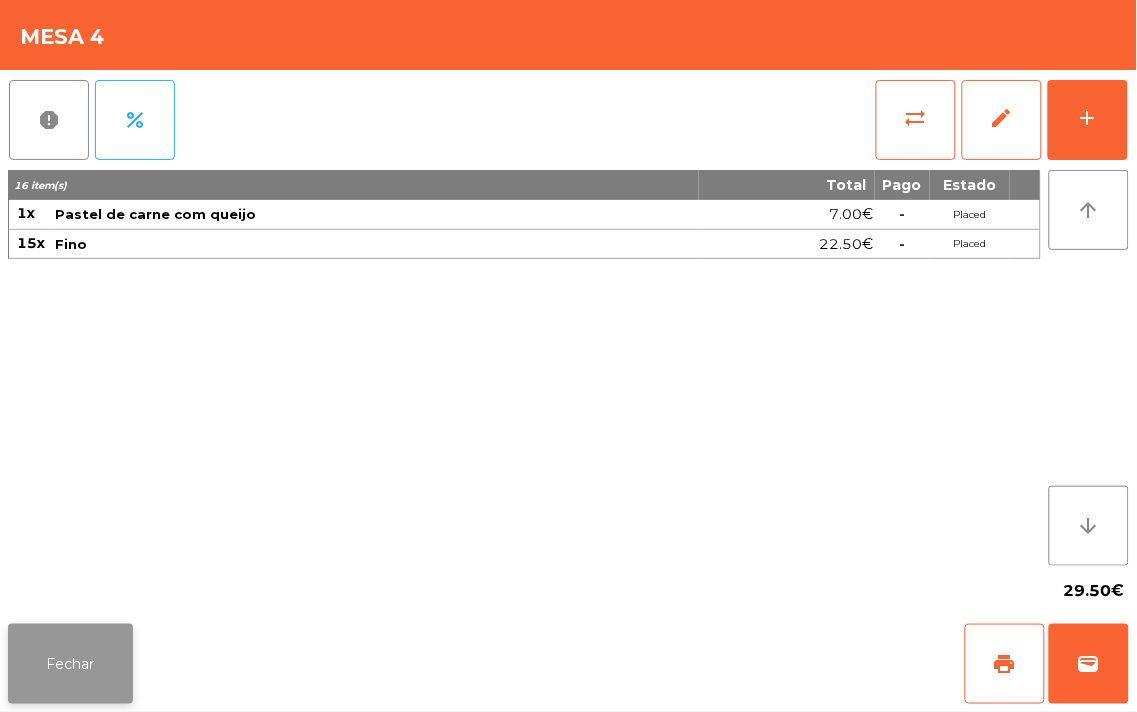 click on "Fechar" 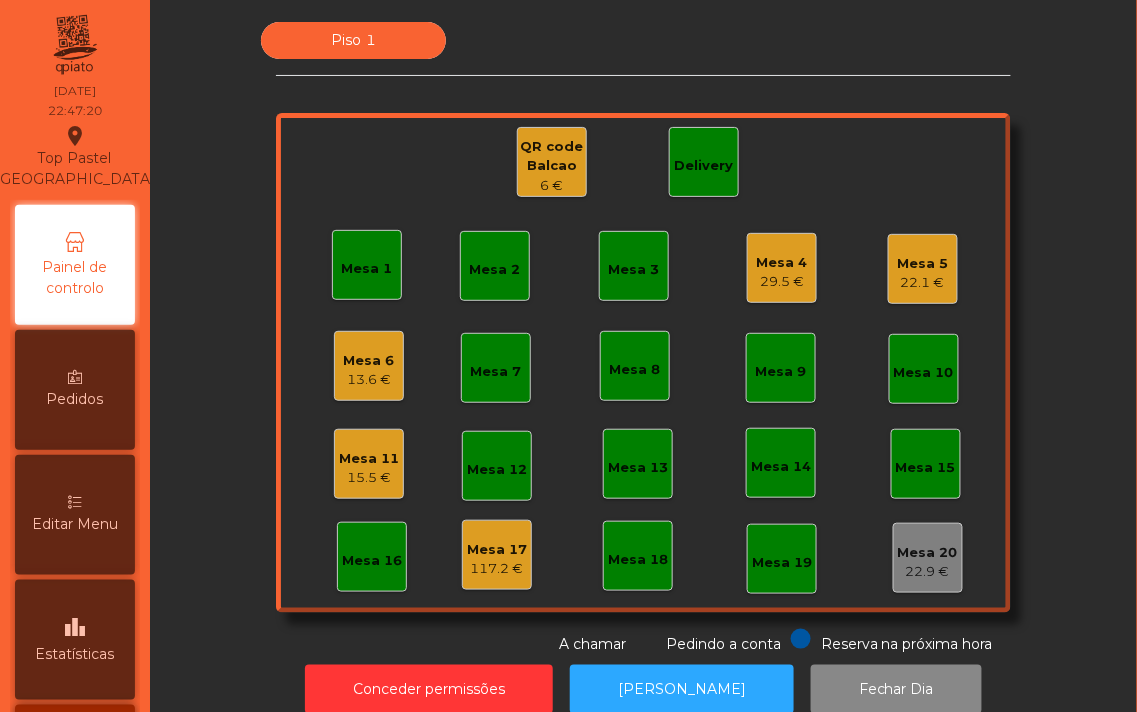 click on "Mesa 4   29.5 €" 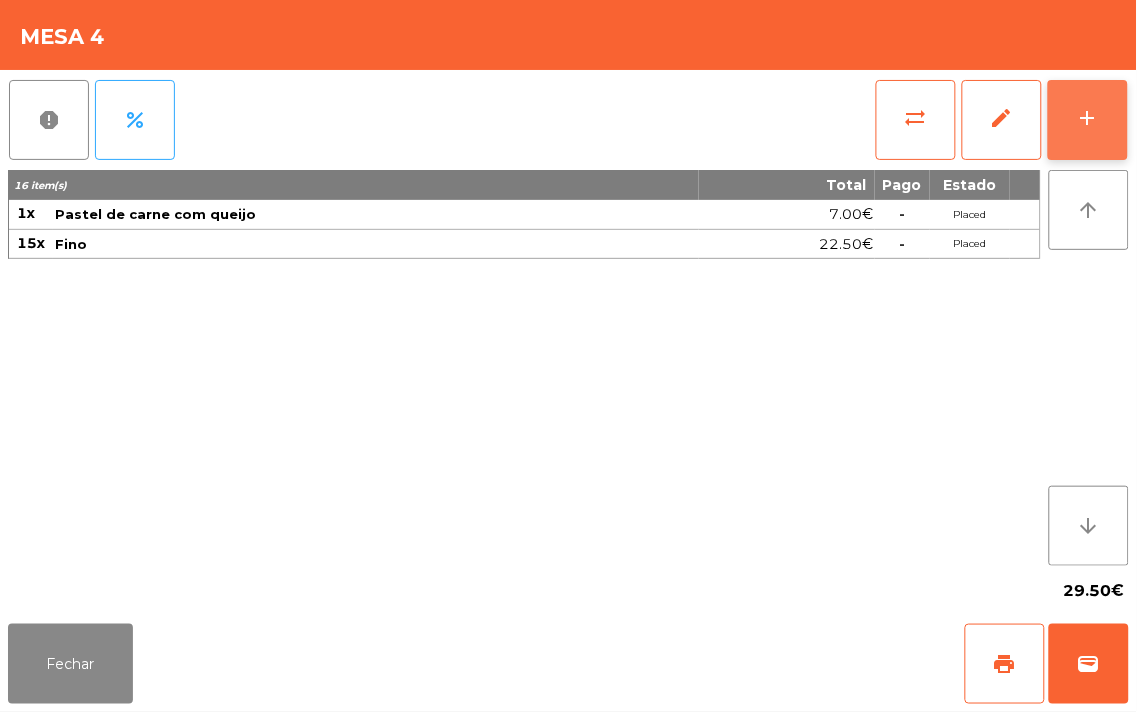 click on "add" 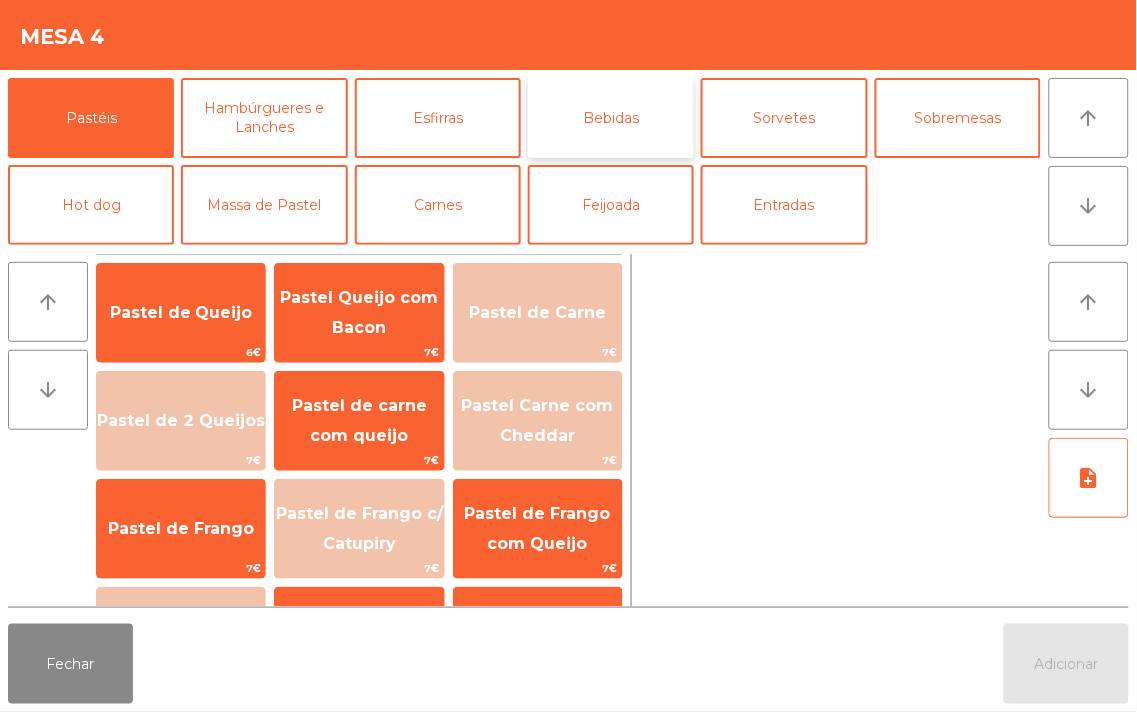 click on "Bebidas" 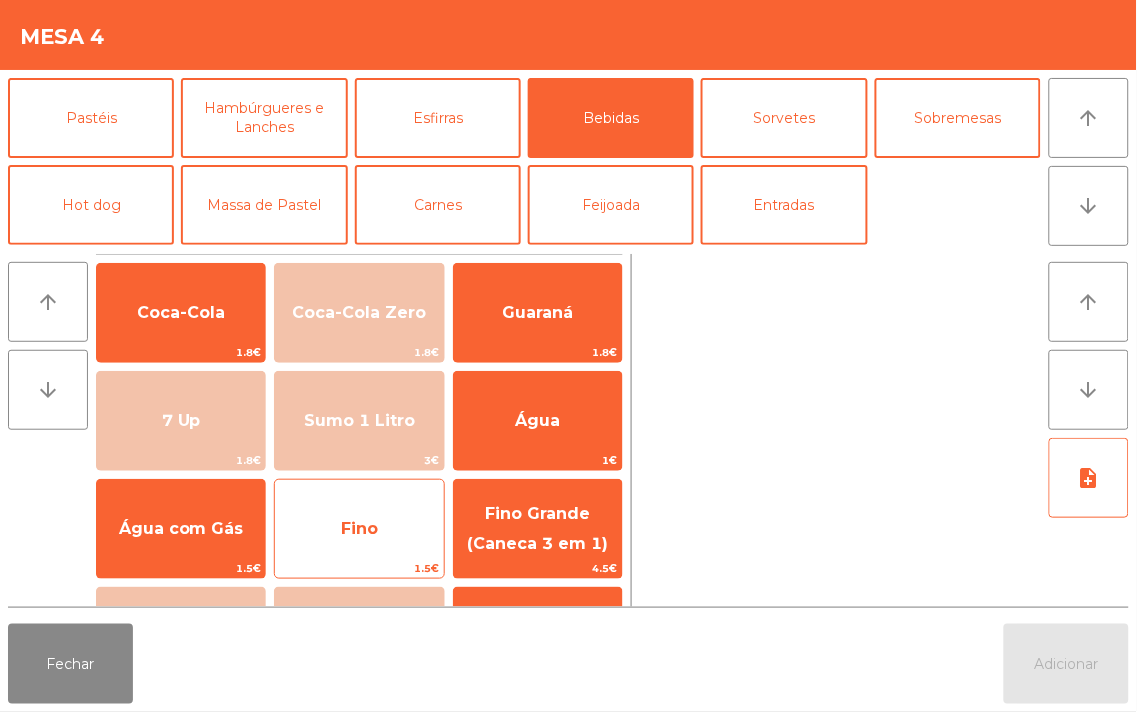 click on "Fino" 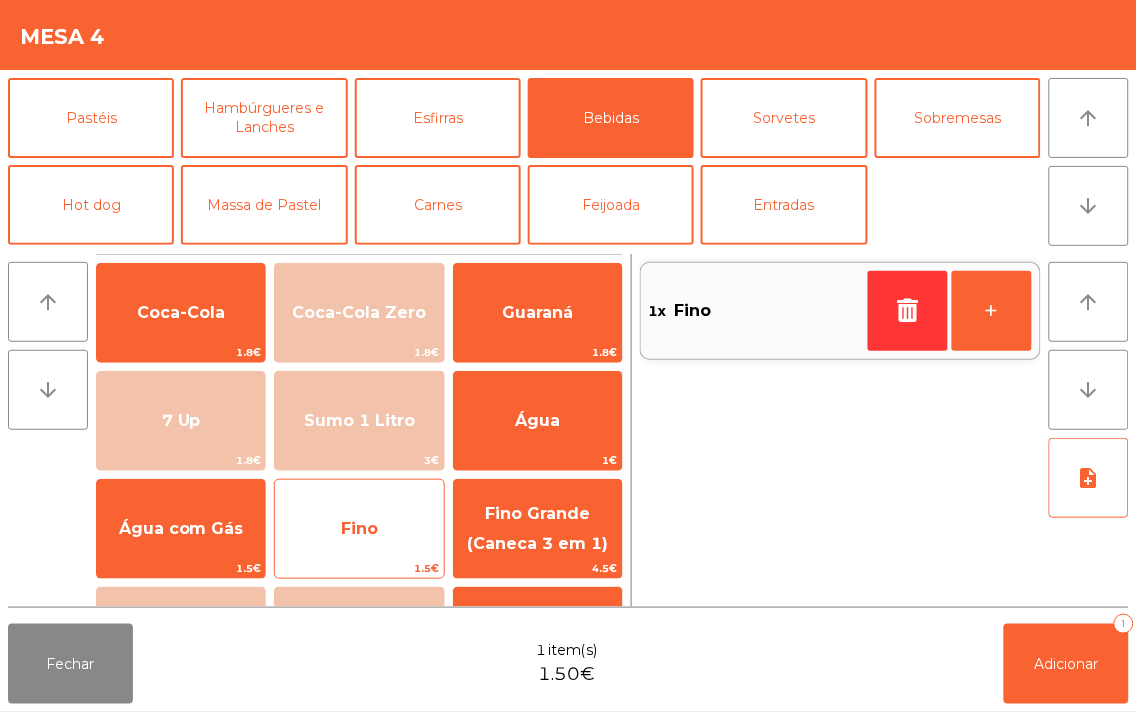 click on "Fino" 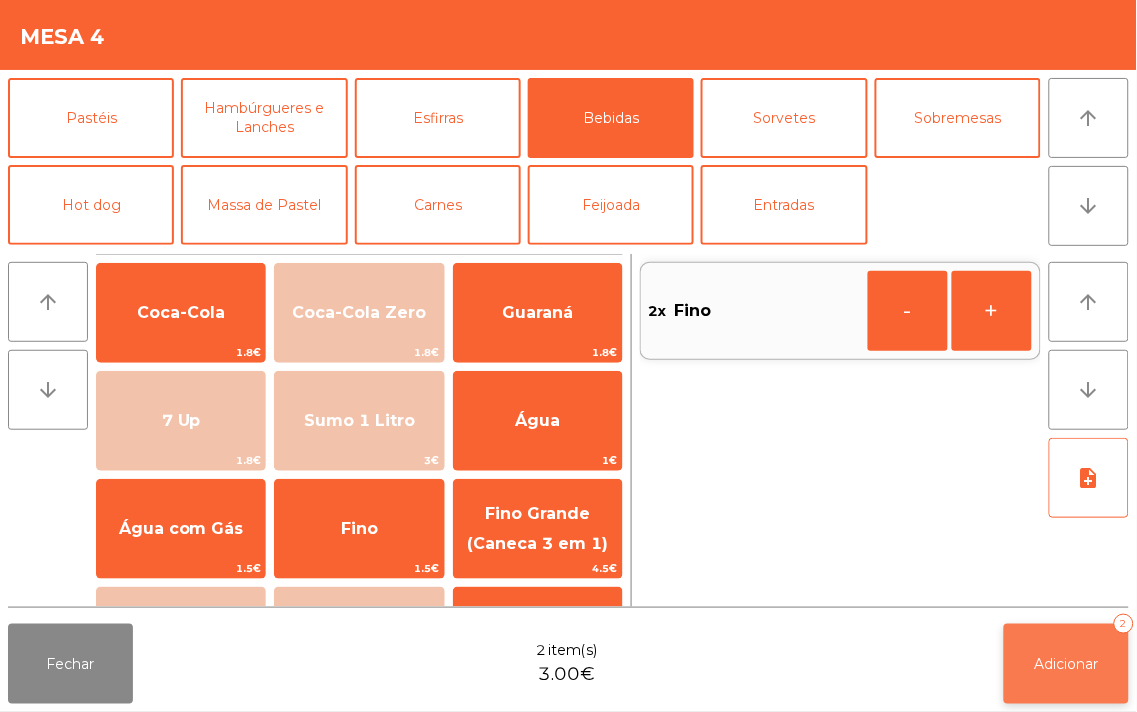click on "Adicionar   2" 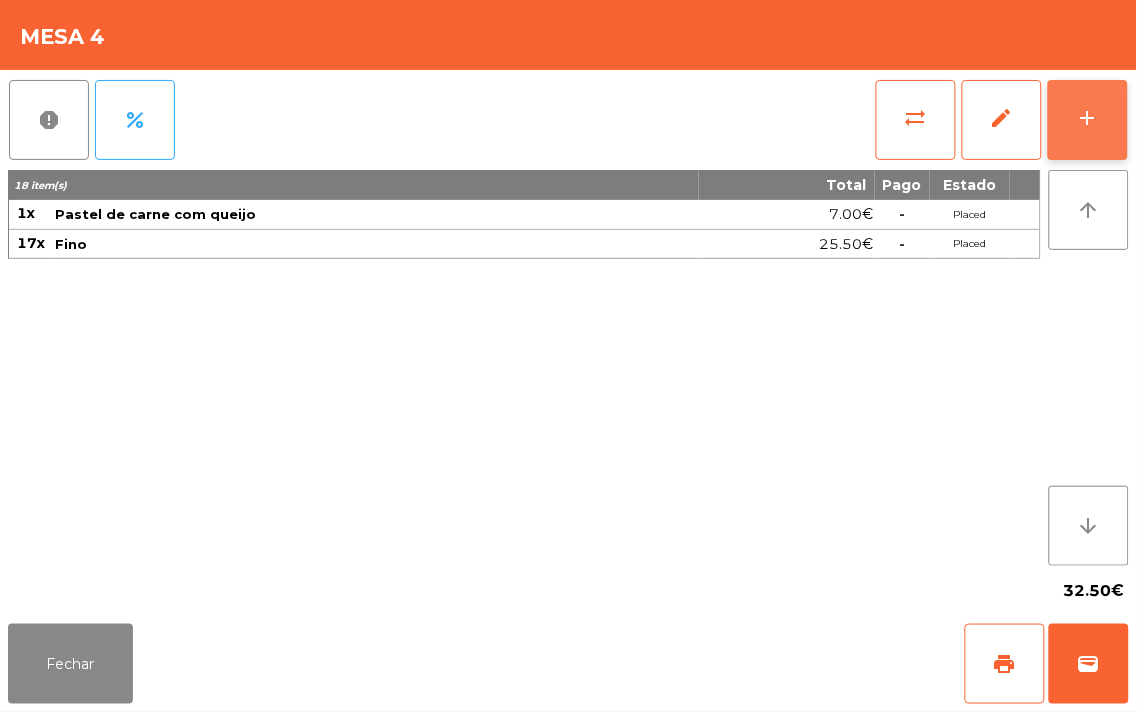 click on "add" 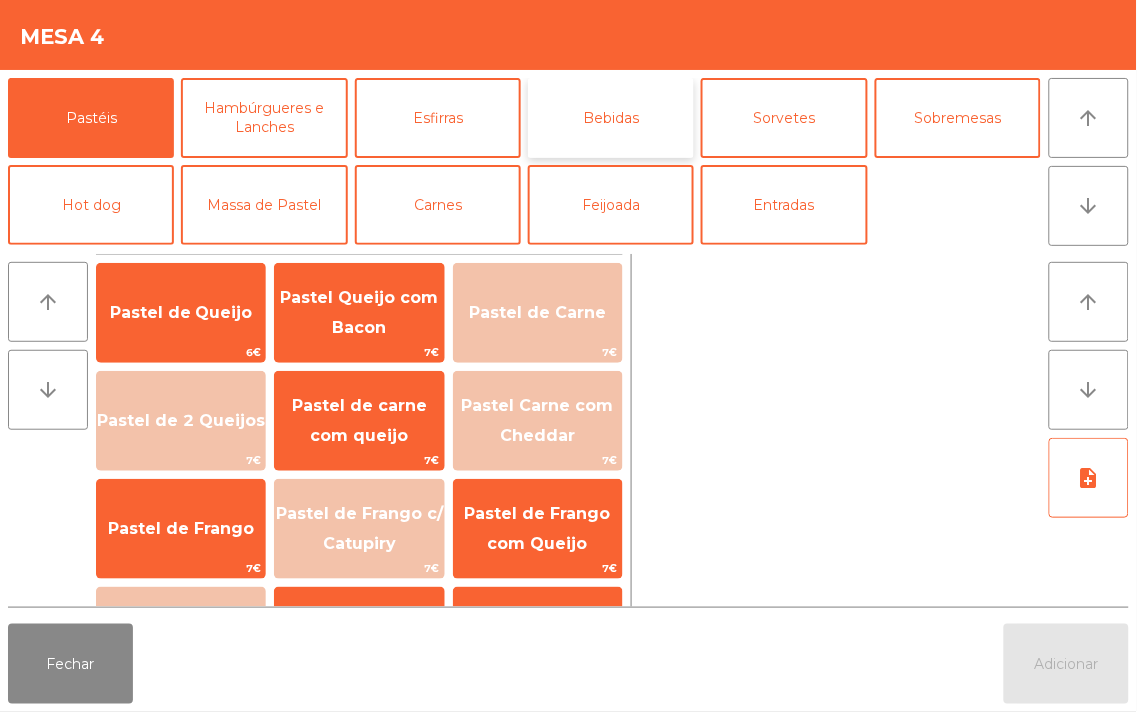 click on "Bebidas" 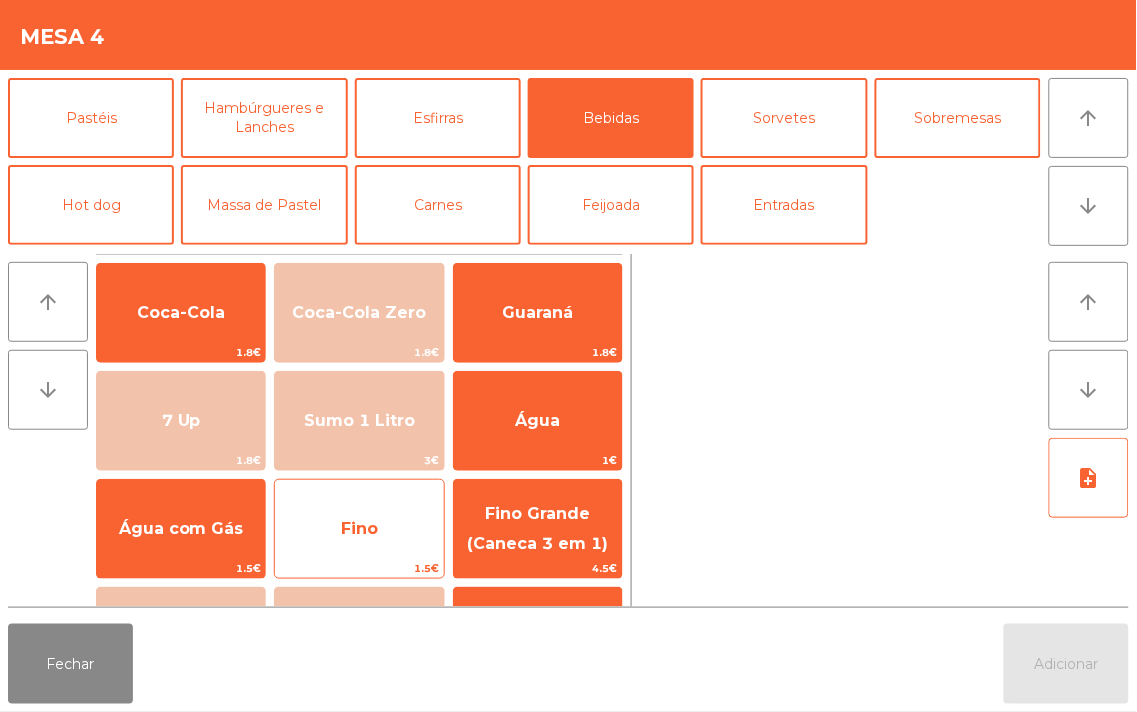 click on "Fino" 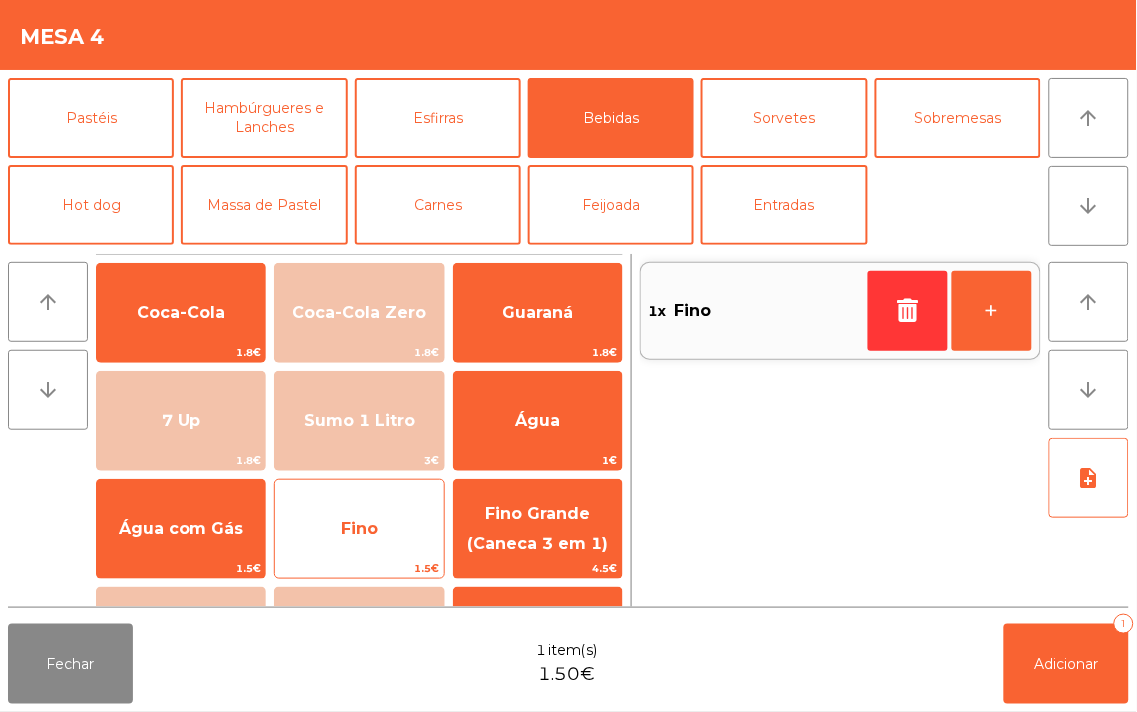 click on "Fino" 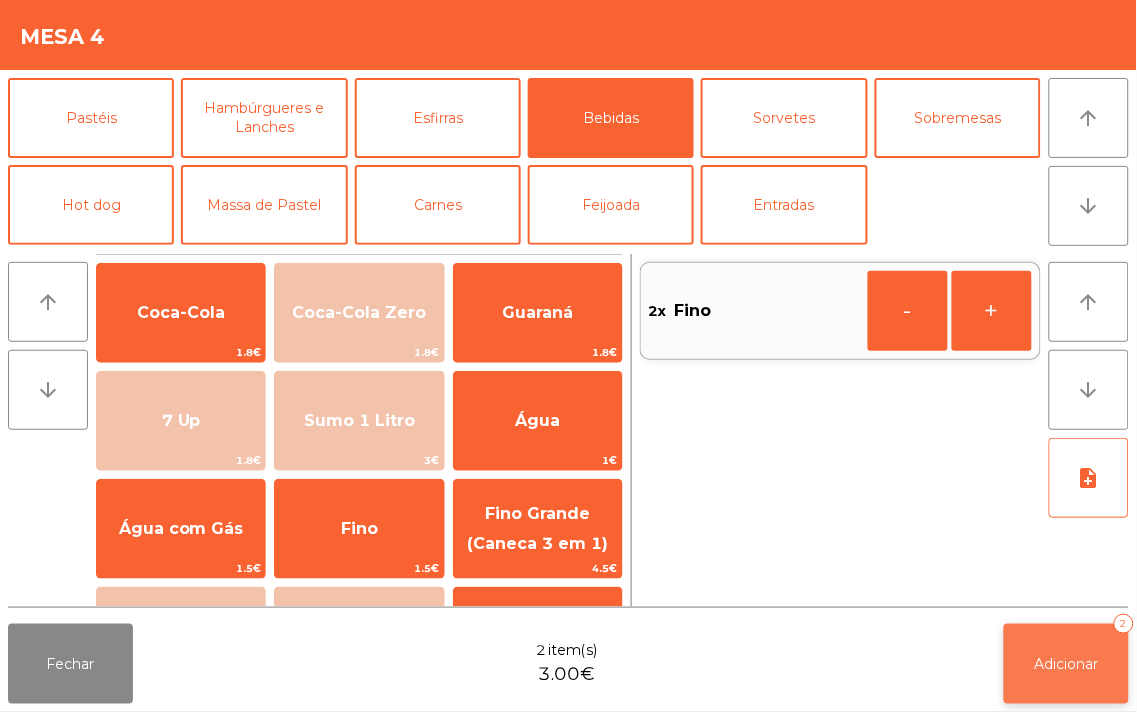 click on "Adicionar" 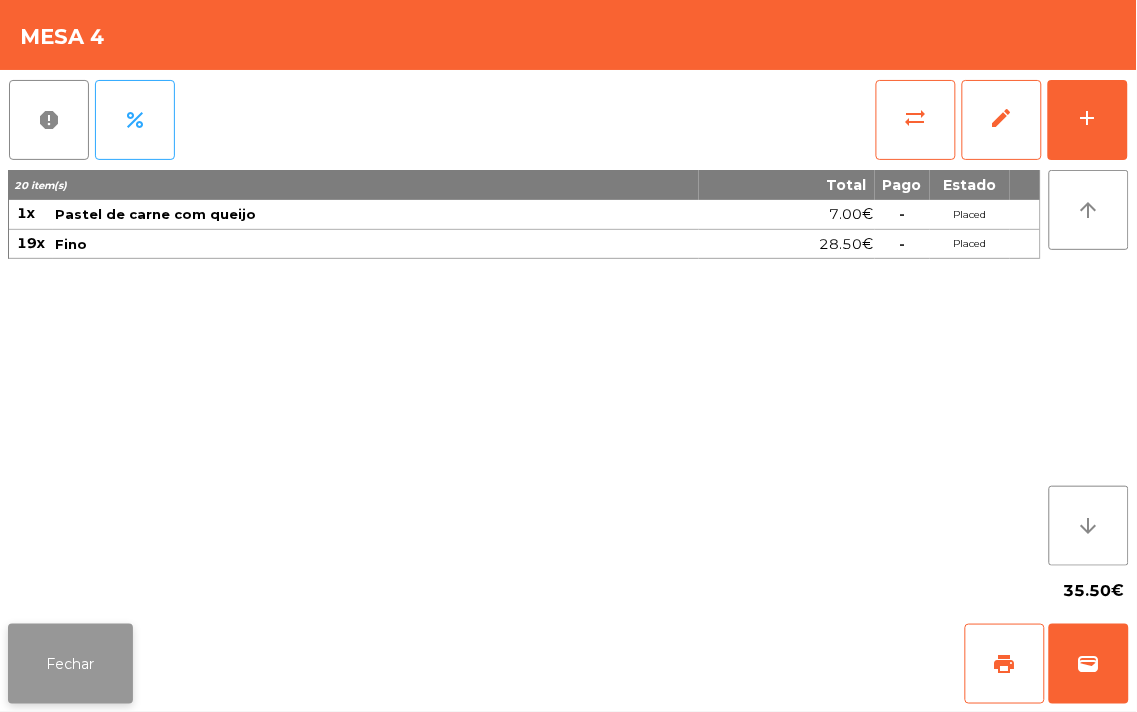 click on "Fechar" 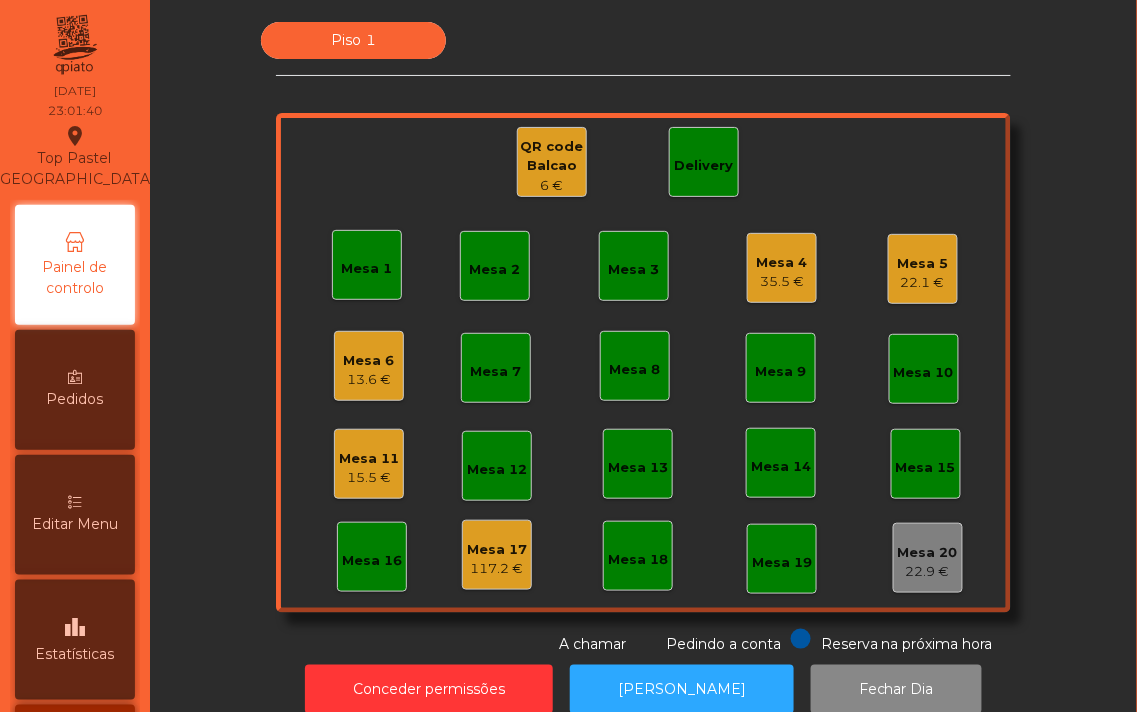 click on "QR code Balcao" 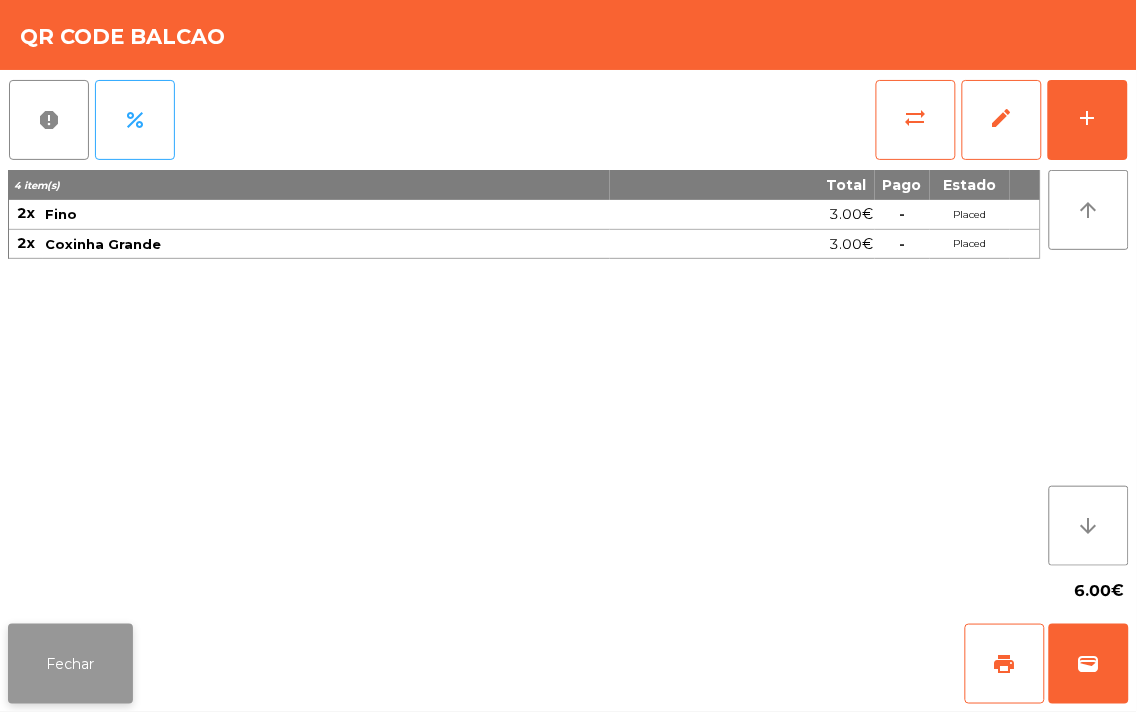 click on "Fechar" 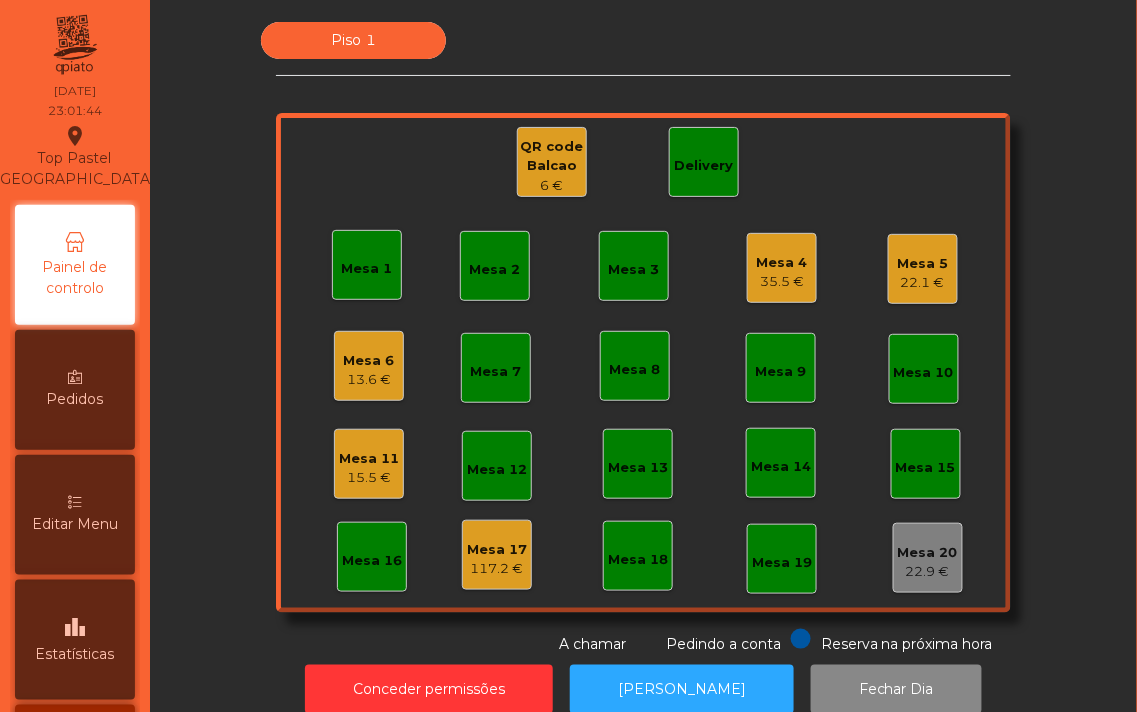 click on "13.6 €" 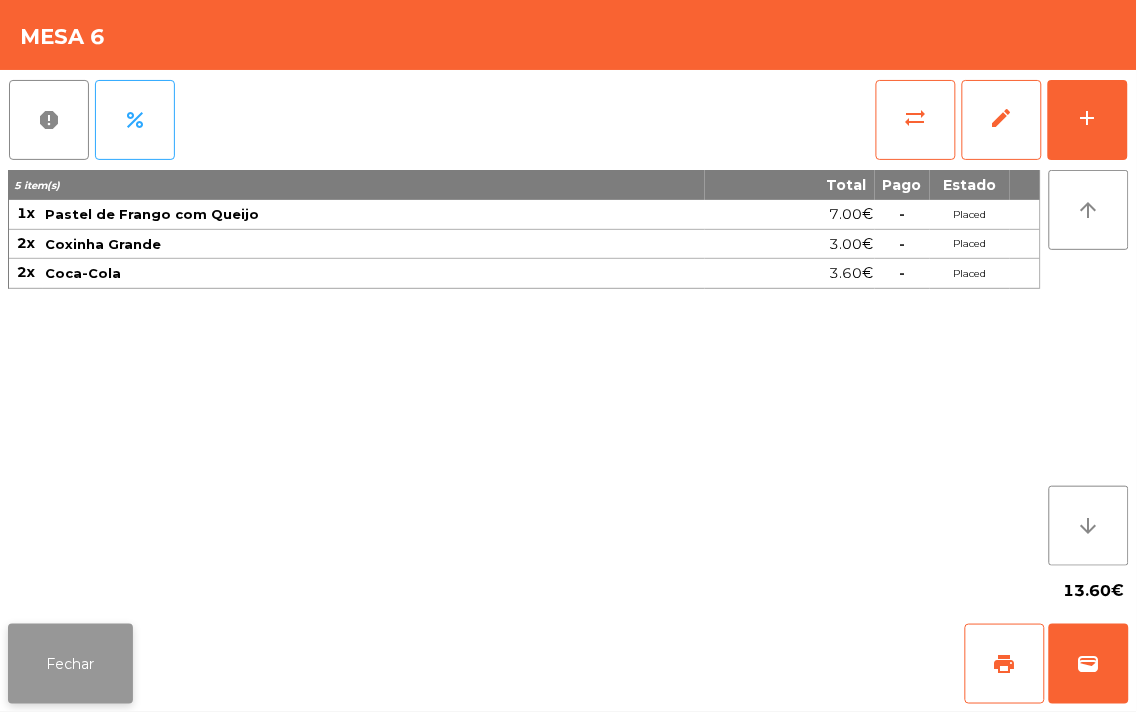 click on "Fechar" 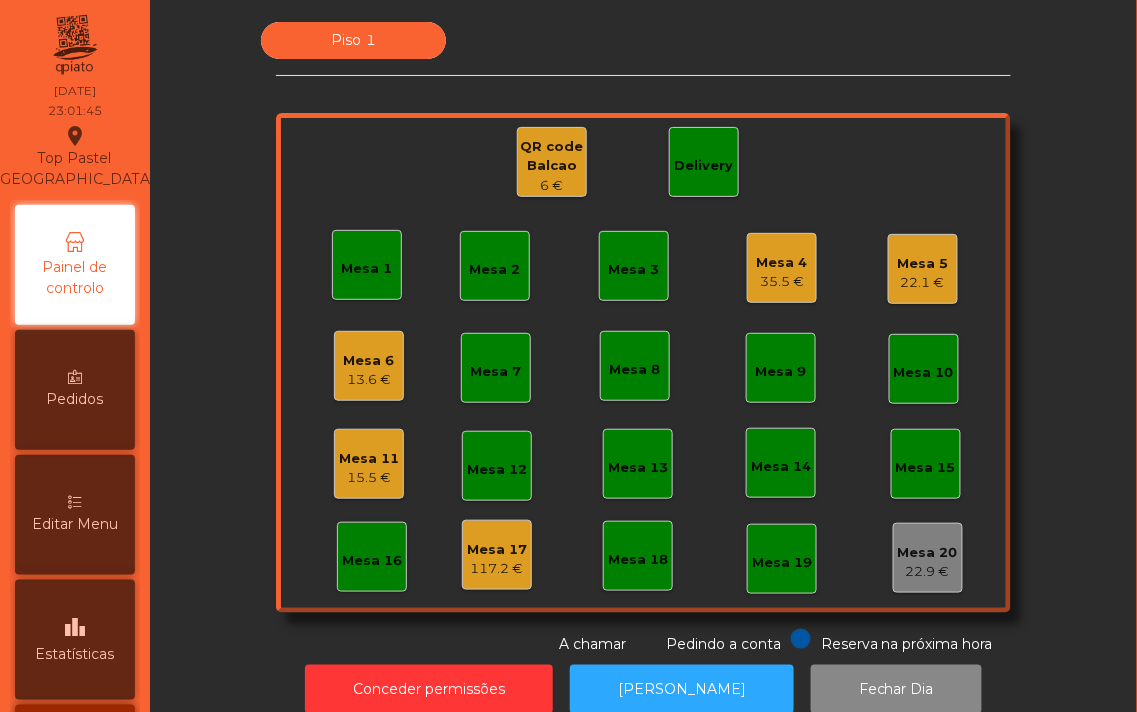 click on "Mesa 1" 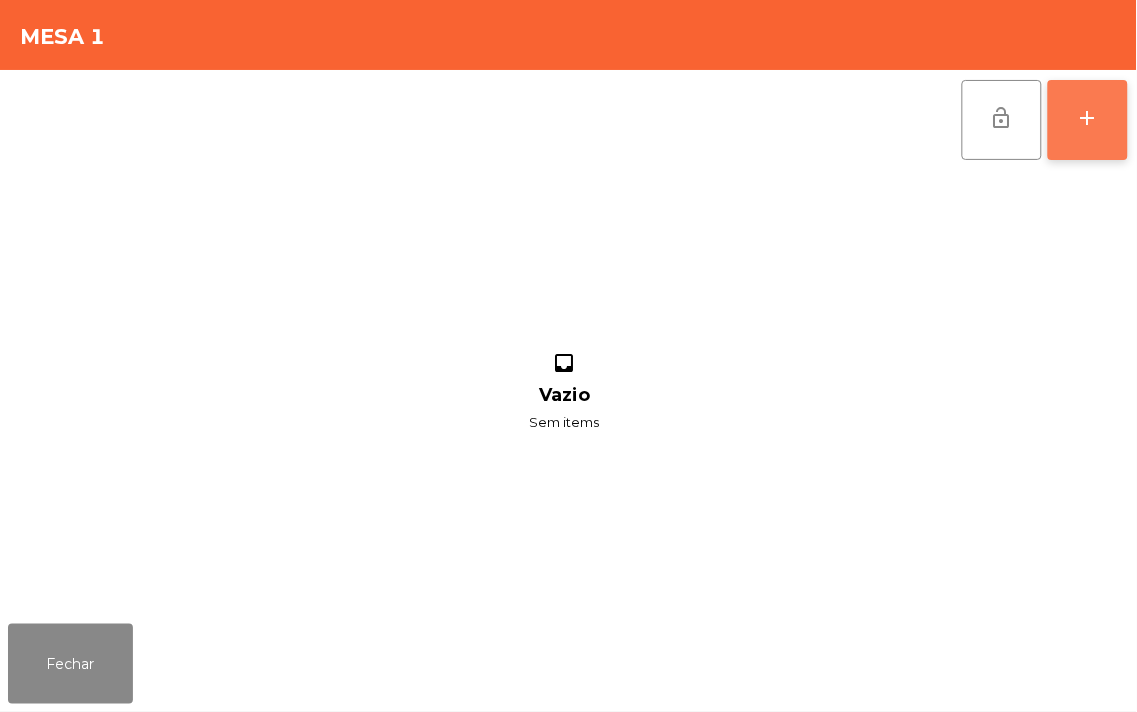 click on "add" 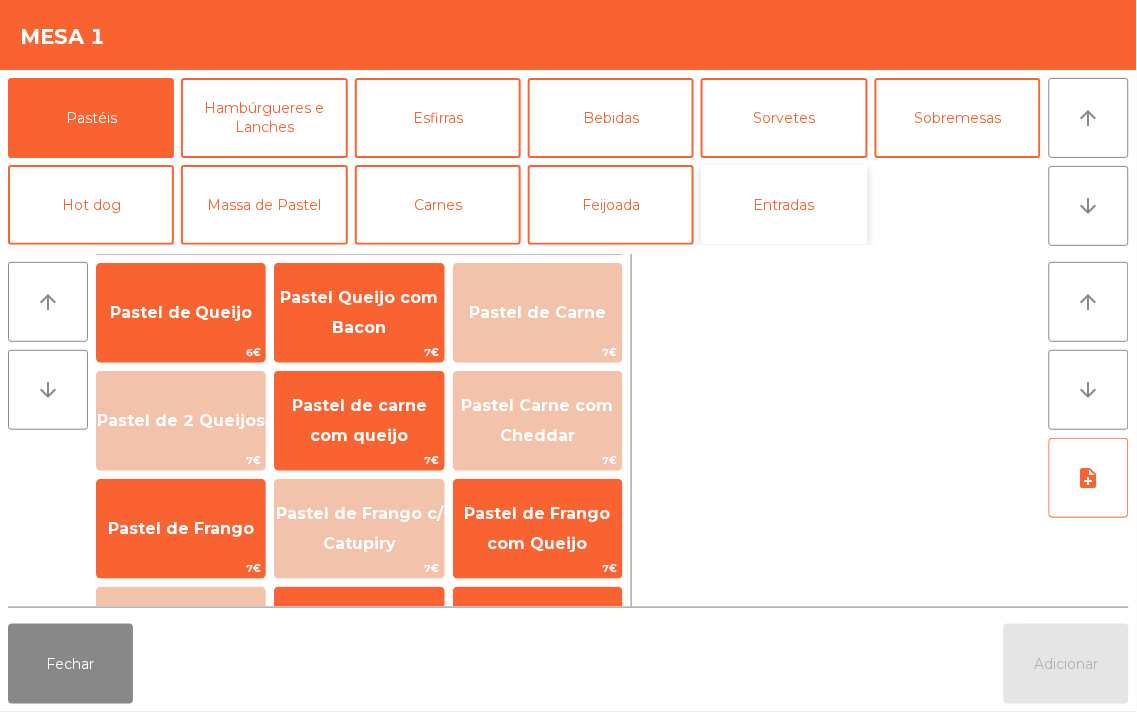 click on "Entradas" 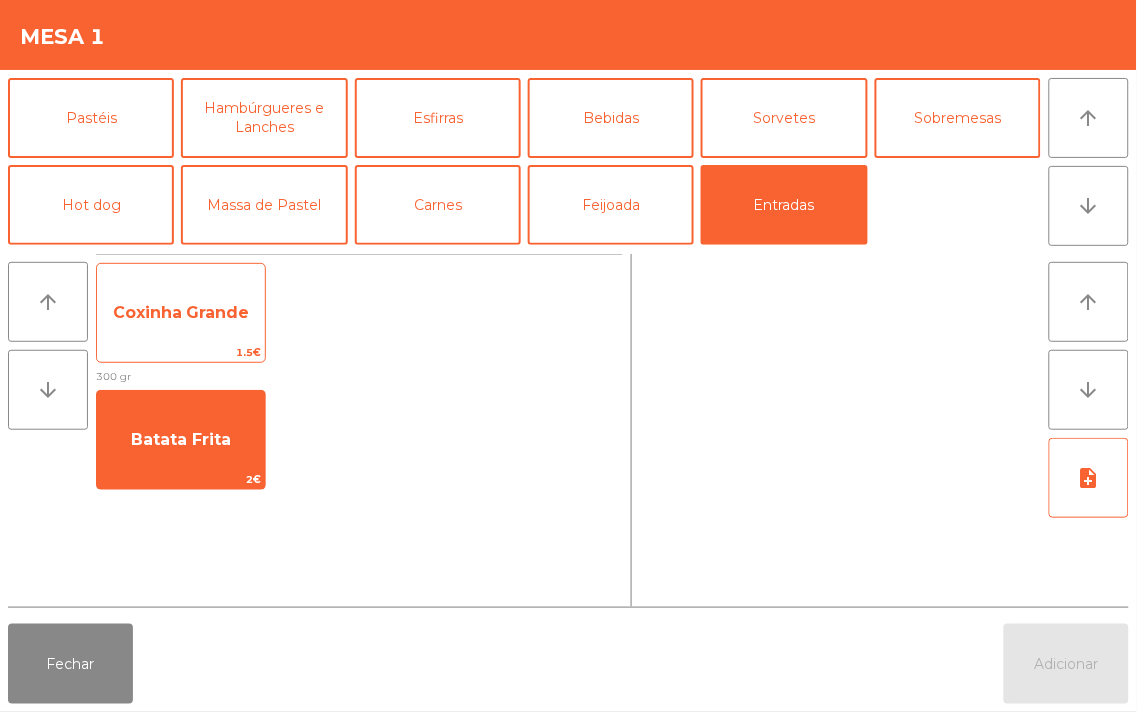 click on "Coxinha Grande" 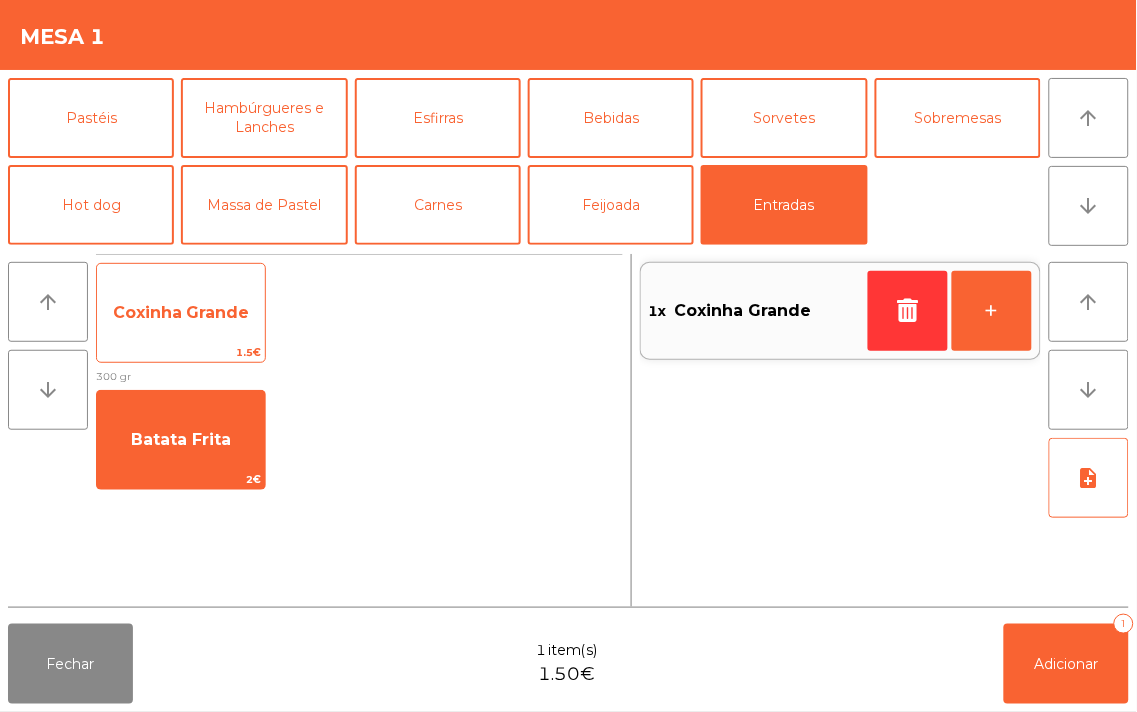 click on "Coxinha Grande" 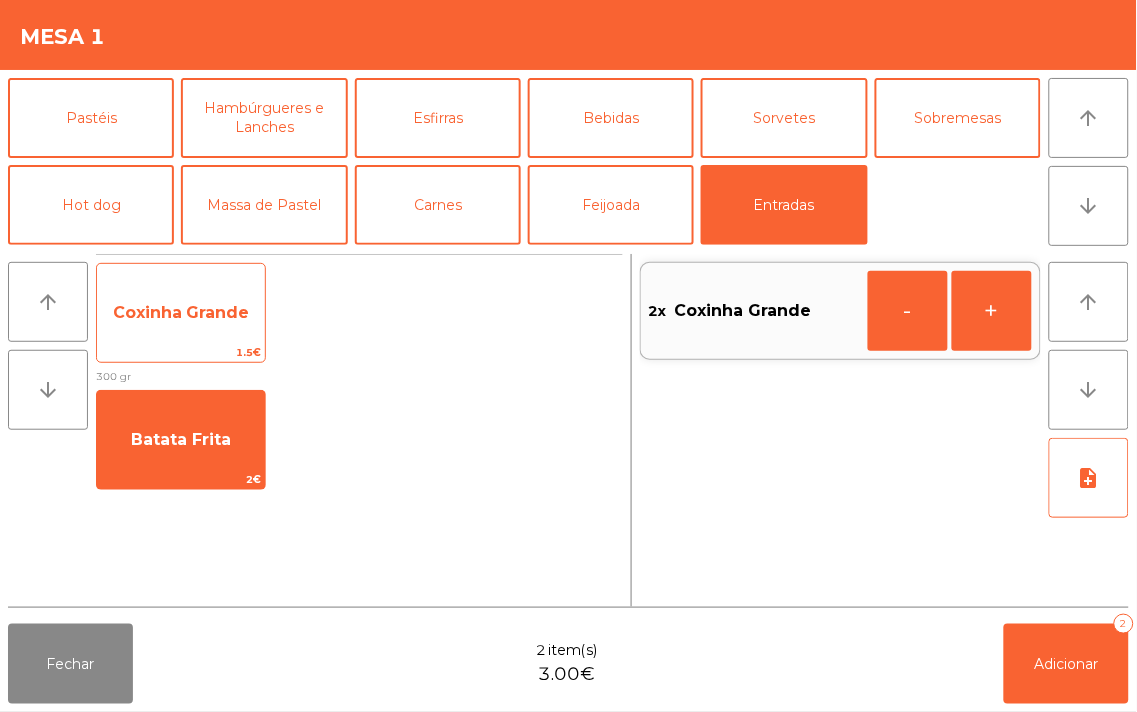 click on "Coxinha Grande" 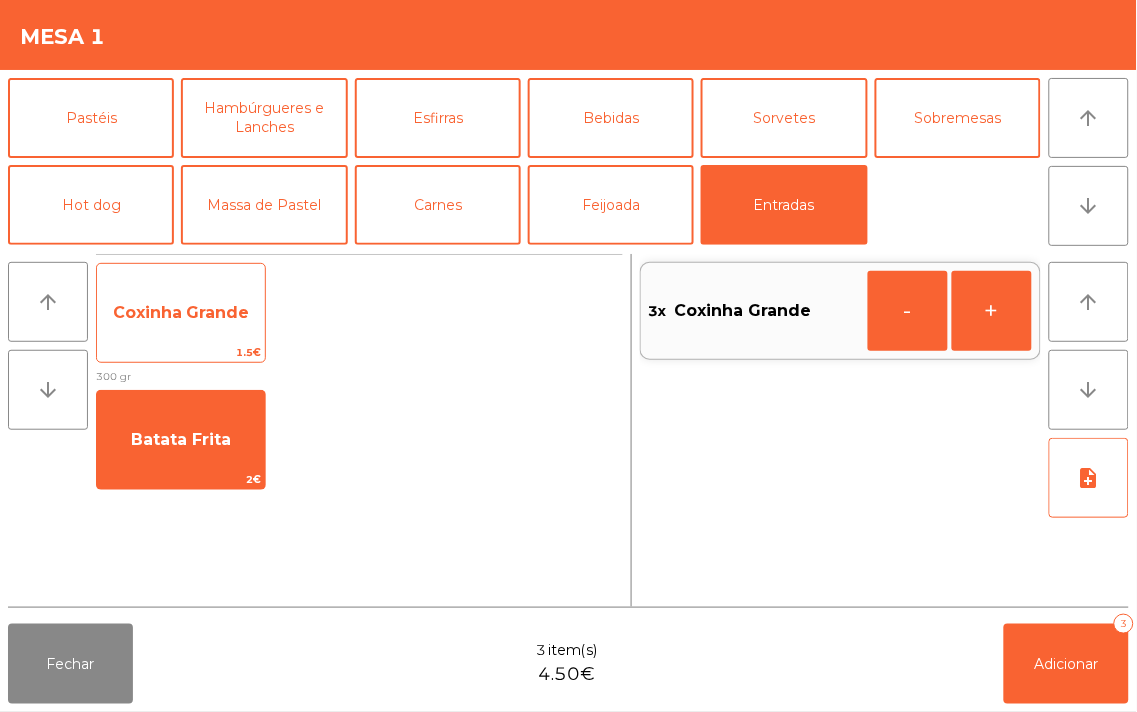 click on "Coxinha Grande" 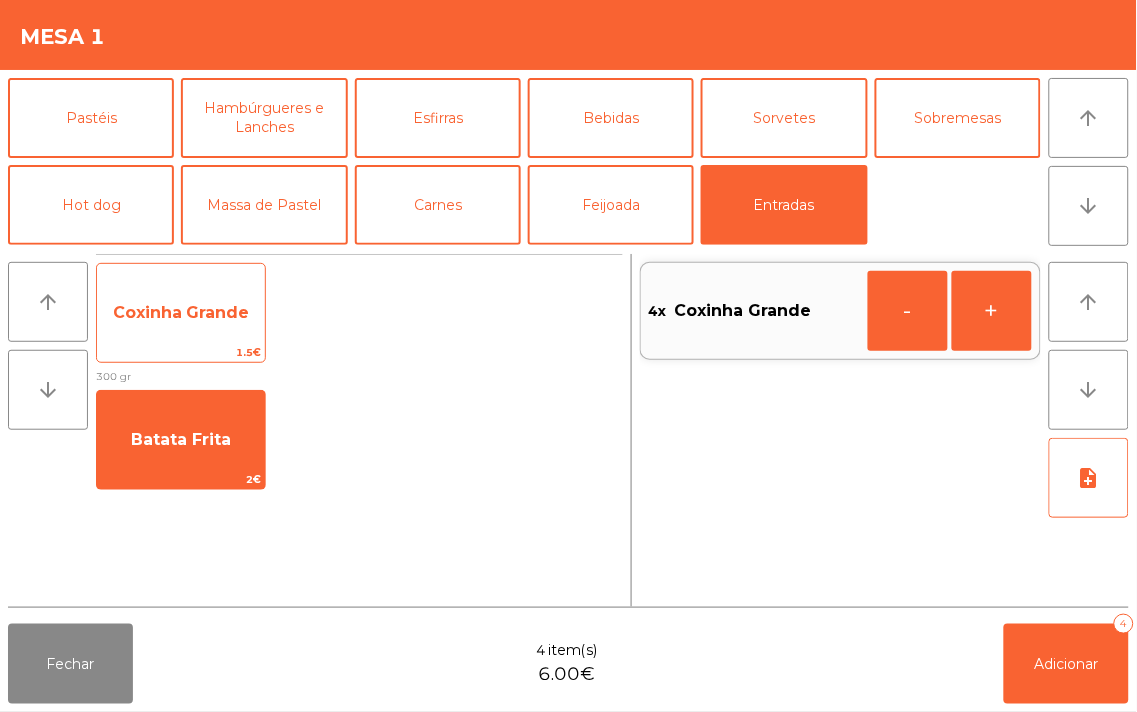 click on "Coxinha Grande" 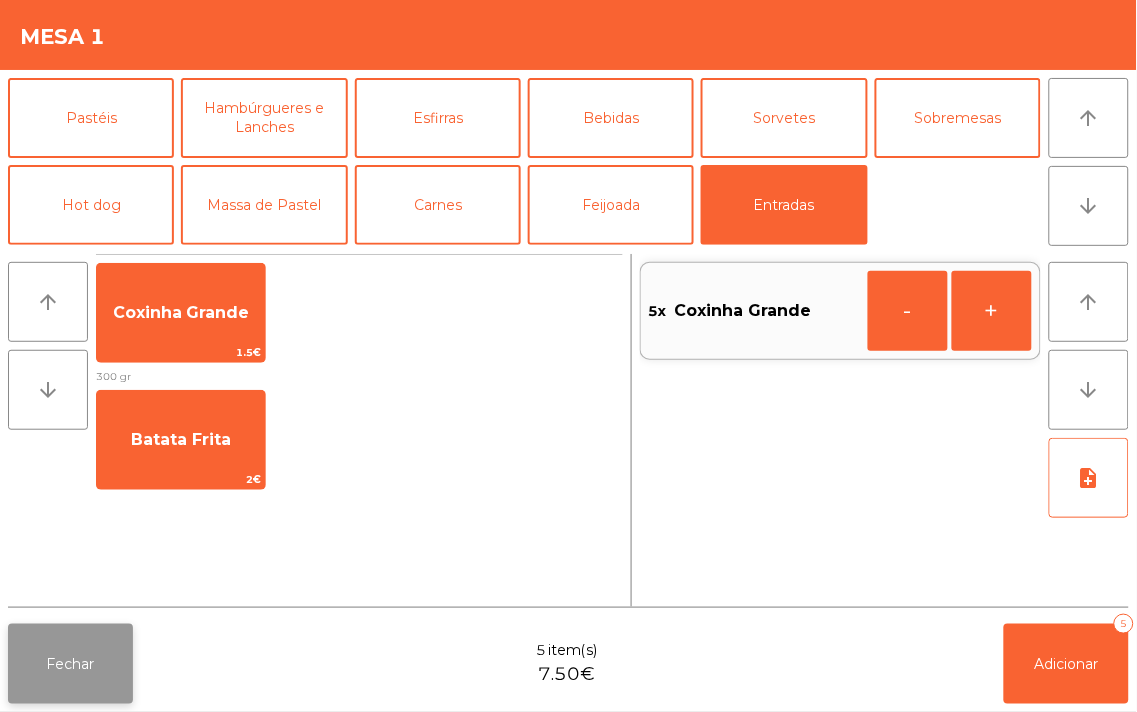 click on "Fechar" 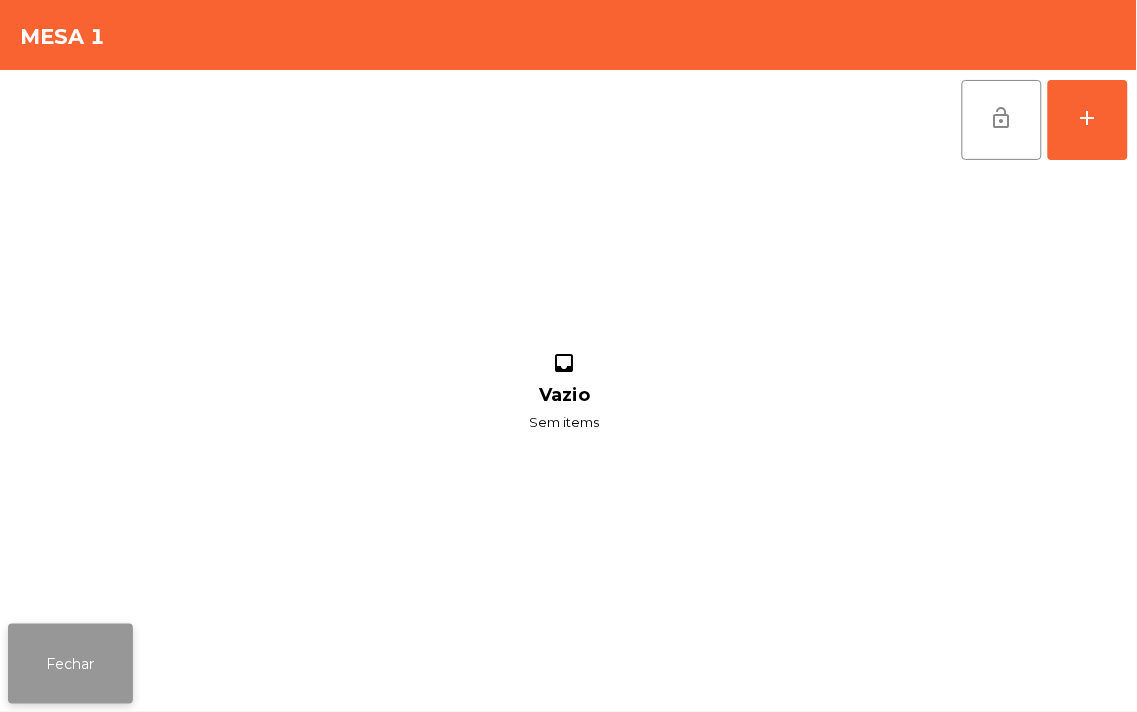 click on "Fechar" 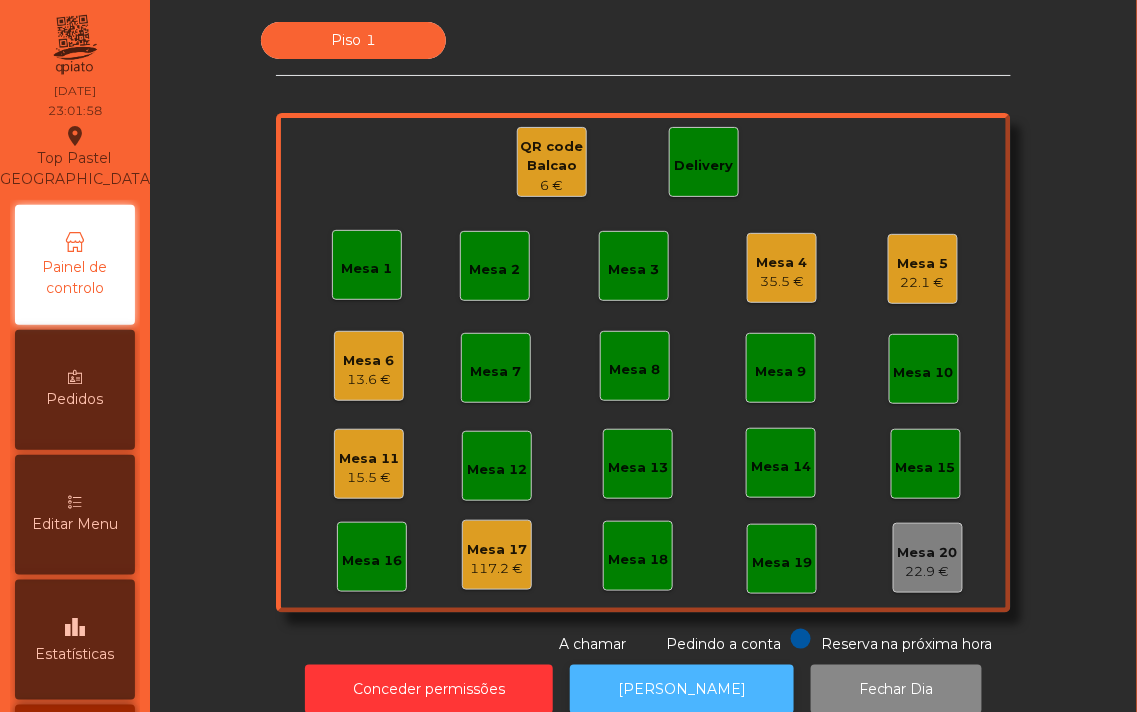click on "[PERSON_NAME]" 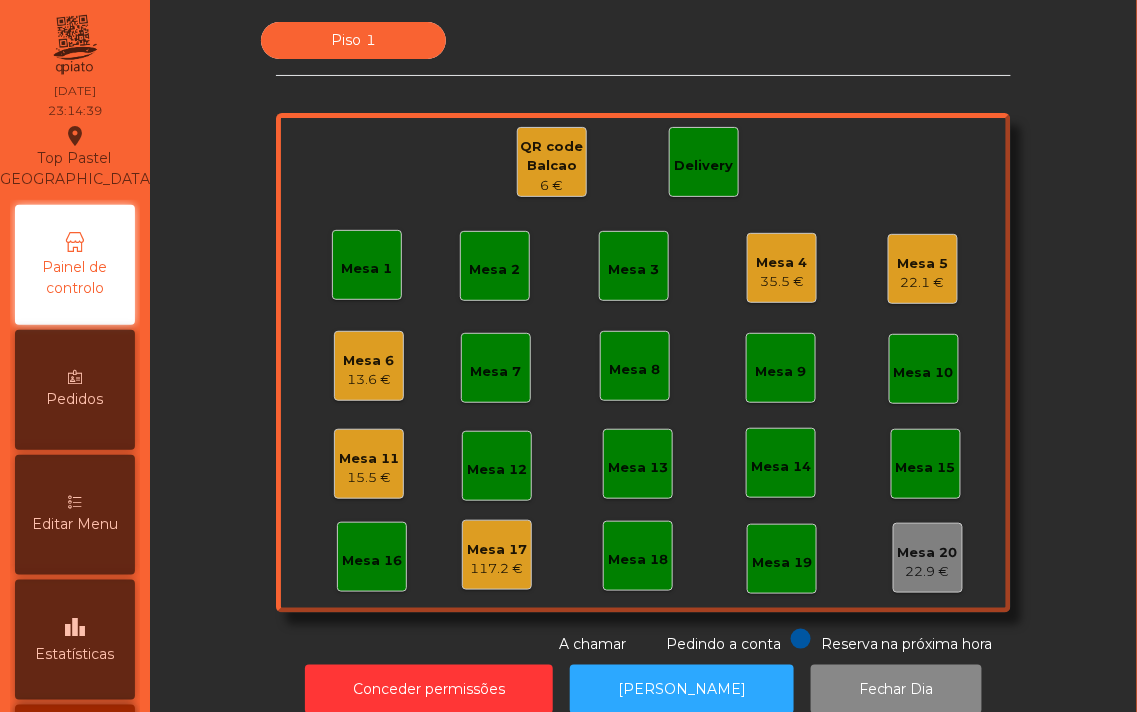 click on "22.1 €" 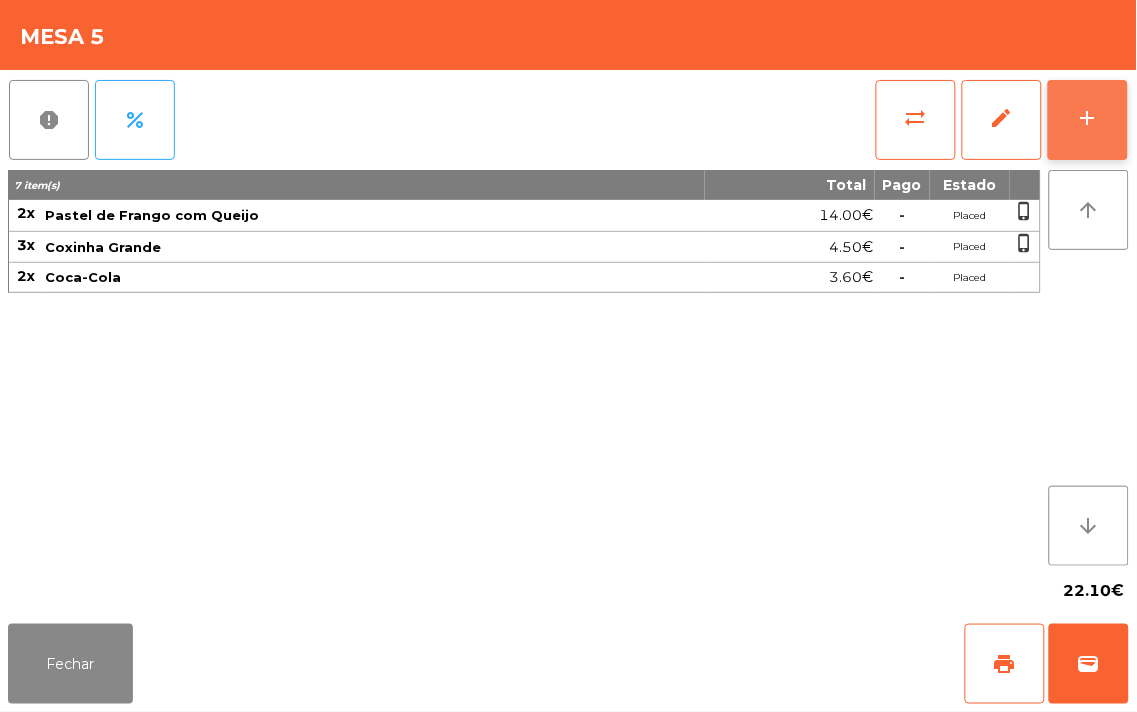 click on "add" 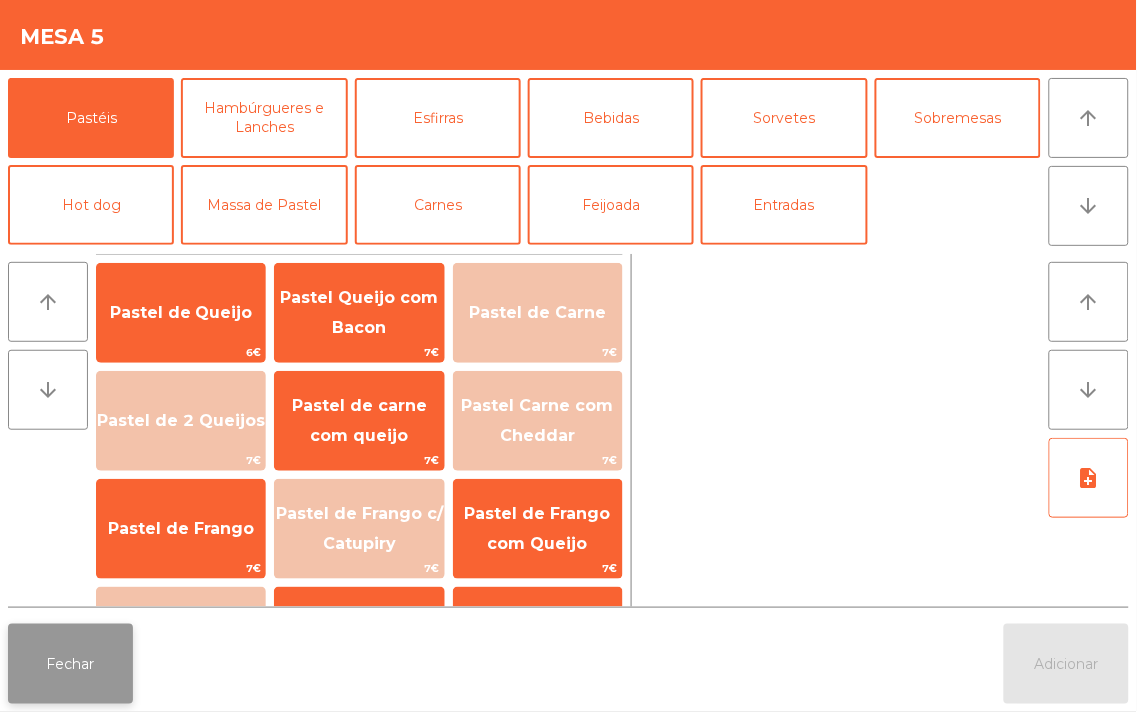 click on "Fechar" 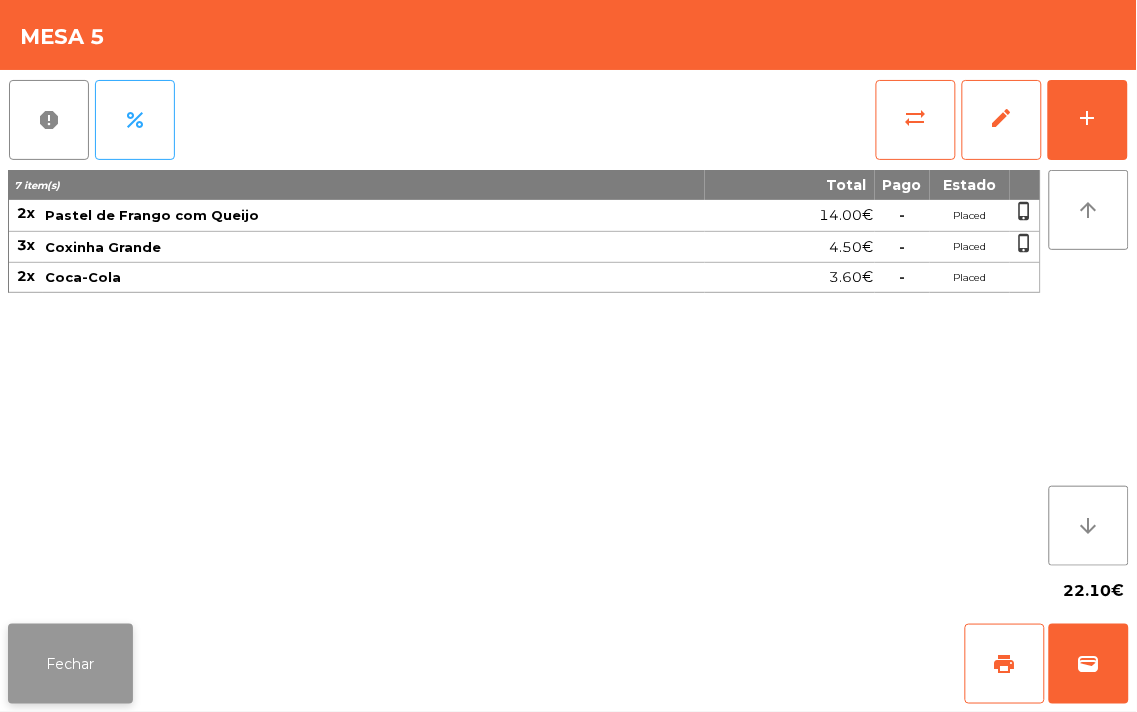 click on "Fechar" 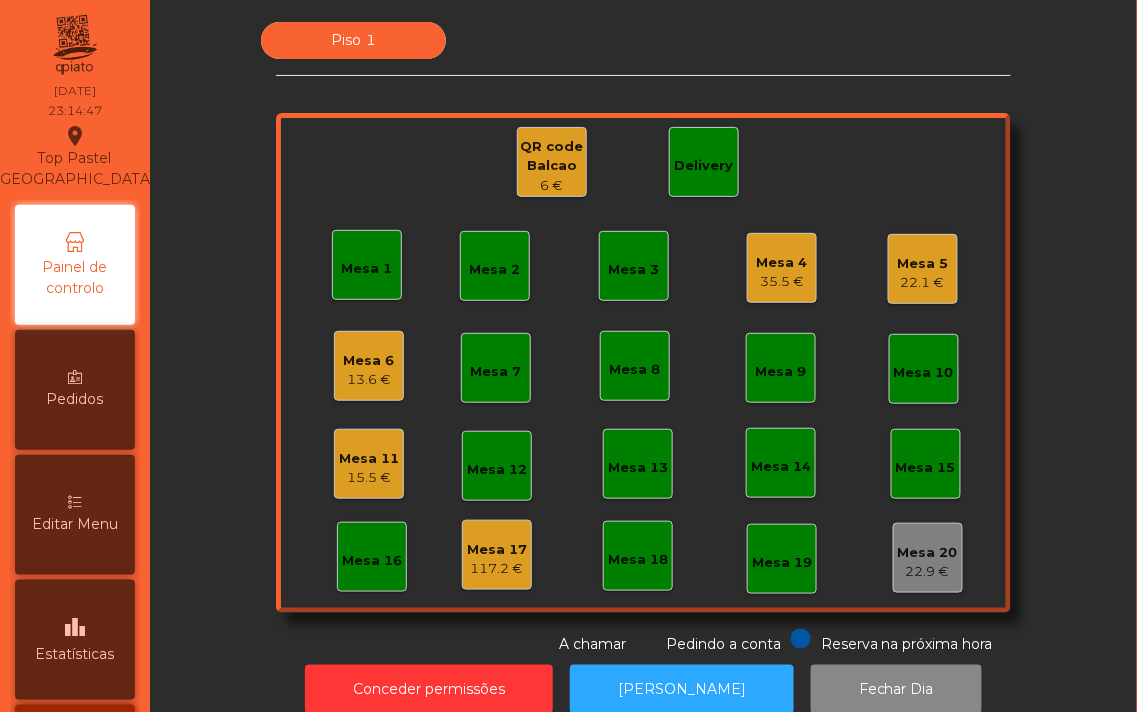 click on "Mesa 11" 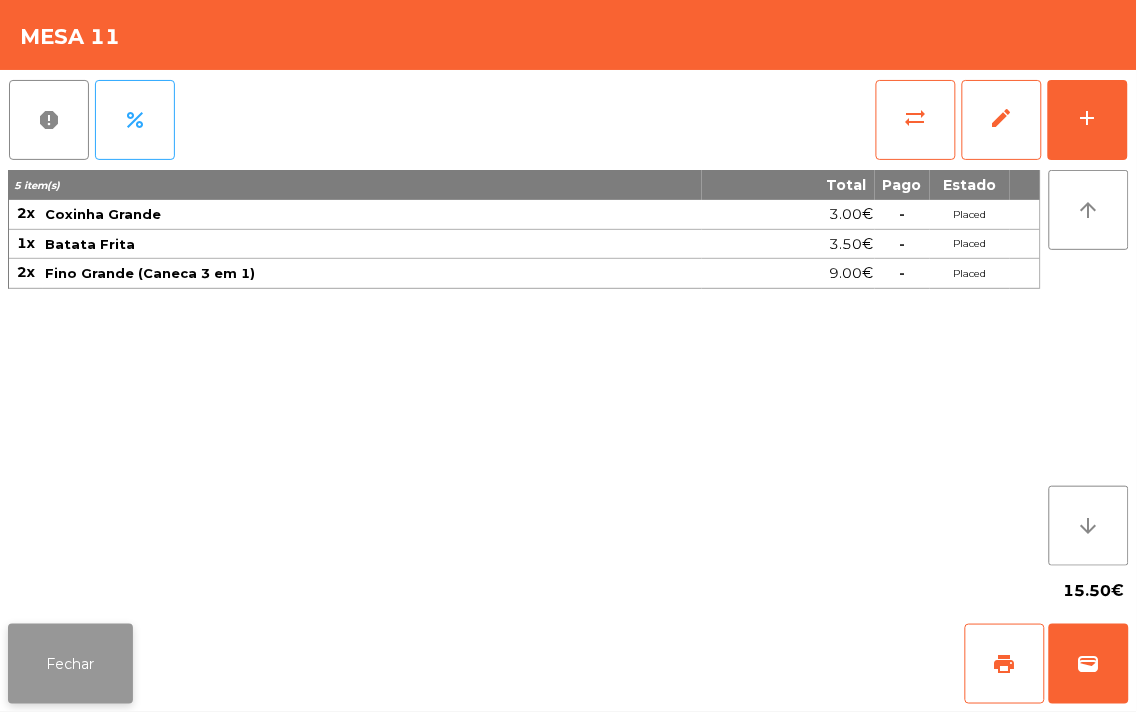 click on "Fechar" 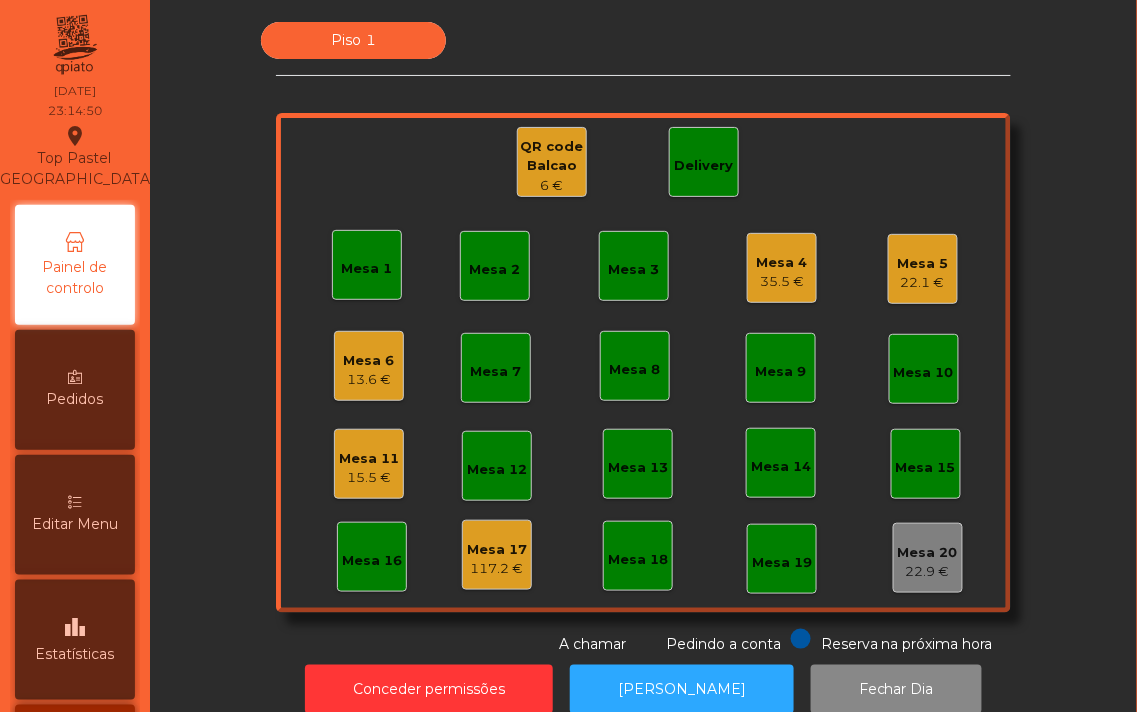 click on "Mesa 4" 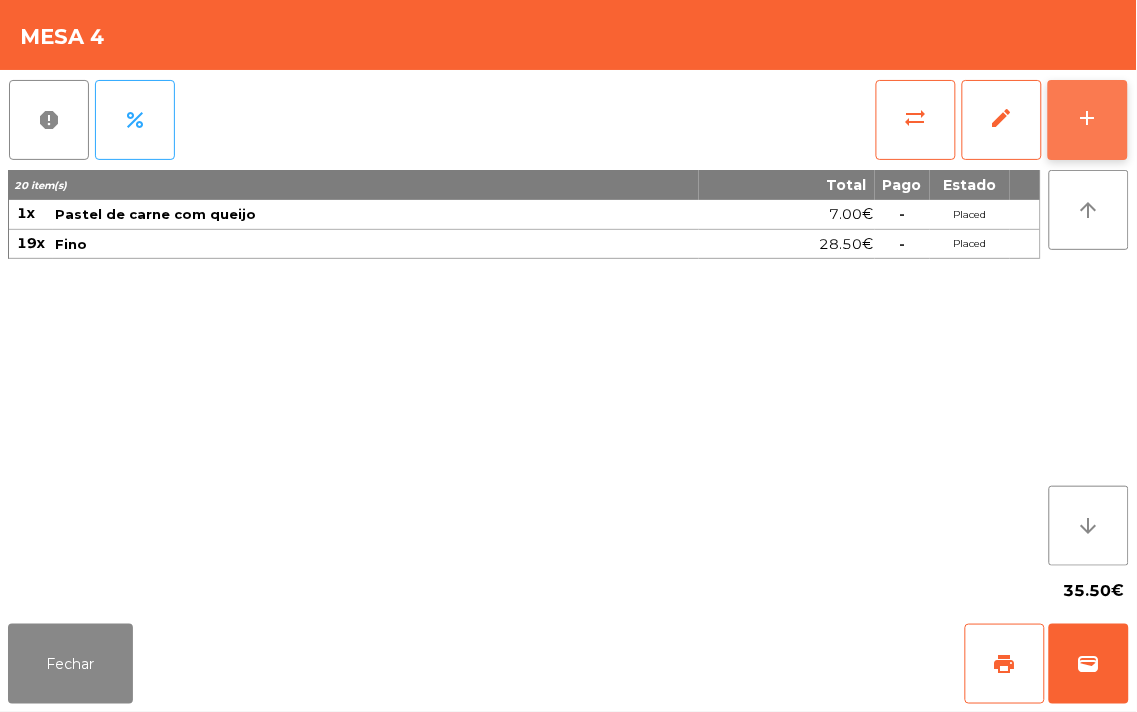 click on "add" 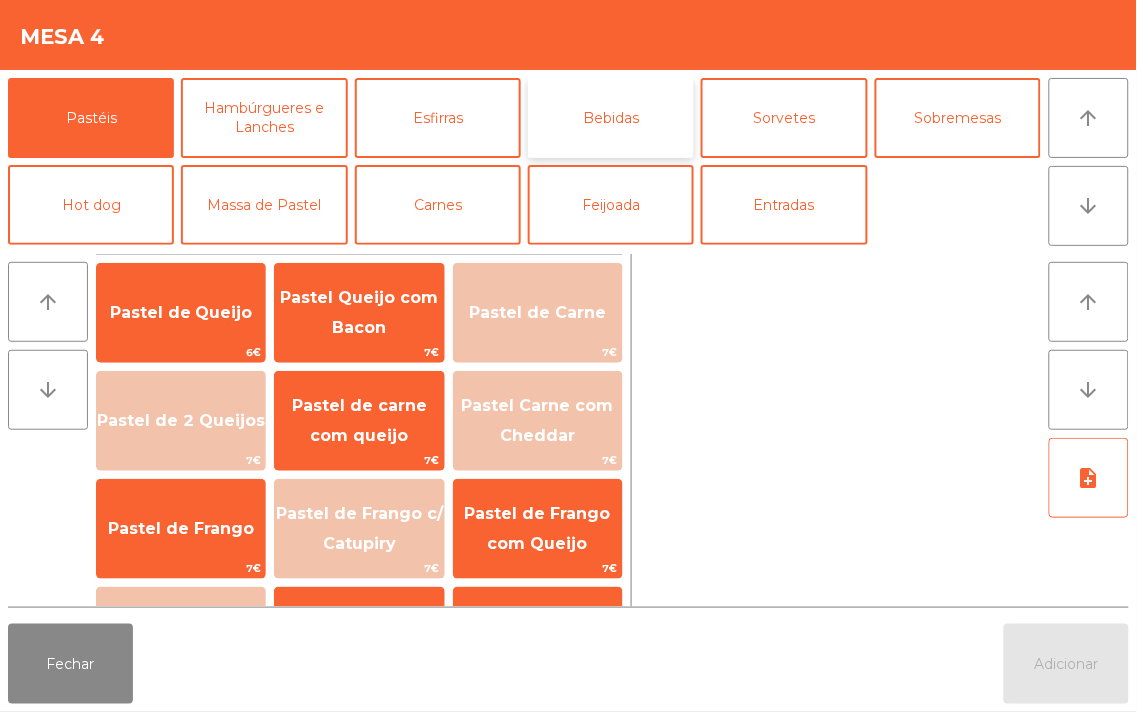 click on "Bebidas" 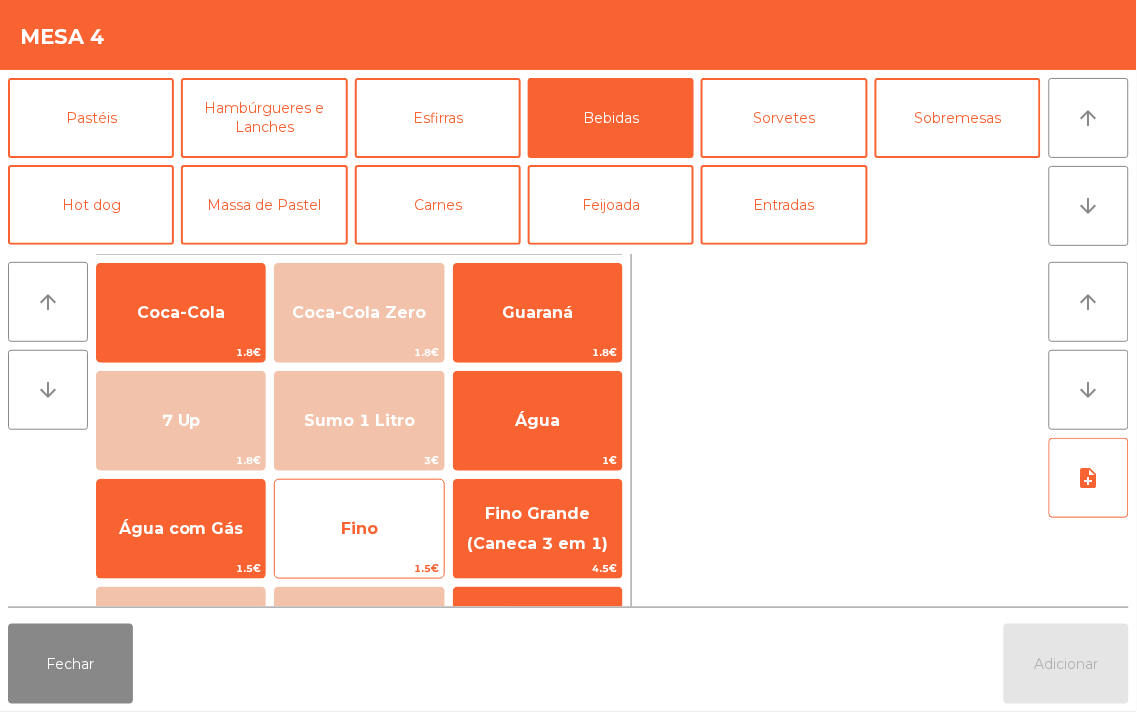 click on "Fino" 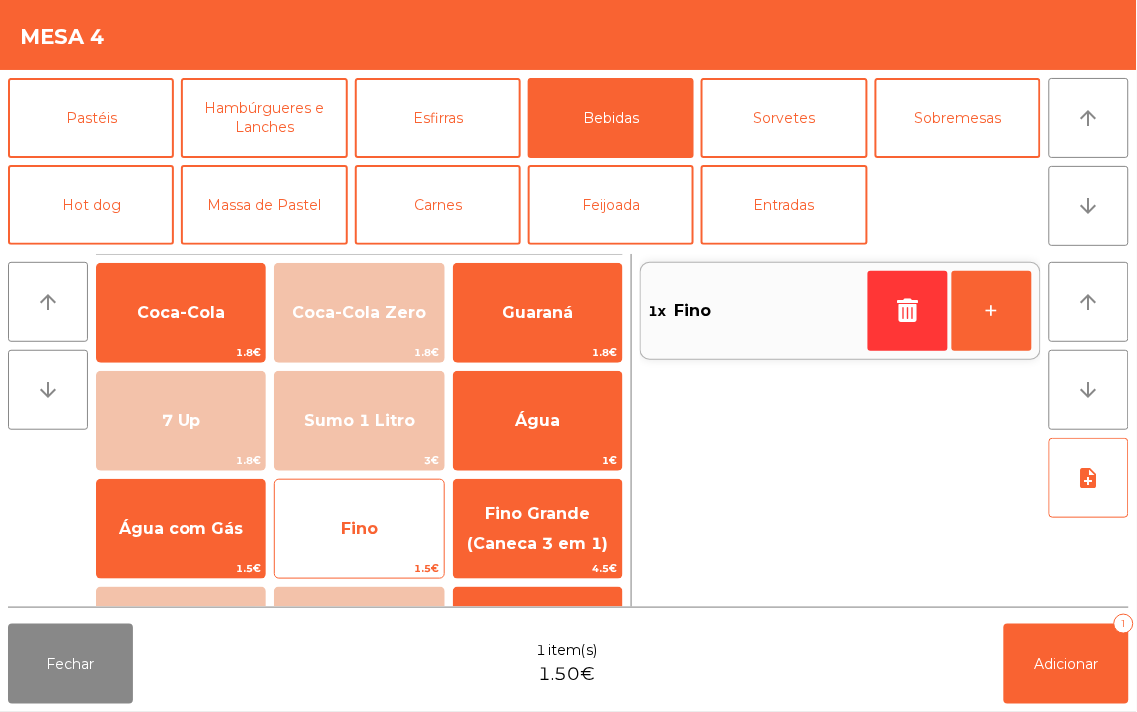 click on "Fino" 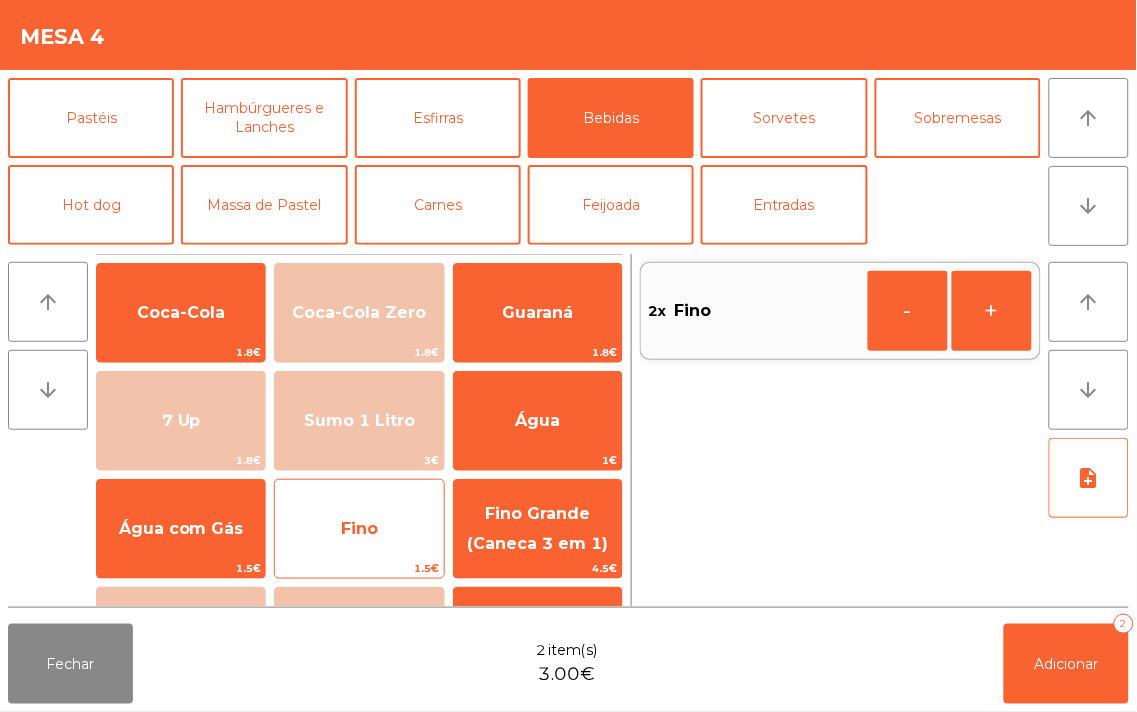 click on "Fino" 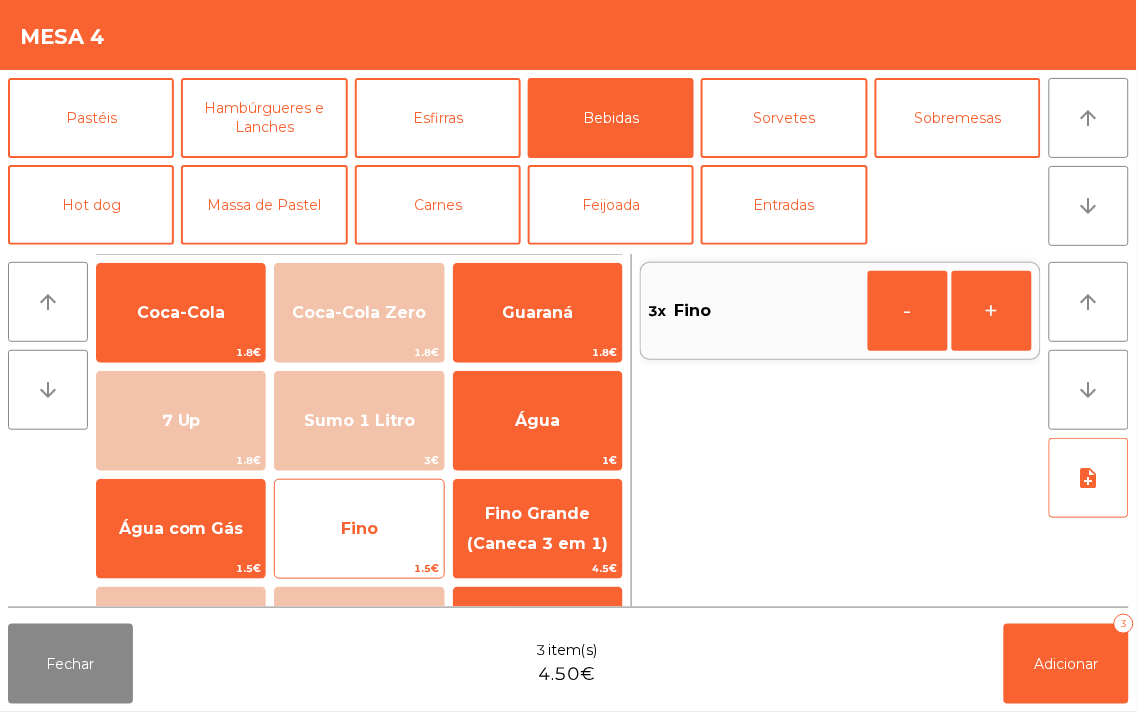 click on "Fino" 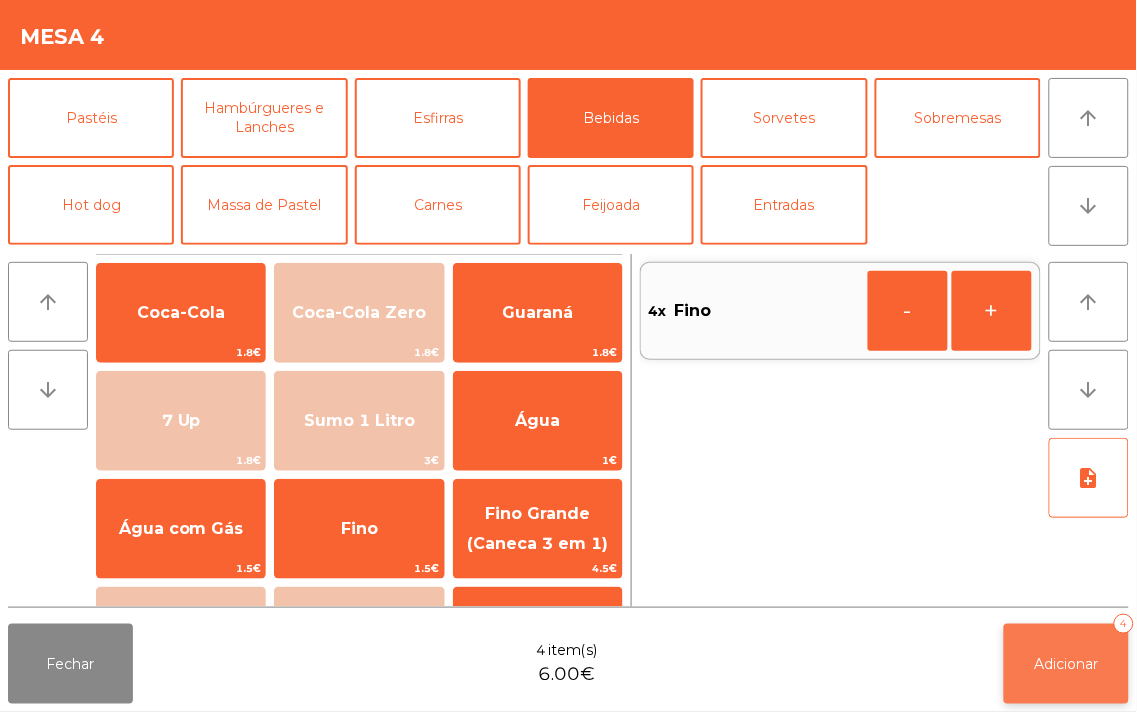 click on "Adicionar   4" 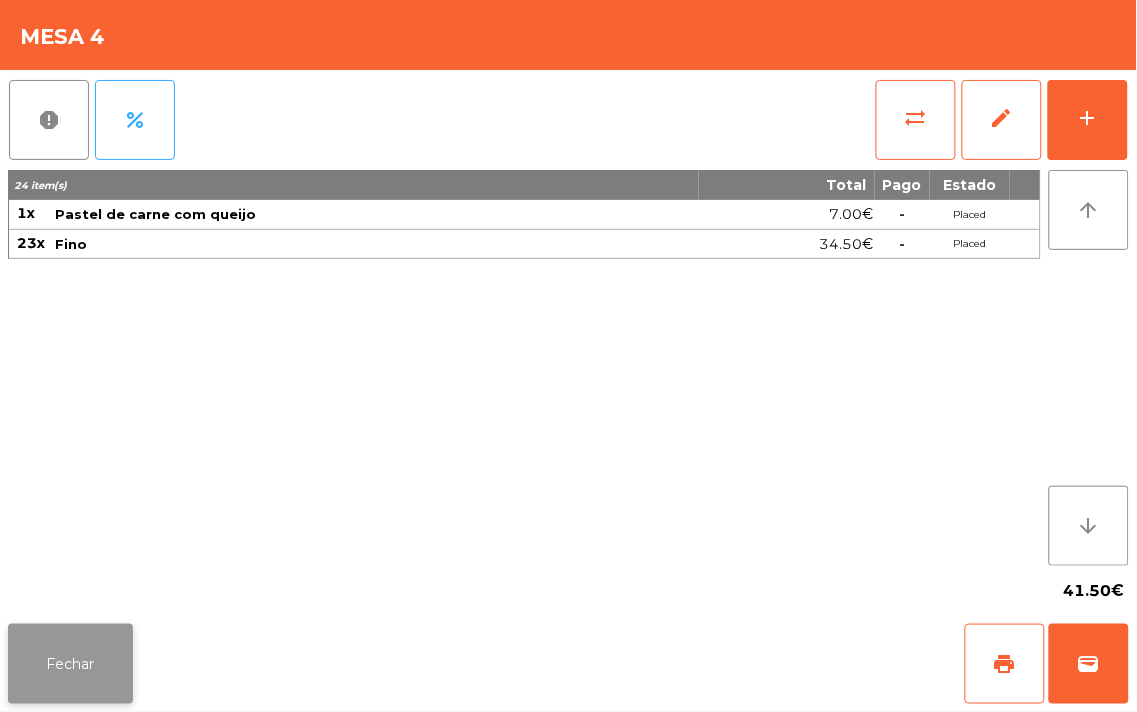 click on "Fechar" 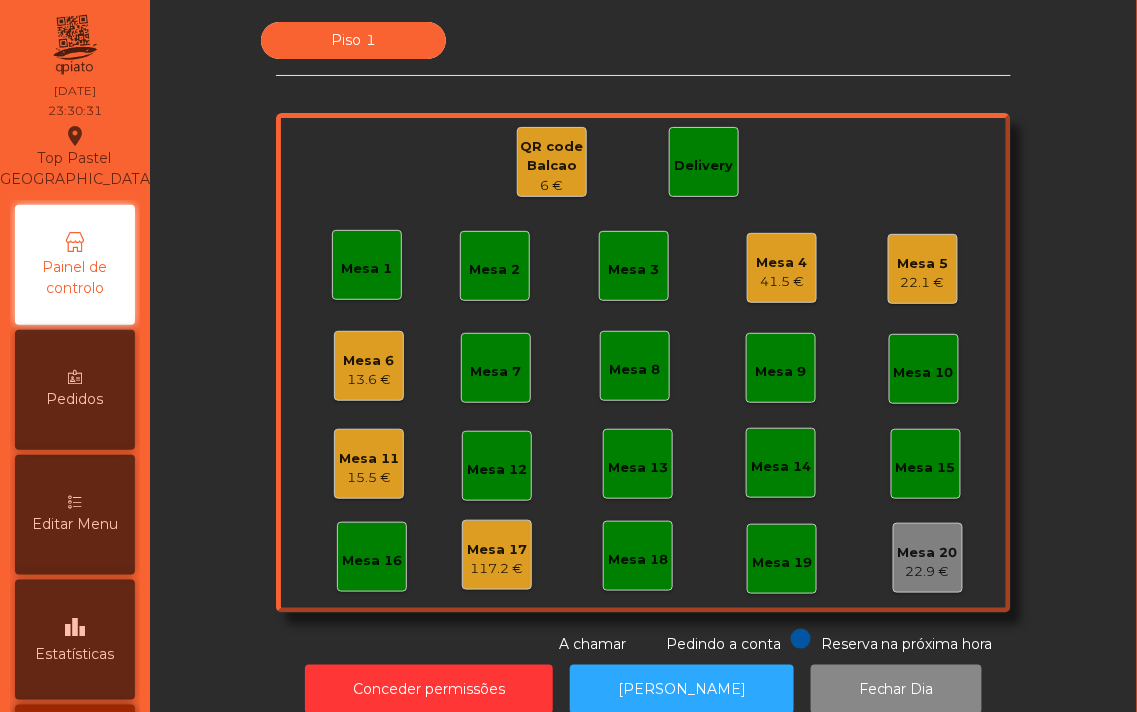 click on "13.6 €" 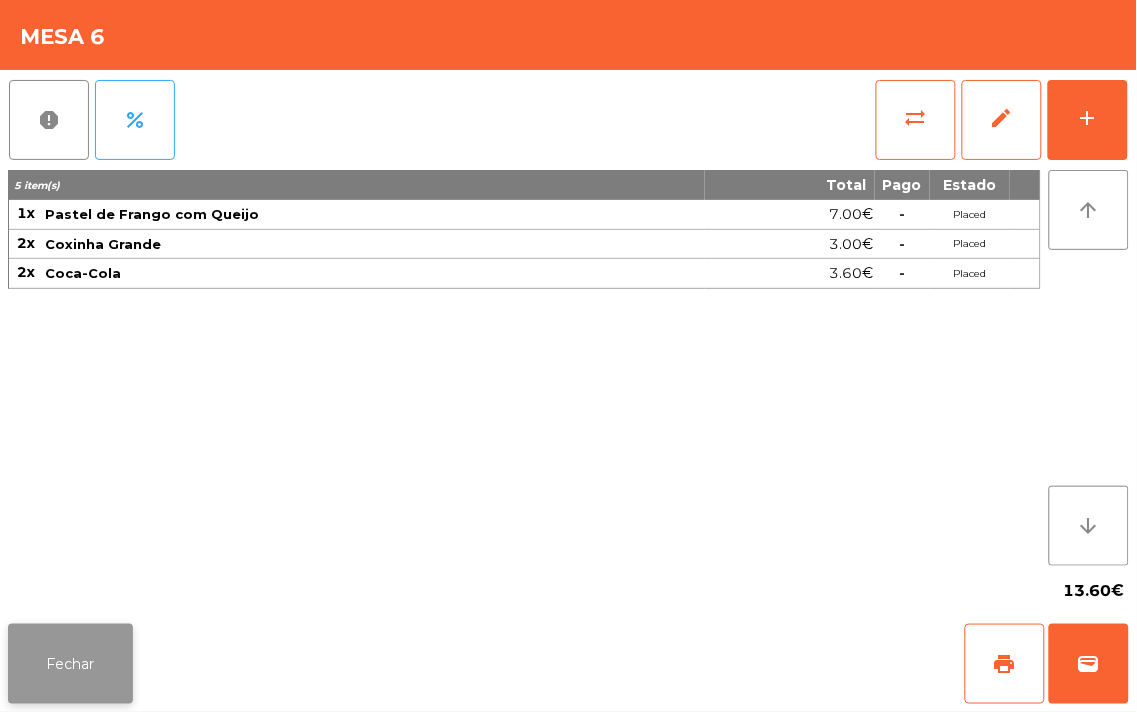 click on "Fechar" 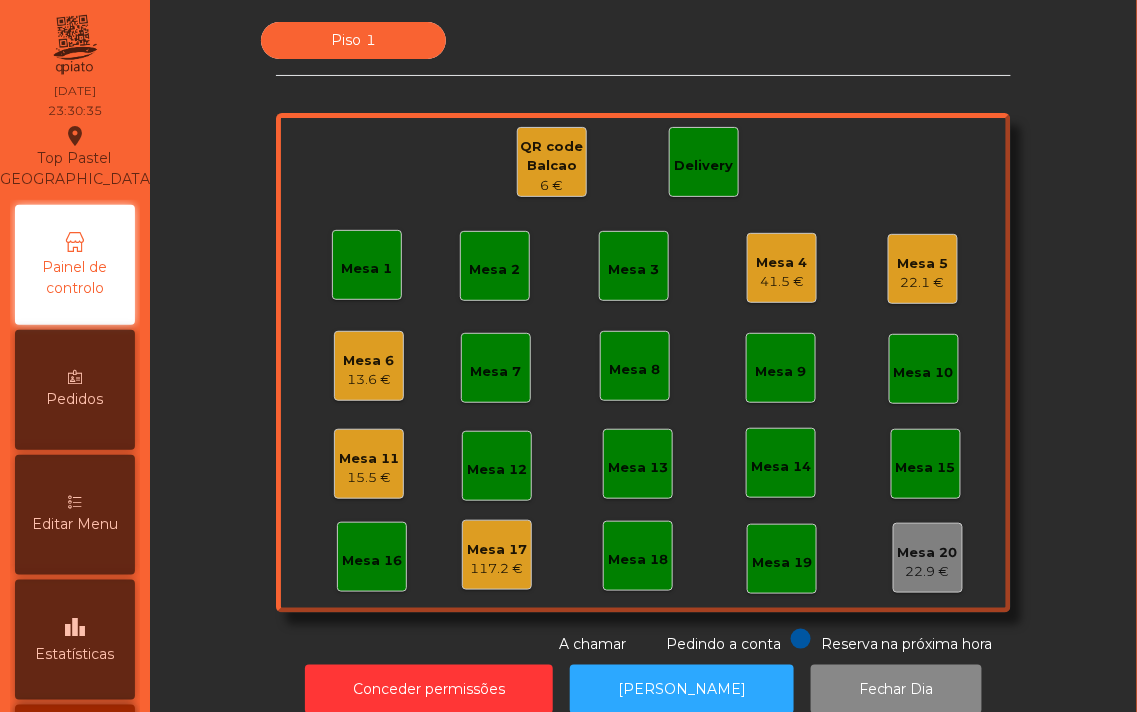 click on "Delivery" 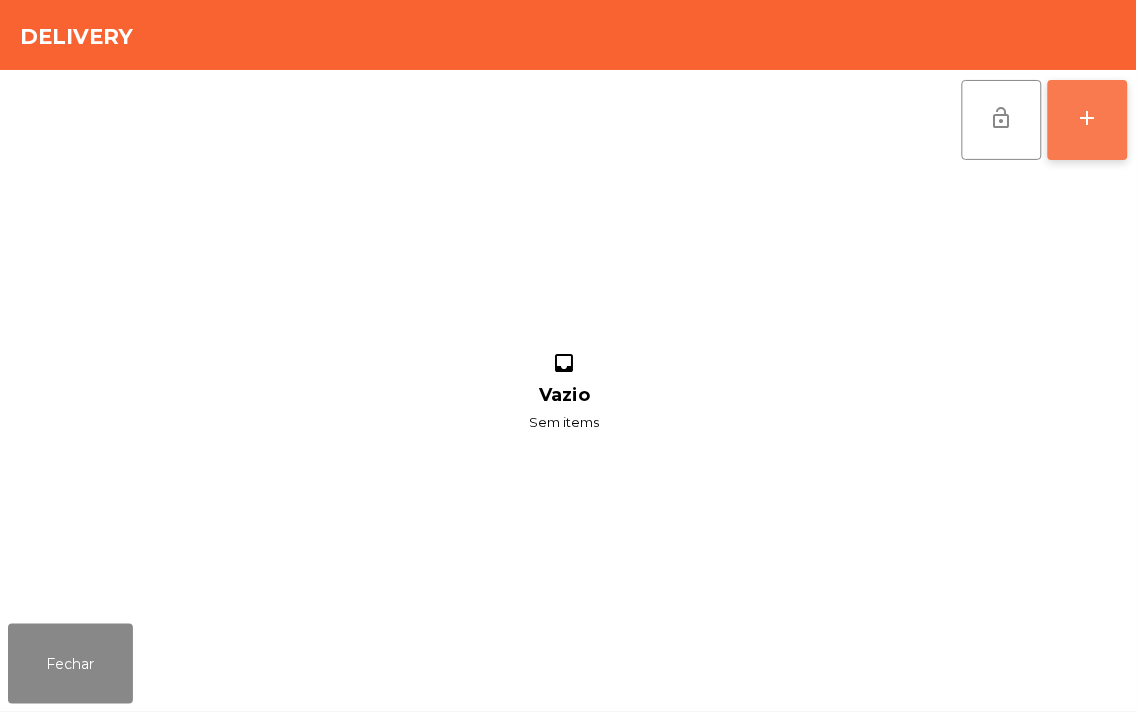 click on "add" 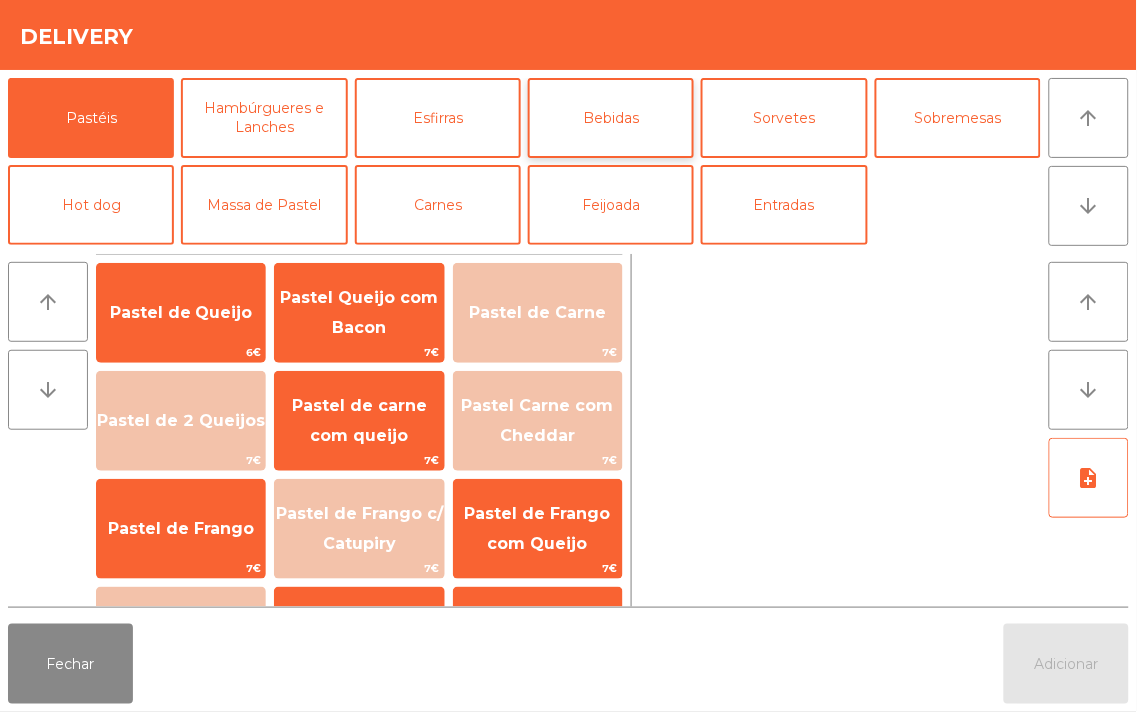 click on "Bebidas" 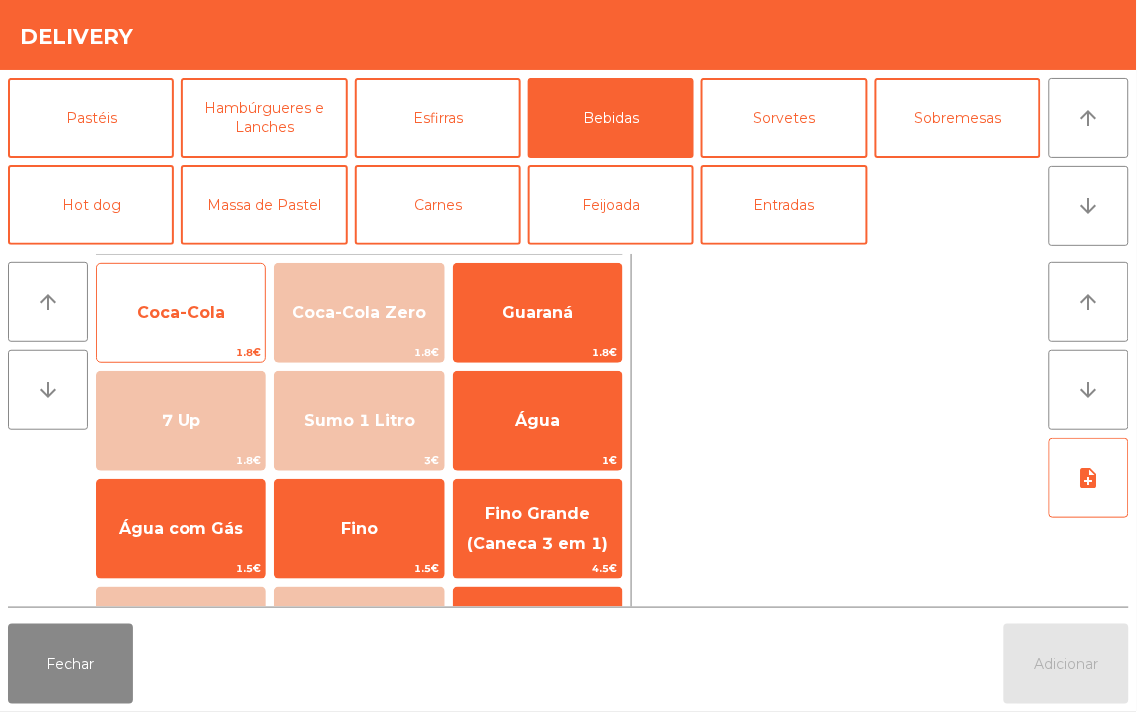 click on "Coca-Cola" 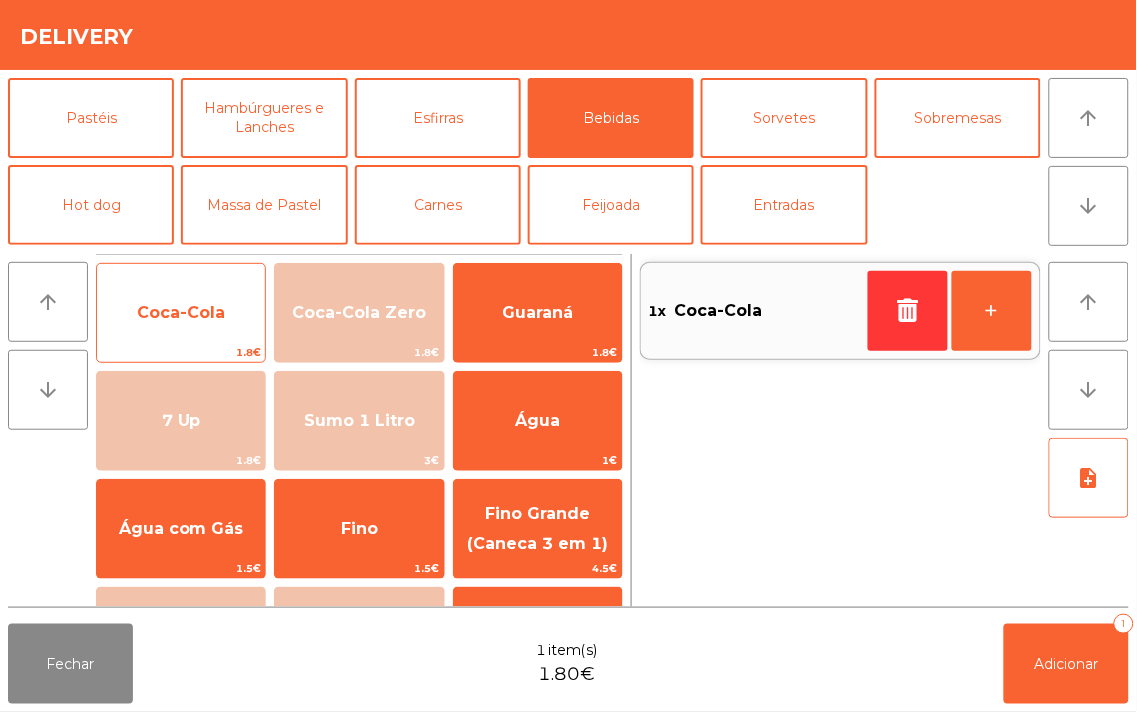 click on "Coca-Cola" 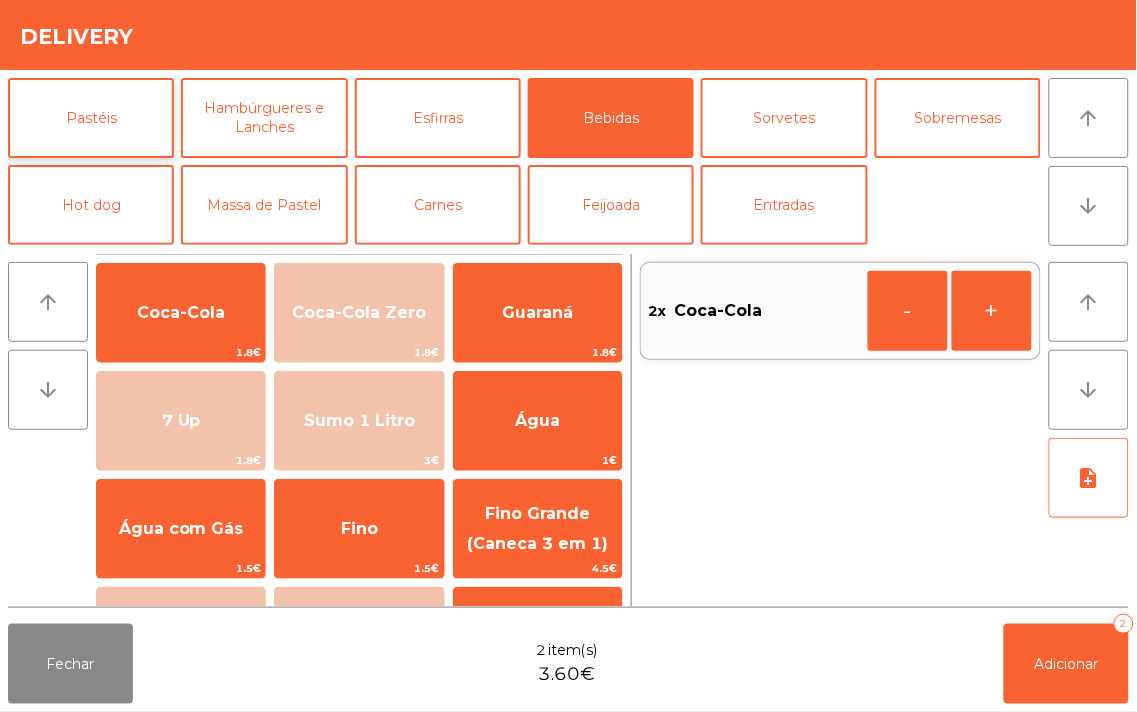 click on "Pastéis" 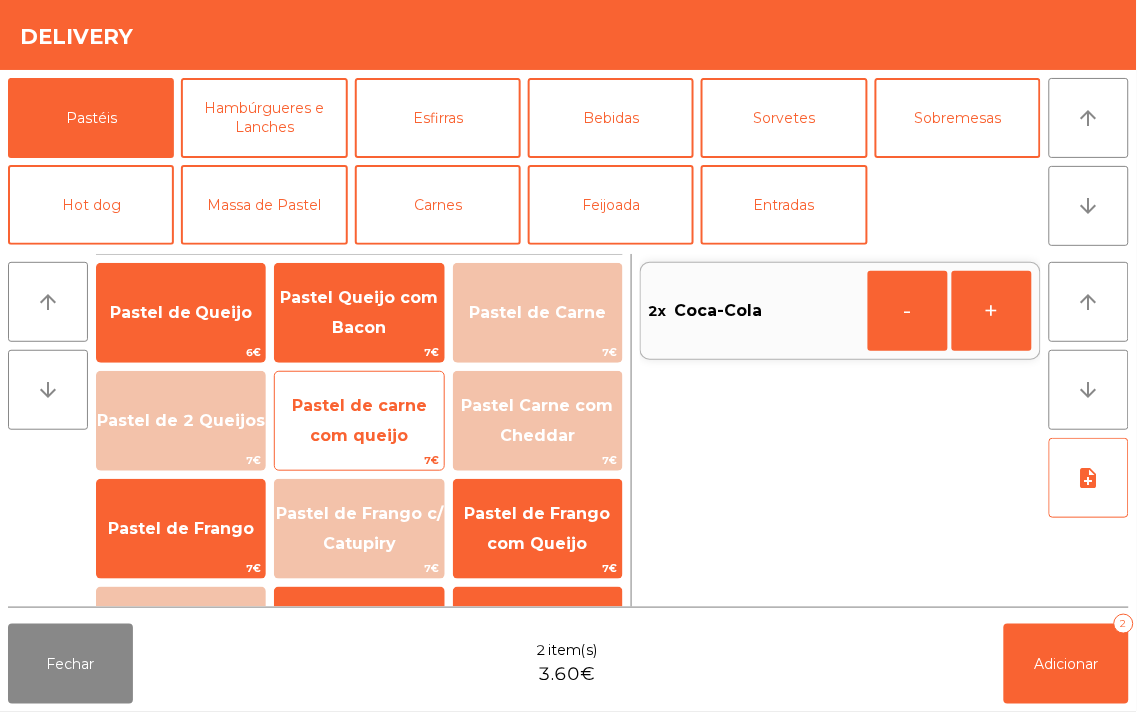 click on "Pastel de carne com queijo" 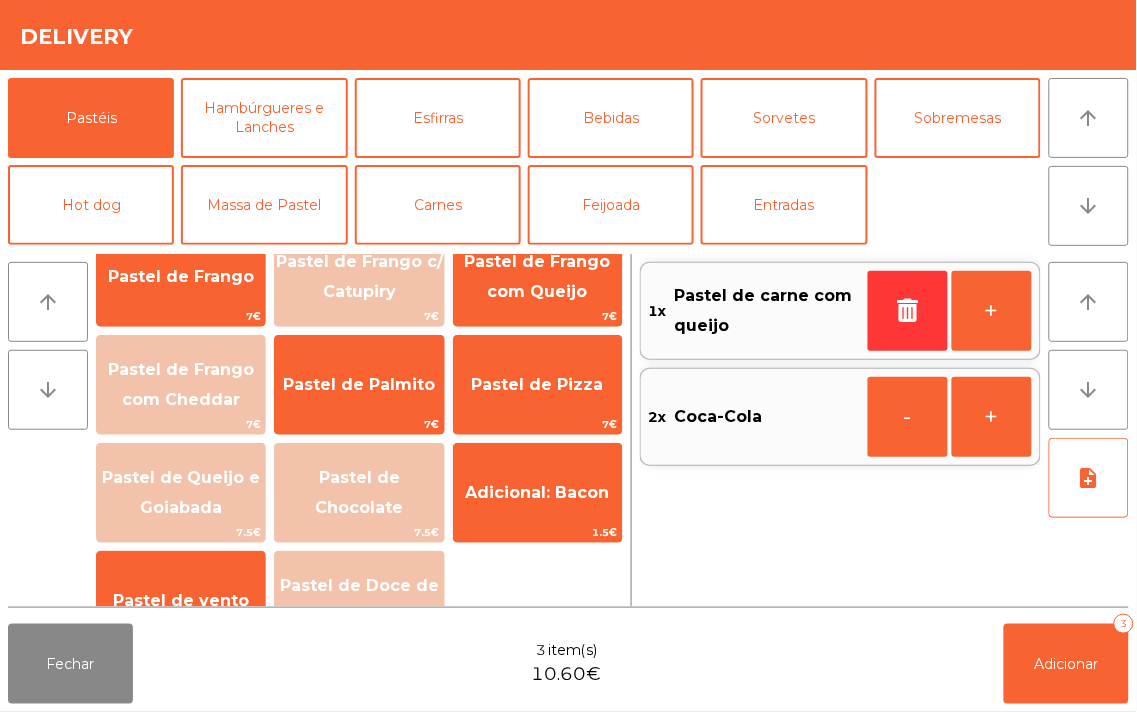scroll, scrollTop: 247, scrollLeft: 0, axis: vertical 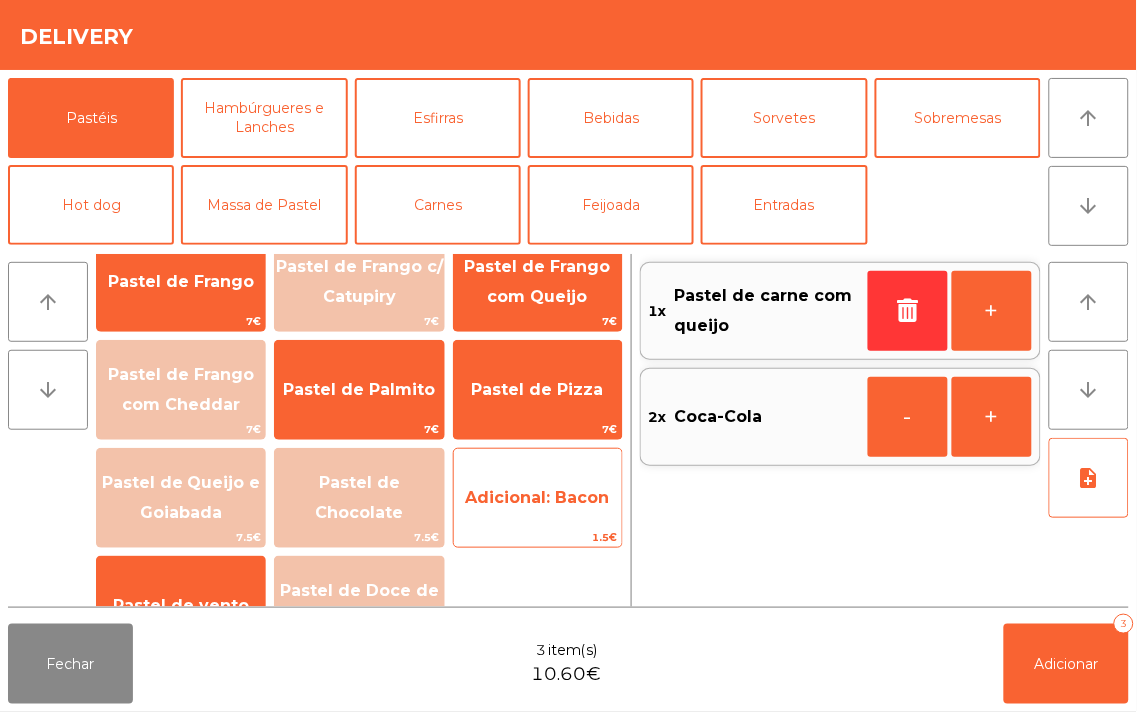 click on "Adicional: Bacon" 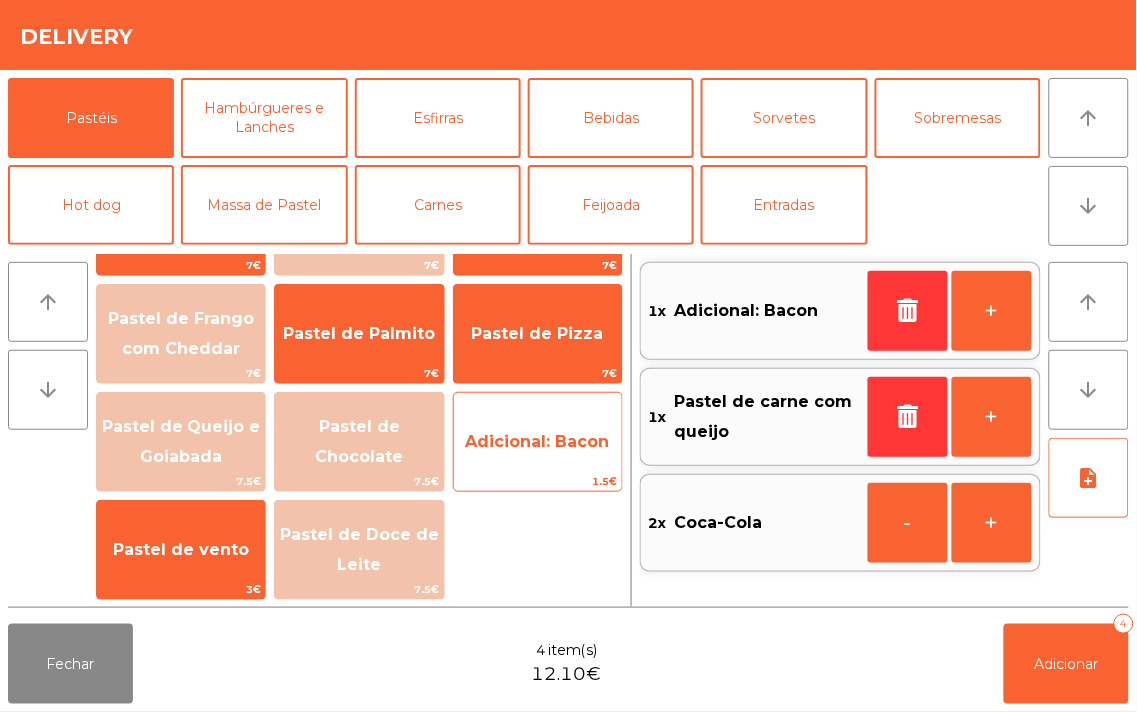 scroll, scrollTop: 302, scrollLeft: 0, axis: vertical 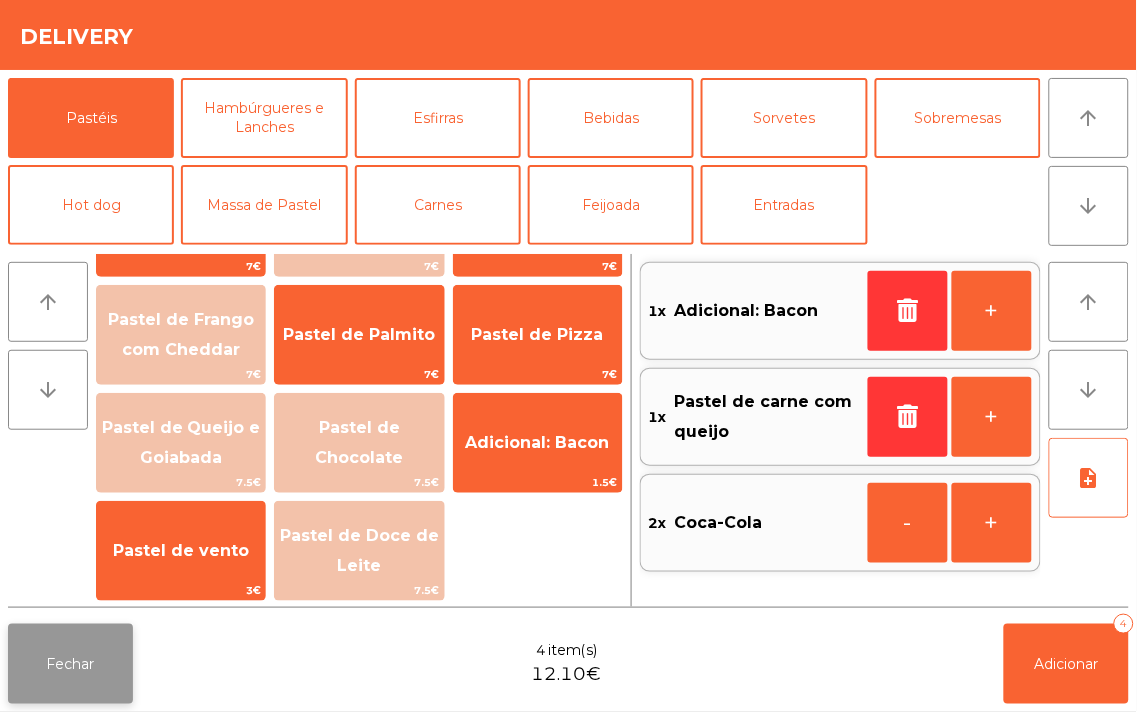 click on "Fechar" 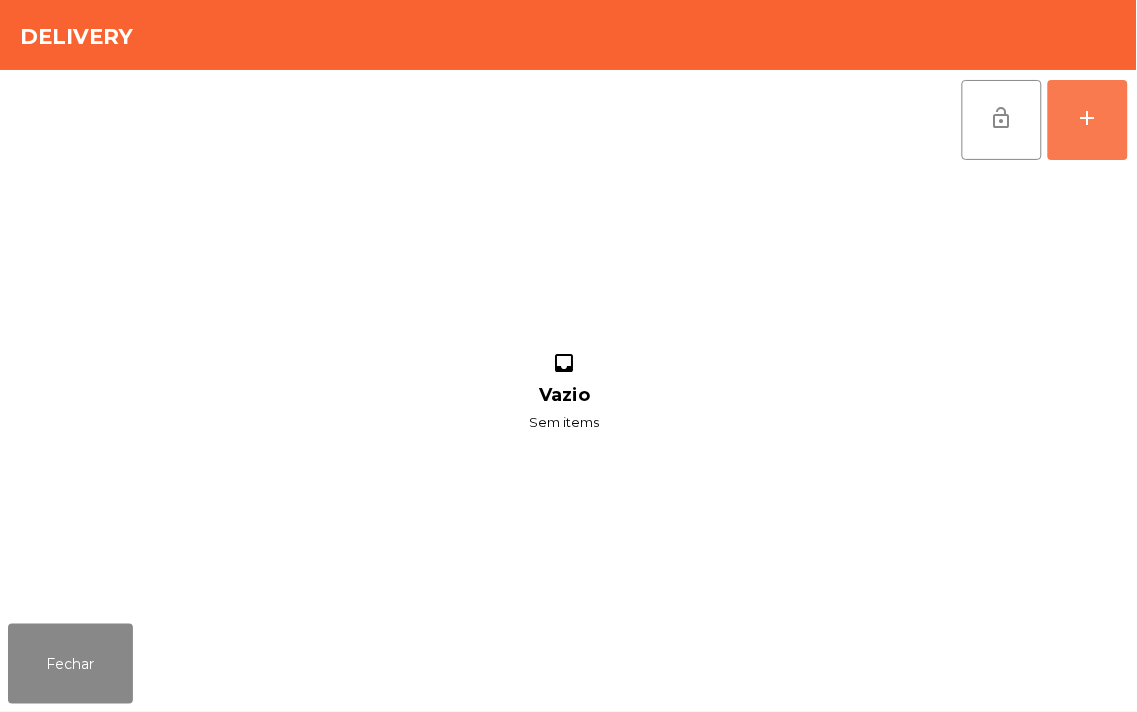 click on "add" 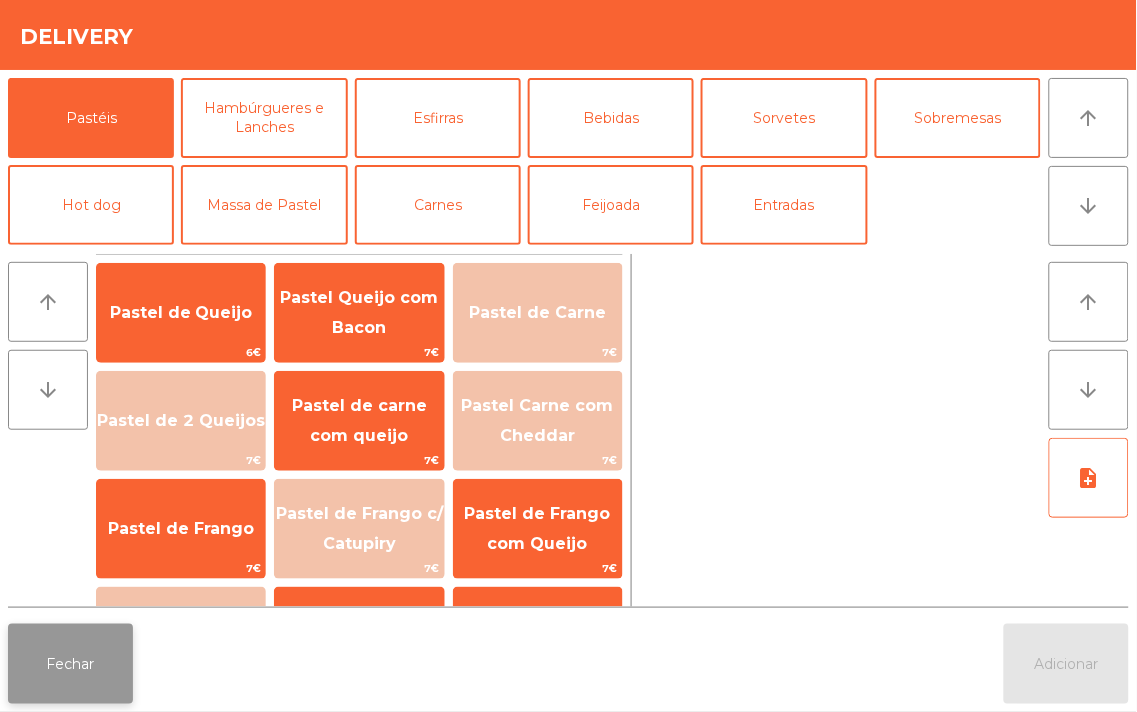 click on "Fechar" 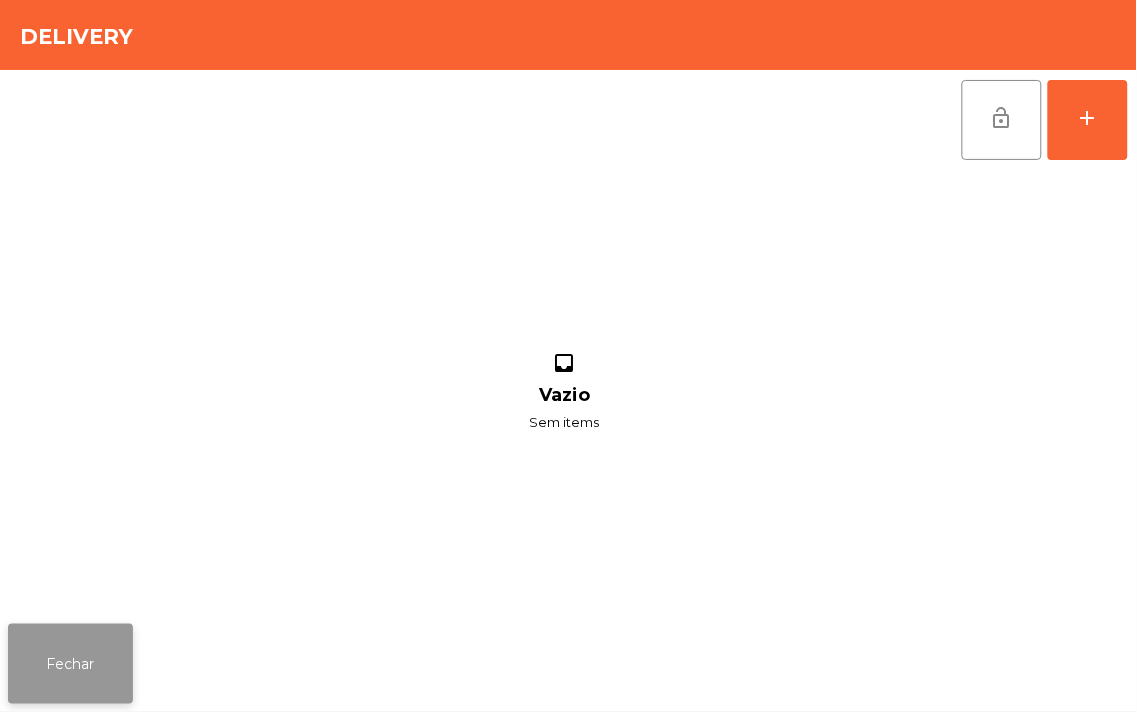 click on "Fechar" 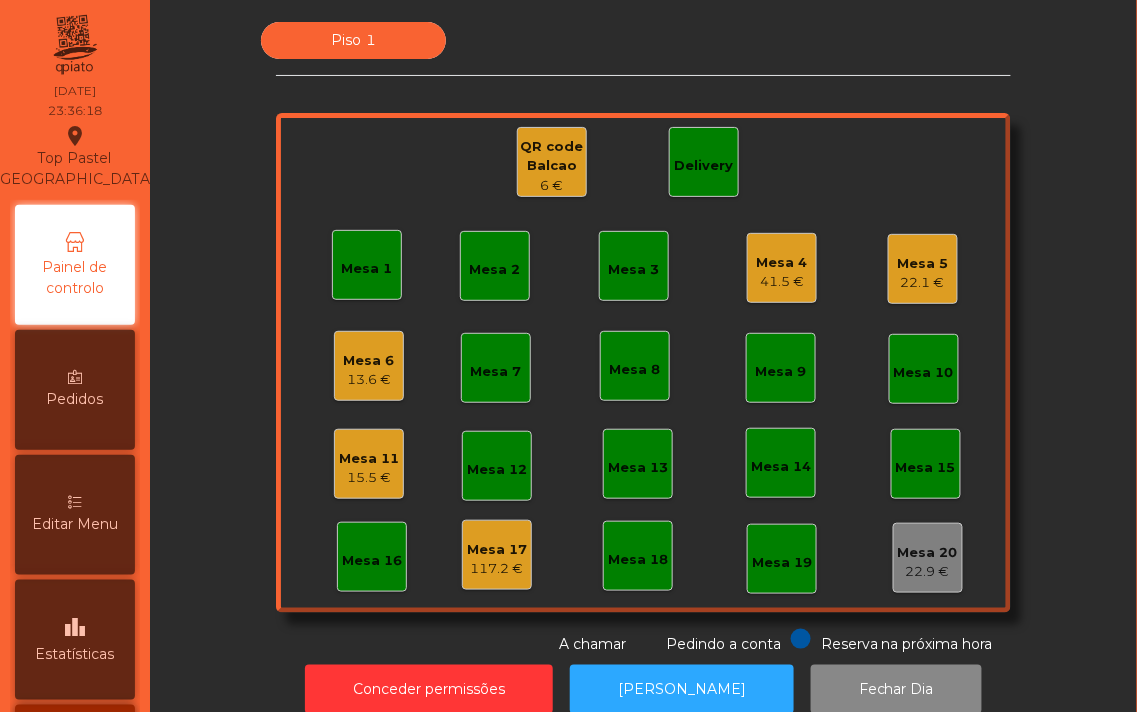 click on "Mesa 4" 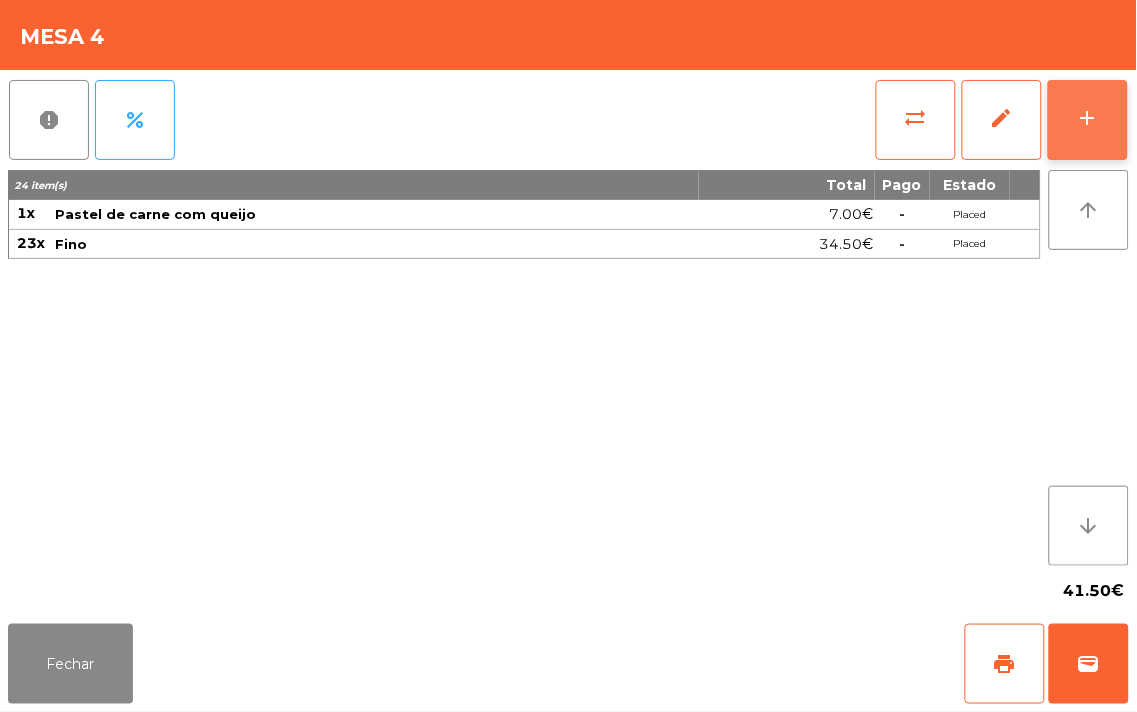 click on "add" 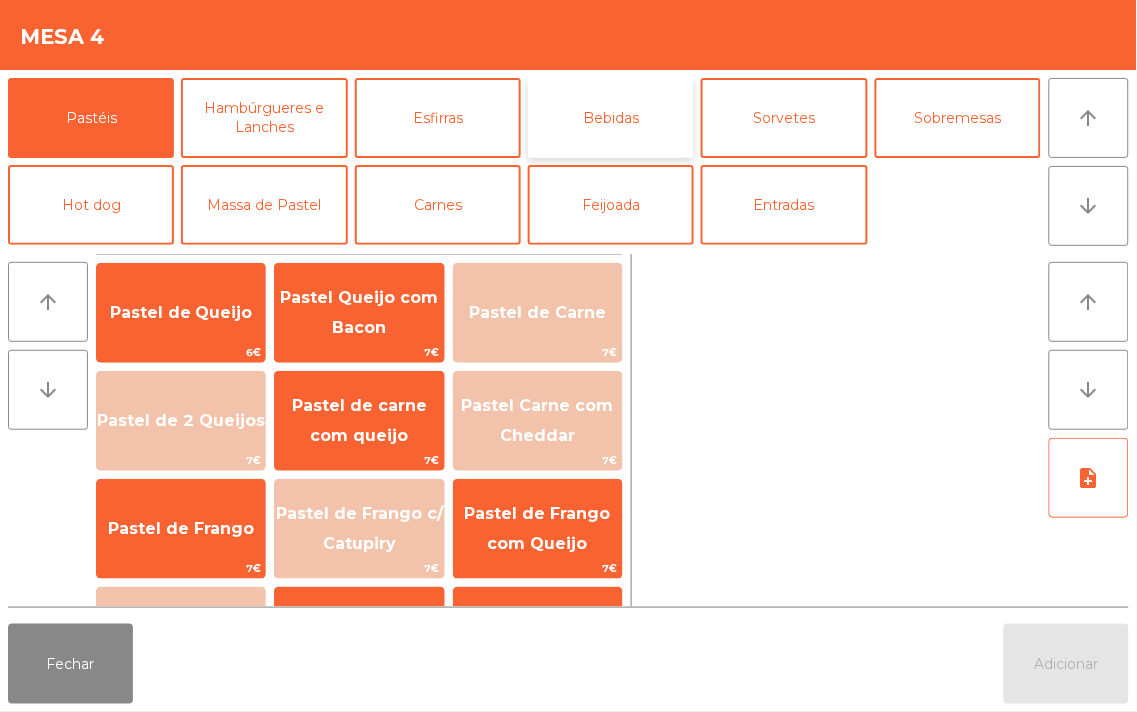 click on "Bebidas" 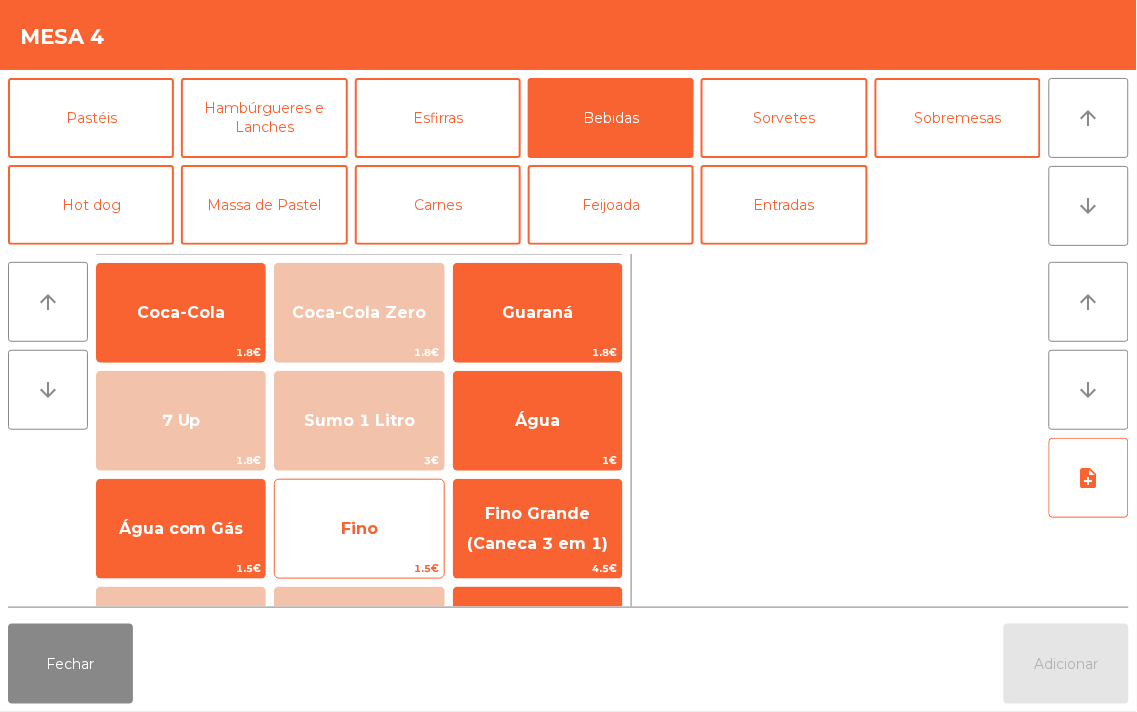 click on "Fino" 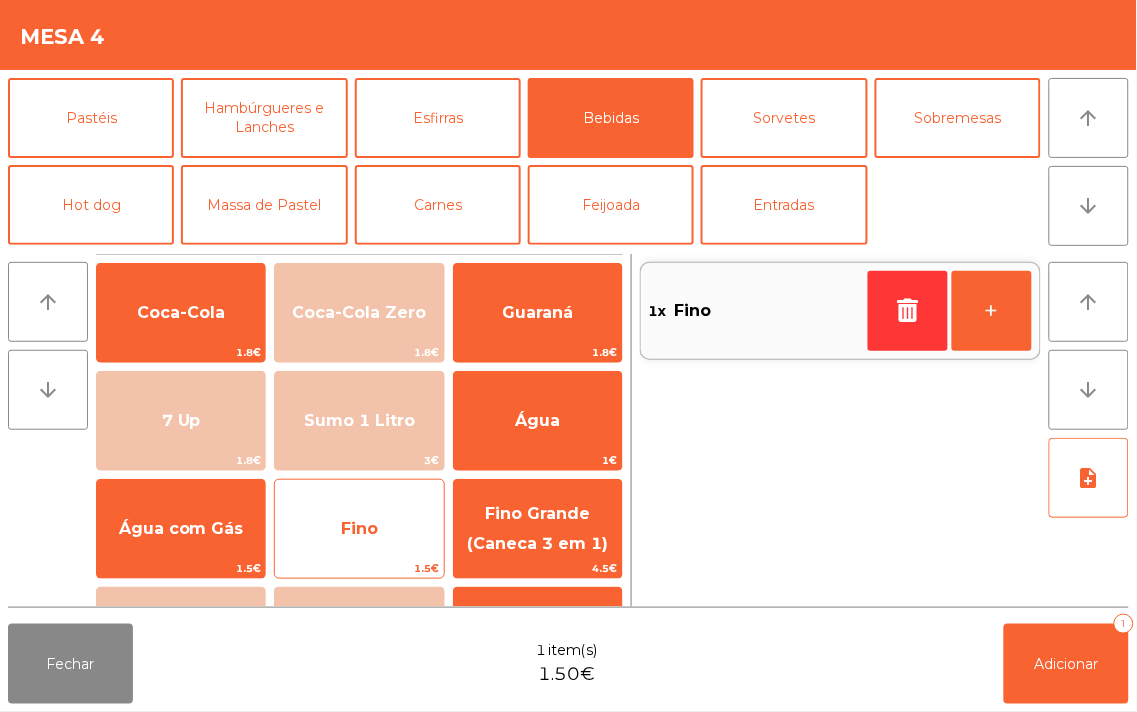 click on "Fino" 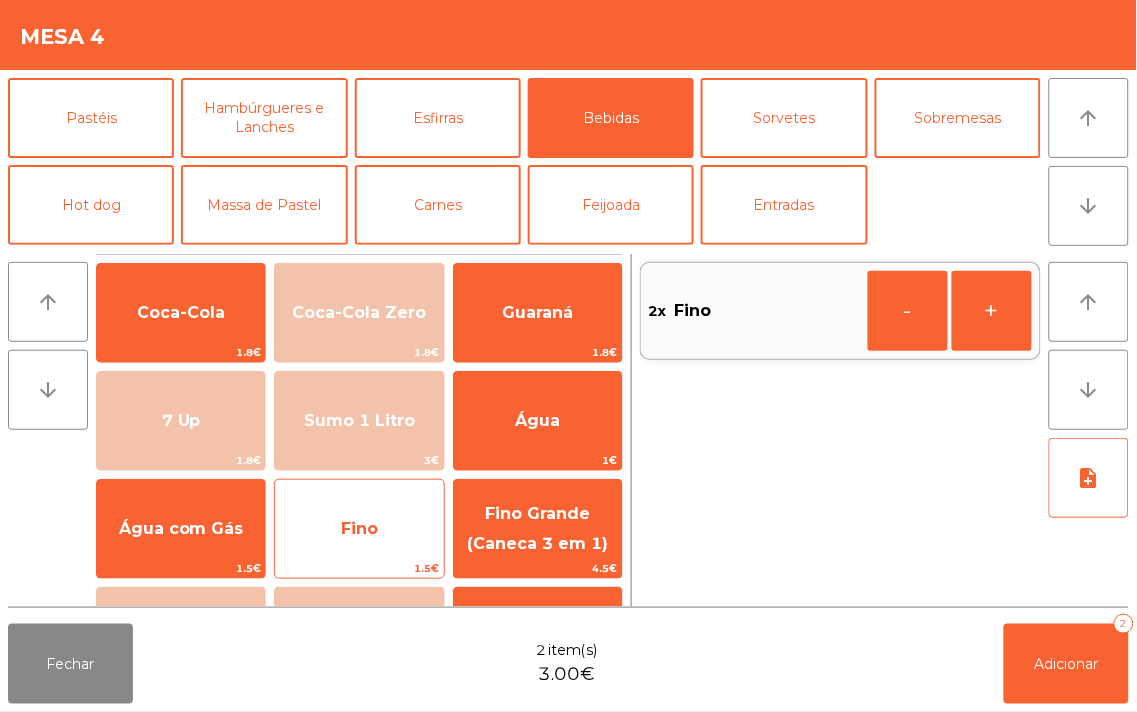 click on "Fino" 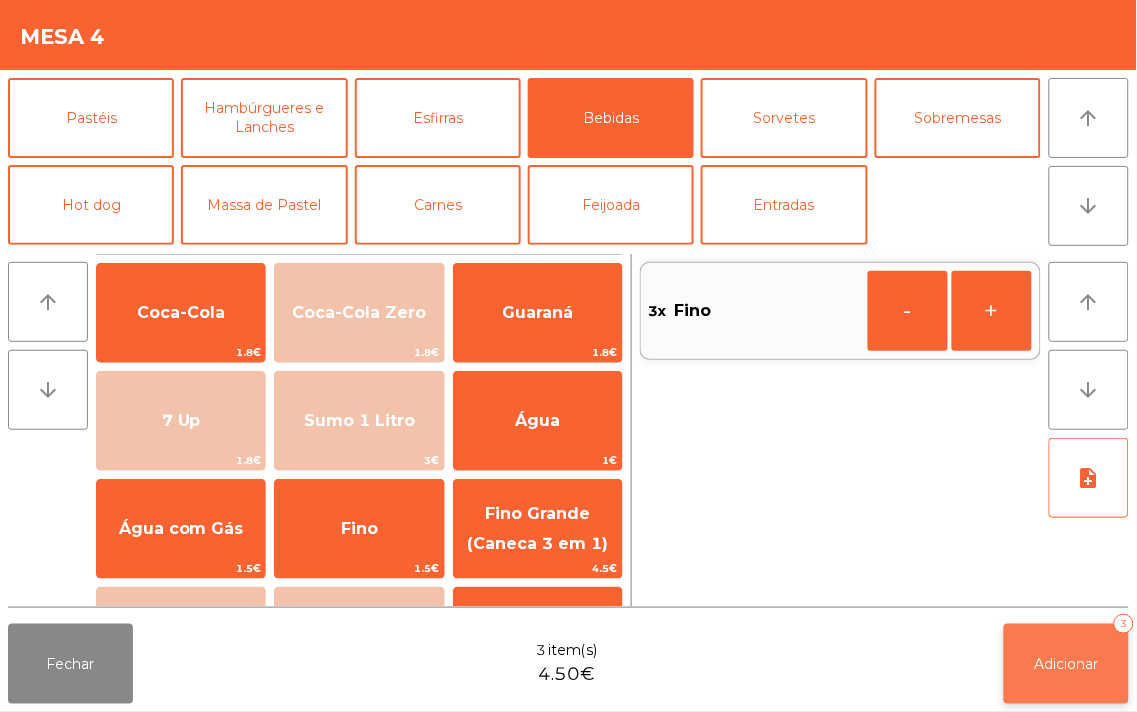 click on "Adicionar" 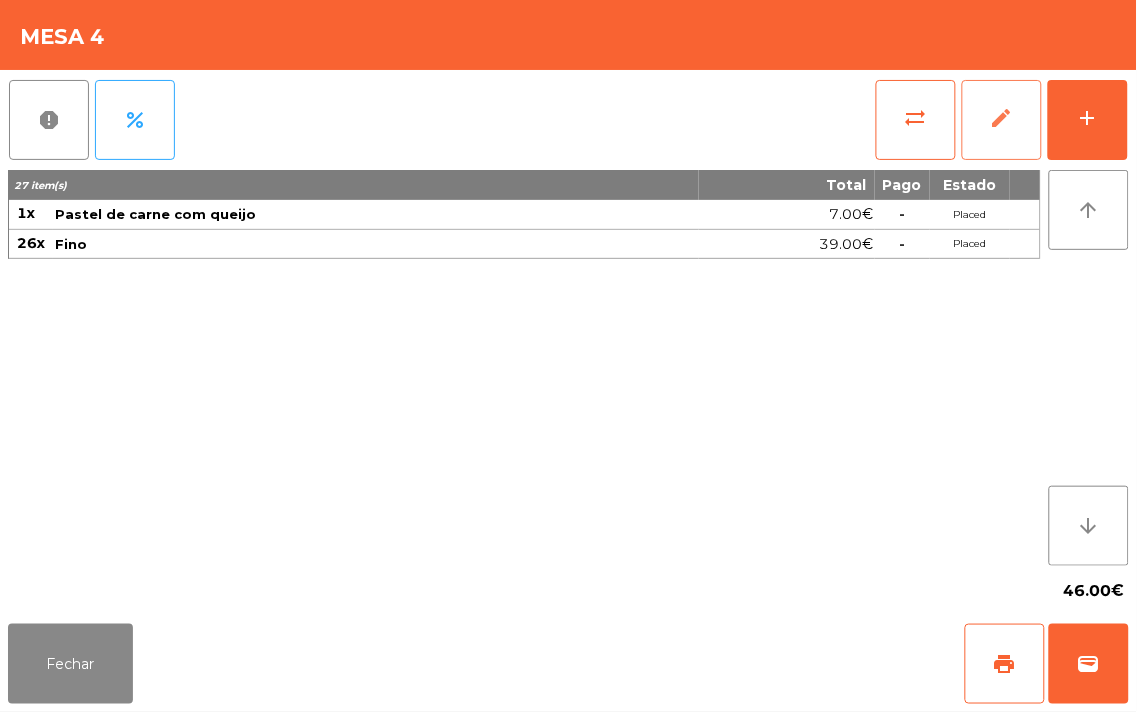 click on "edit" 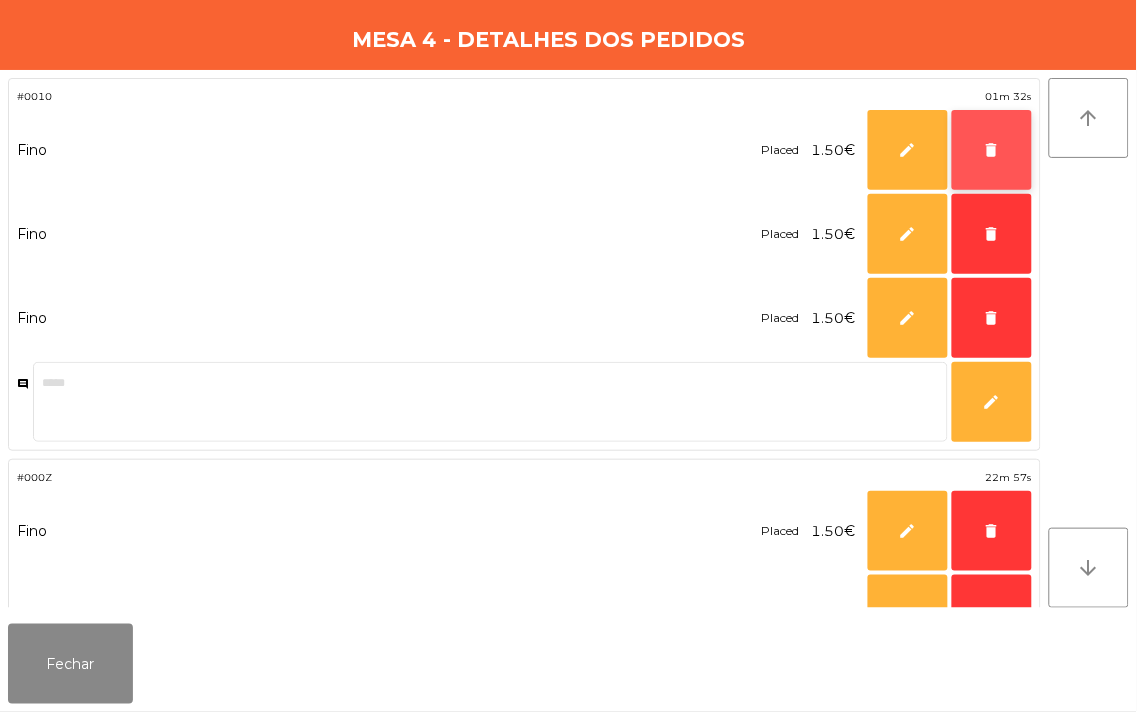 click on "delete" 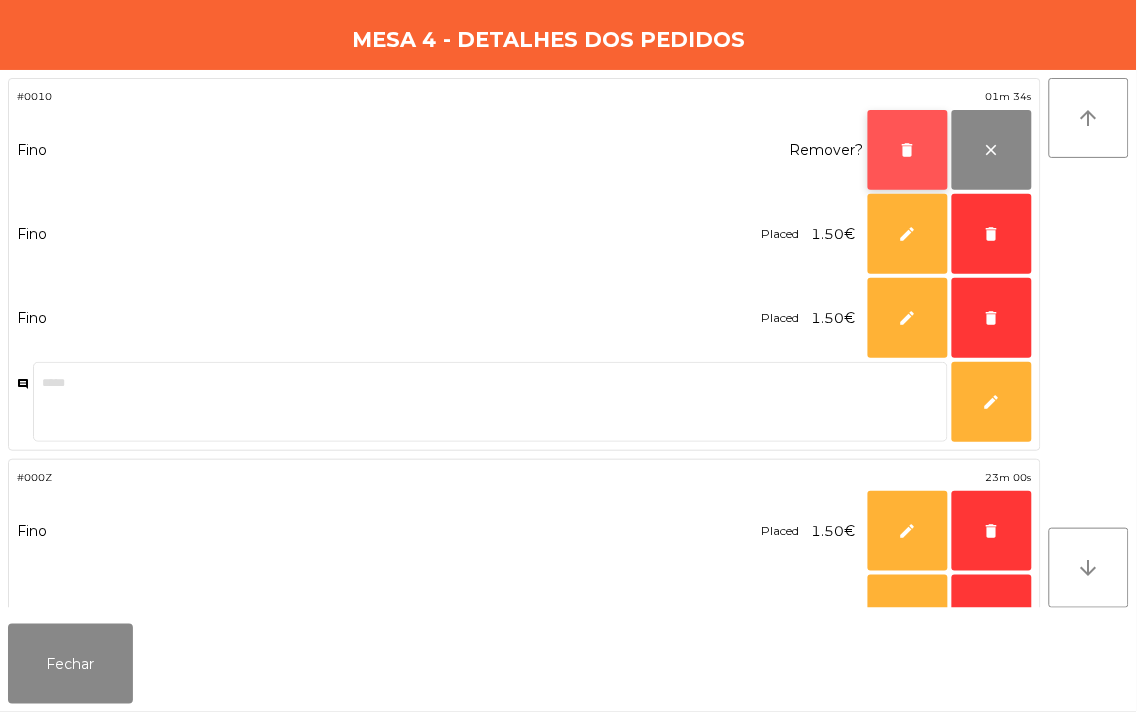 click on "delete" 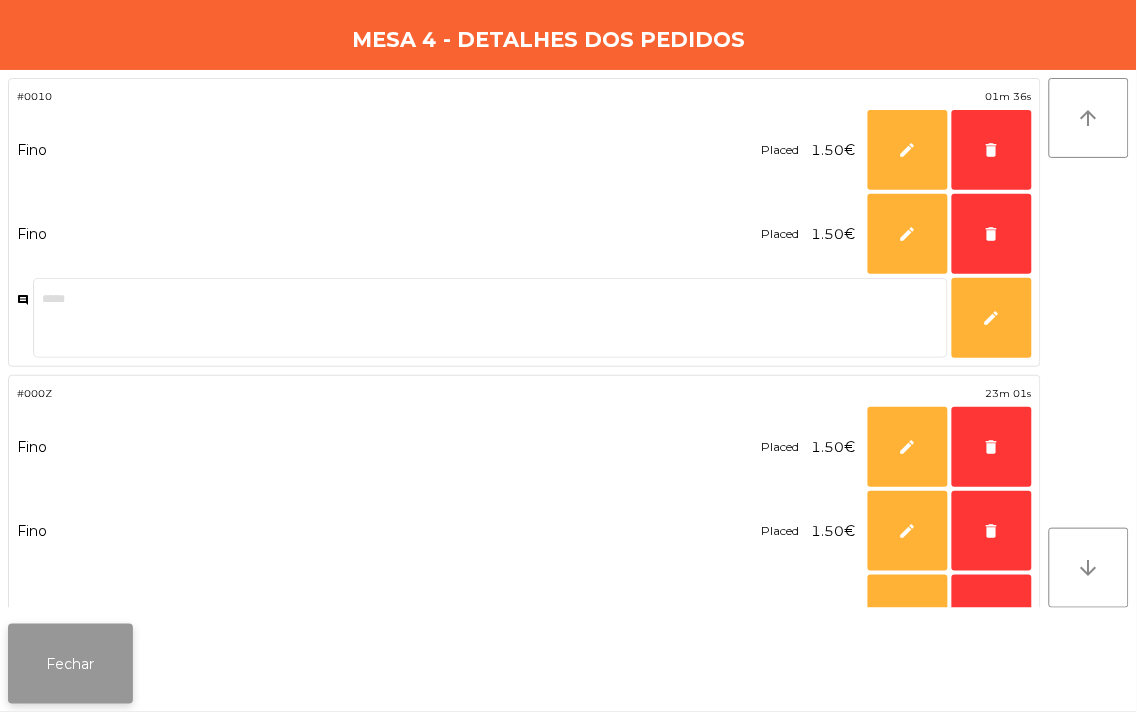 click on "Fechar" 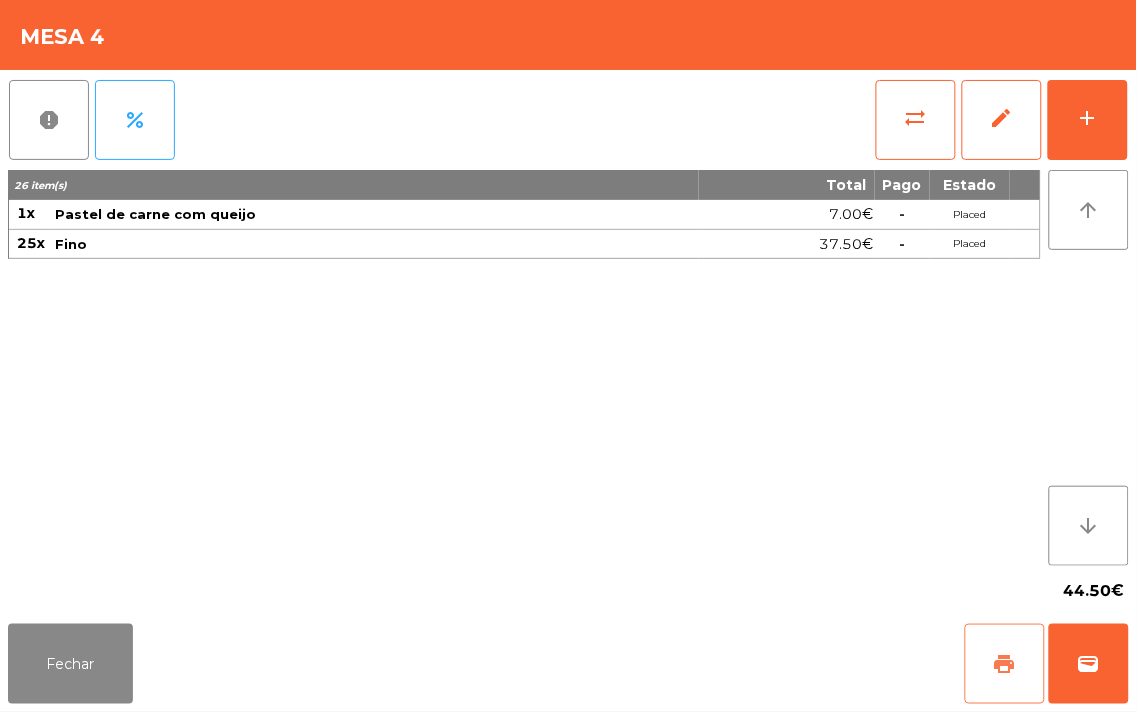 click on "print" 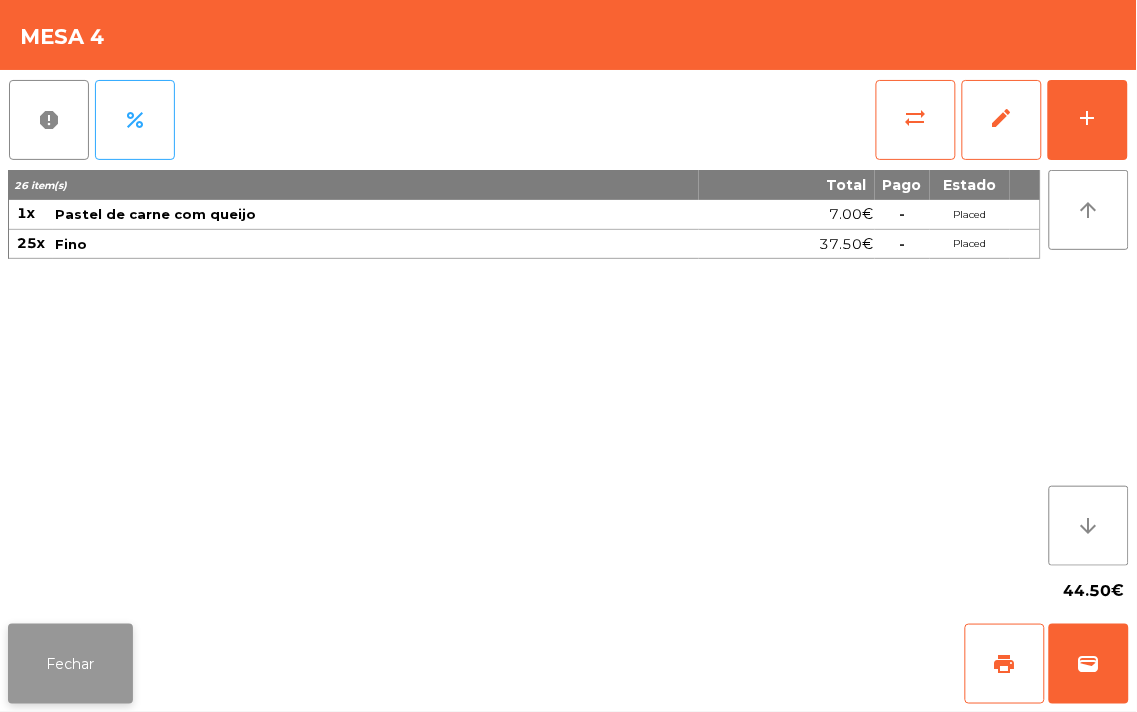 click on "Fechar" 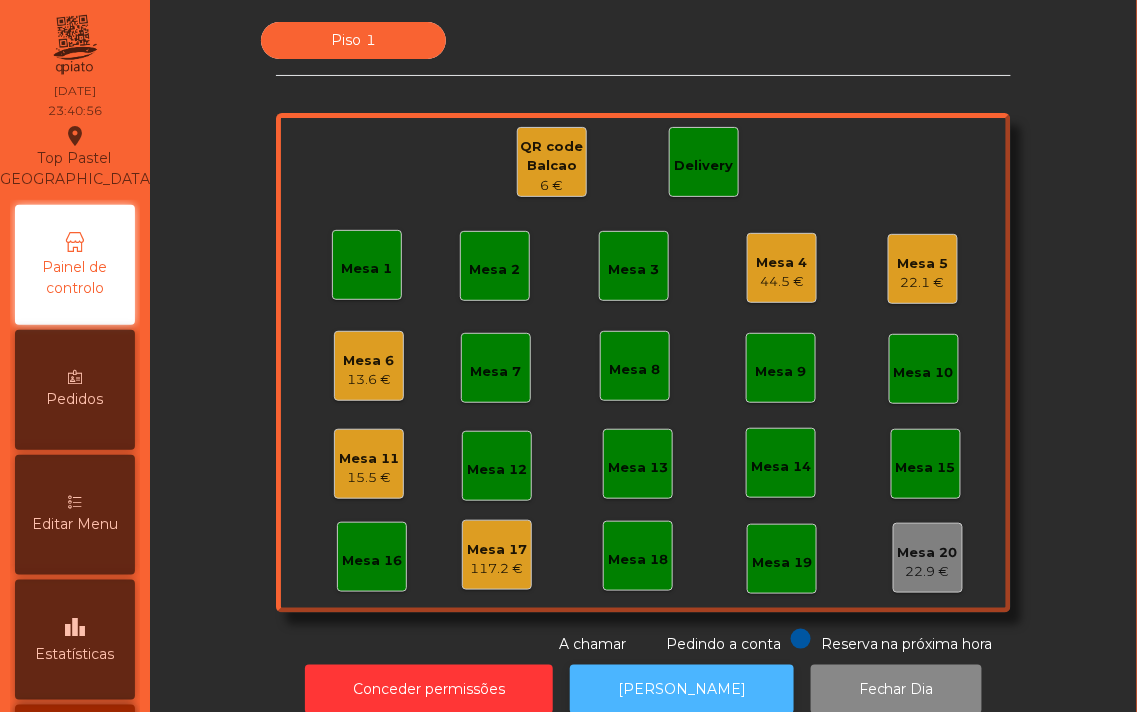 click on "[PERSON_NAME]" 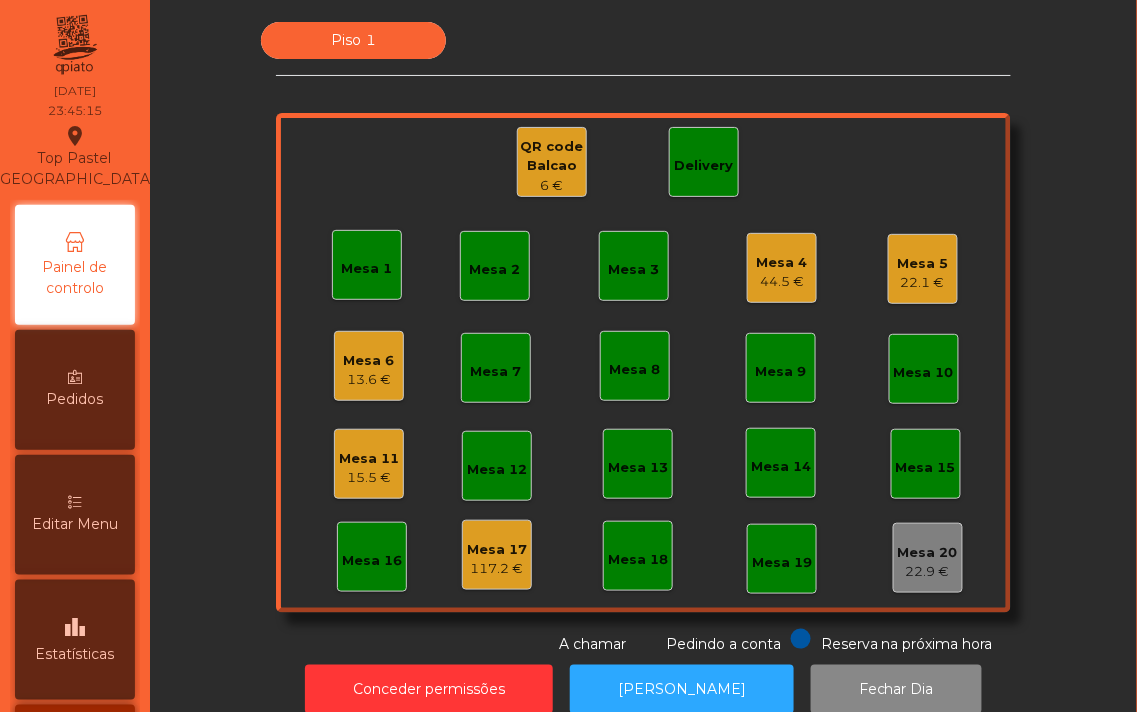 click on "Mesa 11" 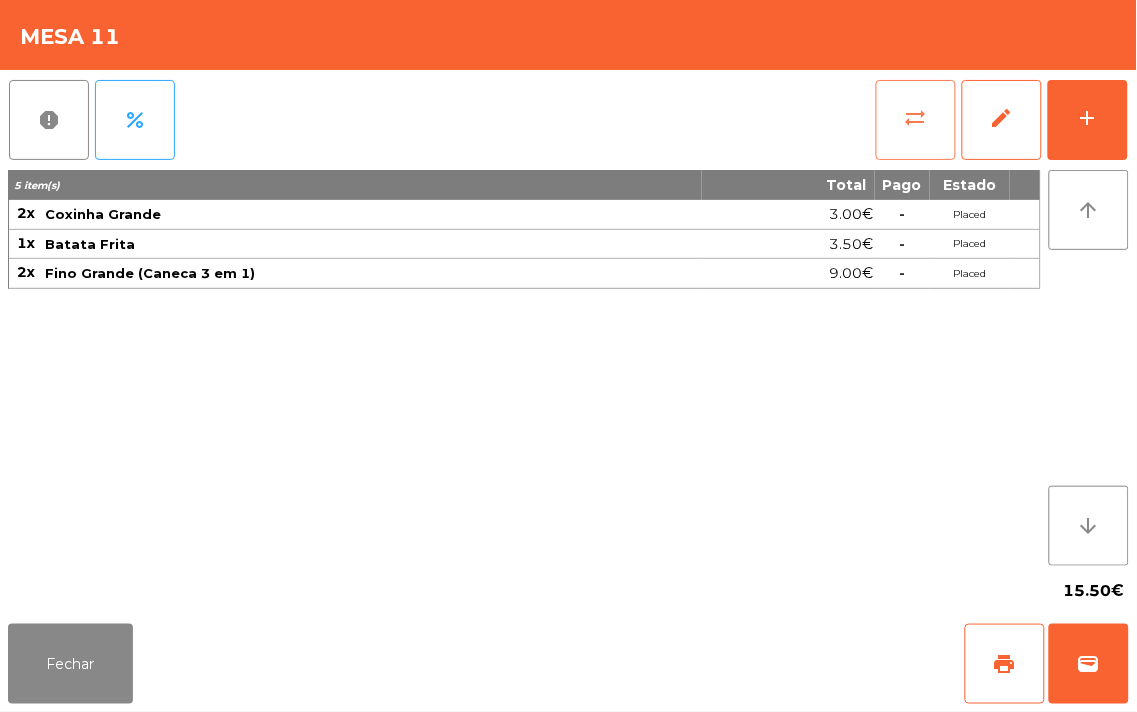 click on "sync_alt" 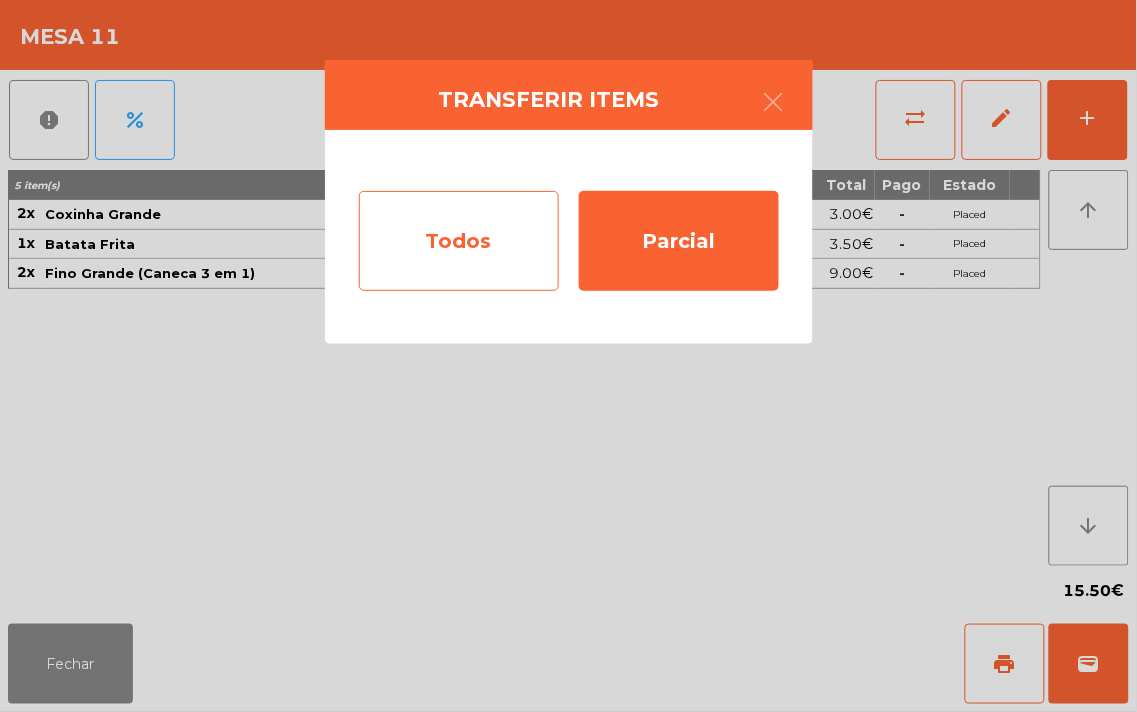 click on "Todos" 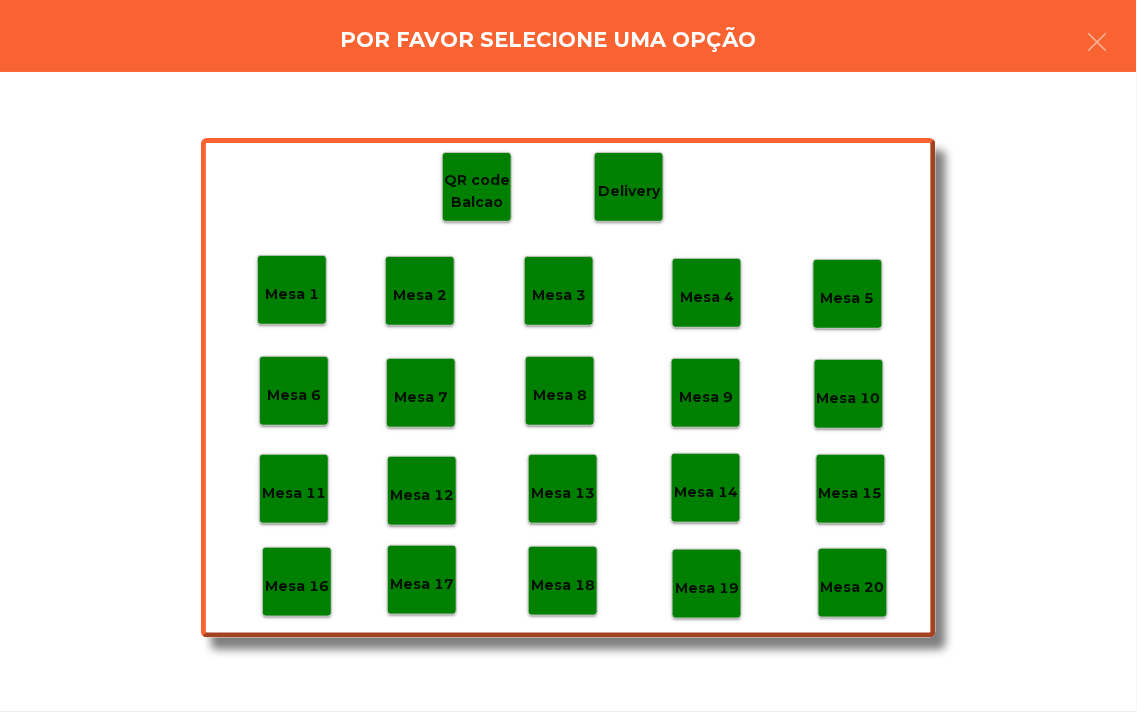 click on "Mesa 17" 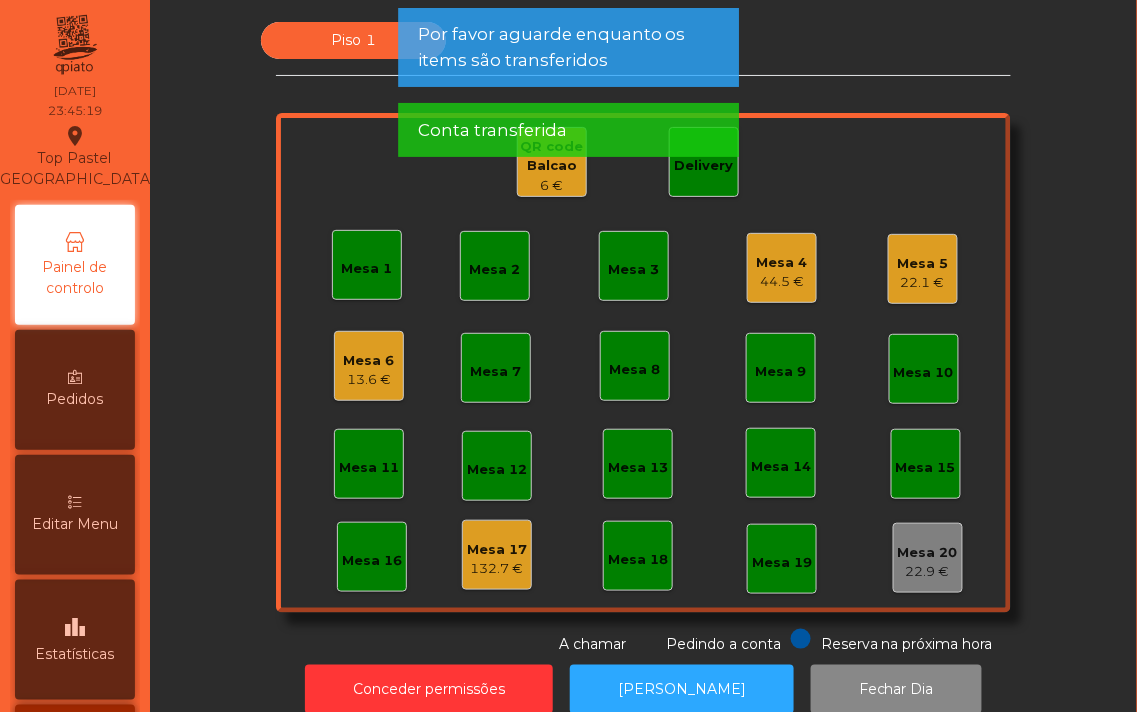click on "Por favor aguarde enquanto os items são transferidos Conta transferida" 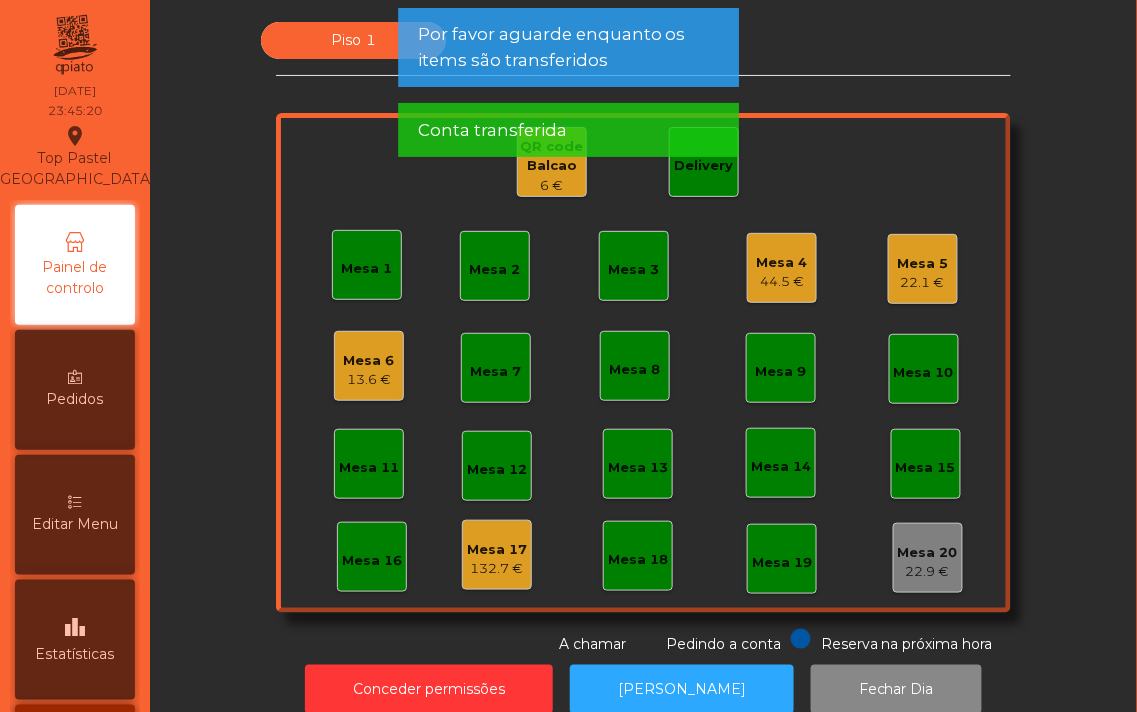 click on "6 €" 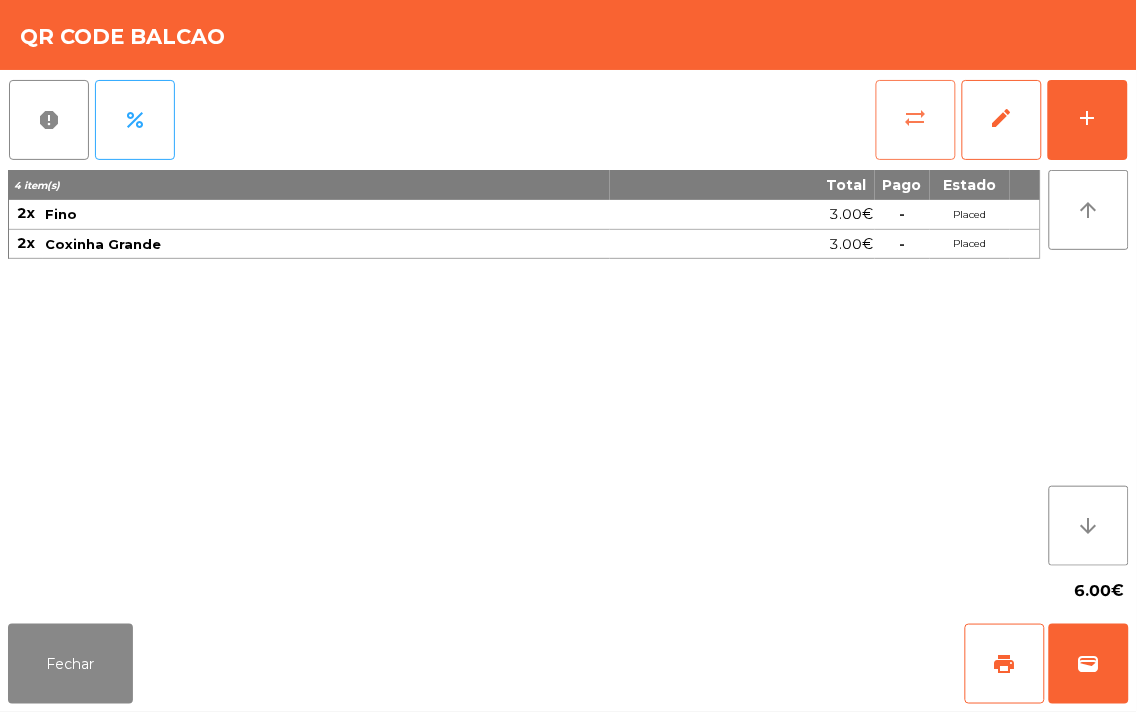 click on "sync_alt" 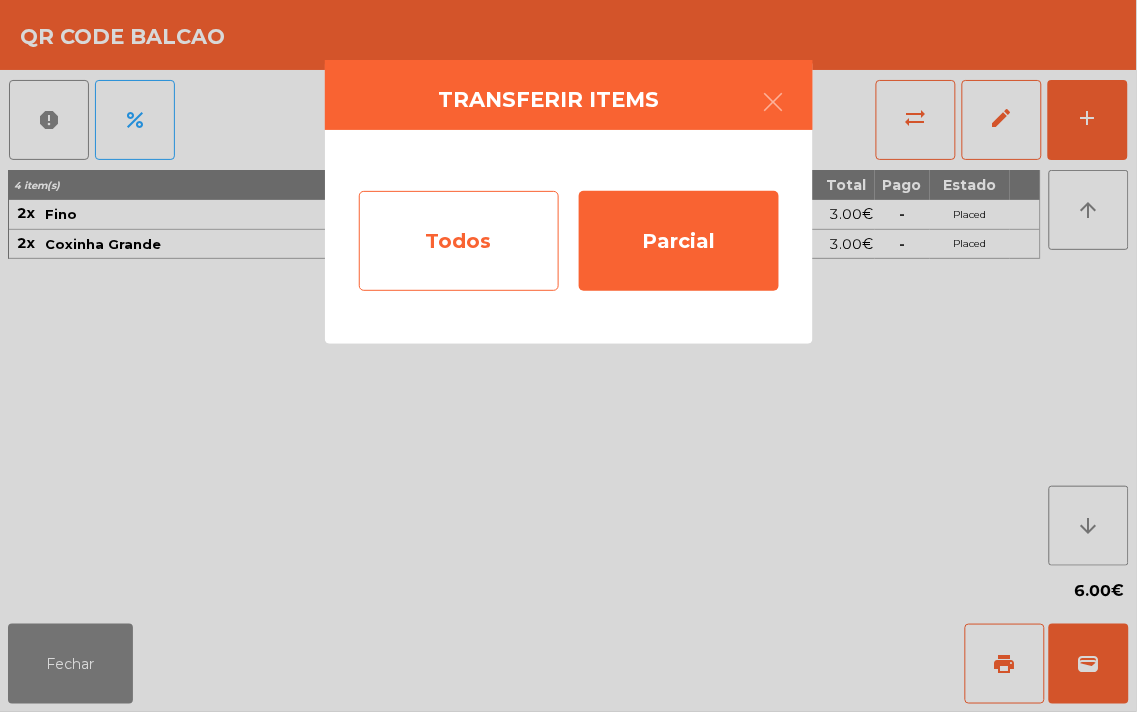 click on "Todos" 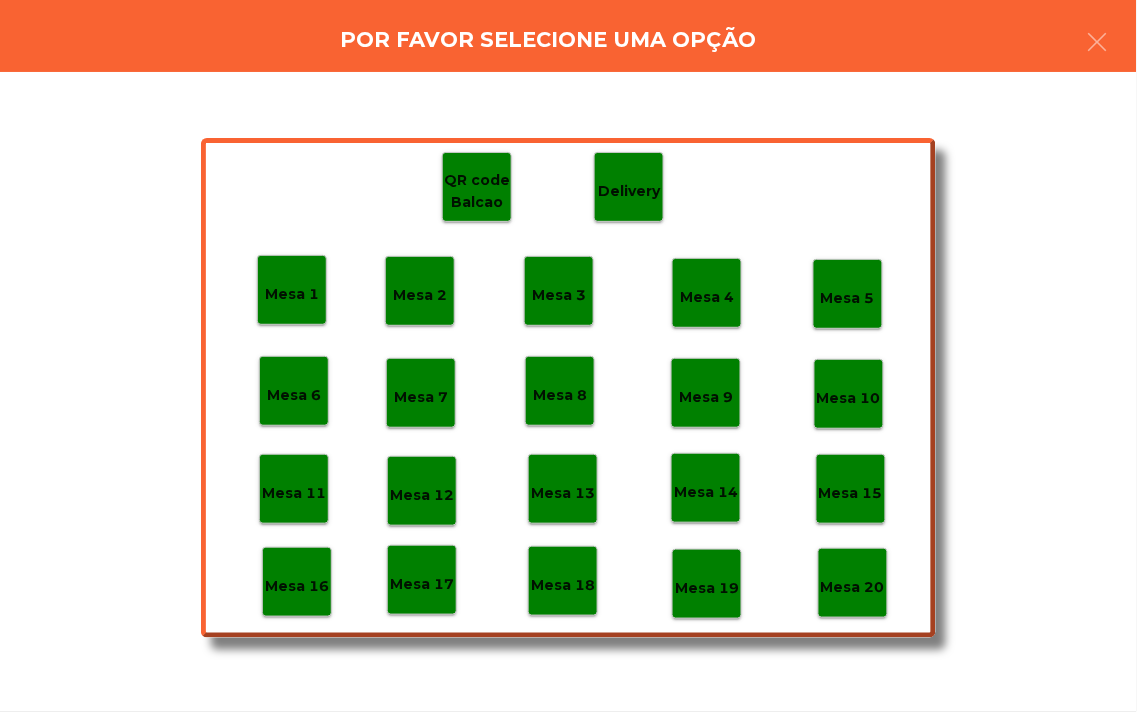 click on "Mesa 17" 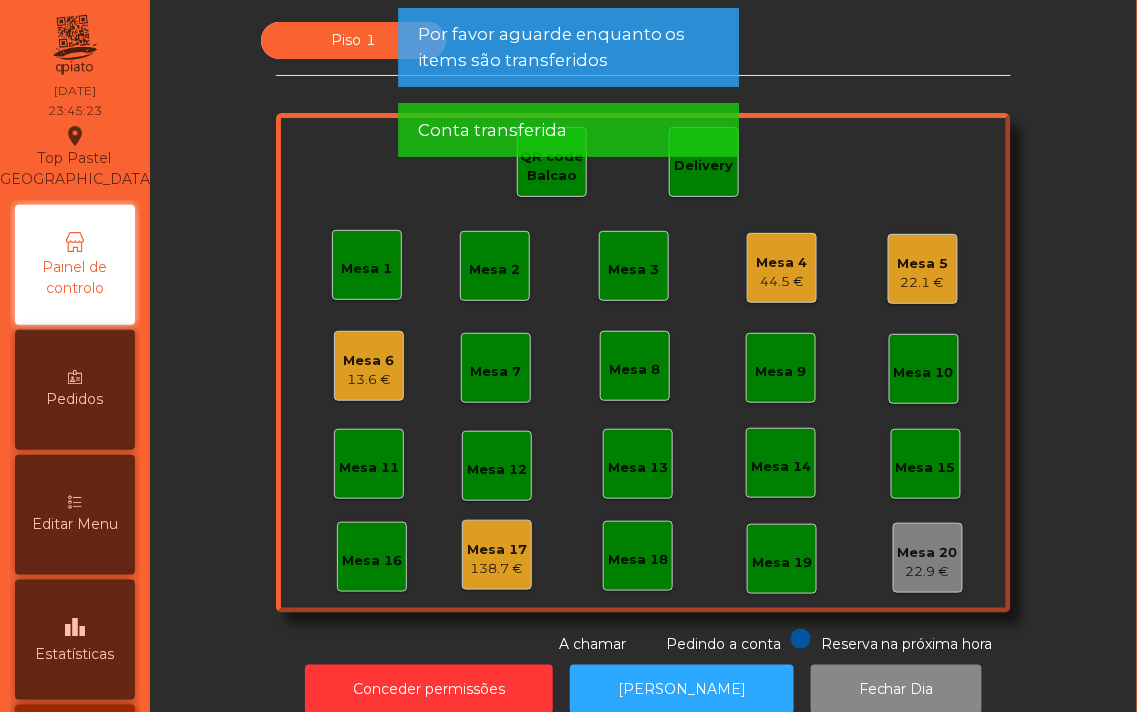 click on "Mesa 4" 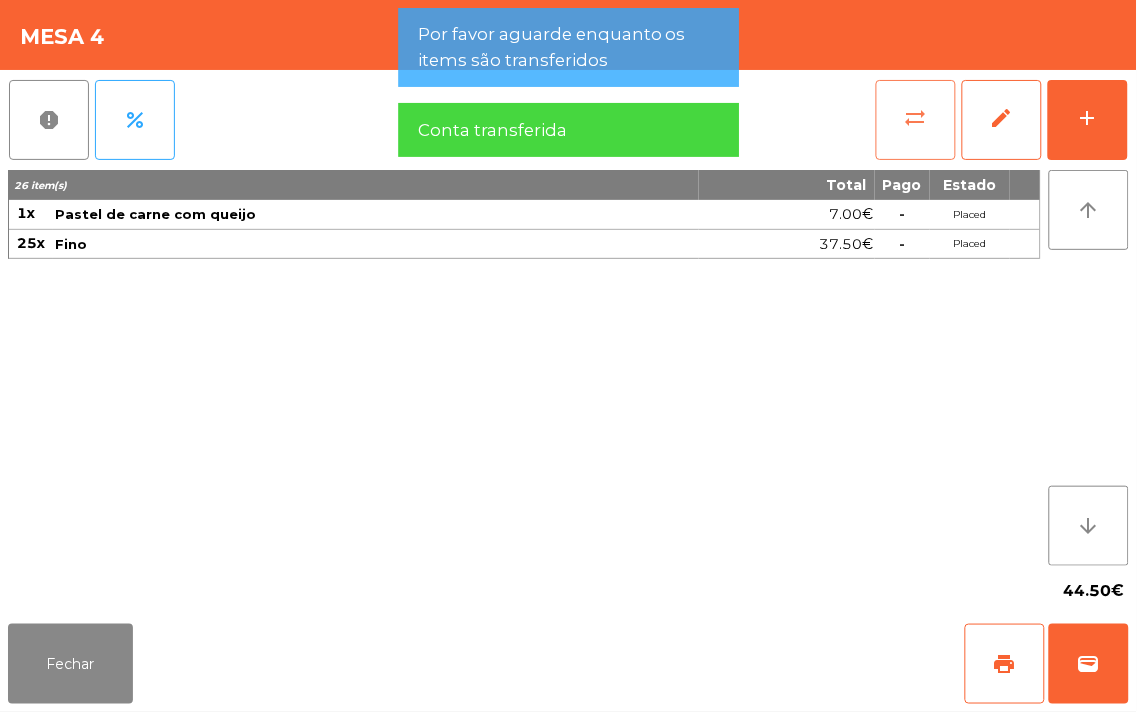 click on "sync_alt" 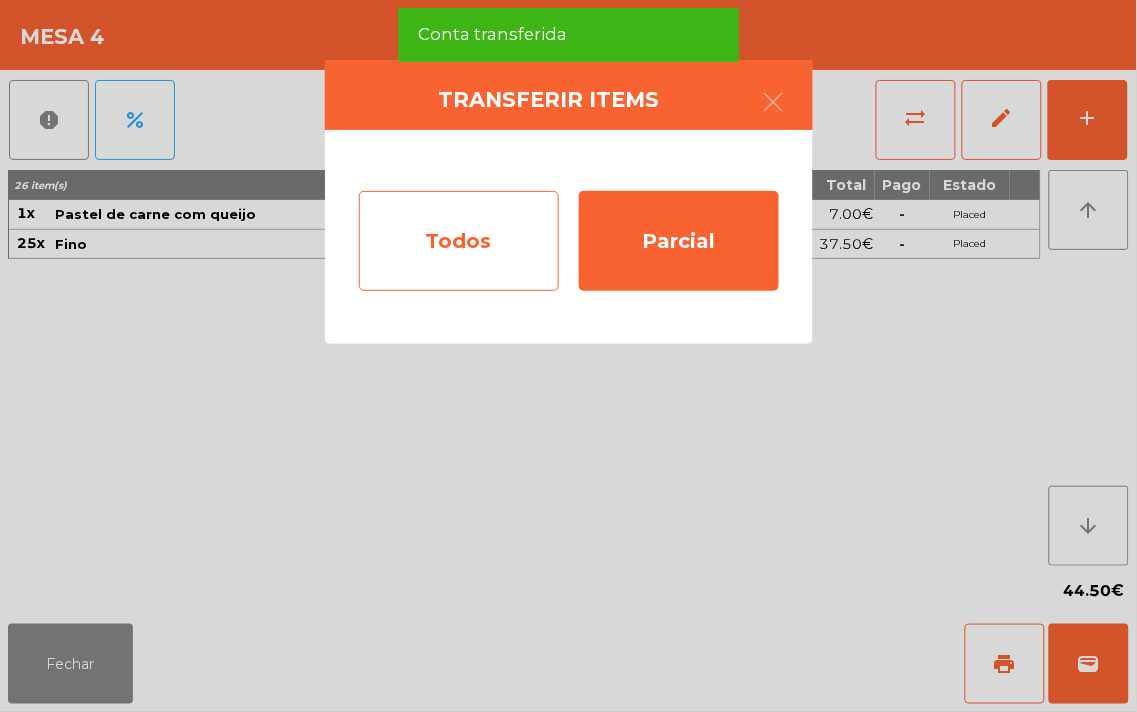 click on "Todos" 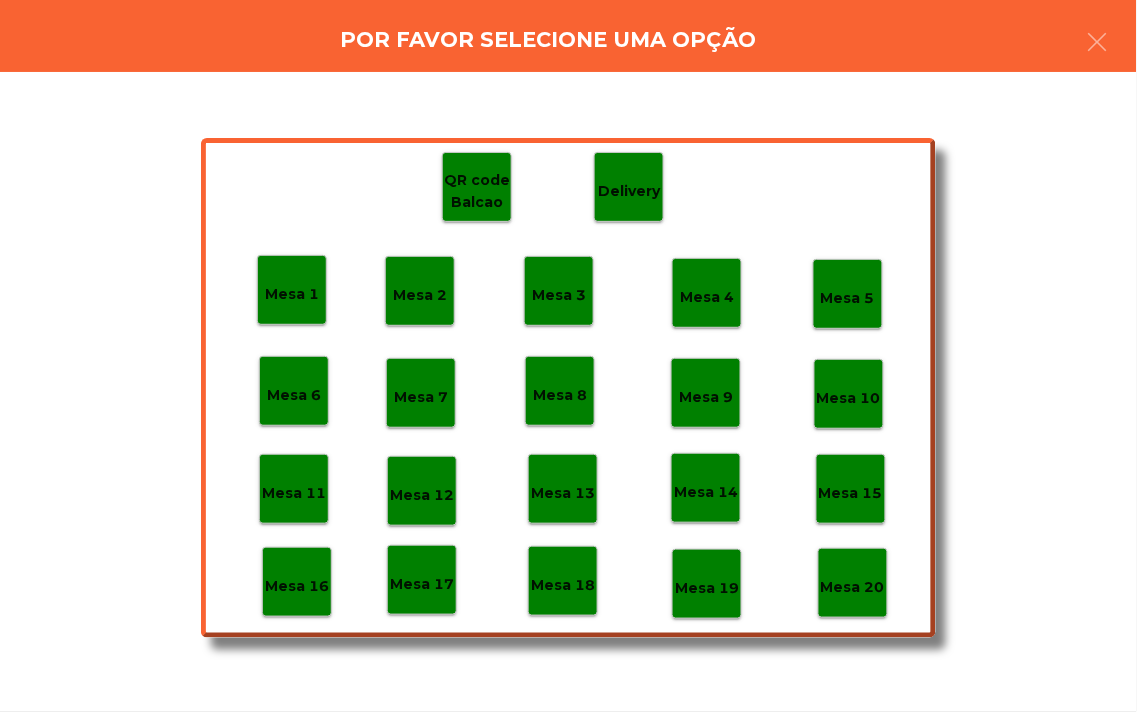 click on "Mesa 17" 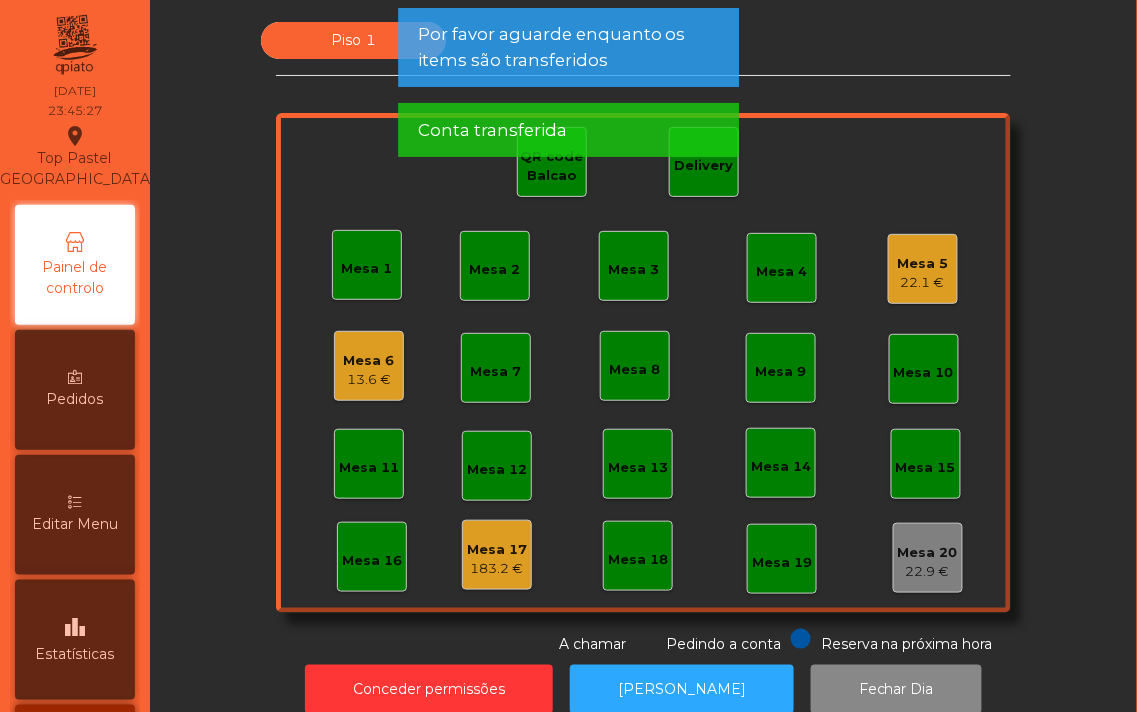 click on "Mesa 5" 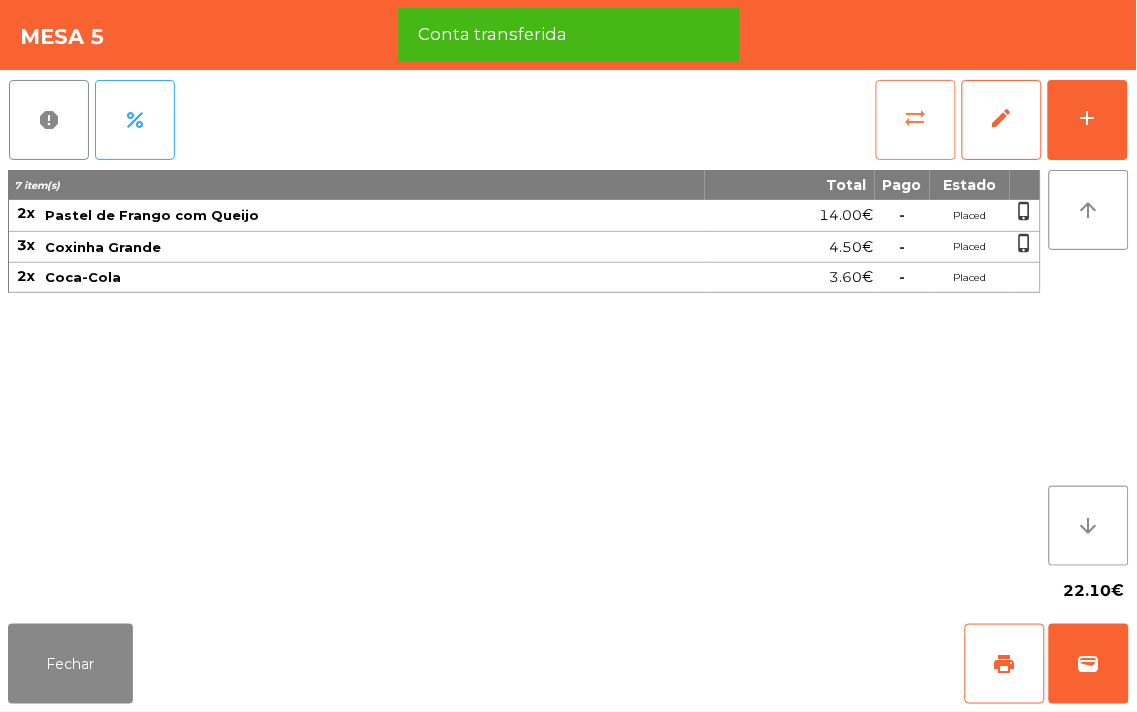 click on "sync_alt" 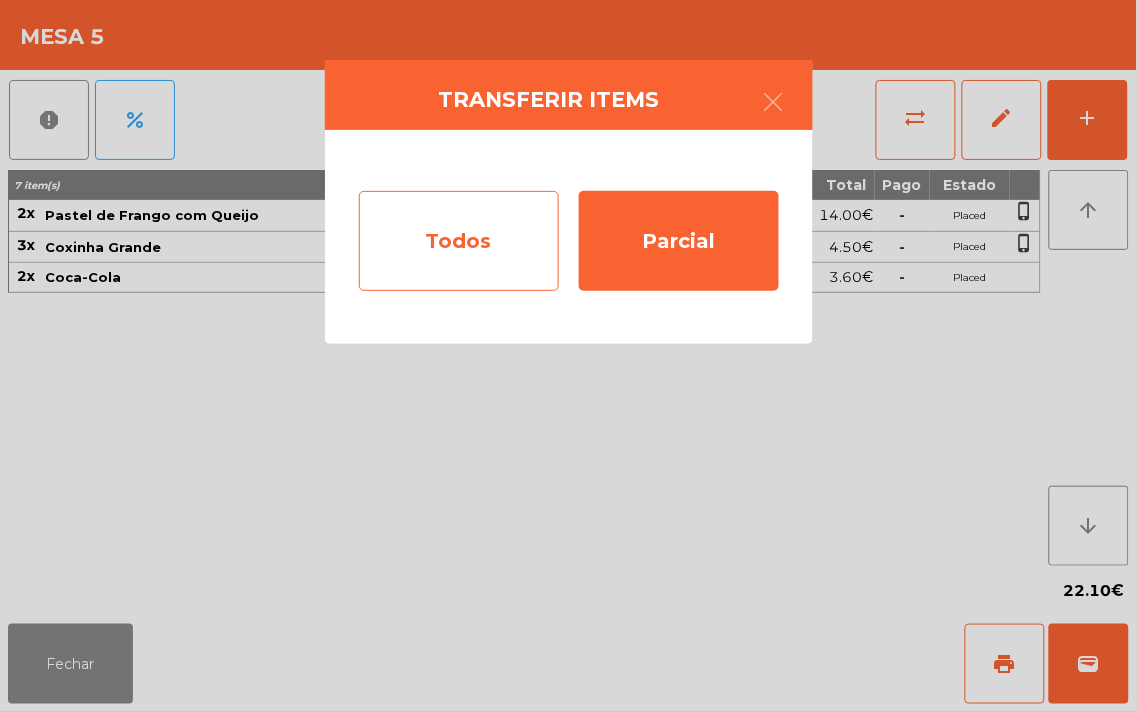 click on "Todos" 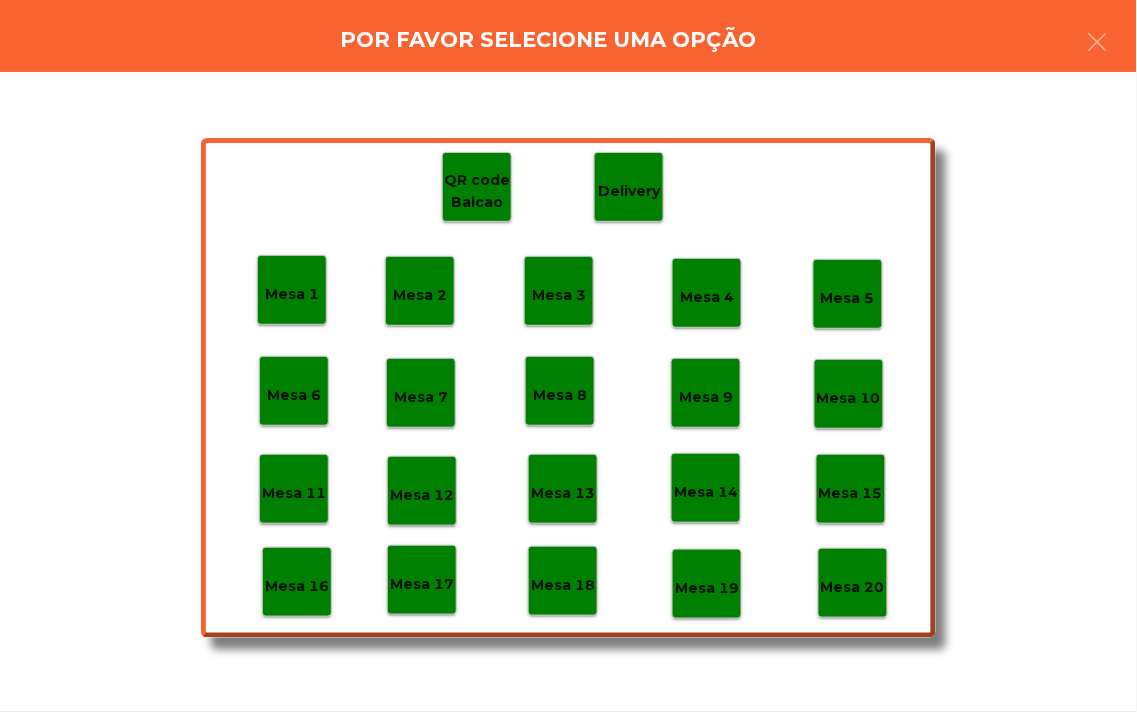 click on "Mesa 17" 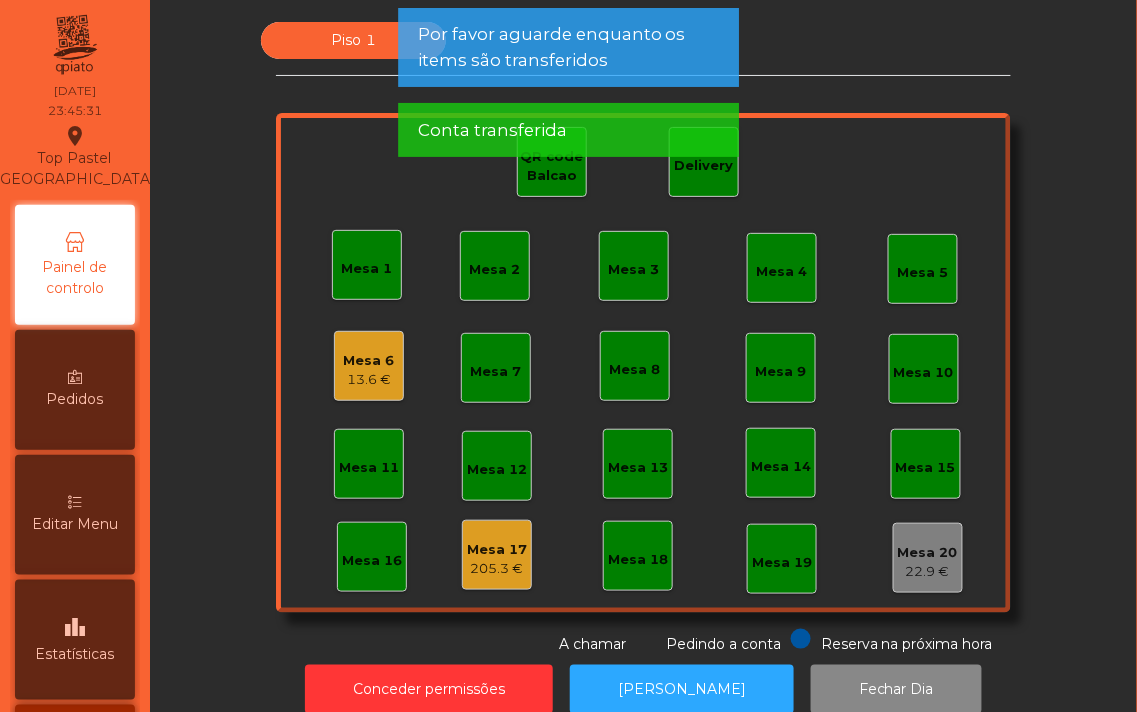 click on "205.3 €" 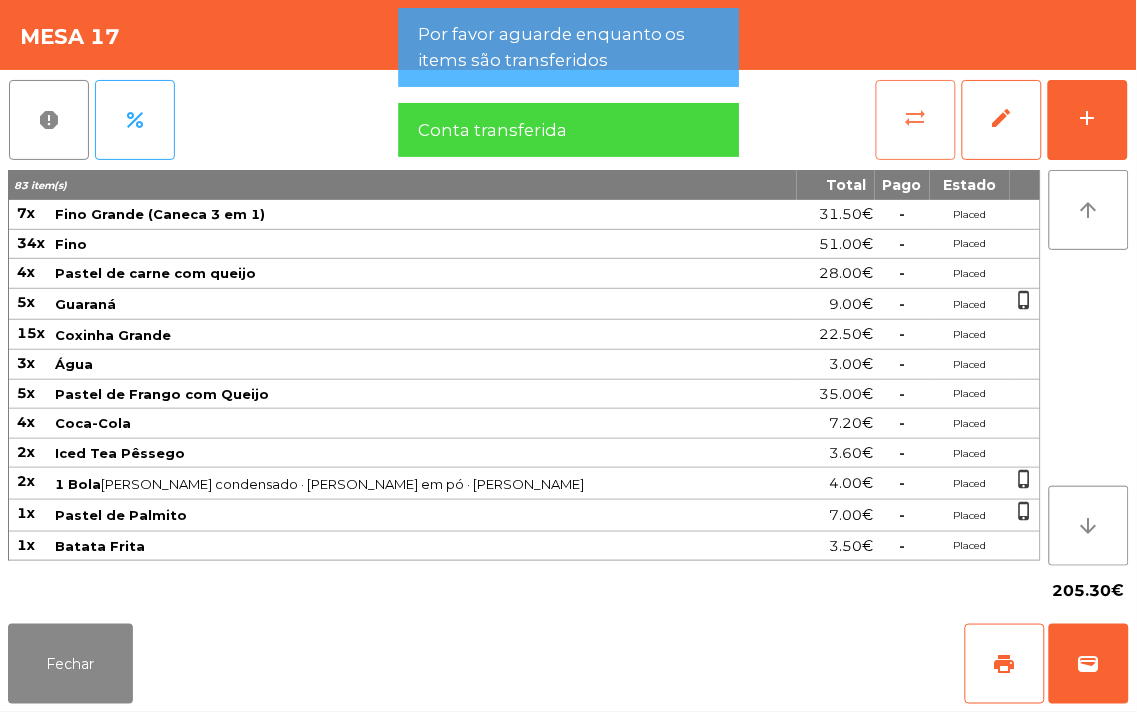 click on "sync_alt" 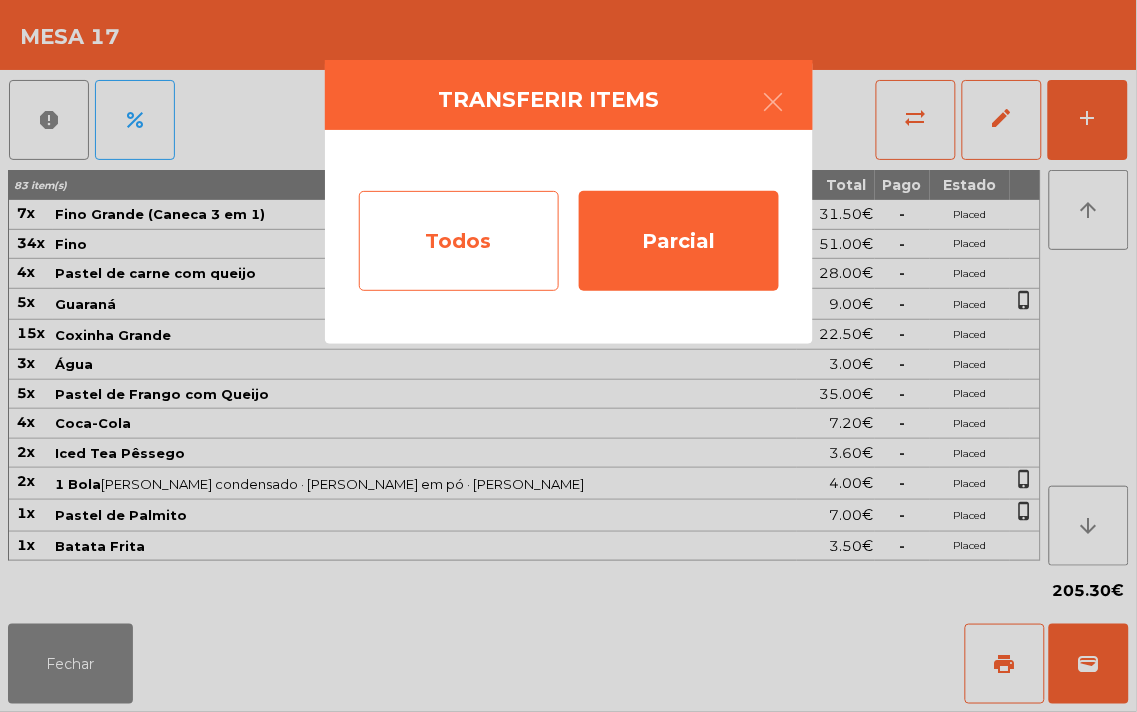 click on "Todos" 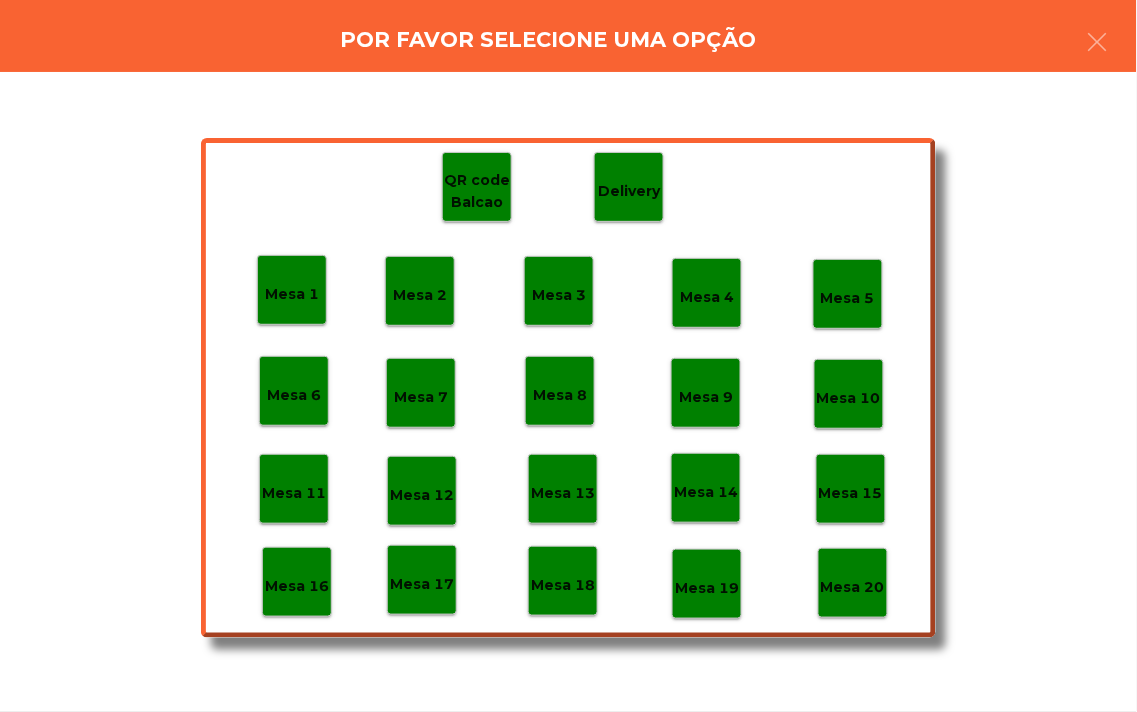 click on "Mesa 17" 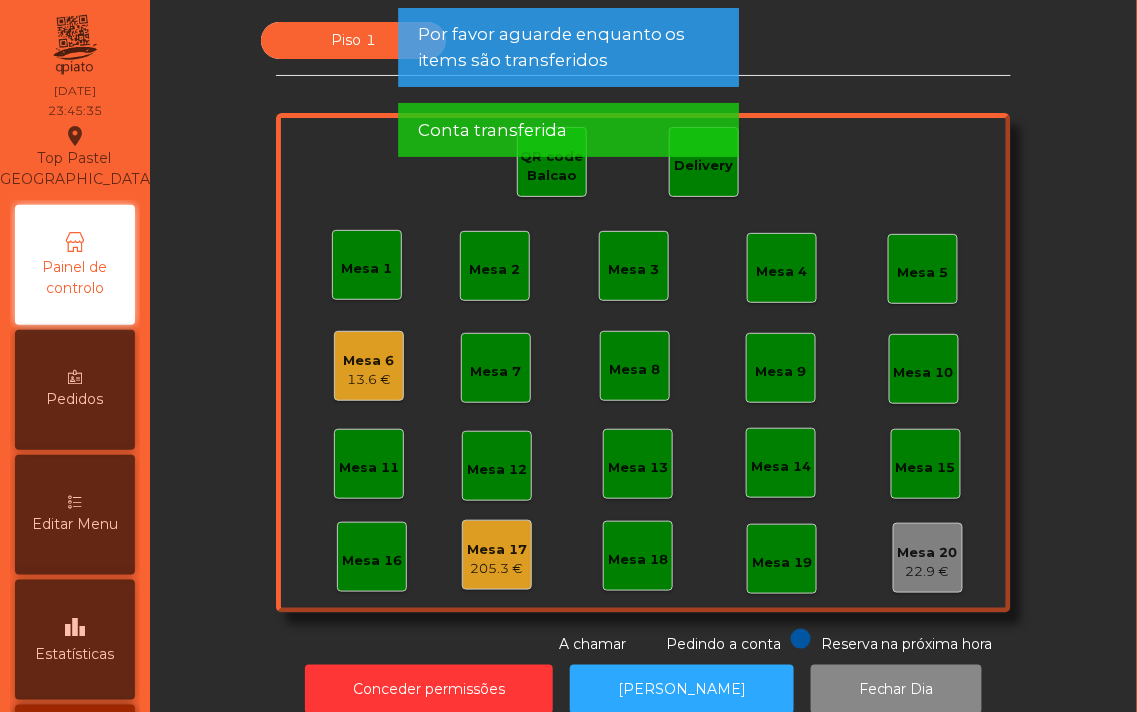 click on "Mesa 6   13.6 €" 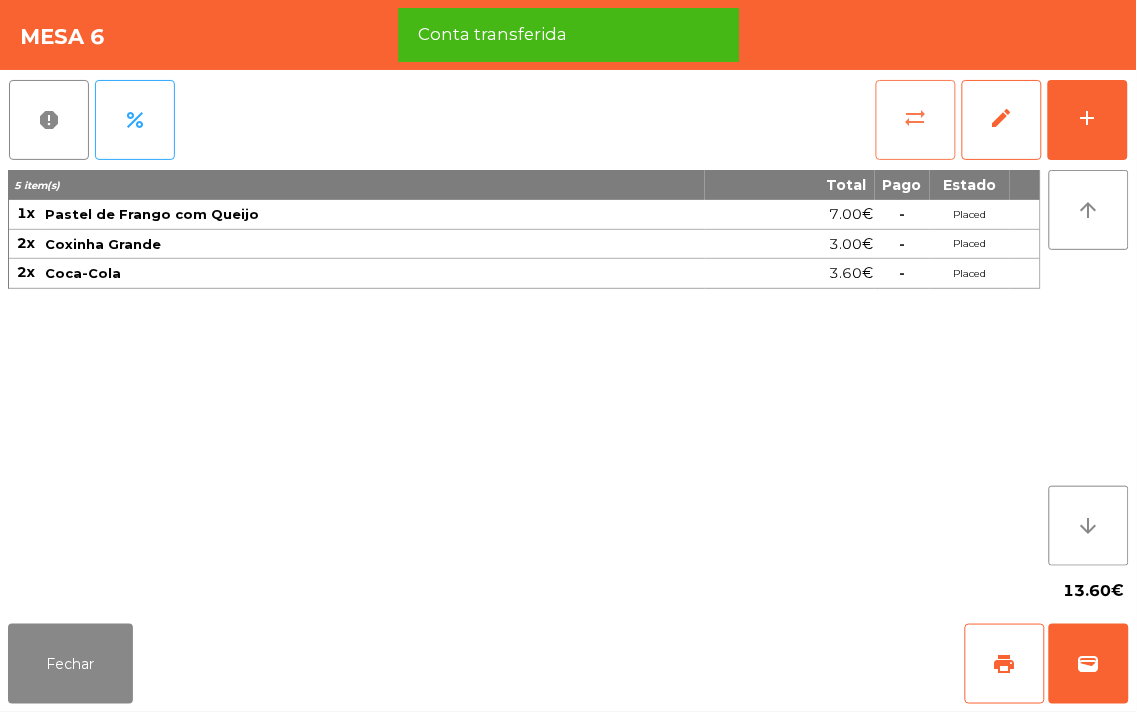 click on "sync_alt" 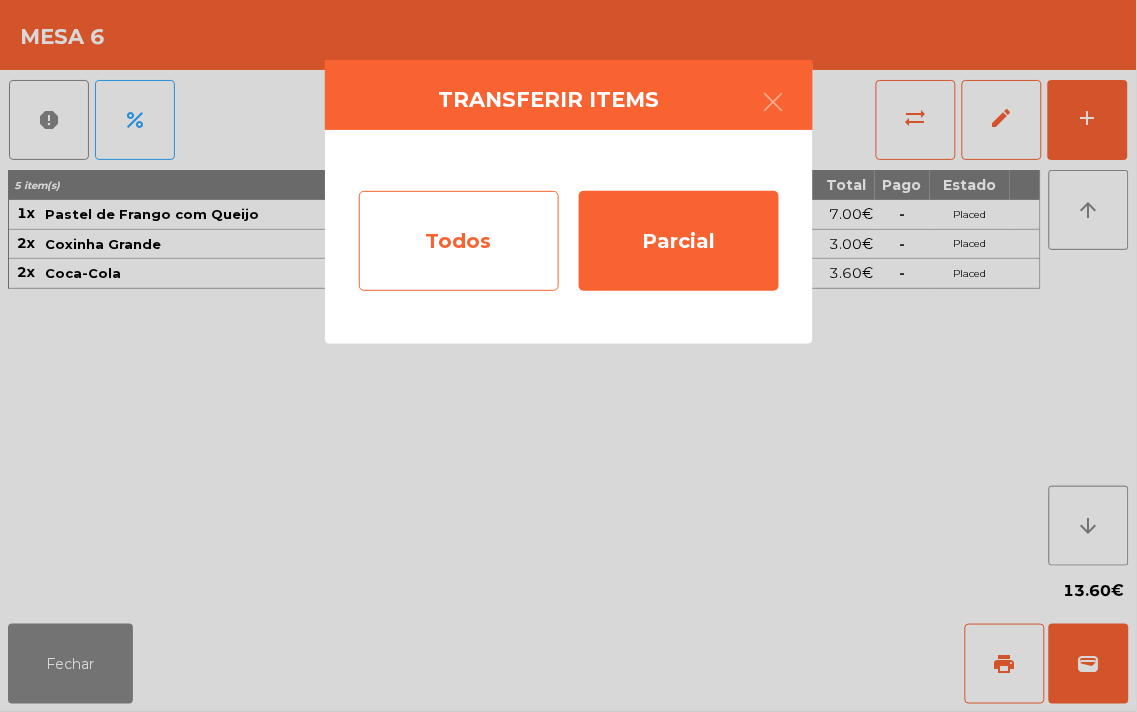 click on "Todos" 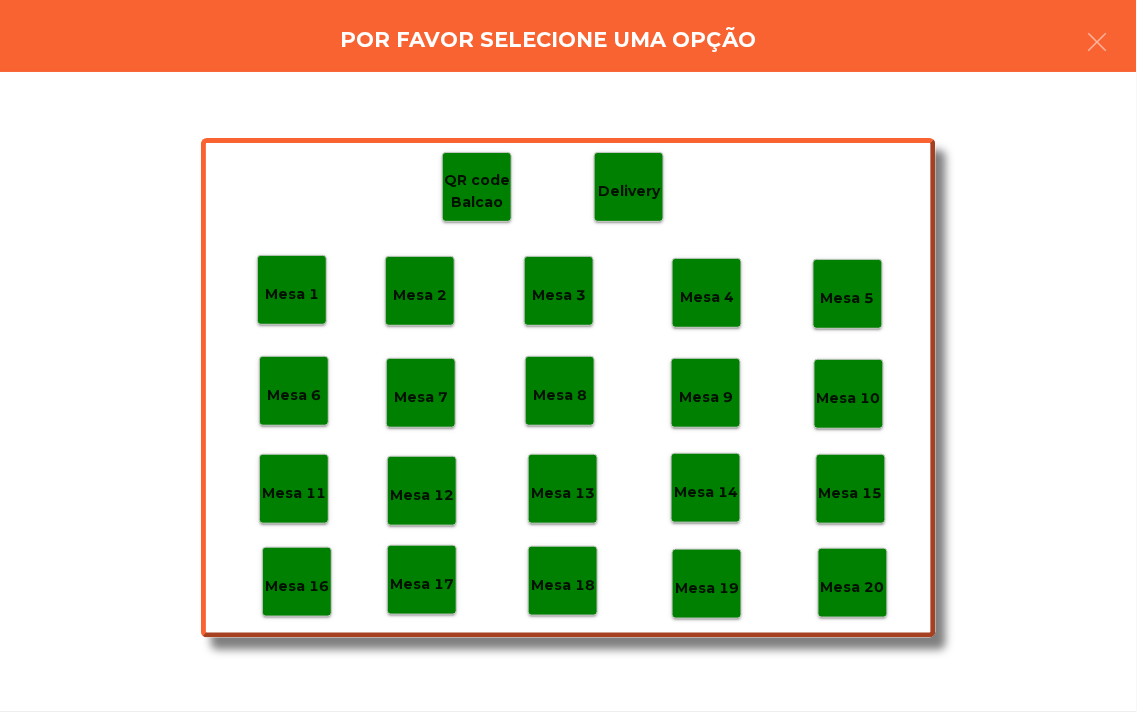 click on "Mesa 17" 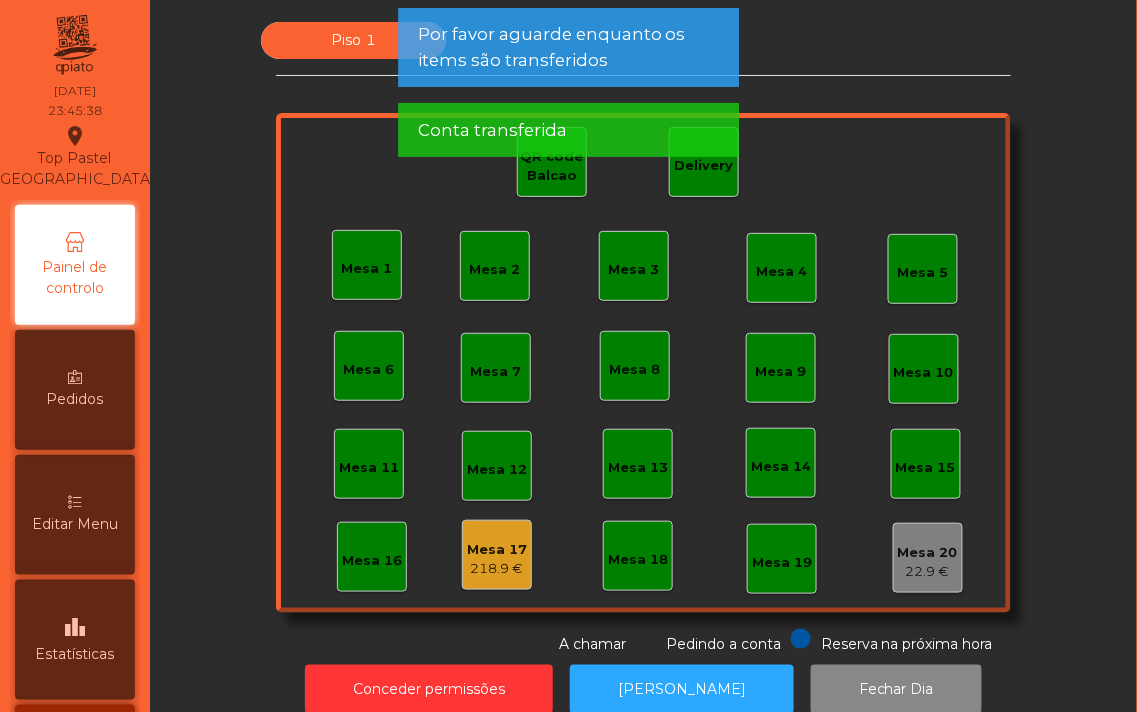 click on "Piso 1   Mesa 1   Mesa 2   Mesa 3   Mesa 4   Mesa 5   Mesa 6   Mesa 7   Mesa 8   Mesa 9   Mesa 10   Mesa 11   Mesa 12   Mesa 13   Mesa 14   Mesa 15   Mesa 16   Mesa 17   218.9 €   Mesa 18   Mesa 19   Mesa 20   22.9 €   QR code Balcao   Delivery  Reserva na próxima hora Pedindo a conta A chamar" 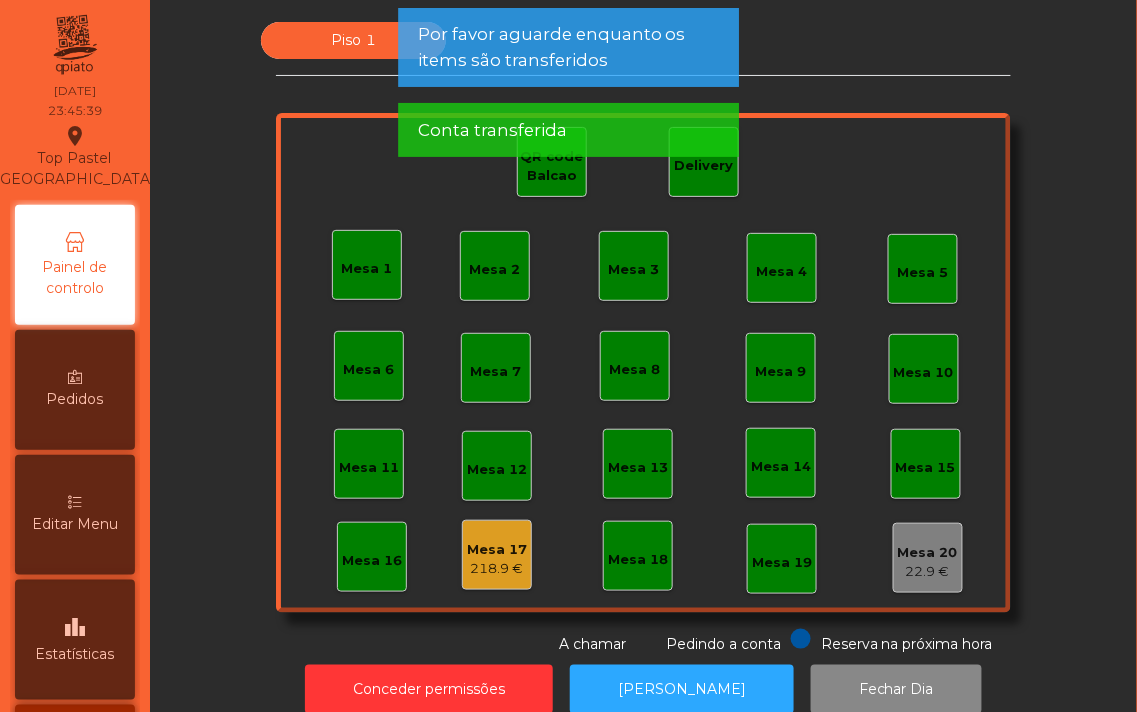 click on "22.9 €" 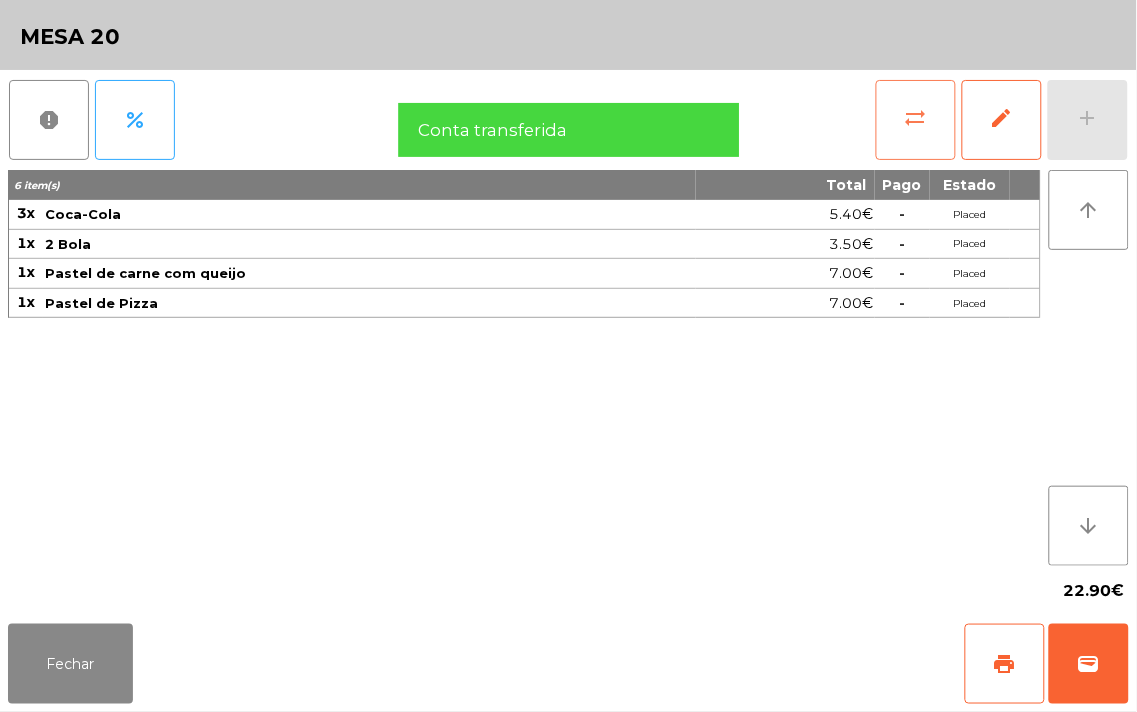 click on "sync_alt" 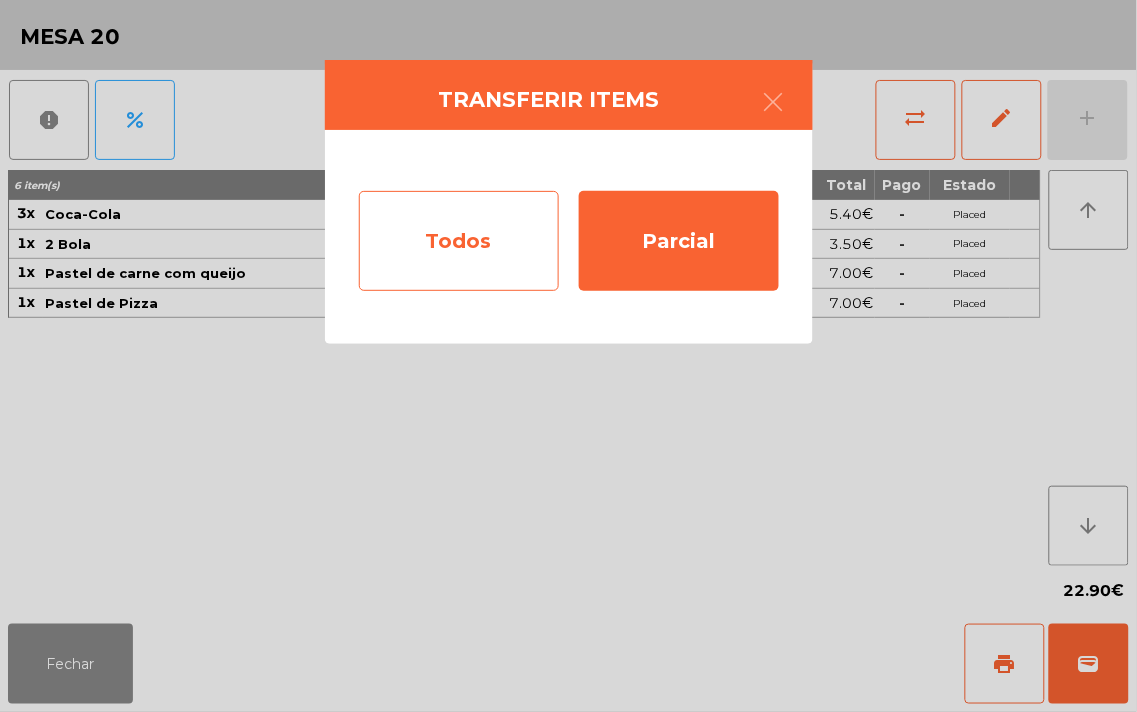 click on "Todos" 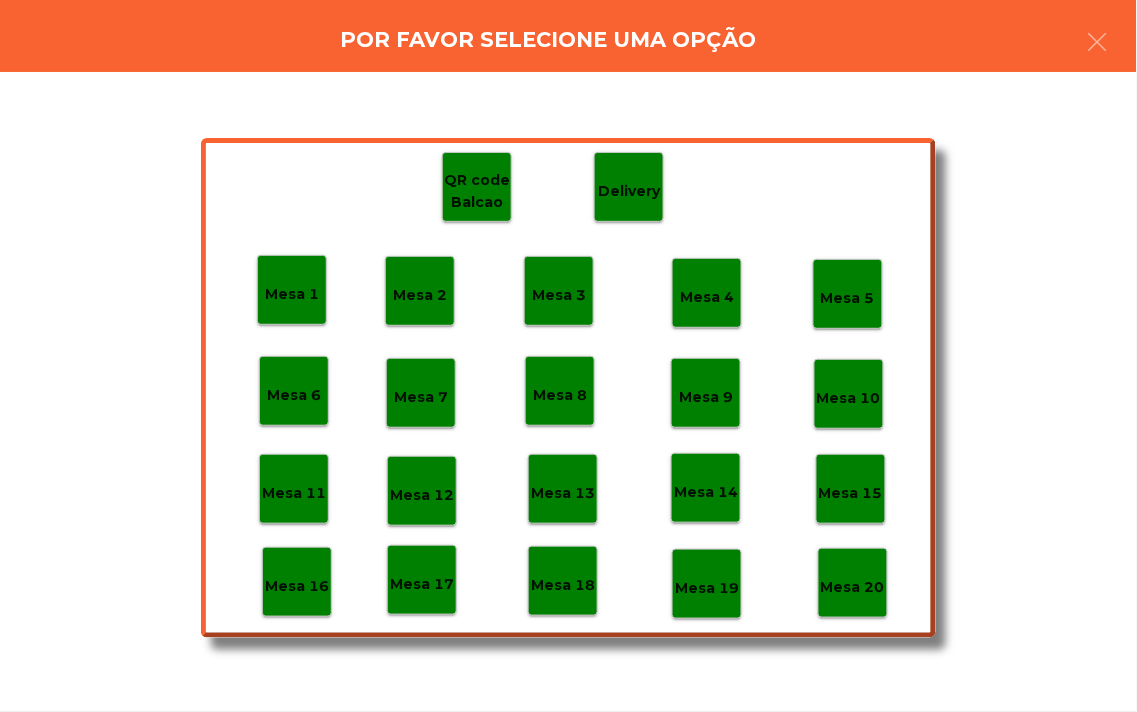 click on "Mesa 17" 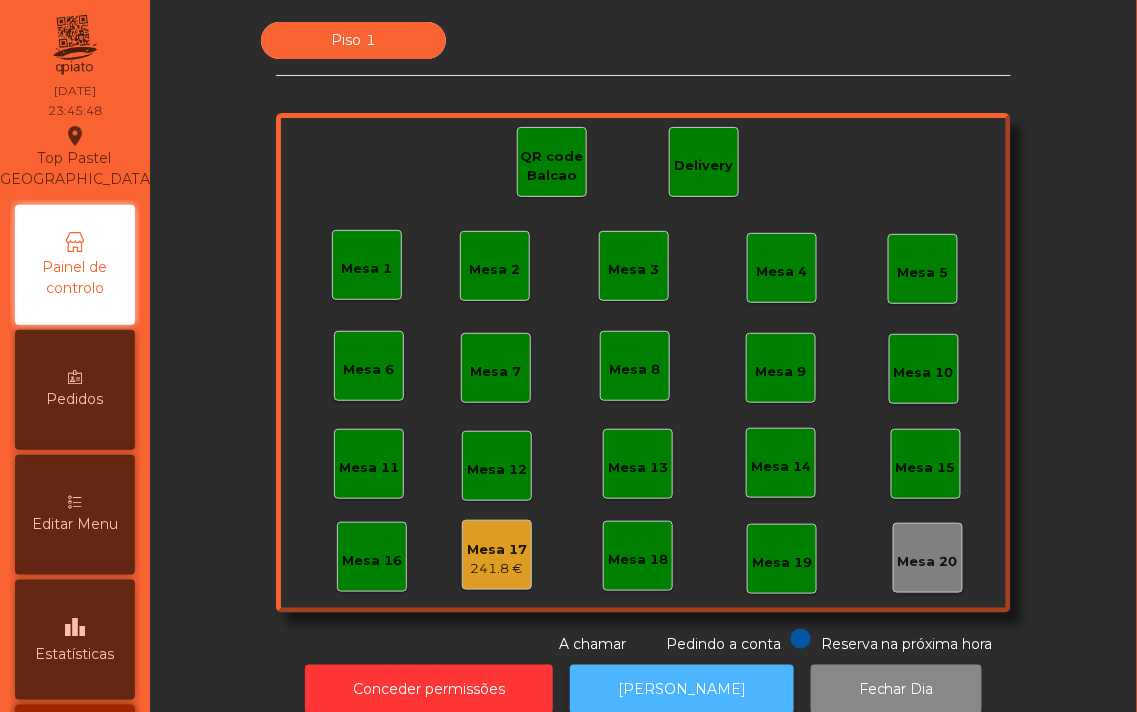 click on "[PERSON_NAME]" 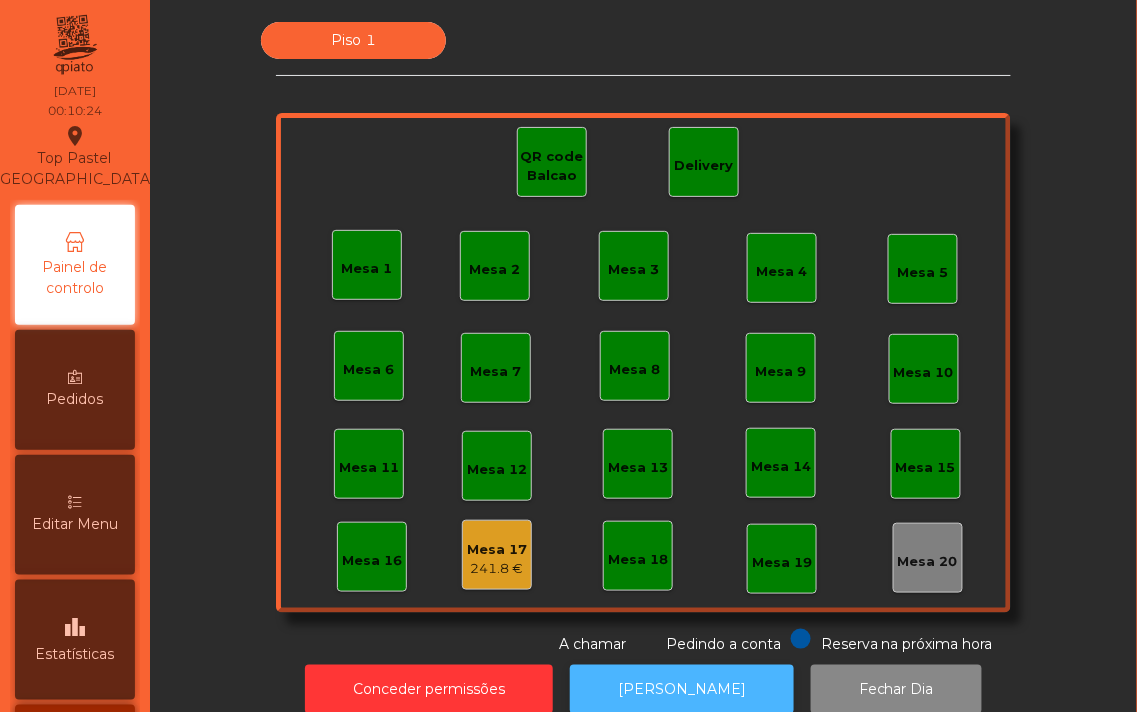 click on "[PERSON_NAME]" 